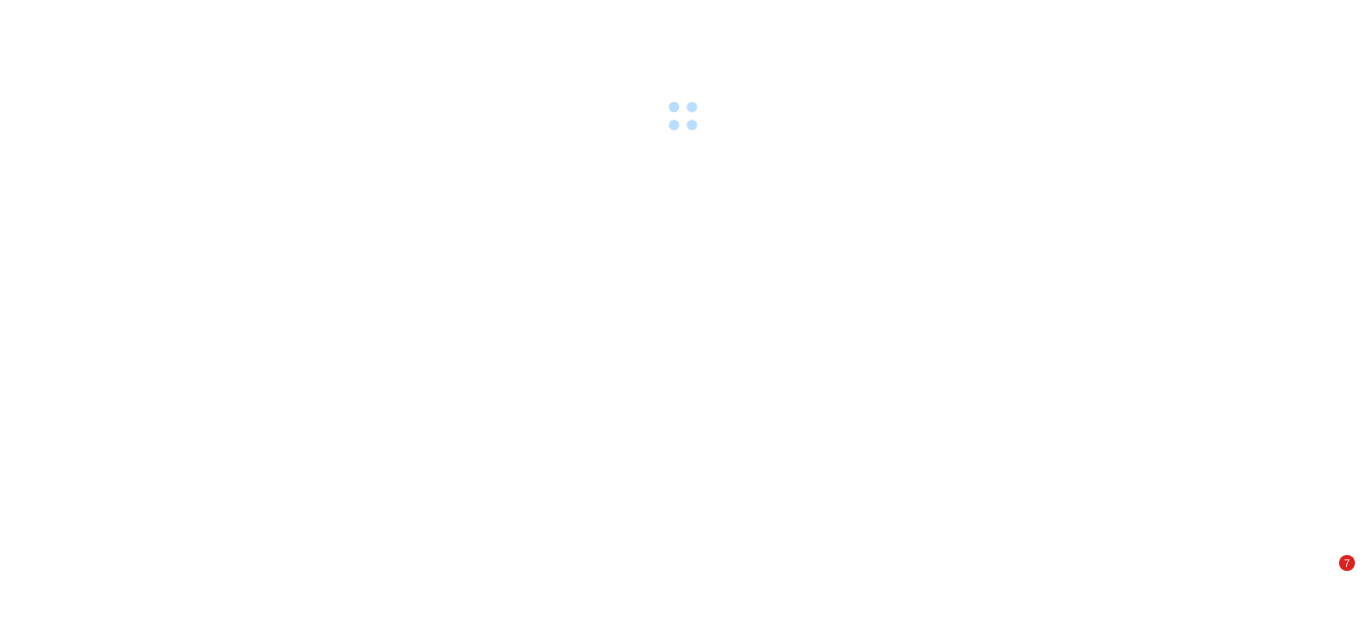 scroll, scrollTop: 0, scrollLeft: 0, axis: both 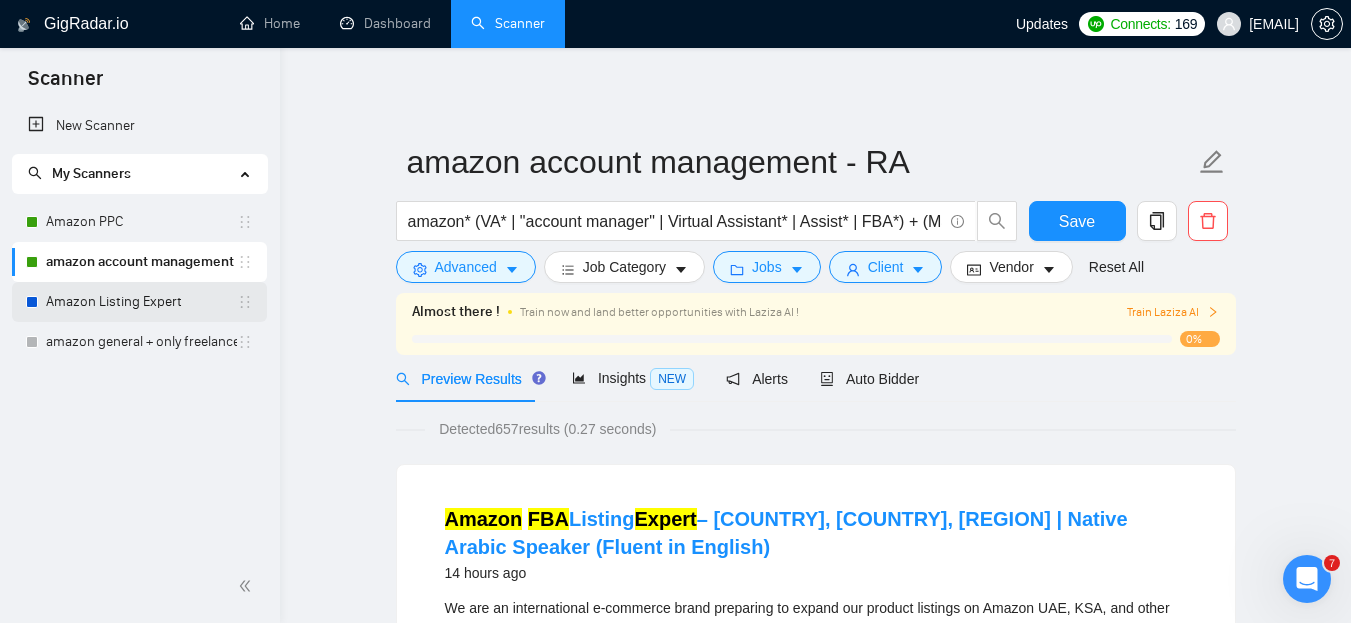 click on "Amazon Listing Expert" at bounding box center [141, 302] 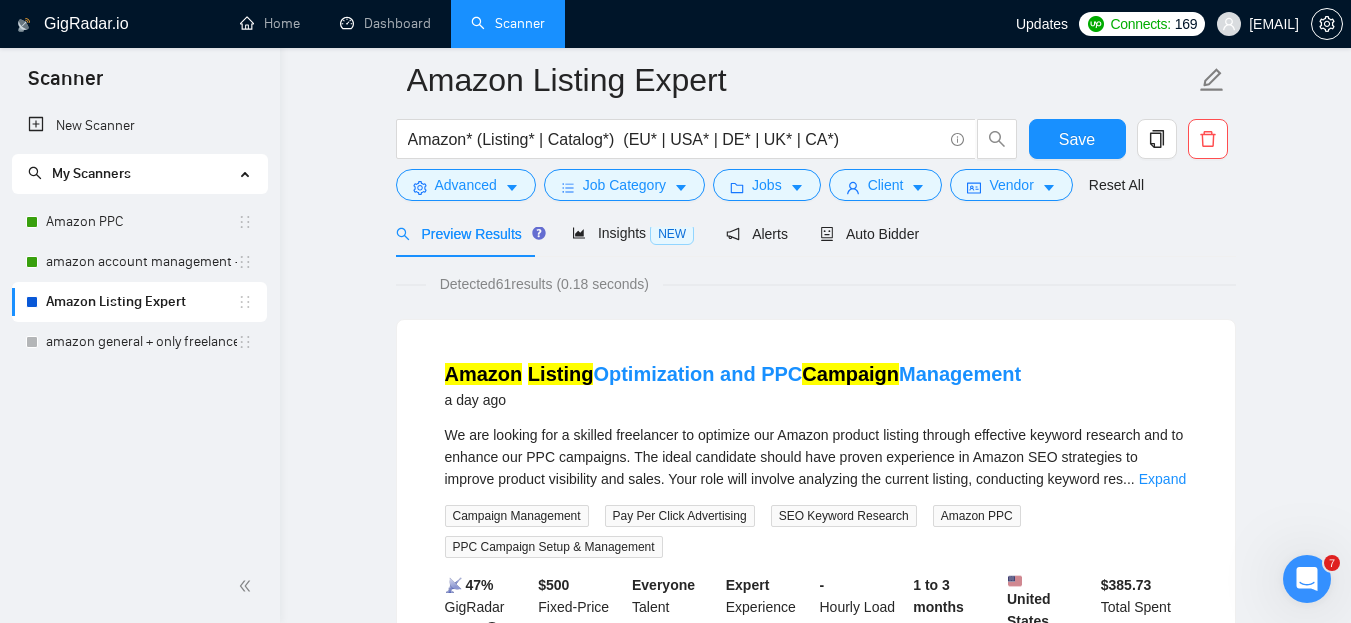 scroll, scrollTop: 98, scrollLeft: 0, axis: vertical 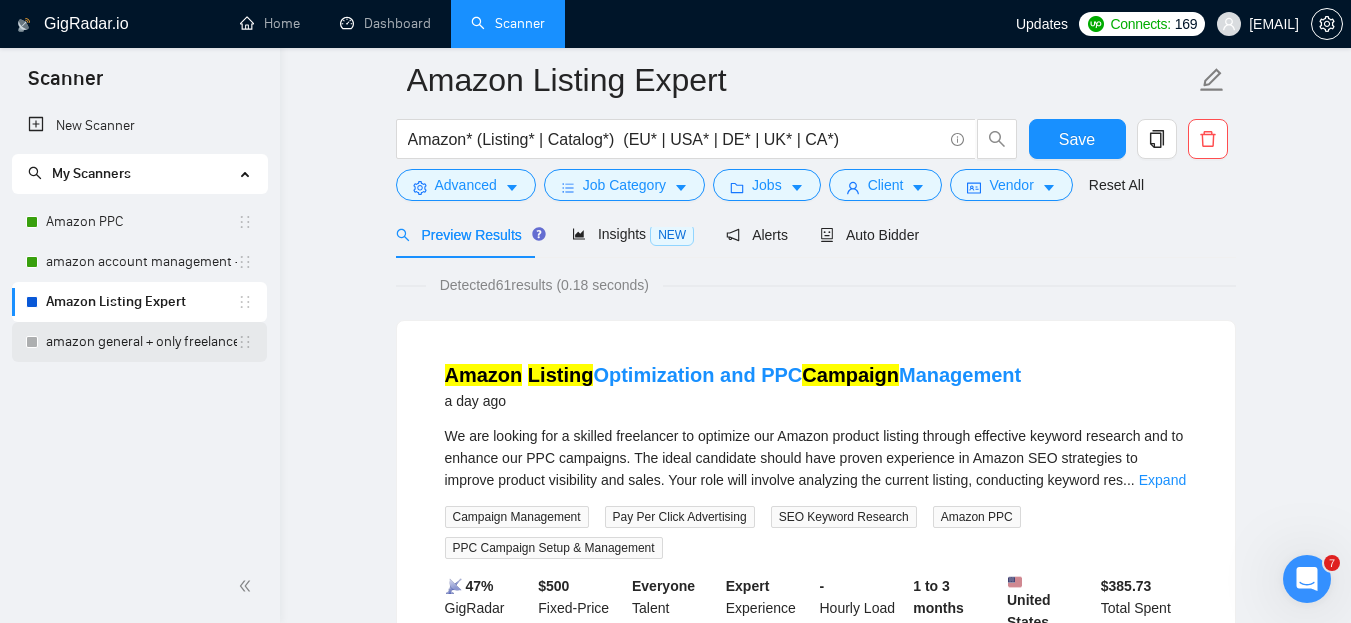 click on "amazon general + only freelancer" at bounding box center [141, 342] 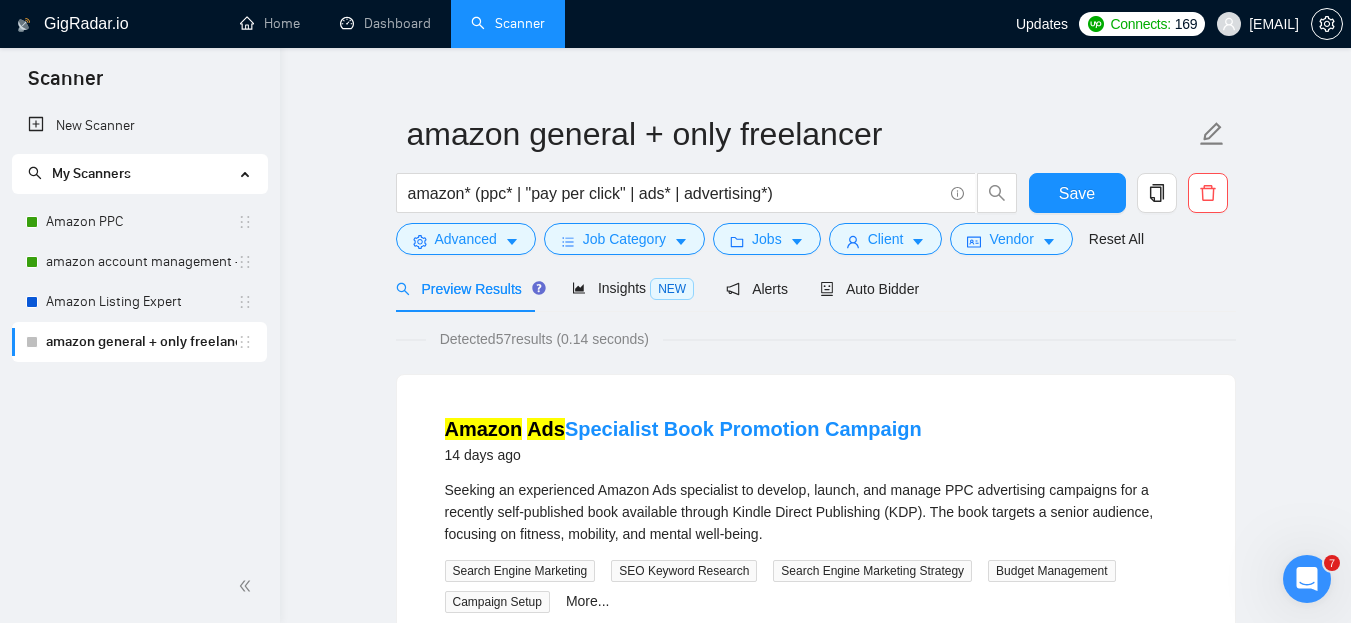 scroll, scrollTop: 29, scrollLeft: 0, axis: vertical 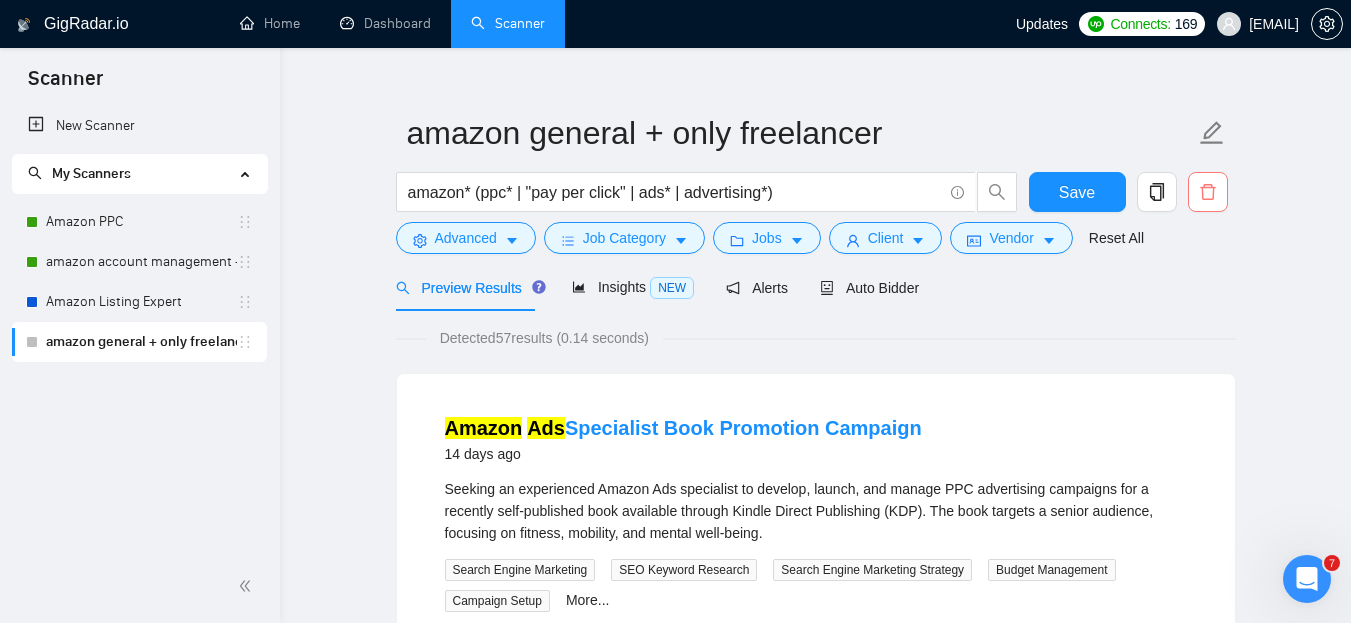 click 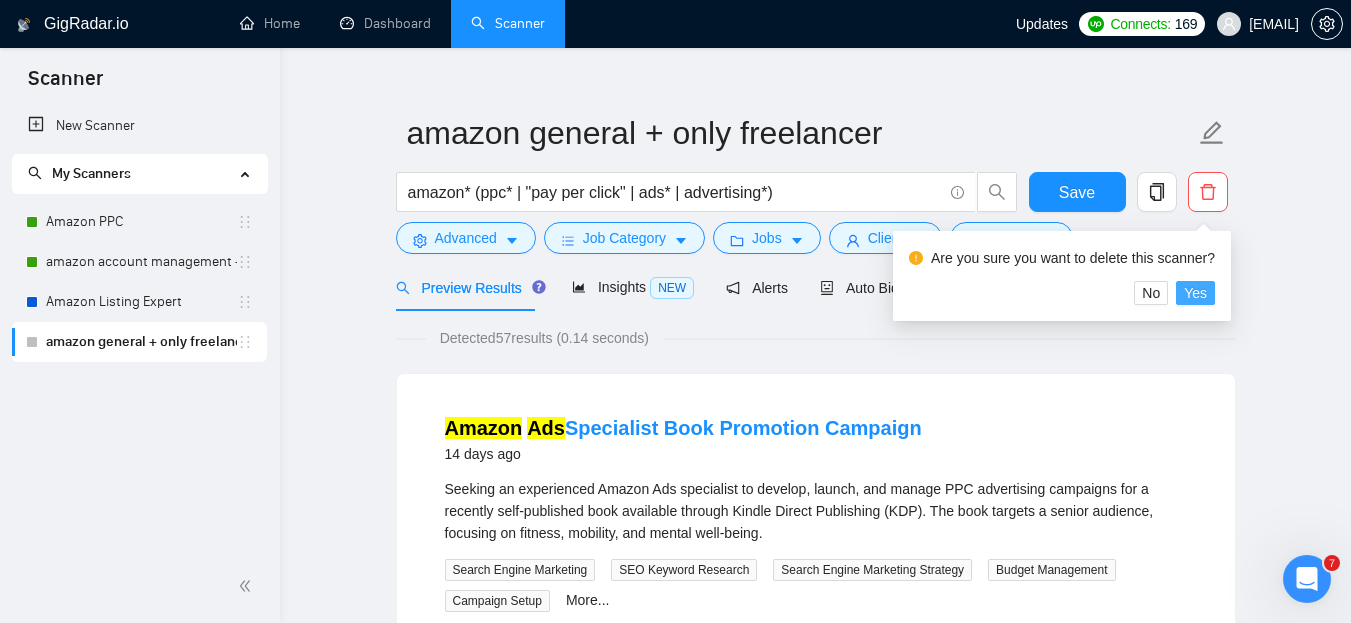 click on "Yes" at bounding box center (1195, 293) 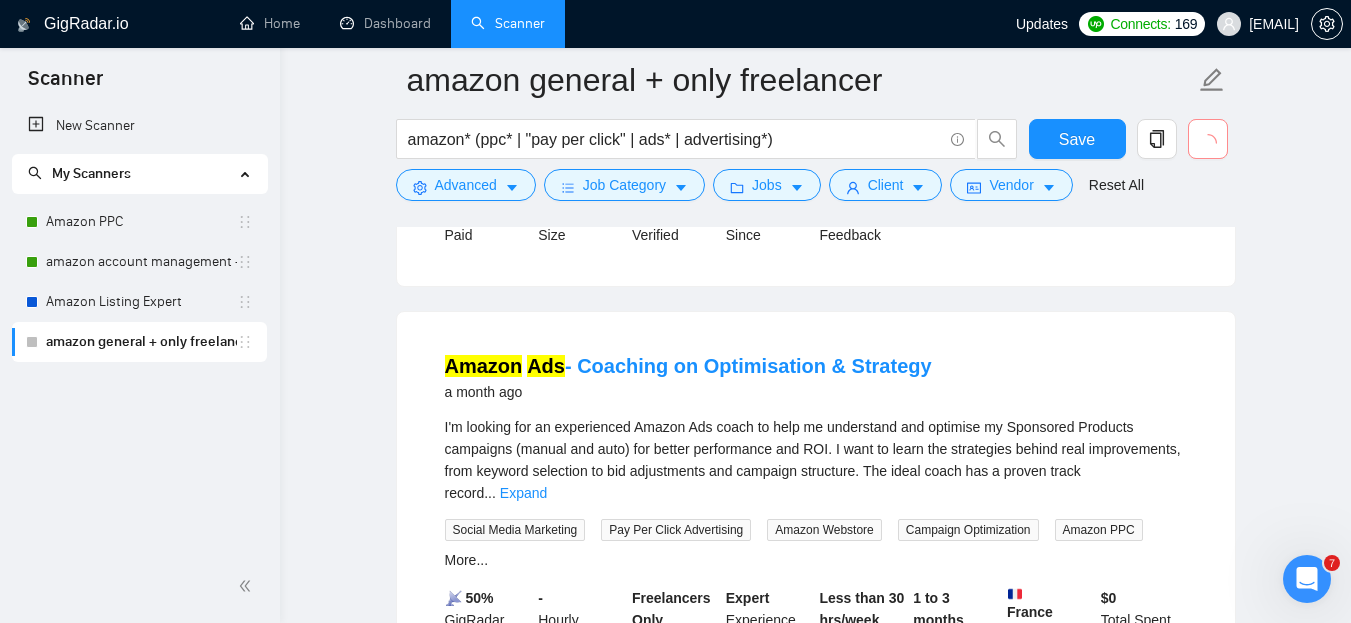 scroll, scrollTop: 591, scrollLeft: 0, axis: vertical 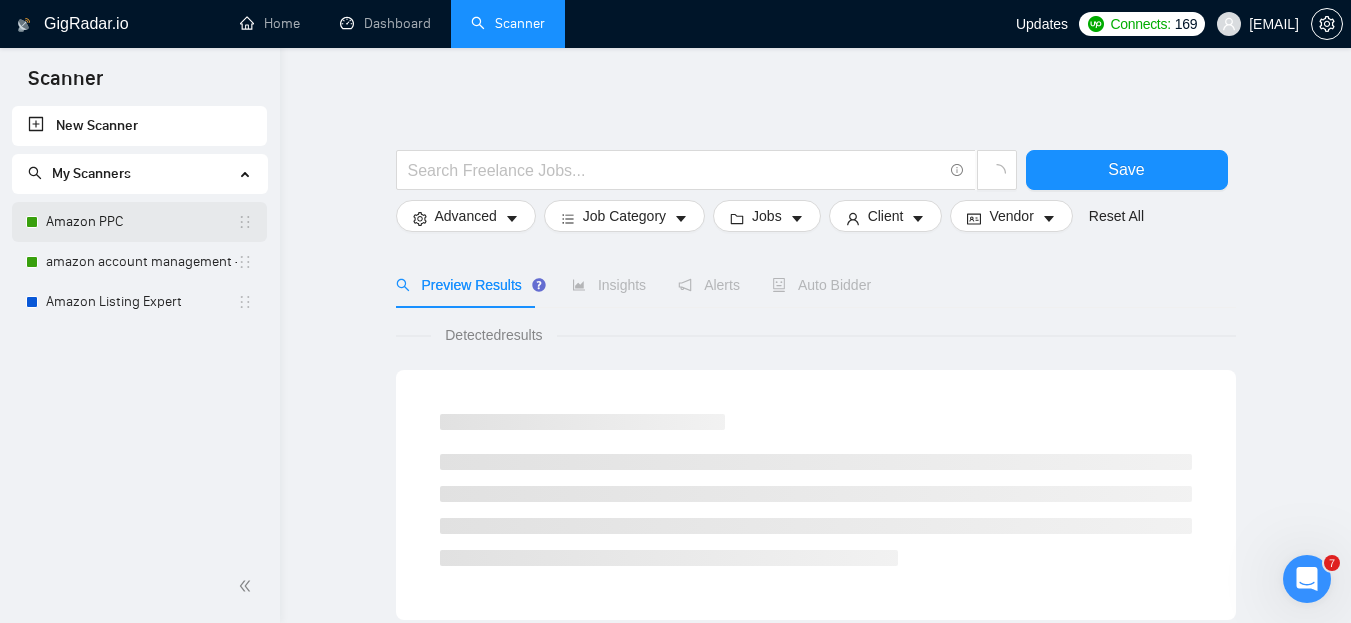 click on "Amazon PPC" at bounding box center (141, 222) 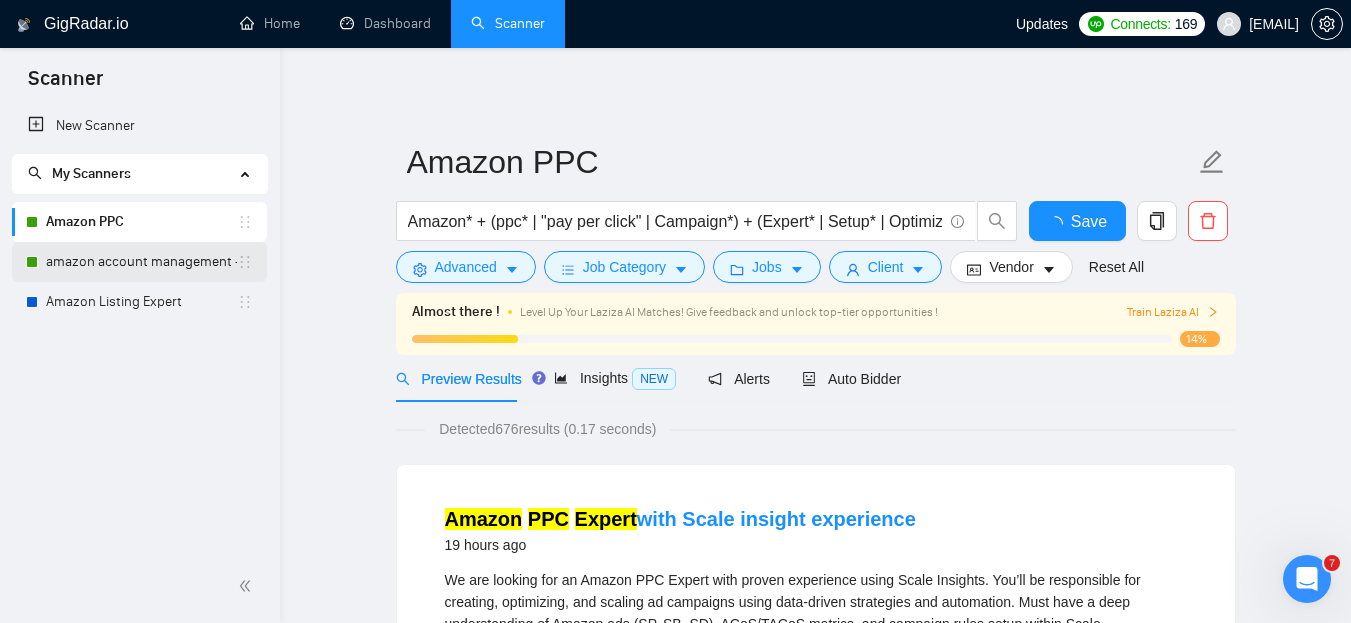 click on "amazon account management - RA" at bounding box center (141, 262) 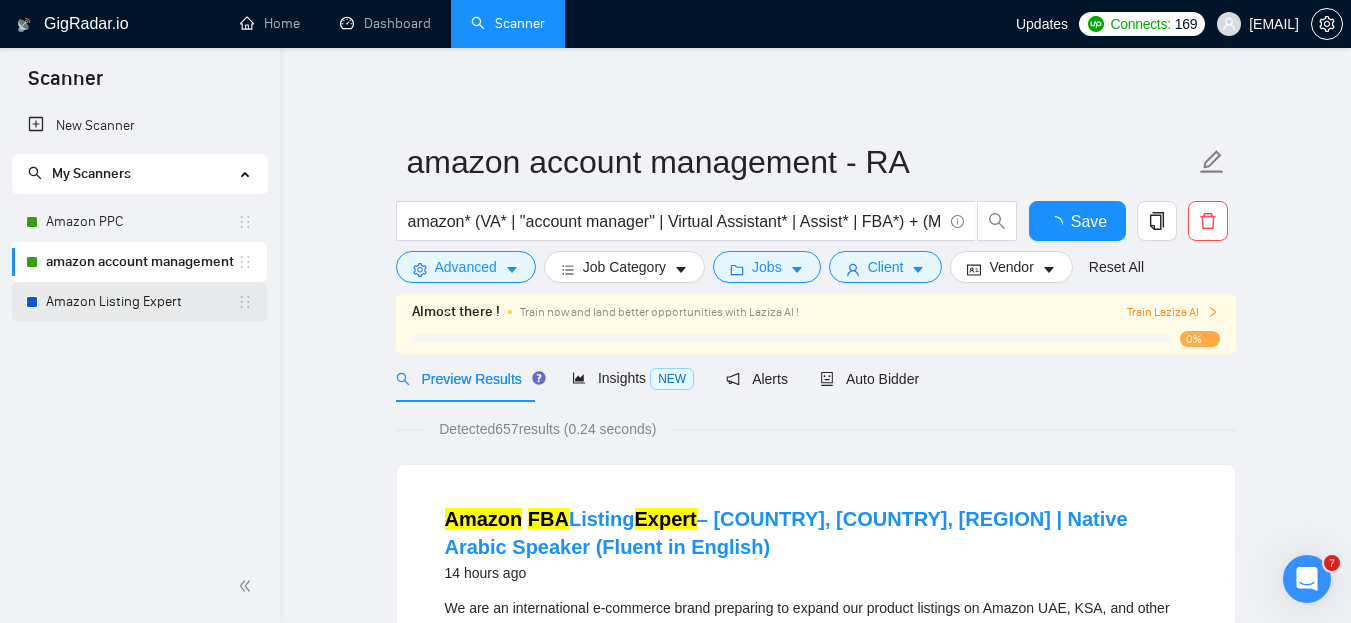 click on "Amazon Listing Expert" at bounding box center [141, 302] 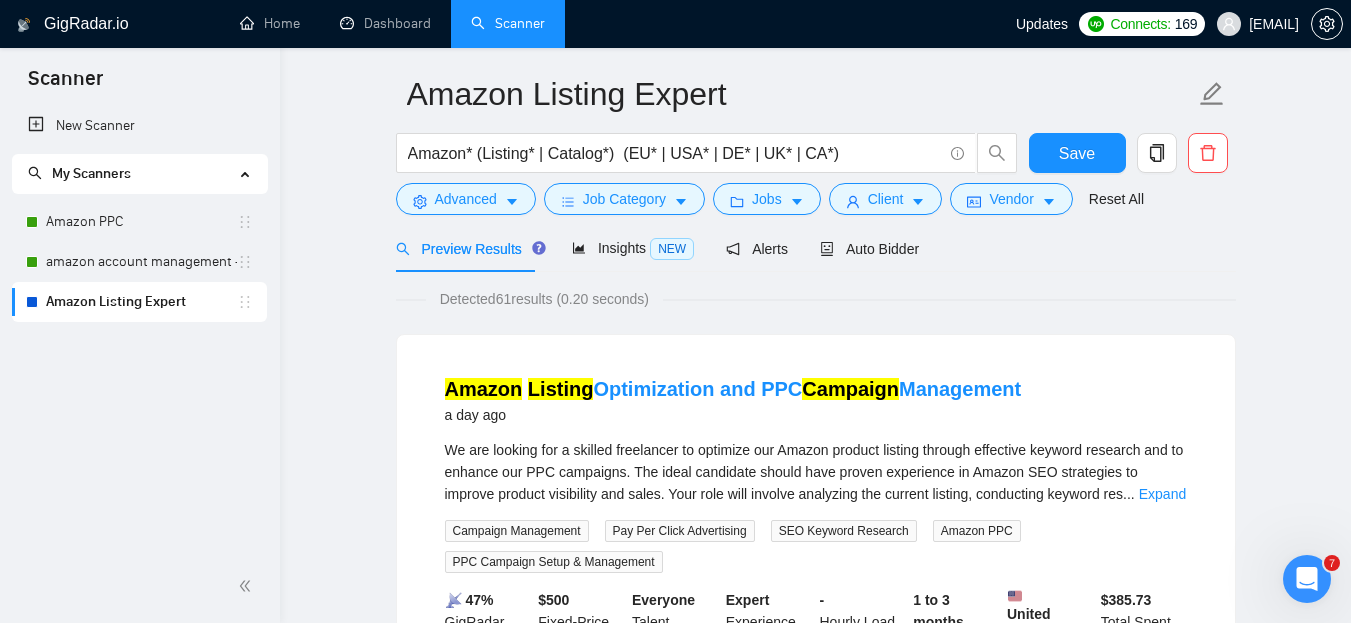 scroll, scrollTop: 0, scrollLeft: 0, axis: both 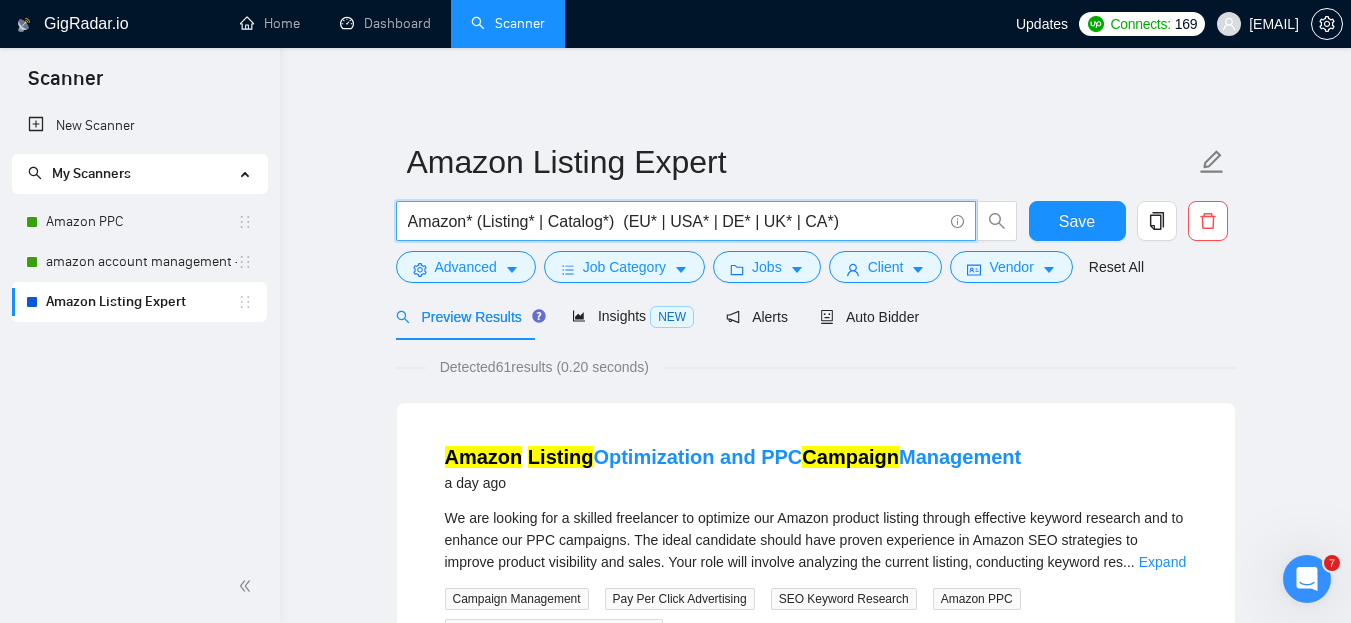 click on "Amazon* (Listing* | Catalog*)  (EU* | USA* | DE* | UK* | CA*)" at bounding box center (675, 221) 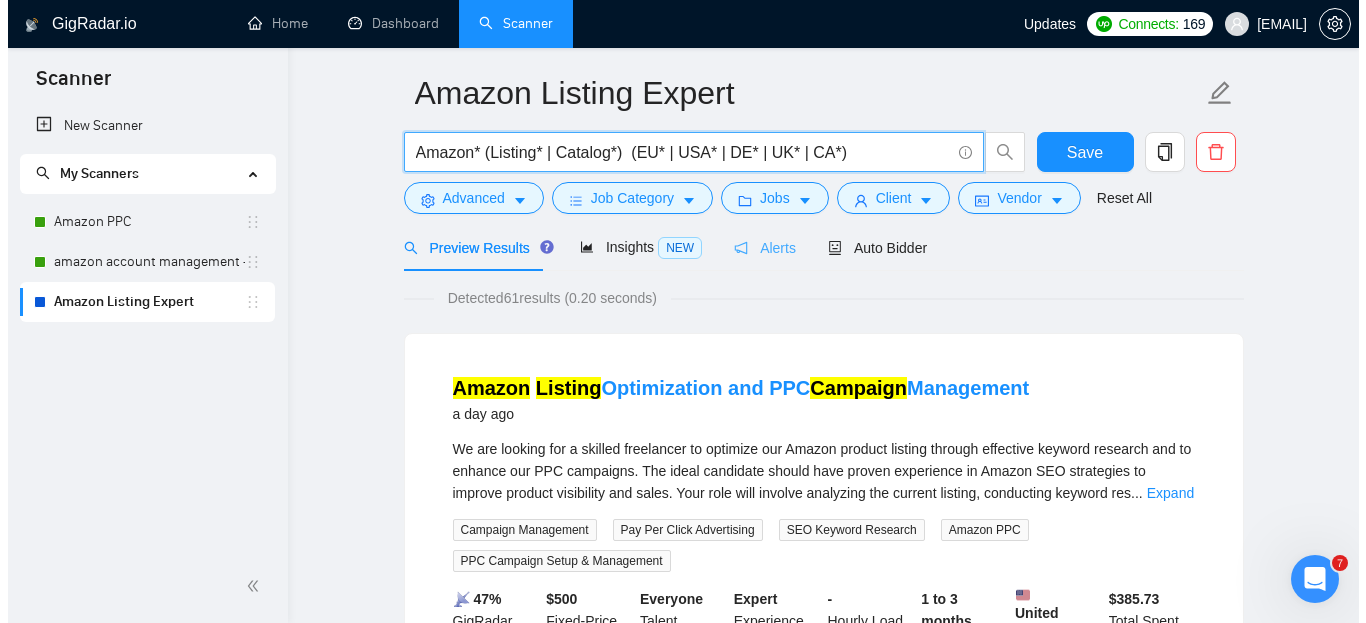 scroll, scrollTop: 8, scrollLeft: 0, axis: vertical 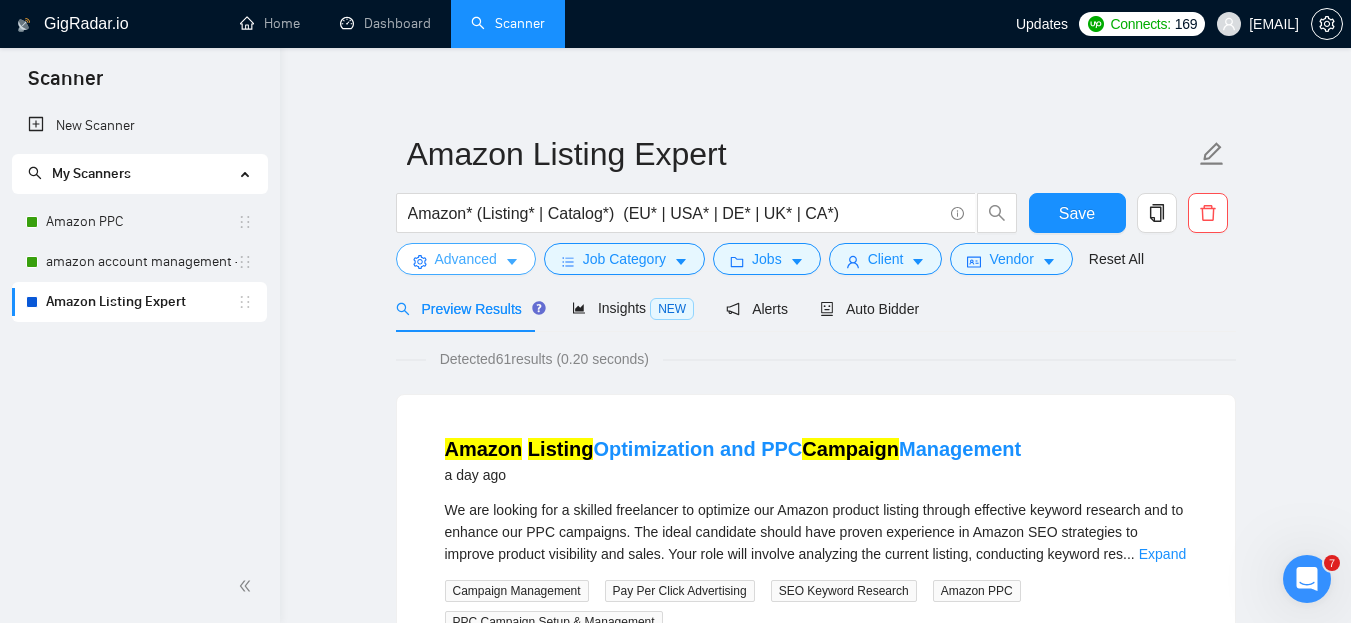 click 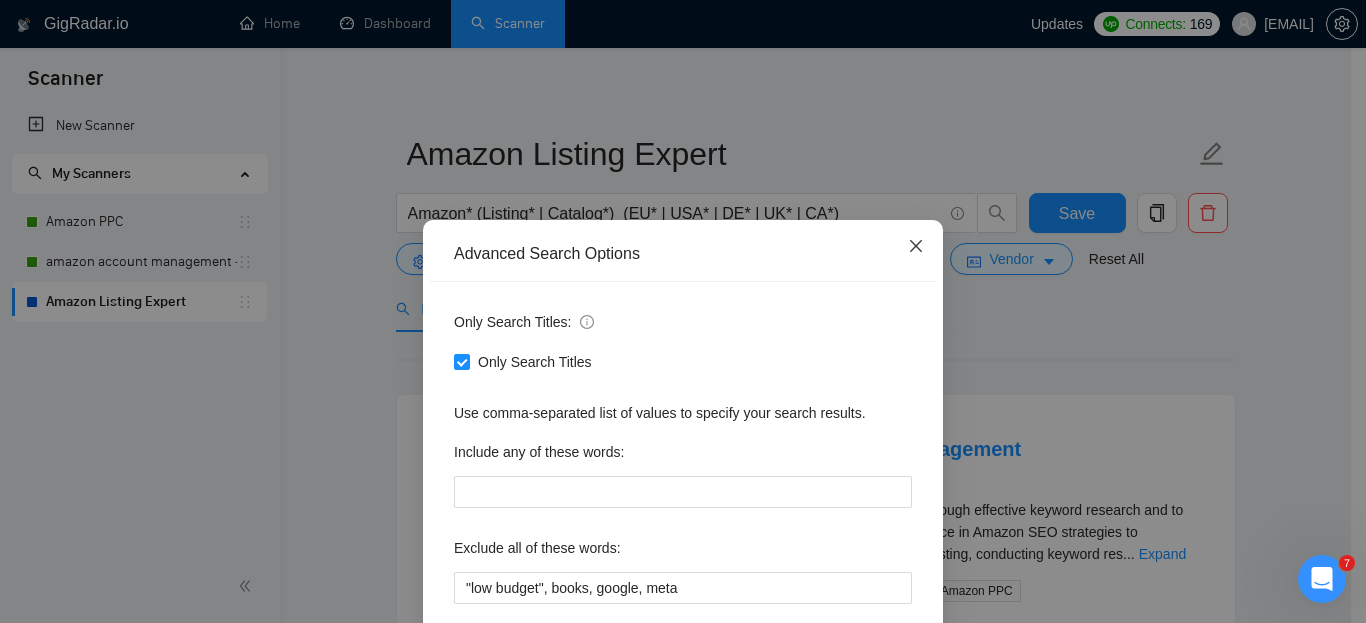 click 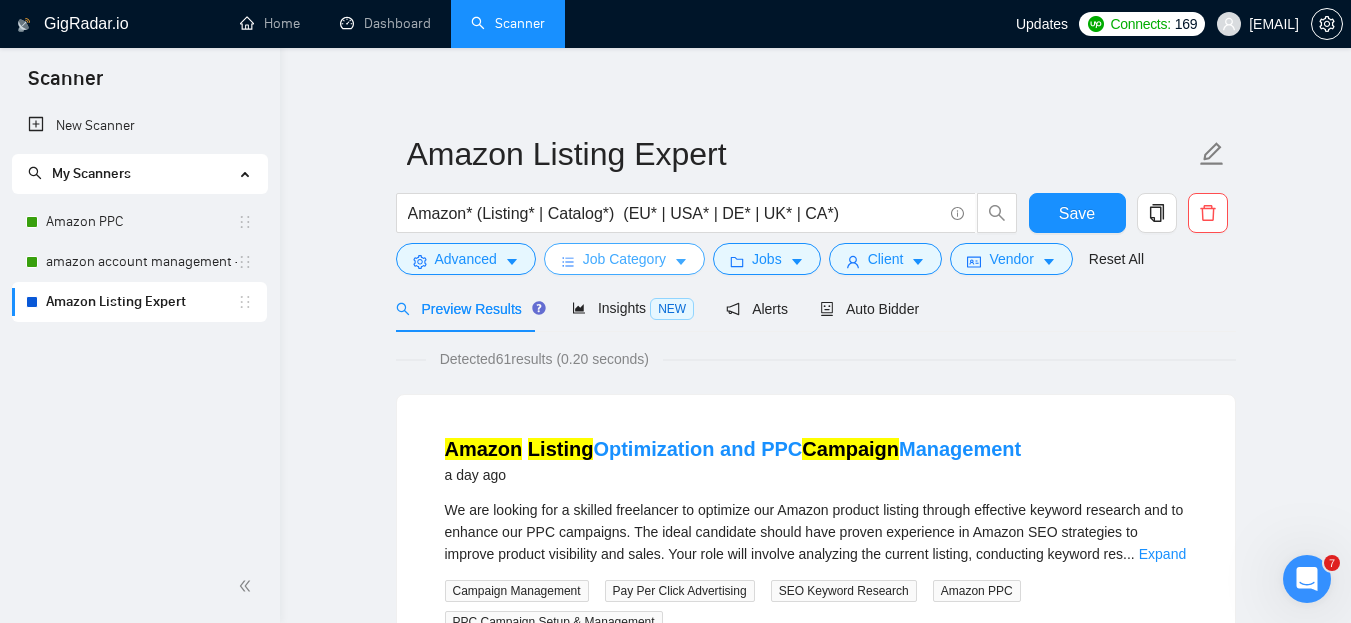 click on "Job Category" at bounding box center [624, 259] 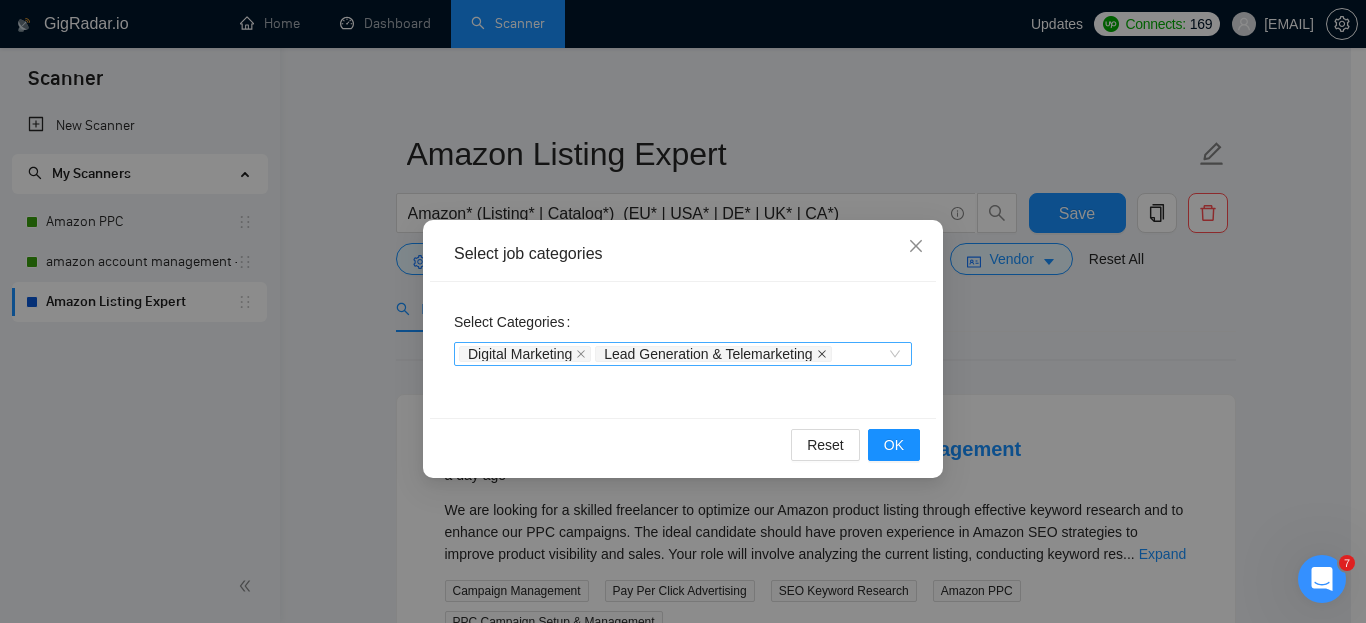 click 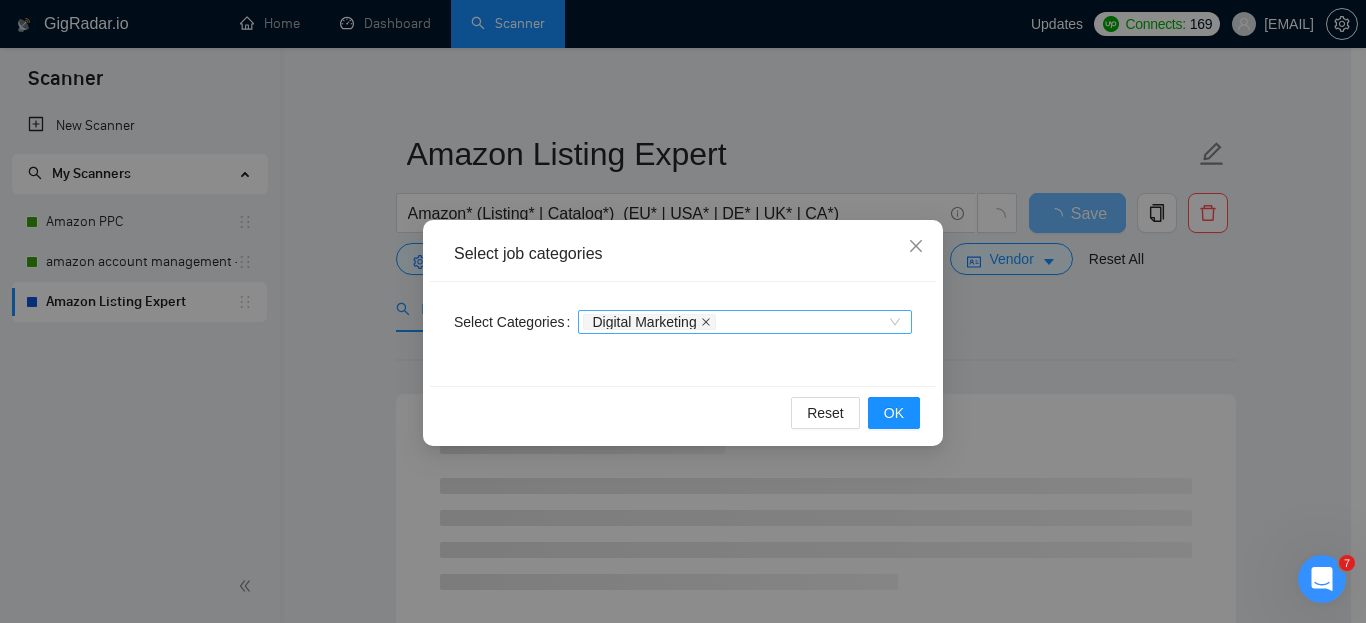 click 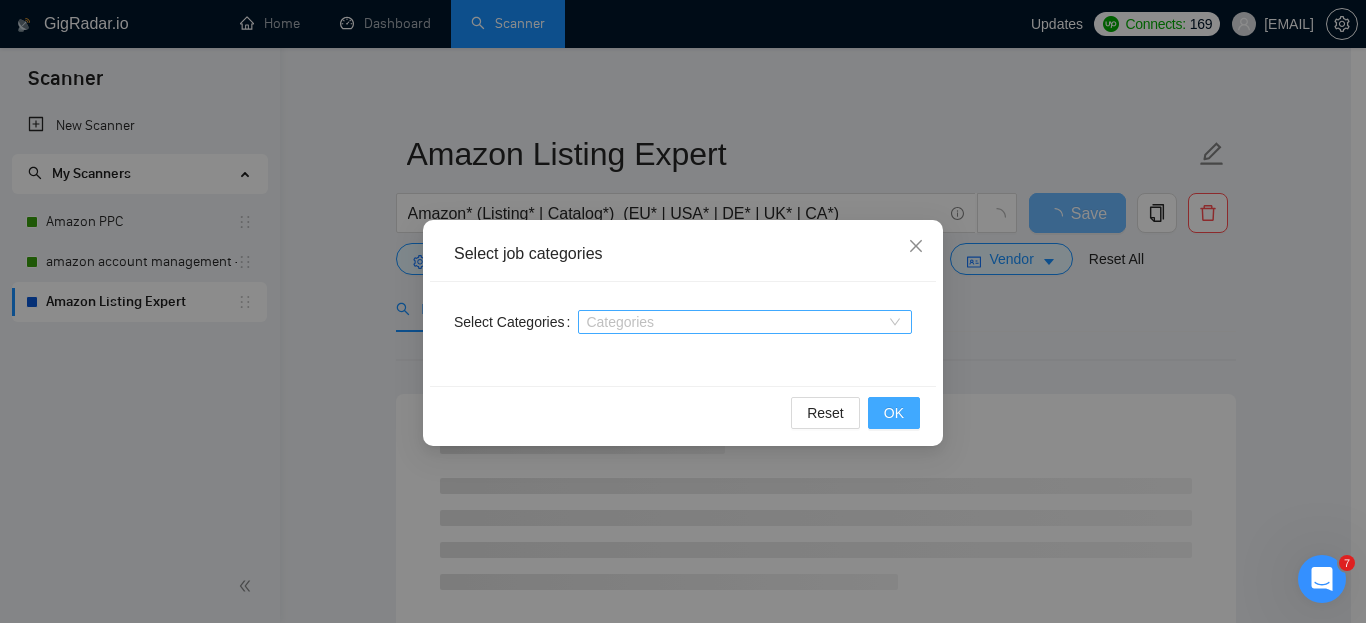 click on "OK" at bounding box center [894, 413] 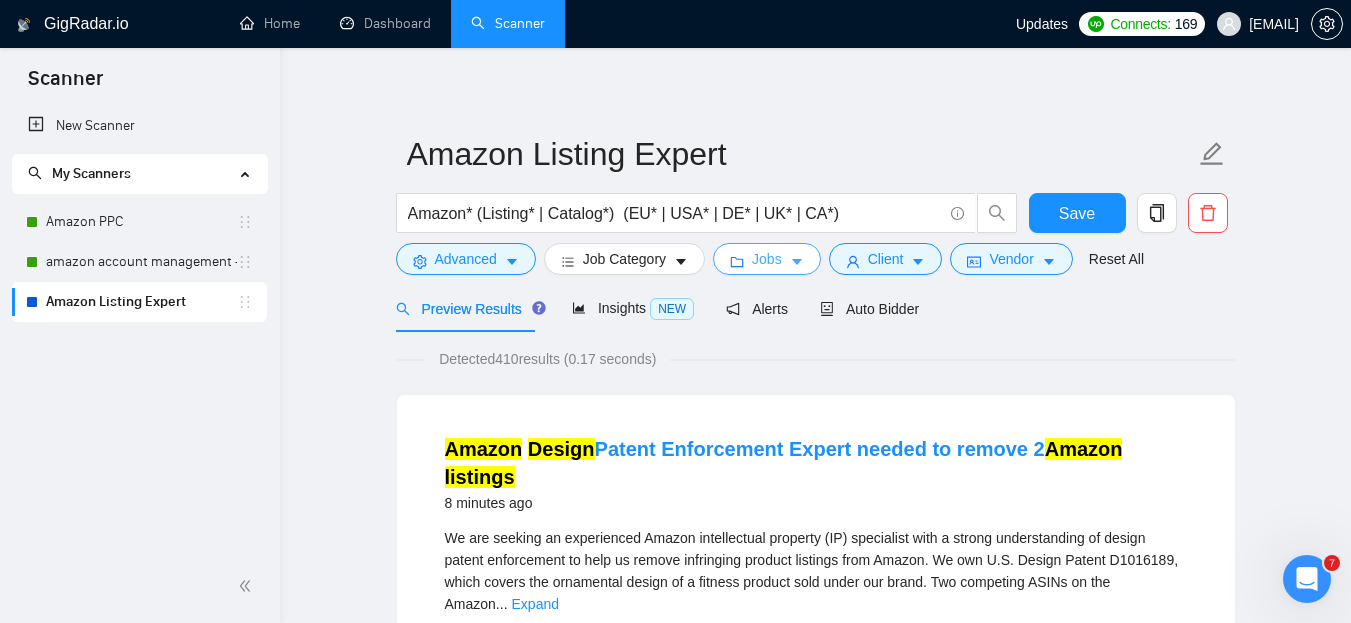 click on "Jobs" at bounding box center (767, 259) 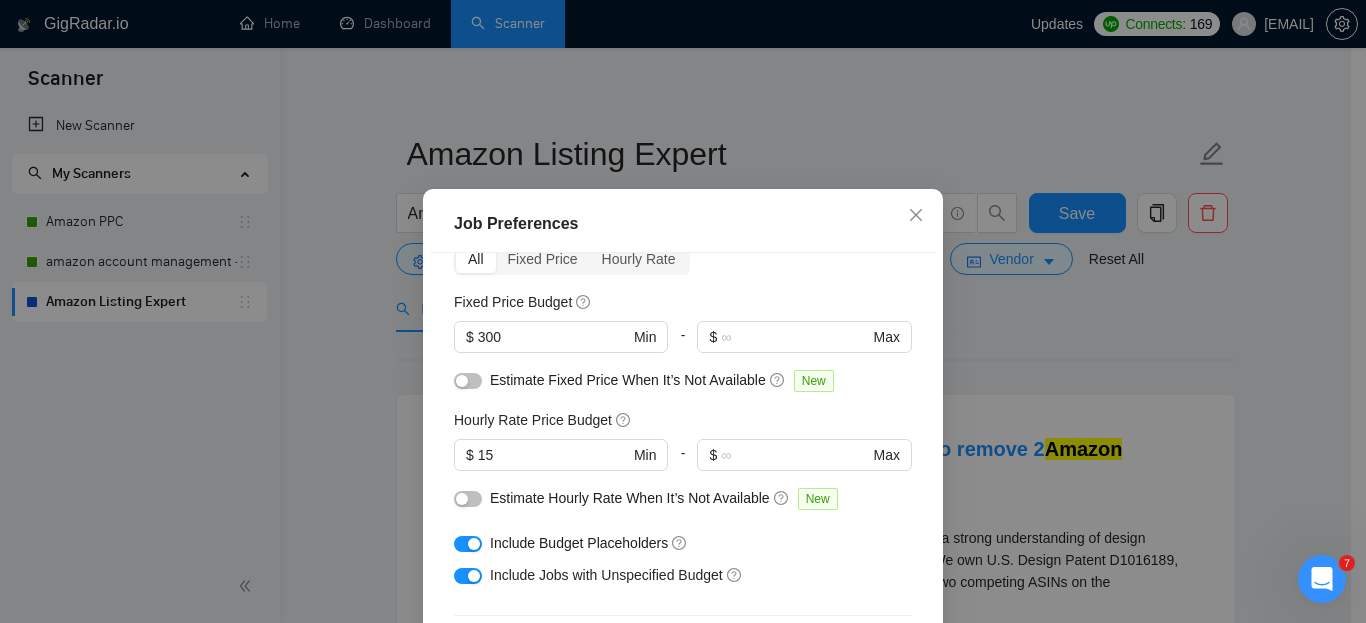scroll, scrollTop: 103, scrollLeft: 0, axis: vertical 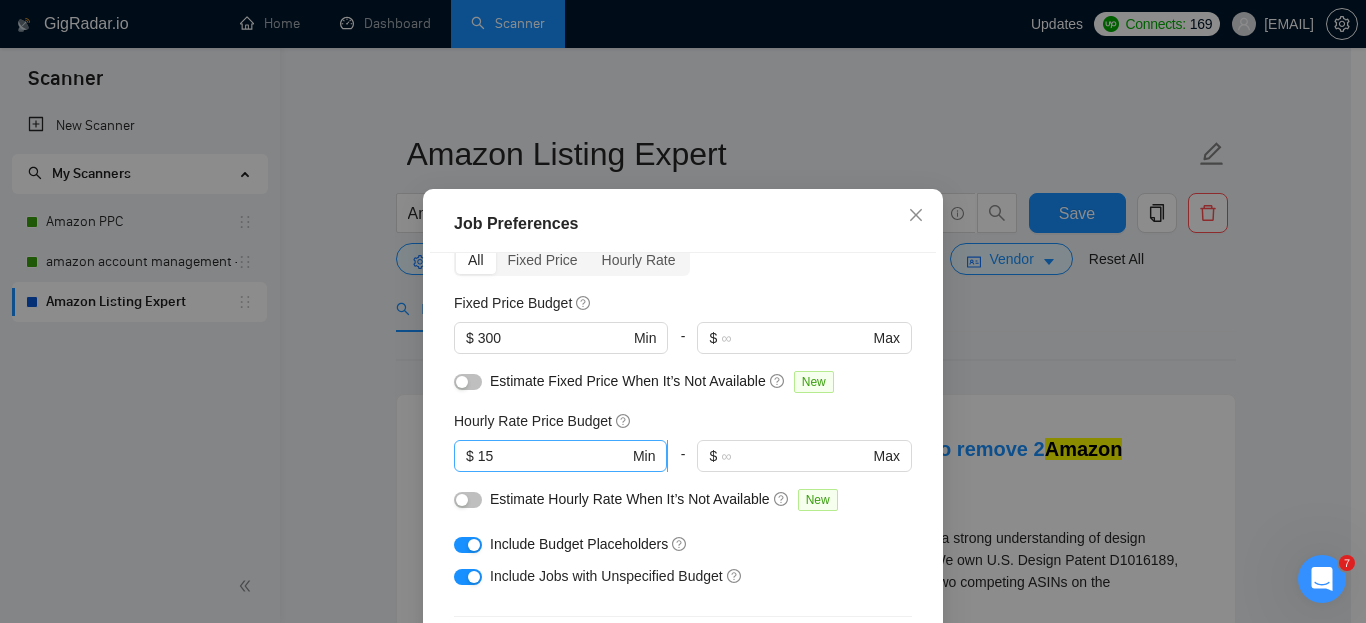 click on "15" at bounding box center (553, 456) 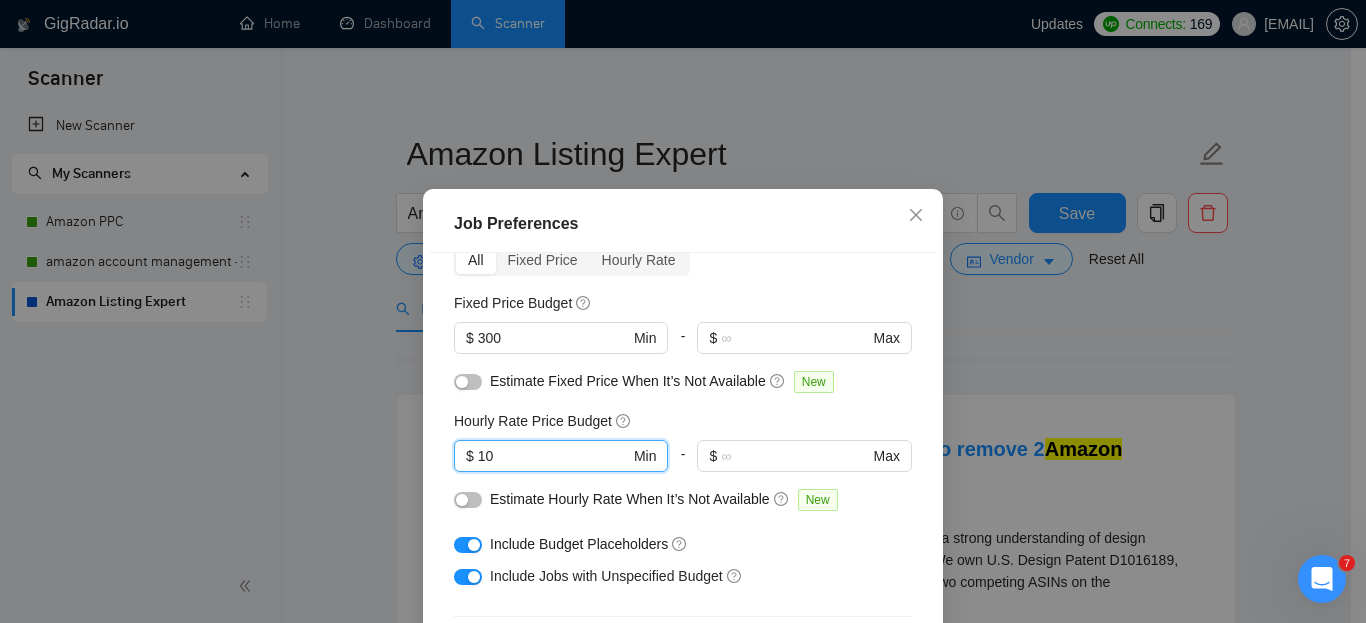 type on "10" 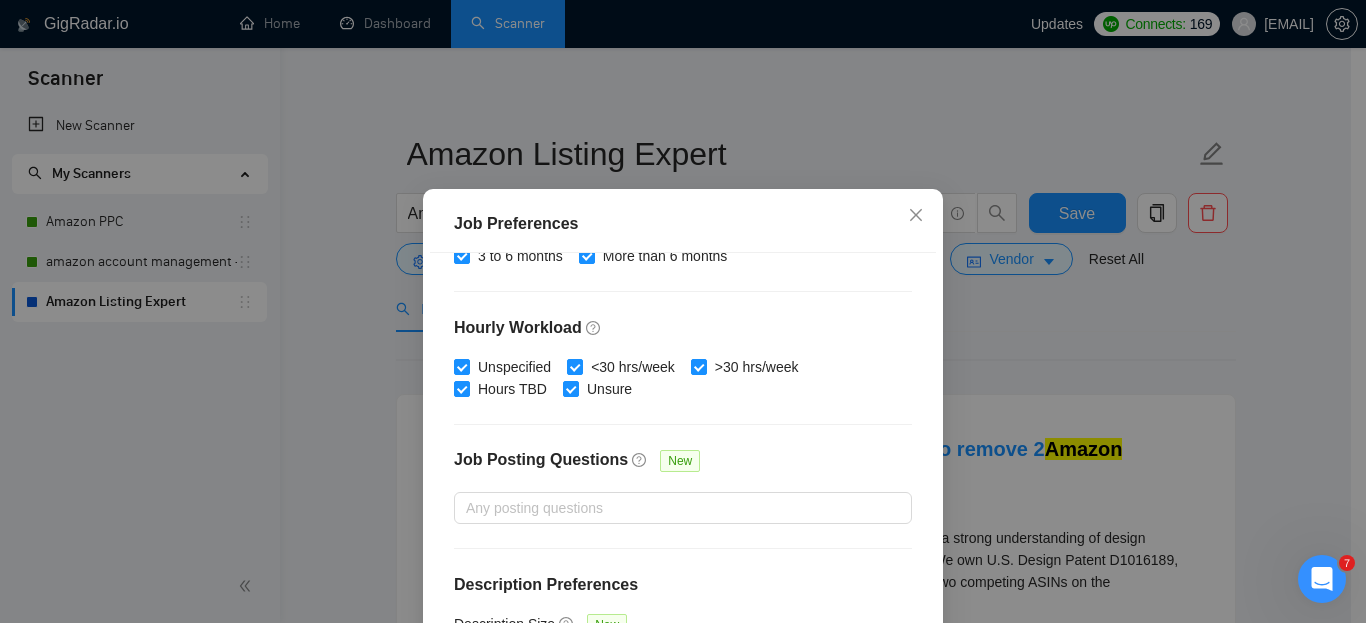 scroll, scrollTop: 691, scrollLeft: 0, axis: vertical 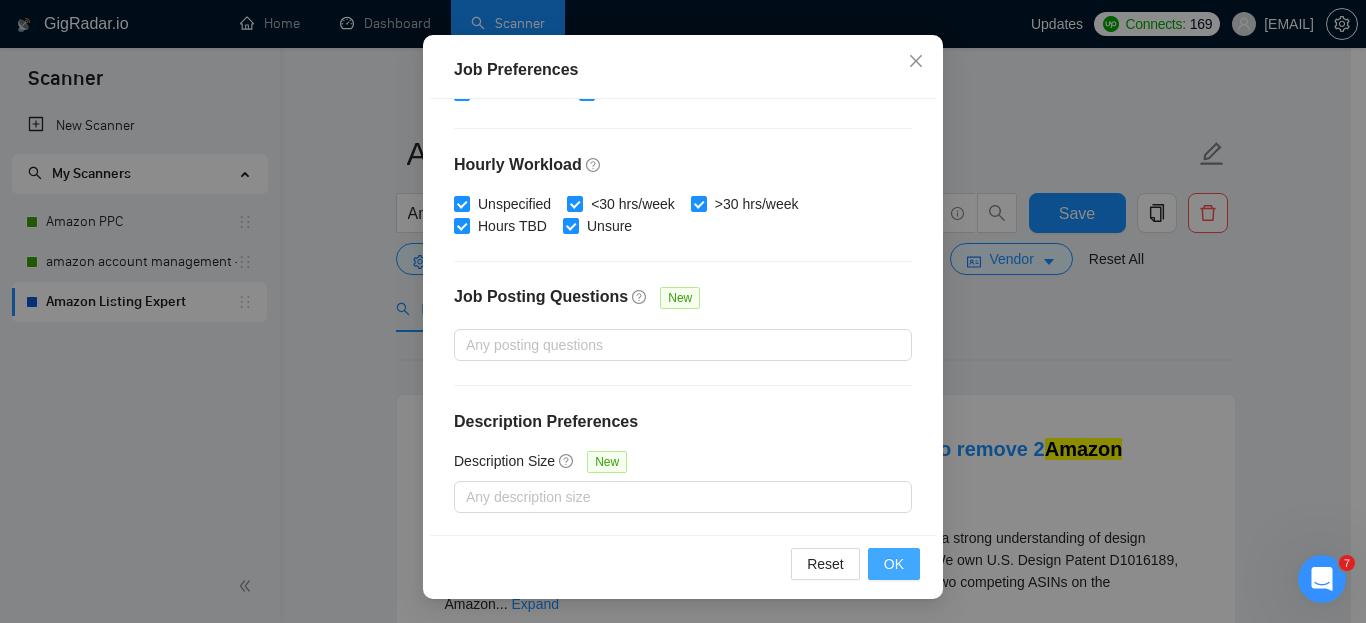 click on "OK" at bounding box center [894, 564] 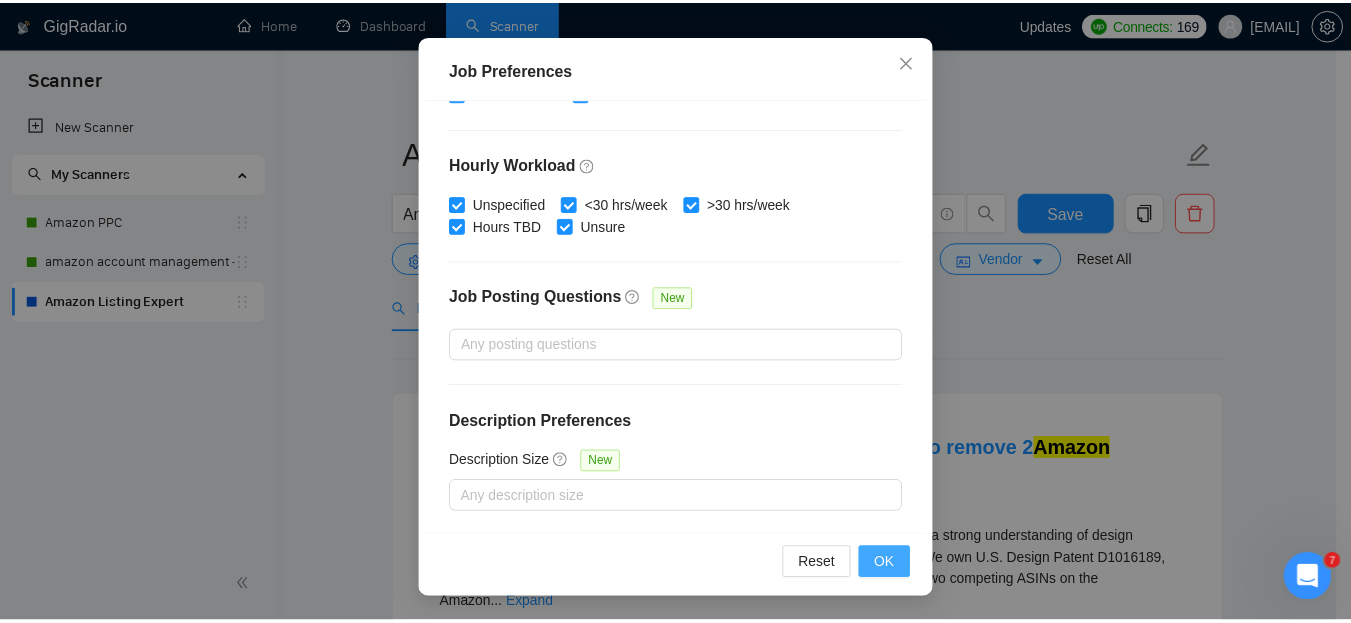 scroll, scrollTop: 85, scrollLeft: 0, axis: vertical 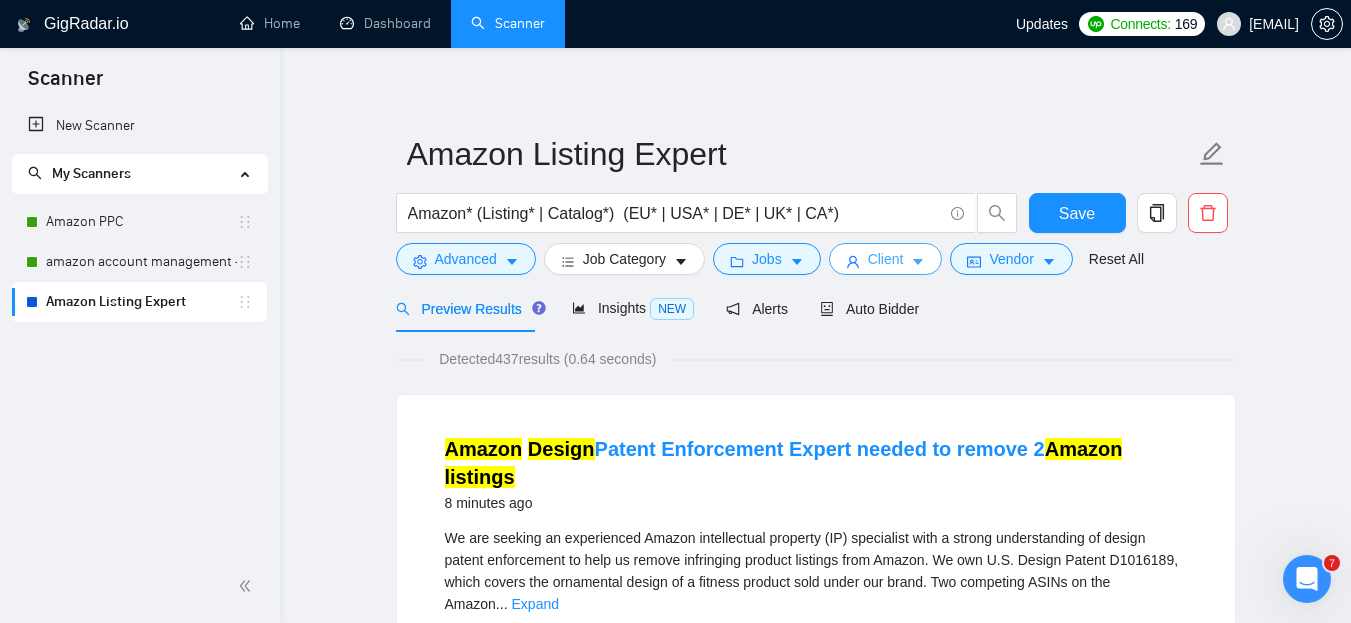 click on "Client" at bounding box center (886, 259) 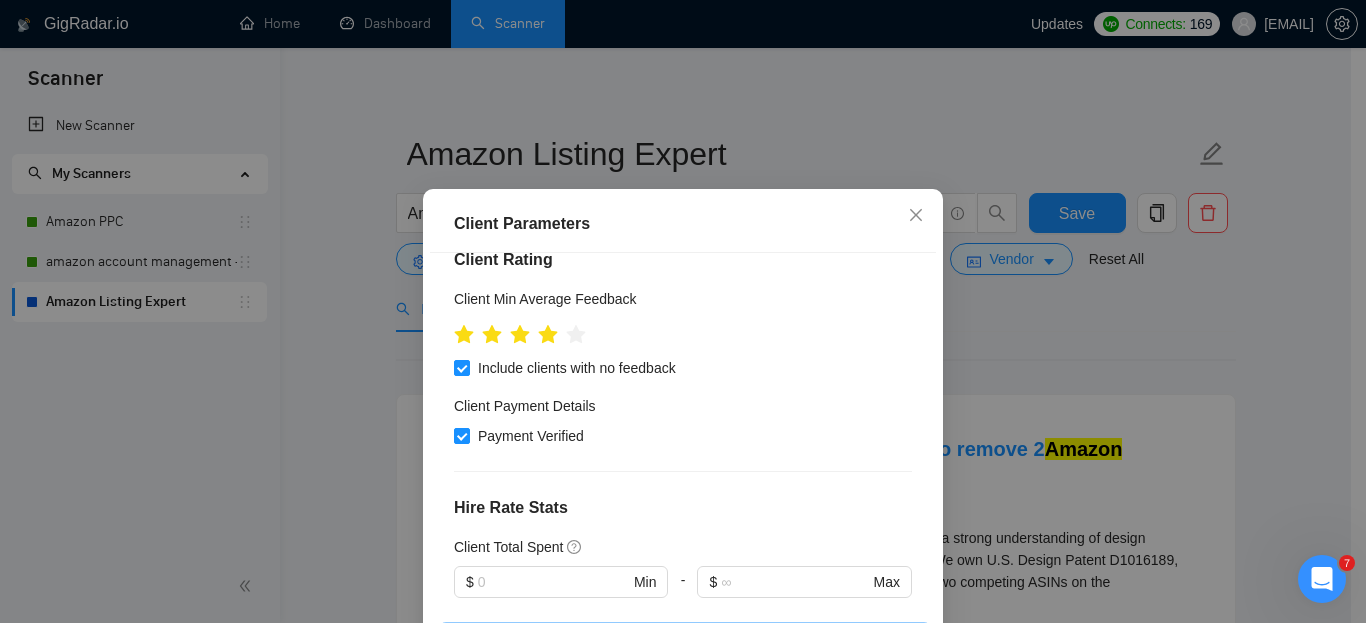 scroll, scrollTop: 259, scrollLeft: 0, axis: vertical 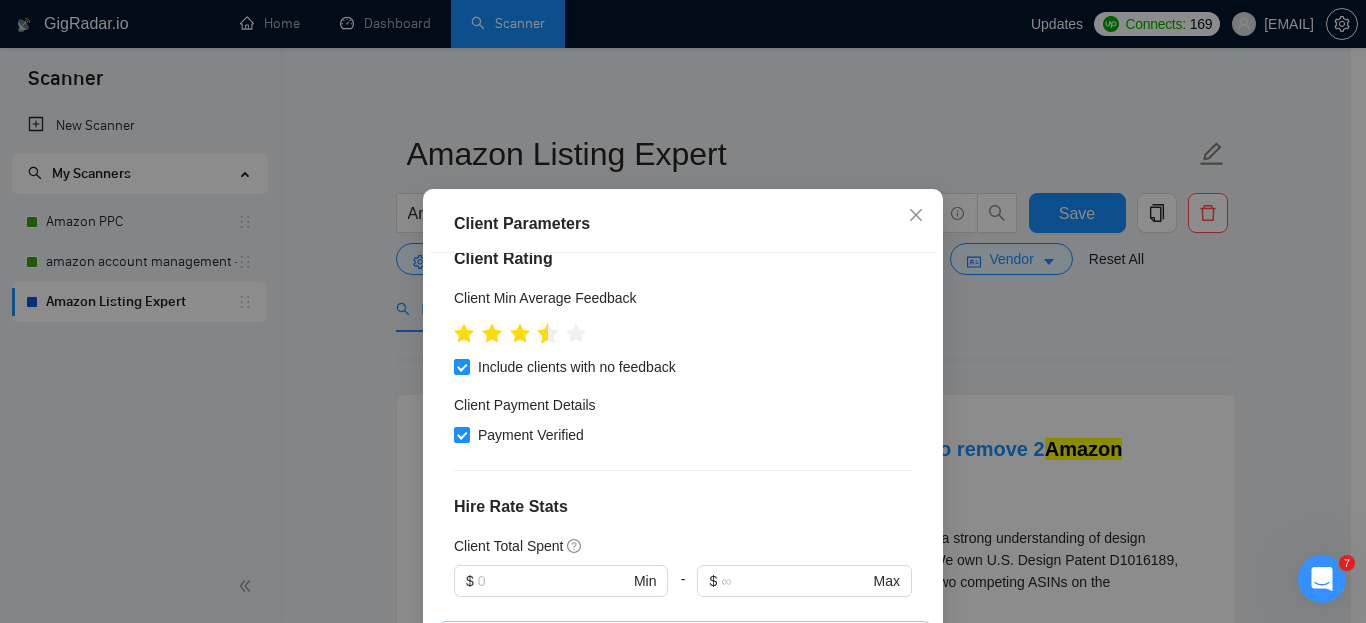 click 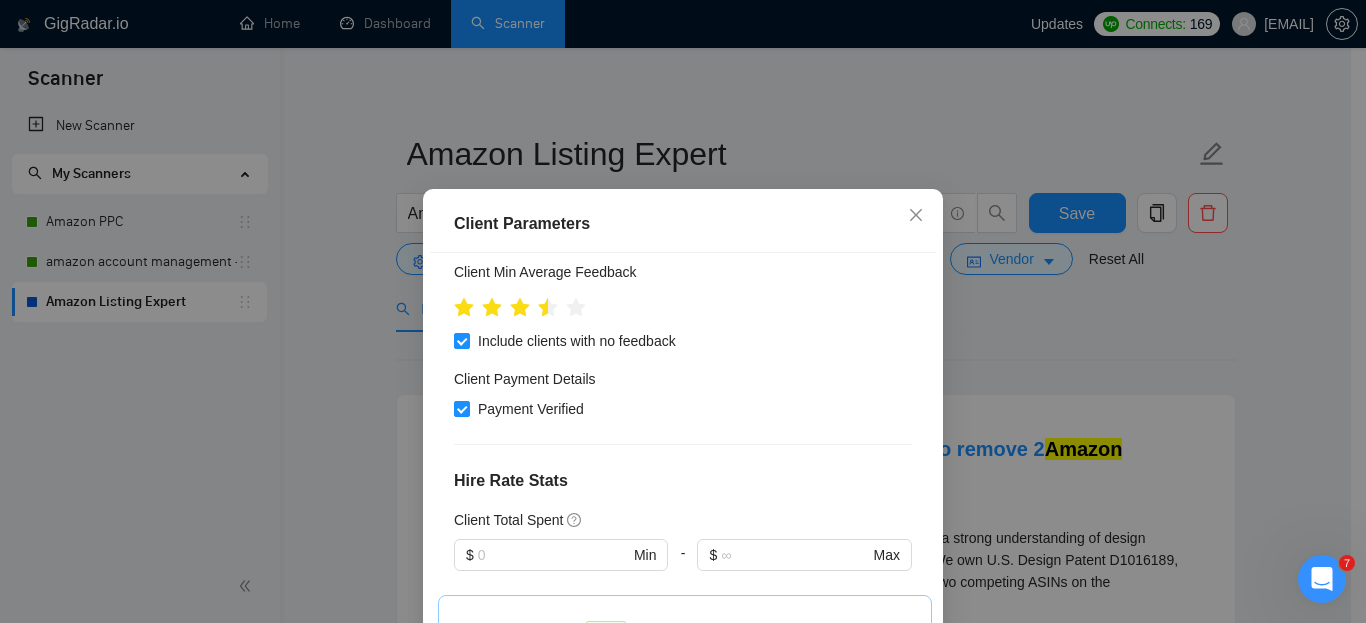 scroll, scrollTop: 338, scrollLeft: 0, axis: vertical 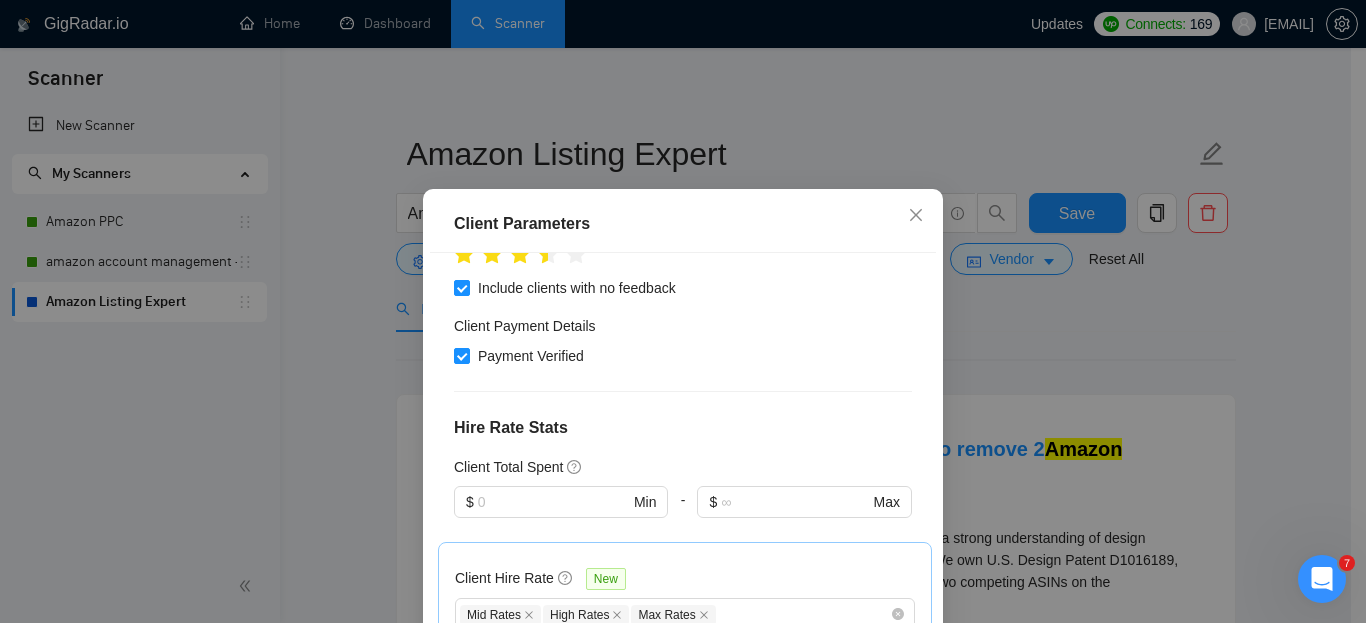 click on "Client Location Include Client Countries   Select Exclude Client Countries India Bangladesh Israel Russia   Client Rating Client Min Average Feedback Include clients with no feedback Client Payment Details Payment Verified Hire Rate Stats   Client Total Spent $ Min - $ Max Client Hire Rate New Mid Rates High Rates Max Rates     Avg Hourly Rate Paid New $ 10 Min - $ Max Include Clients without Sufficient History Client Profile Client Industry New   Any industry Client Company Size   Any company size Enterprise Clients New   Any clients" at bounding box center [683, 471] 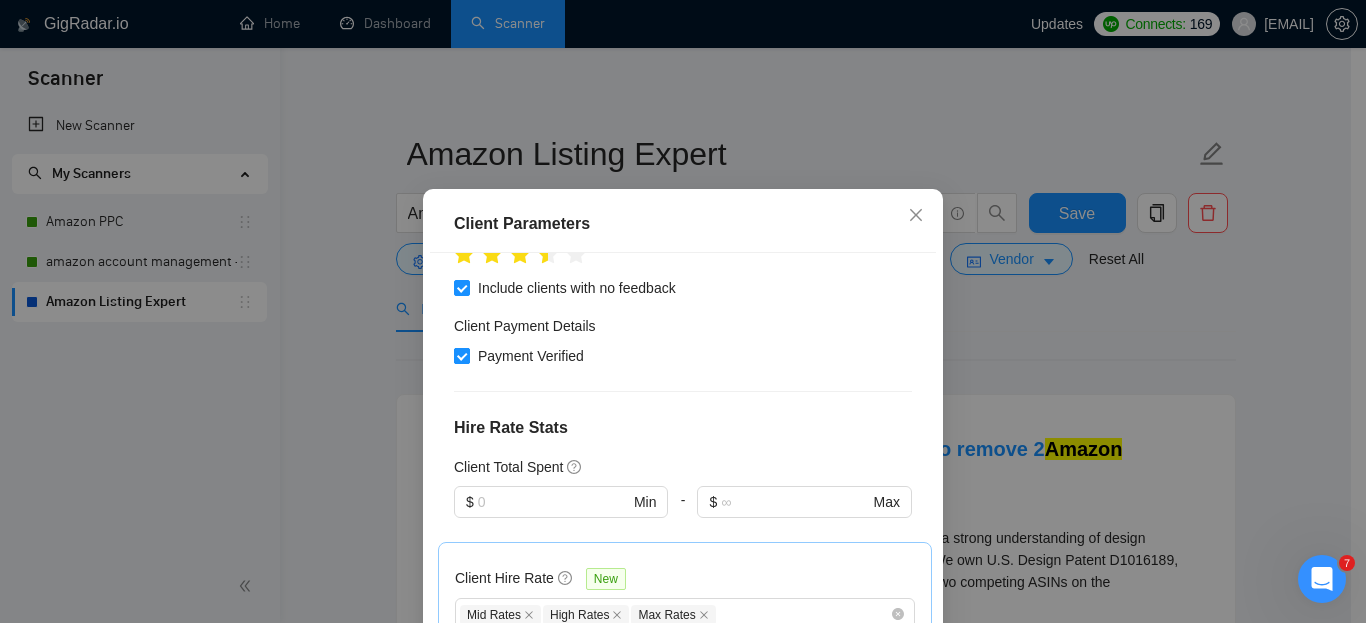click at bounding box center [462, 356] 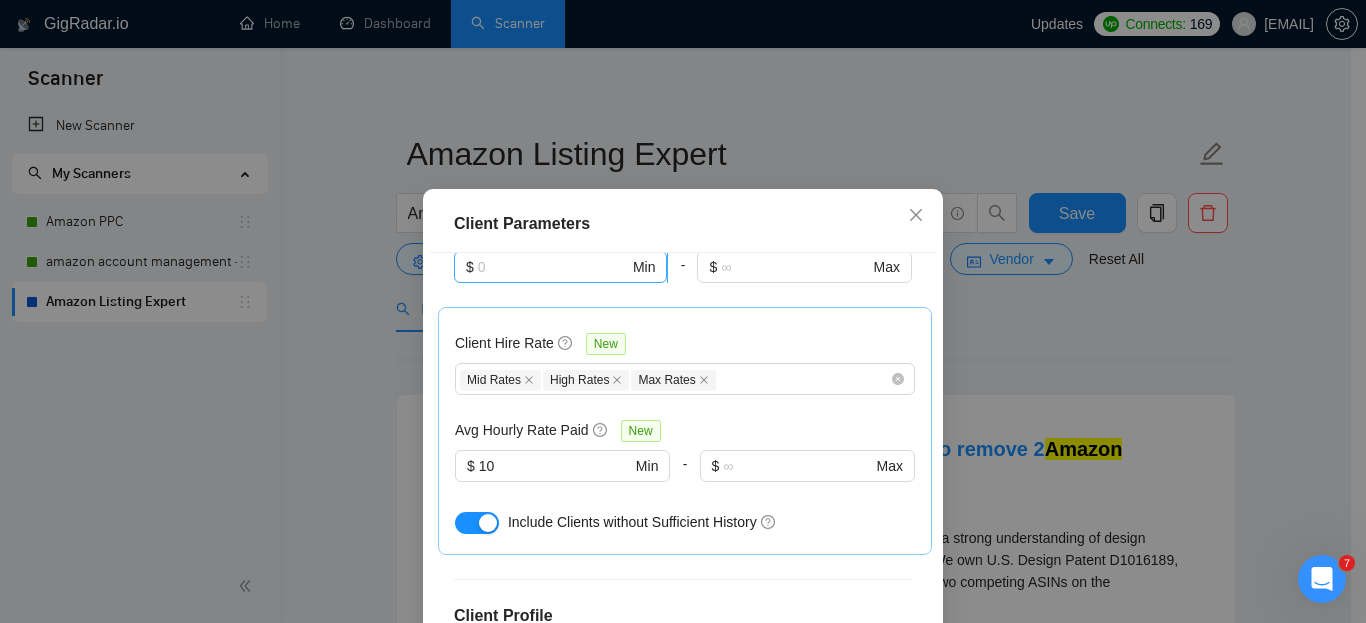 scroll, scrollTop: 575, scrollLeft: 0, axis: vertical 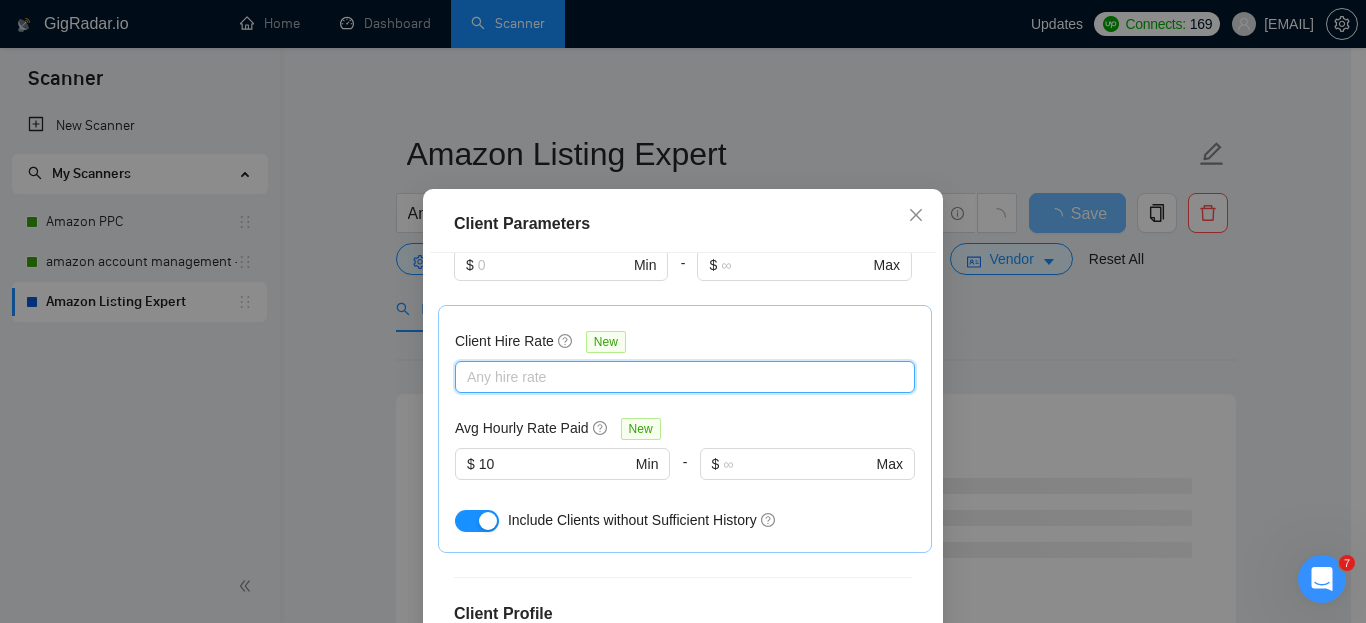 click on "Client Hire Rate New" at bounding box center (685, 345) 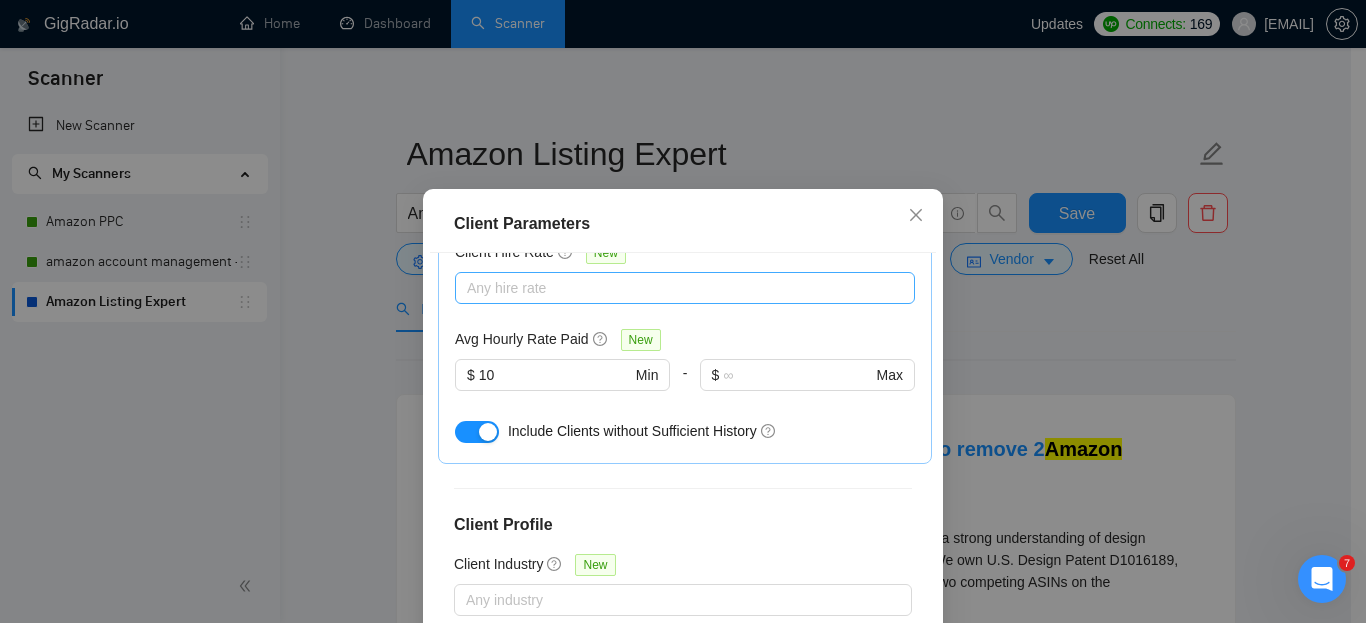 scroll, scrollTop: 668, scrollLeft: 0, axis: vertical 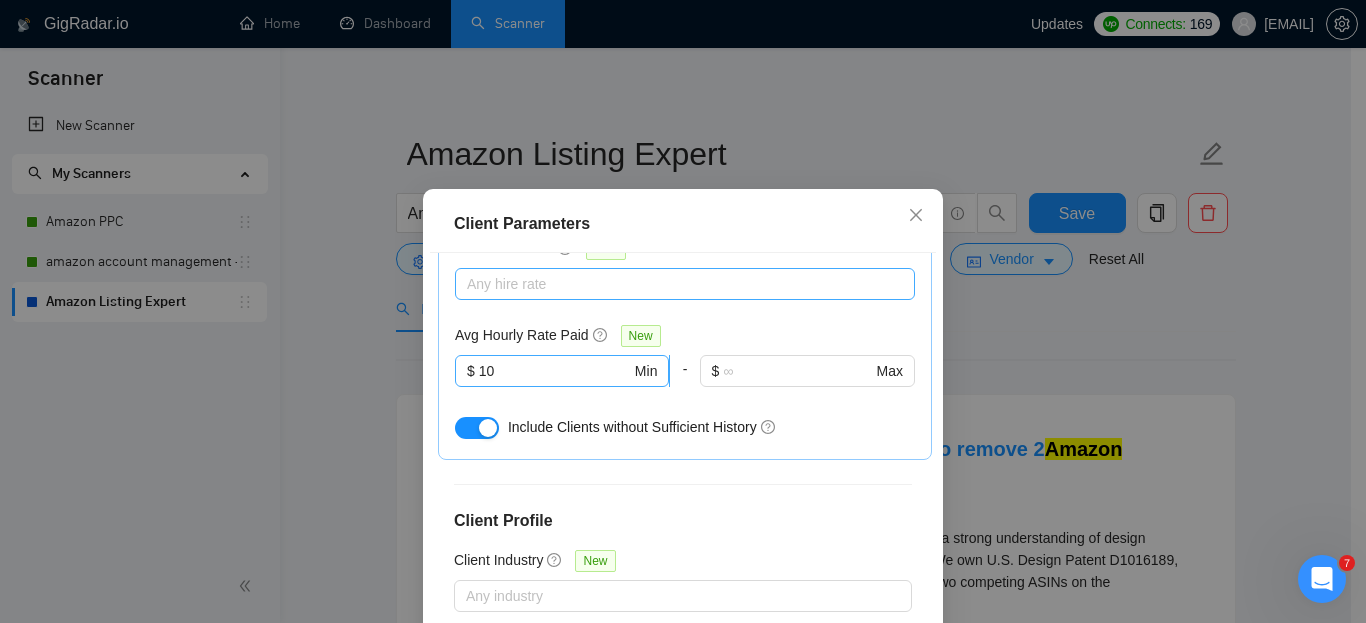 click on "10" at bounding box center [555, 371] 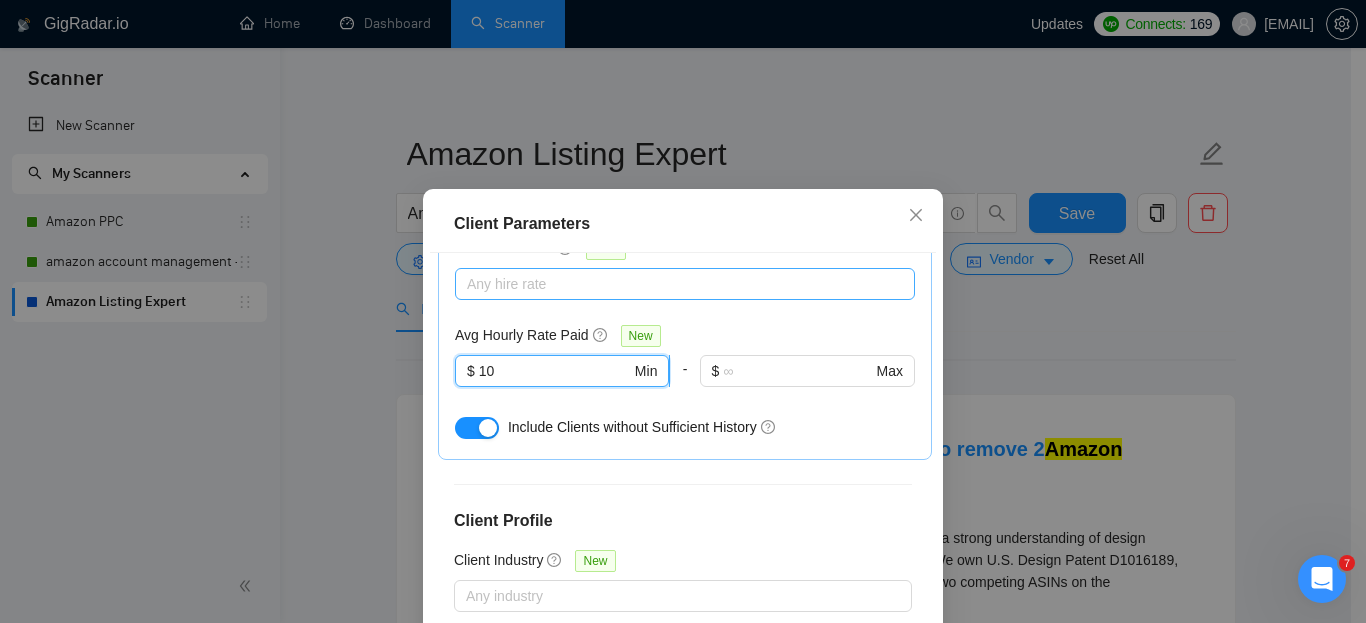 type on "1" 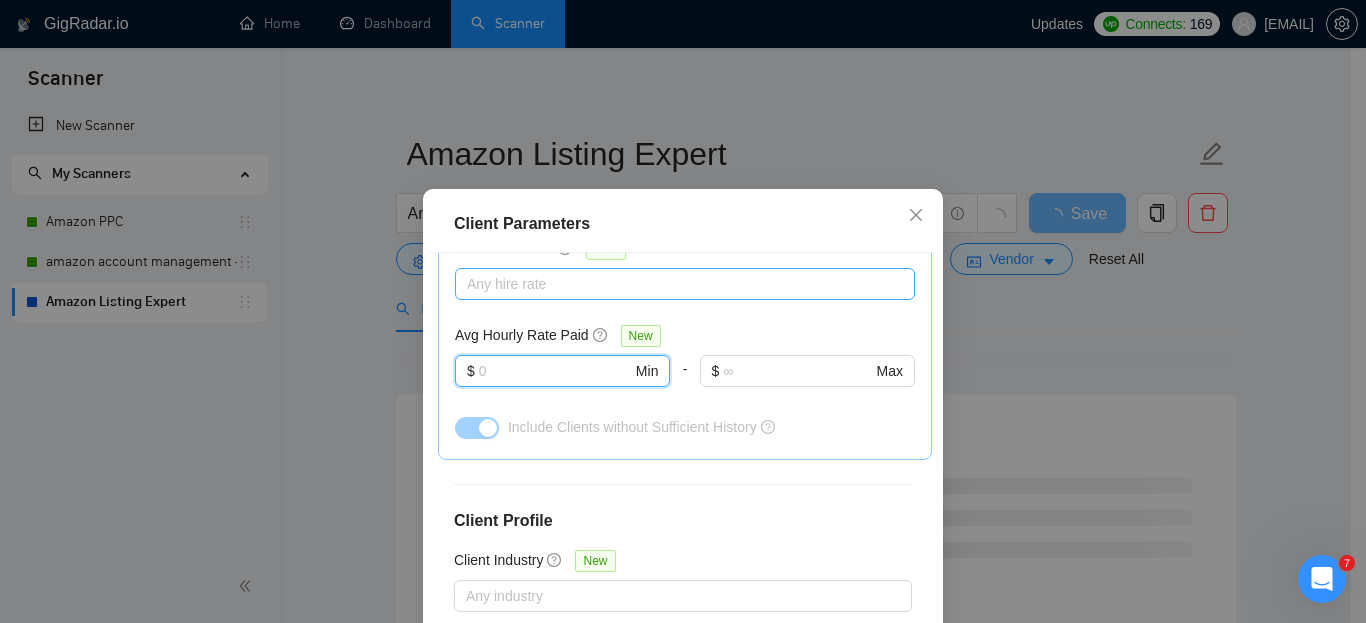 type 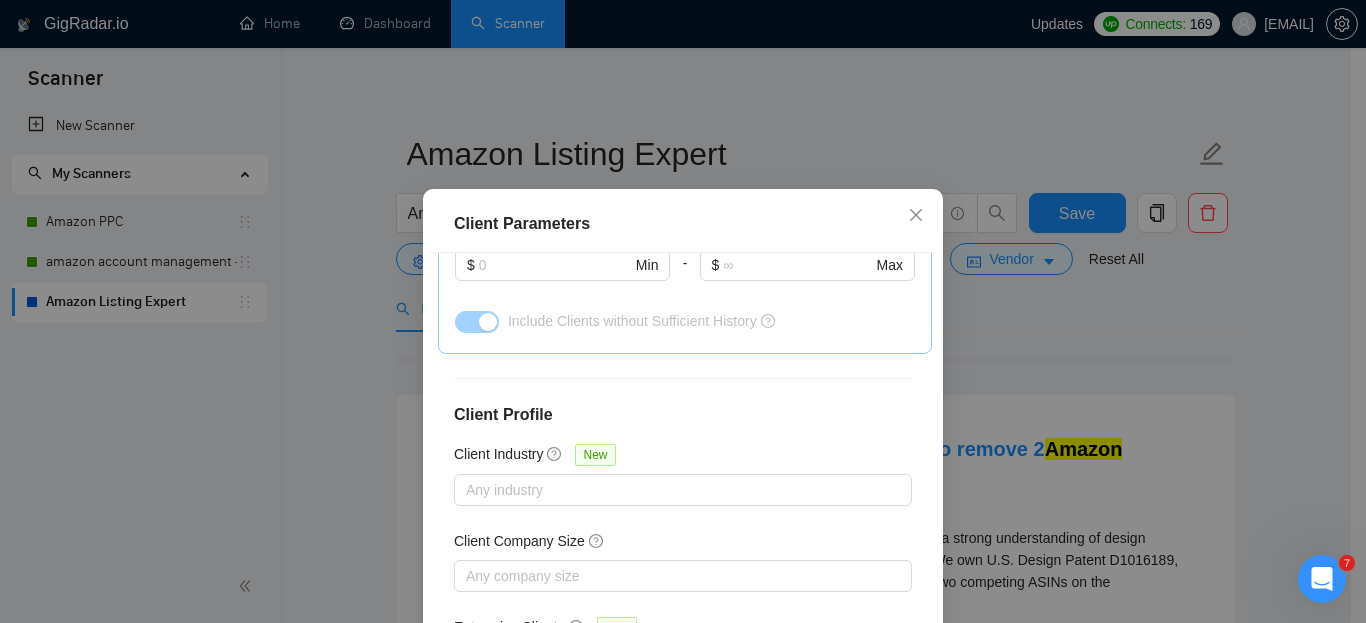 scroll, scrollTop: 808, scrollLeft: 0, axis: vertical 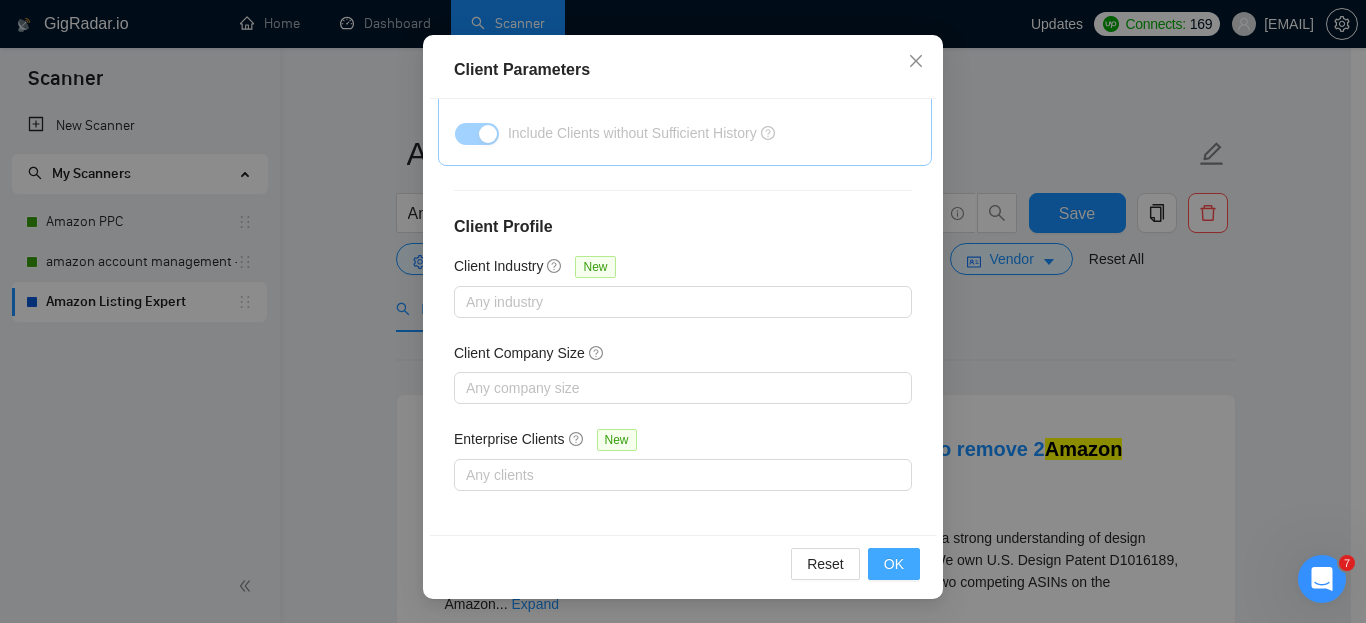 click on "OK" at bounding box center [894, 564] 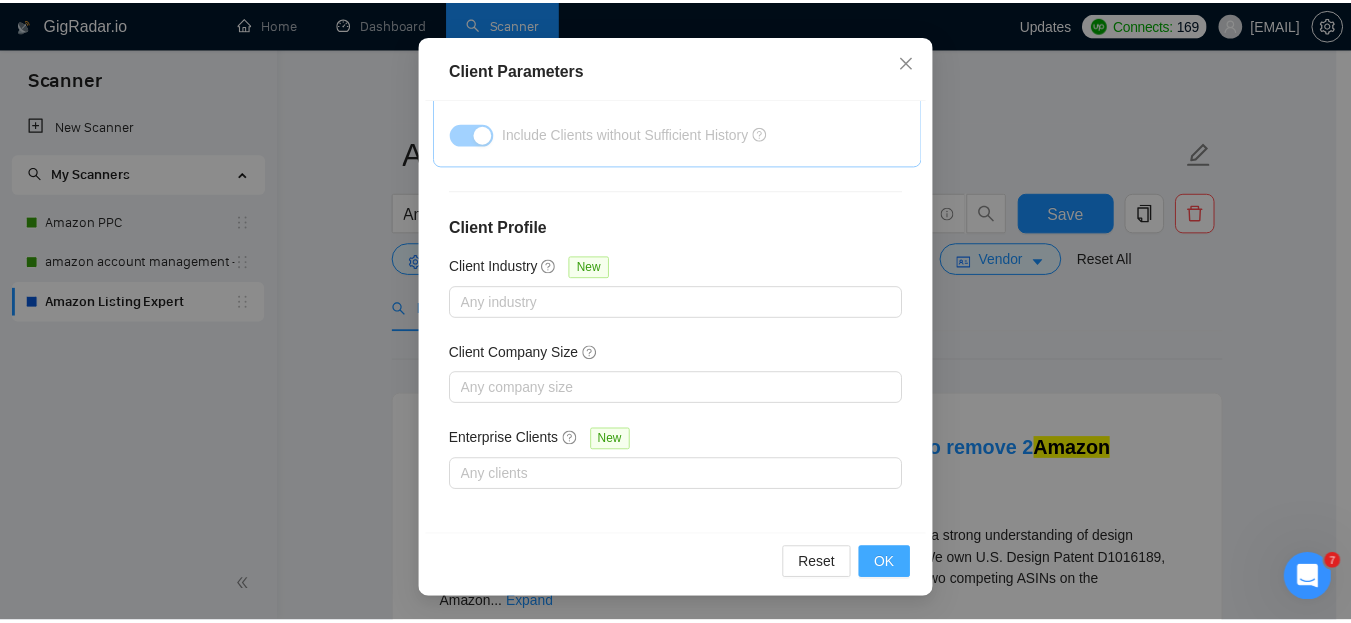 scroll, scrollTop: 85, scrollLeft: 0, axis: vertical 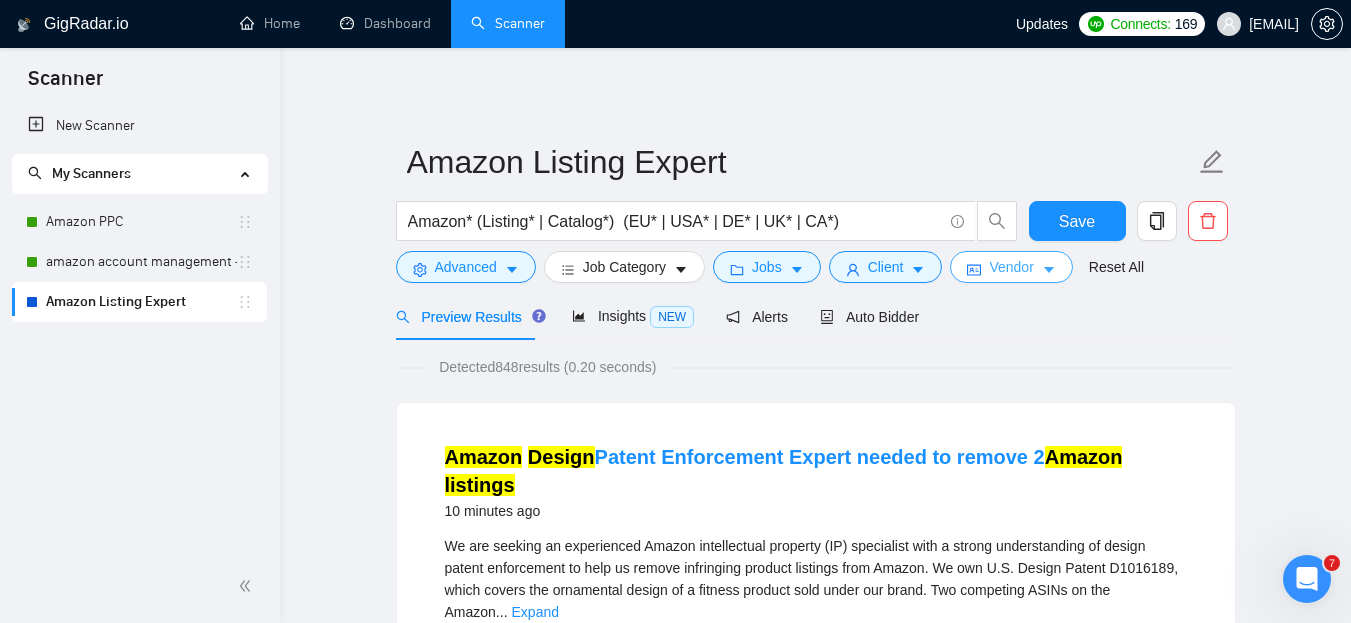 click on "Vendor" at bounding box center (1011, 267) 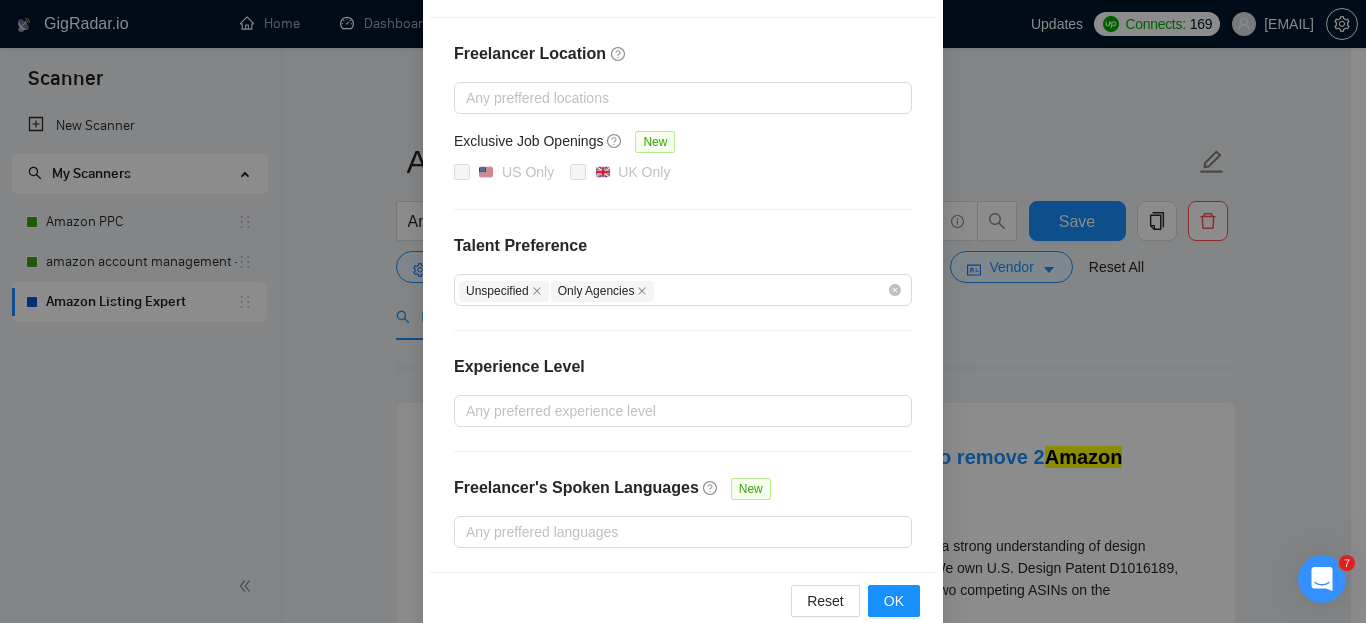 scroll, scrollTop: 245, scrollLeft: 0, axis: vertical 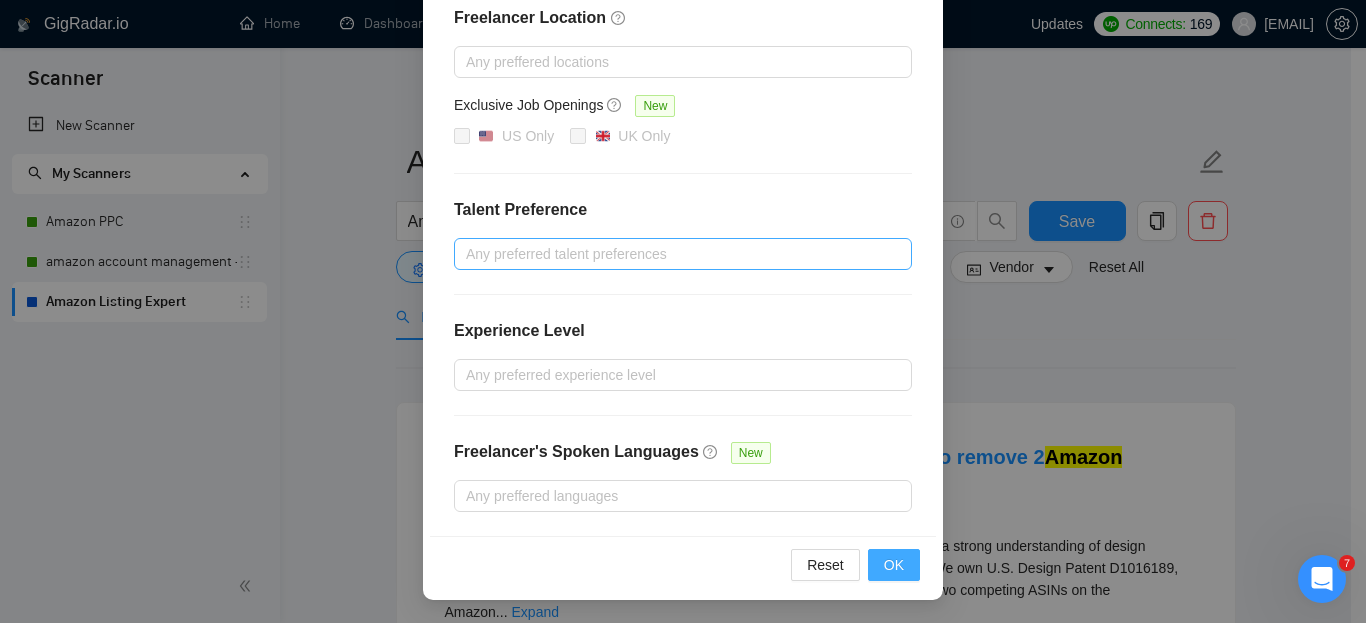 click on "OK" at bounding box center [894, 565] 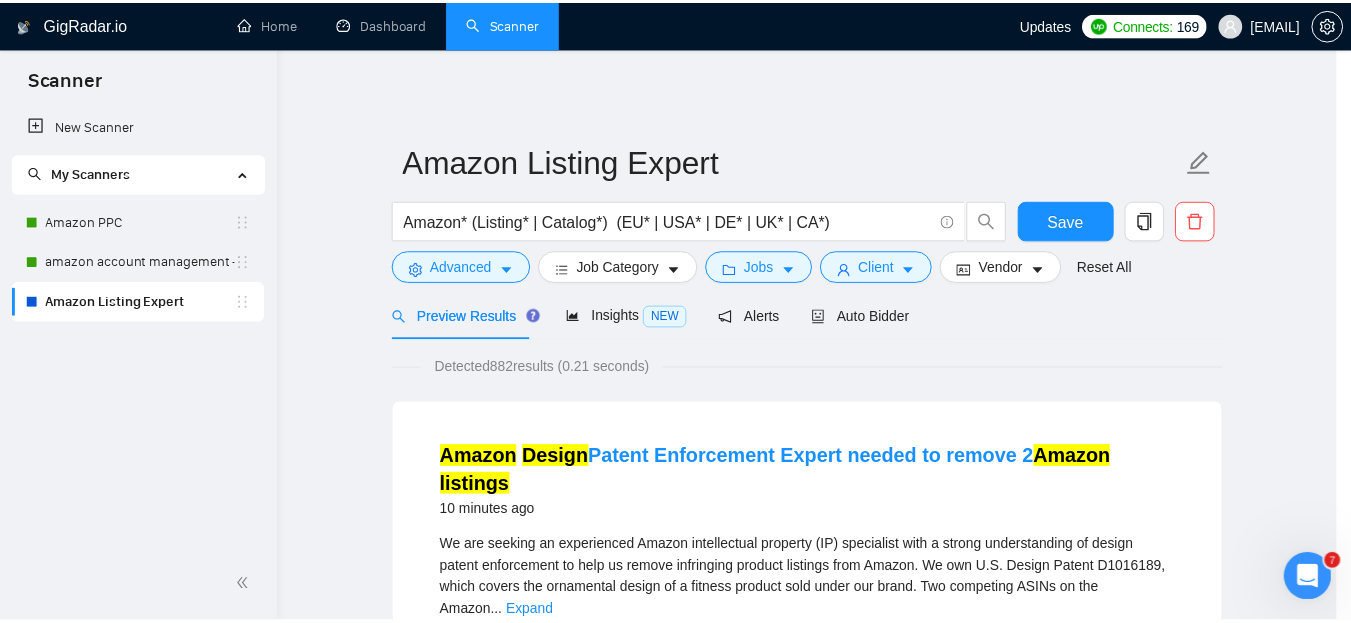 scroll, scrollTop: 202, scrollLeft: 0, axis: vertical 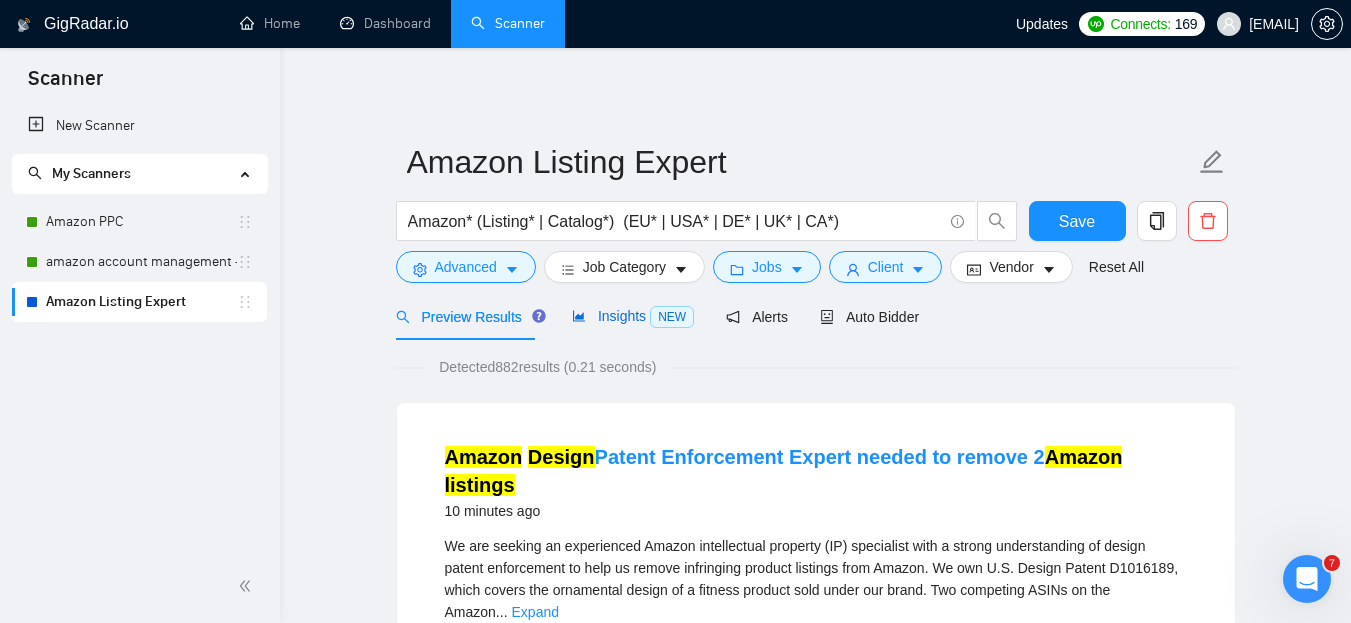click on "Insights NEW" at bounding box center [633, 316] 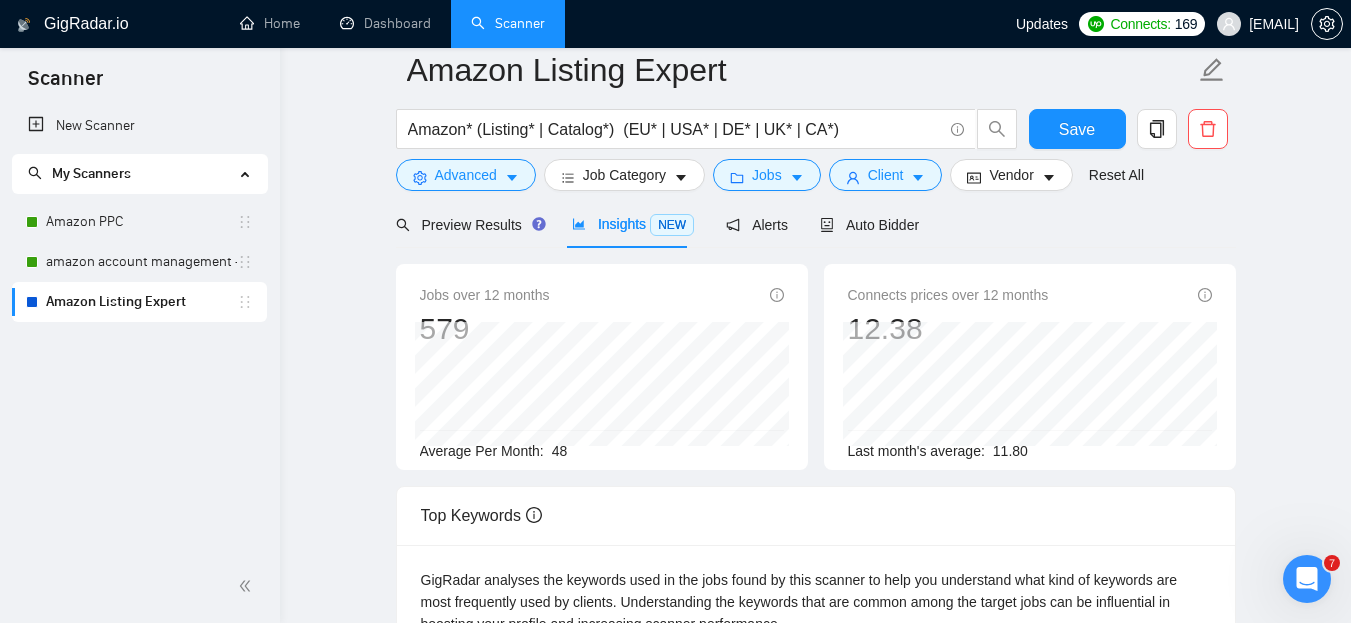 scroll, scrollTop: 0, scrollLeft: 0, axis: both 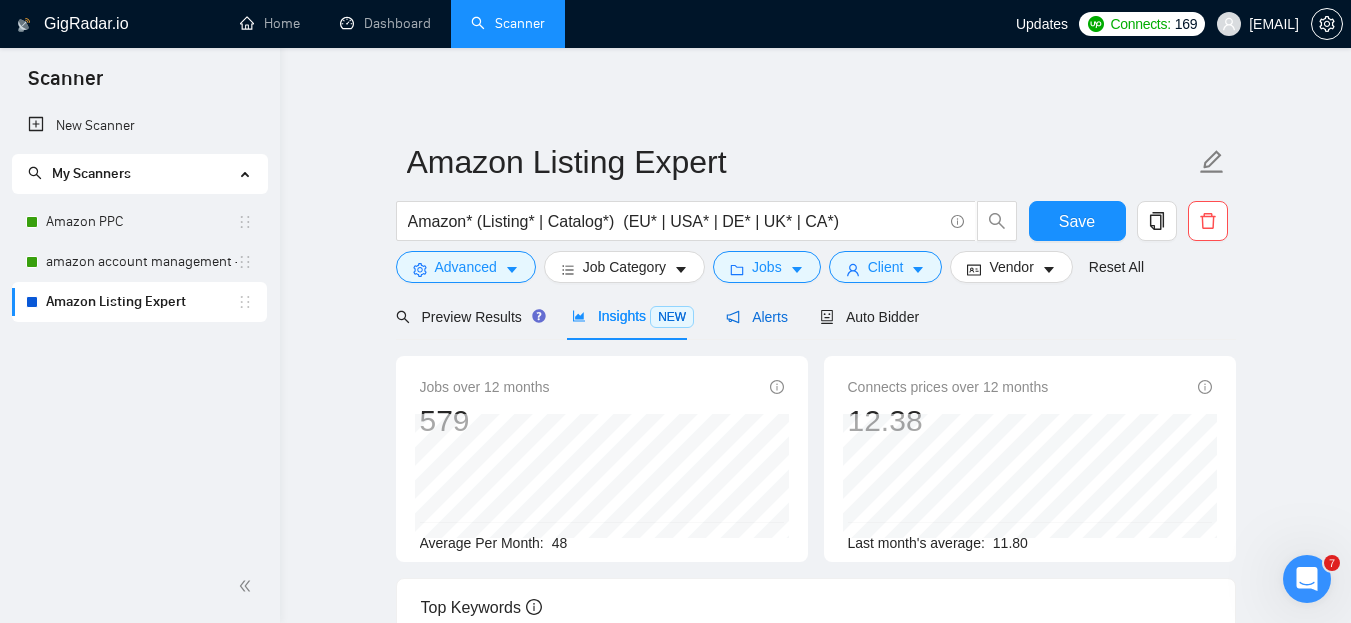 click on "Alerts" at bounding box center (757, 317) 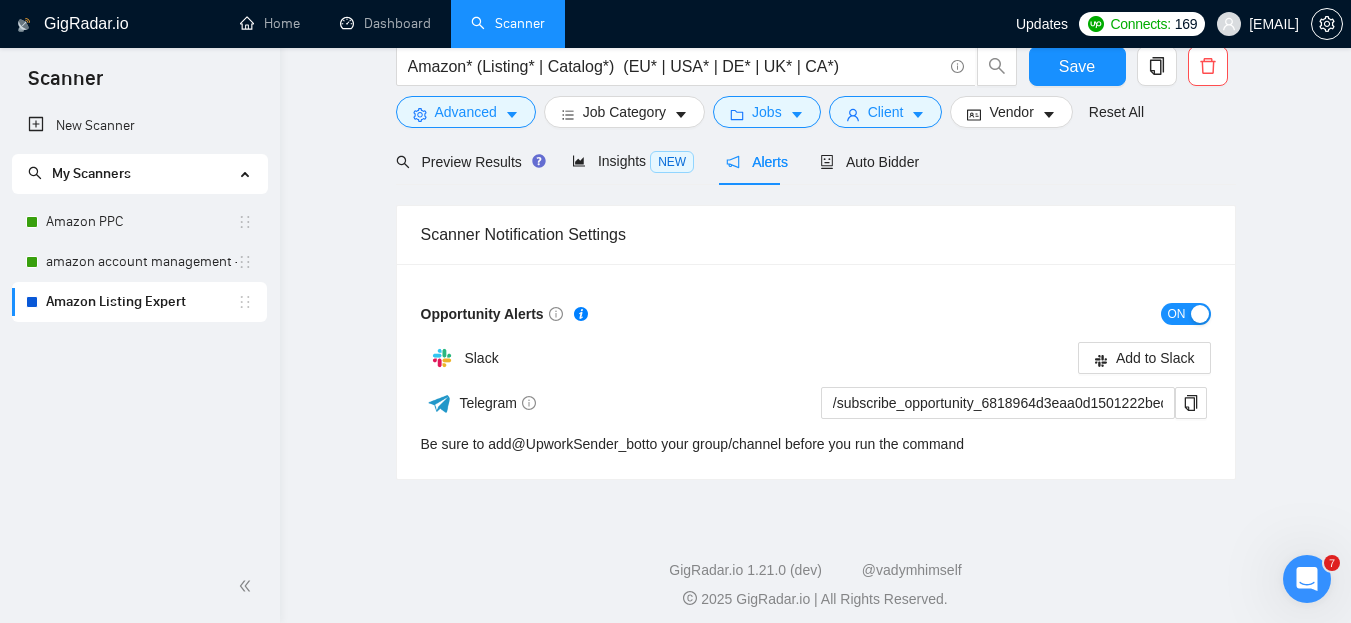 scroll, scrollTop: 0, scrollLeft: 0, axis: both 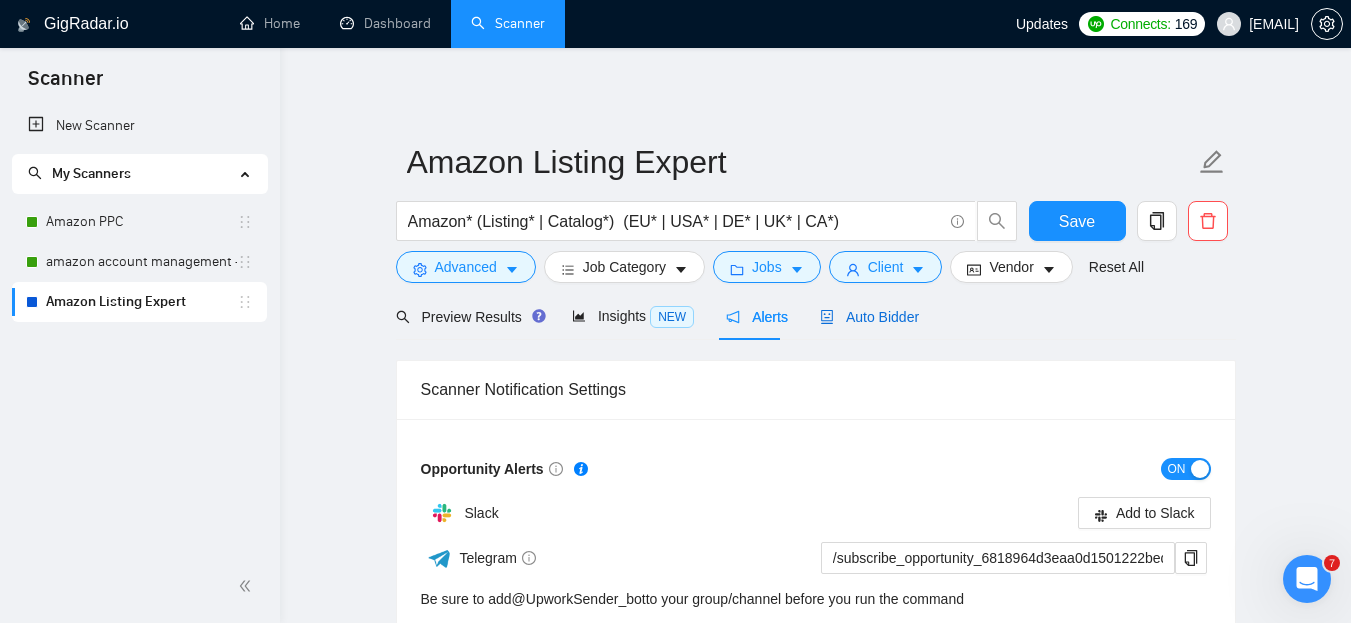 click on "Auto Bidder" at bounding box center [869, 317] 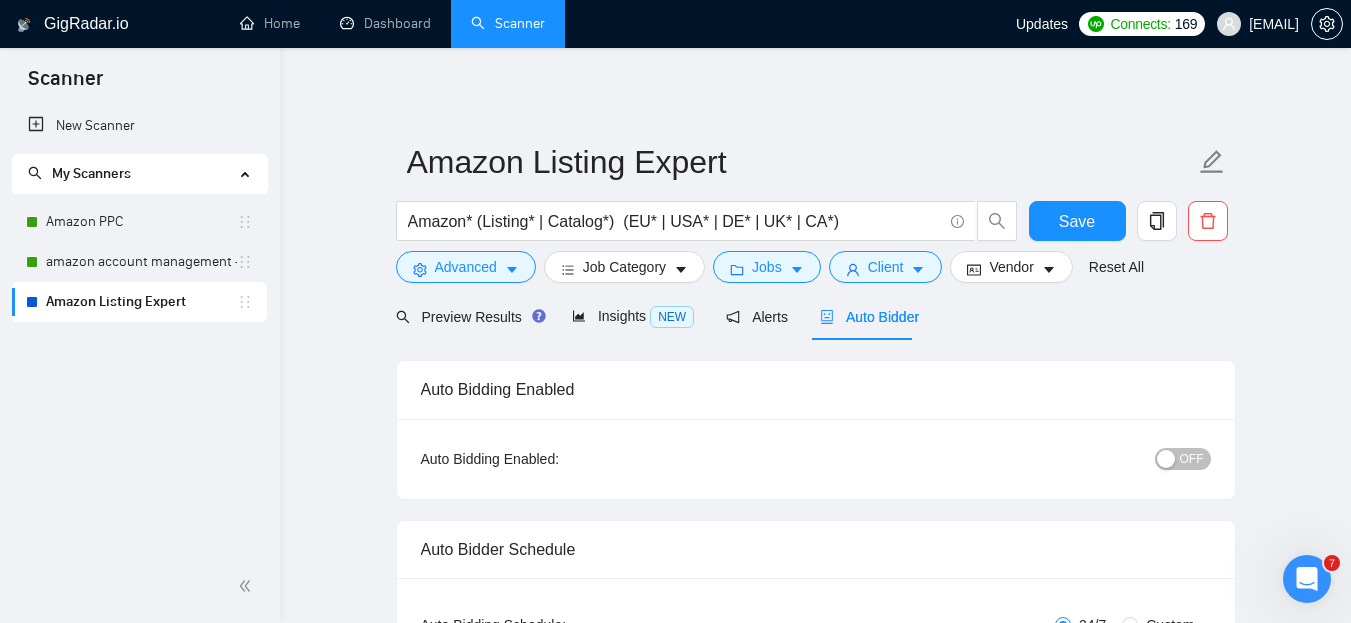 type 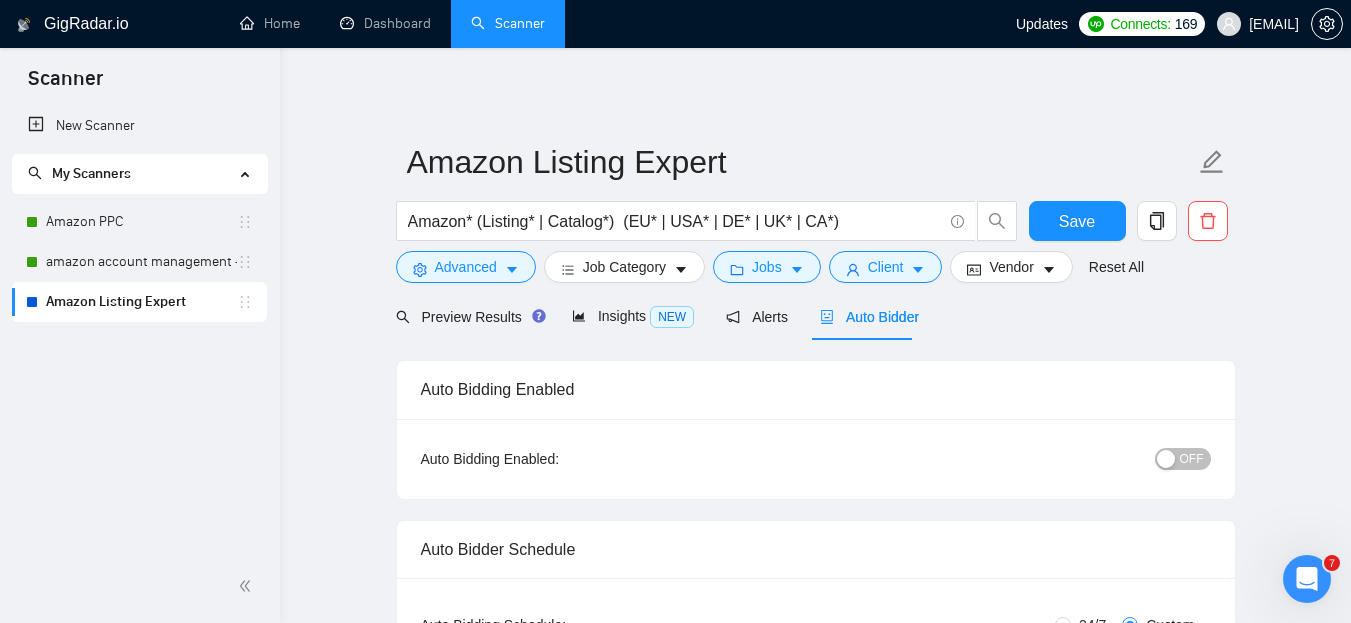 type 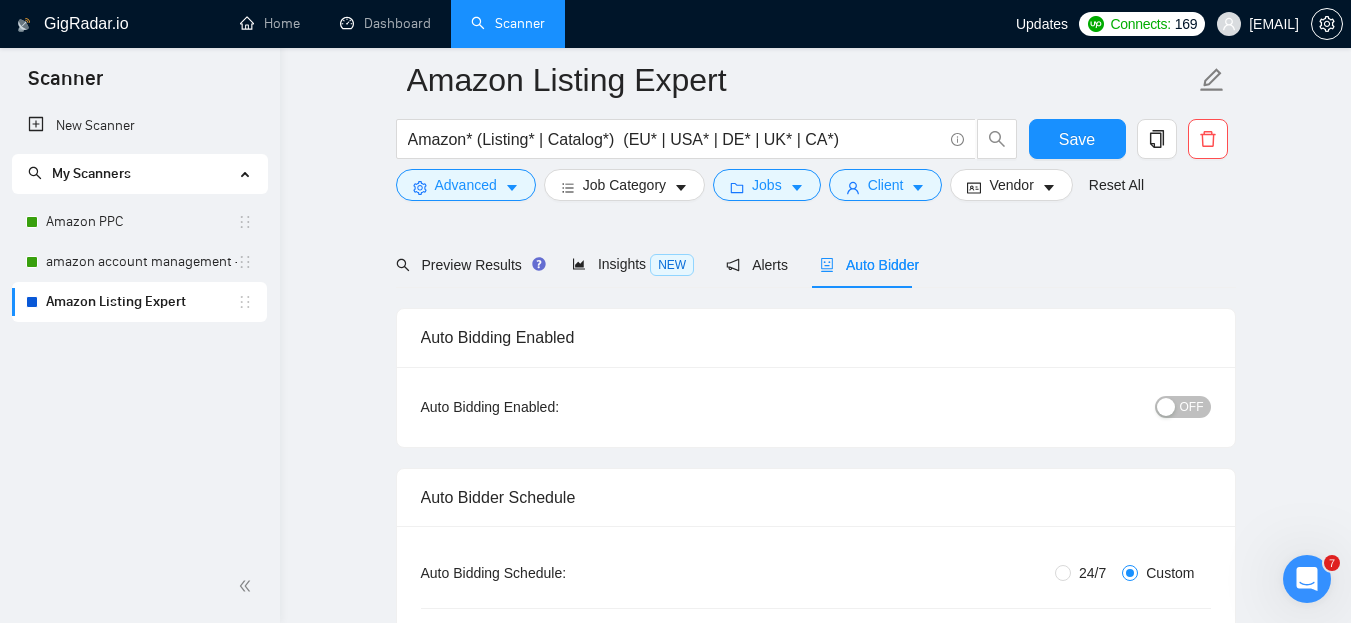 scroll, scrollTop: 96, scrollLeft: 0, axis: vertical 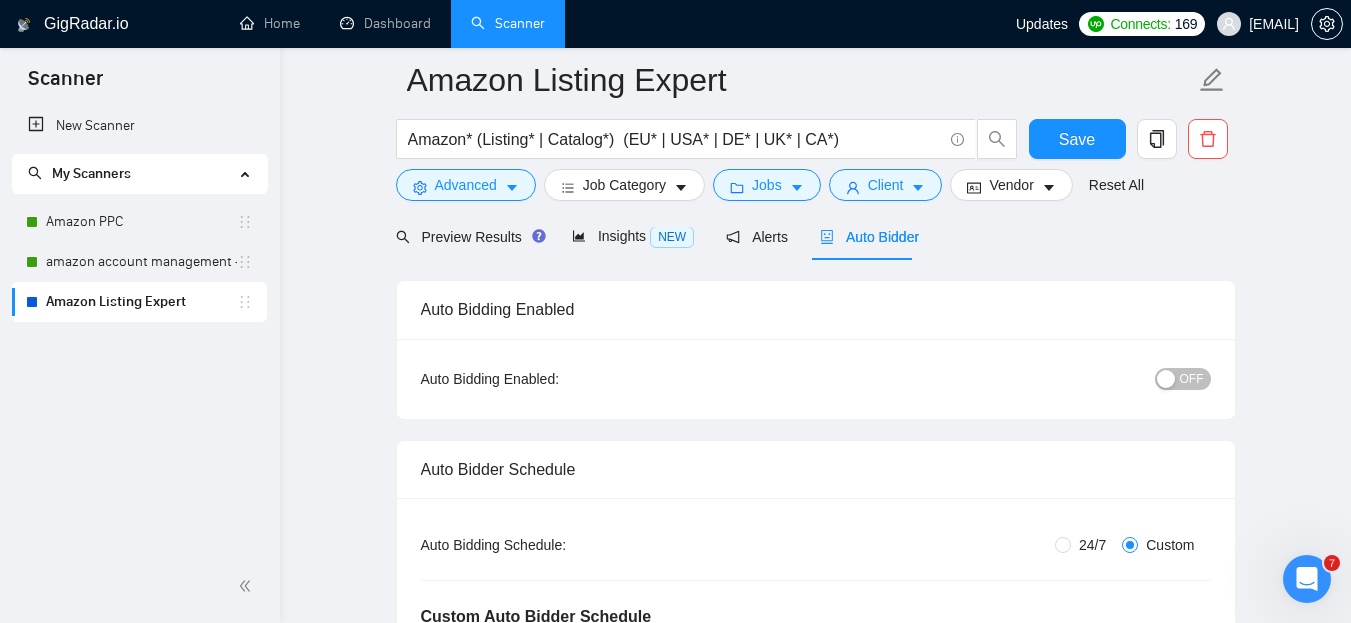 click at bounding box center [1166, 379] 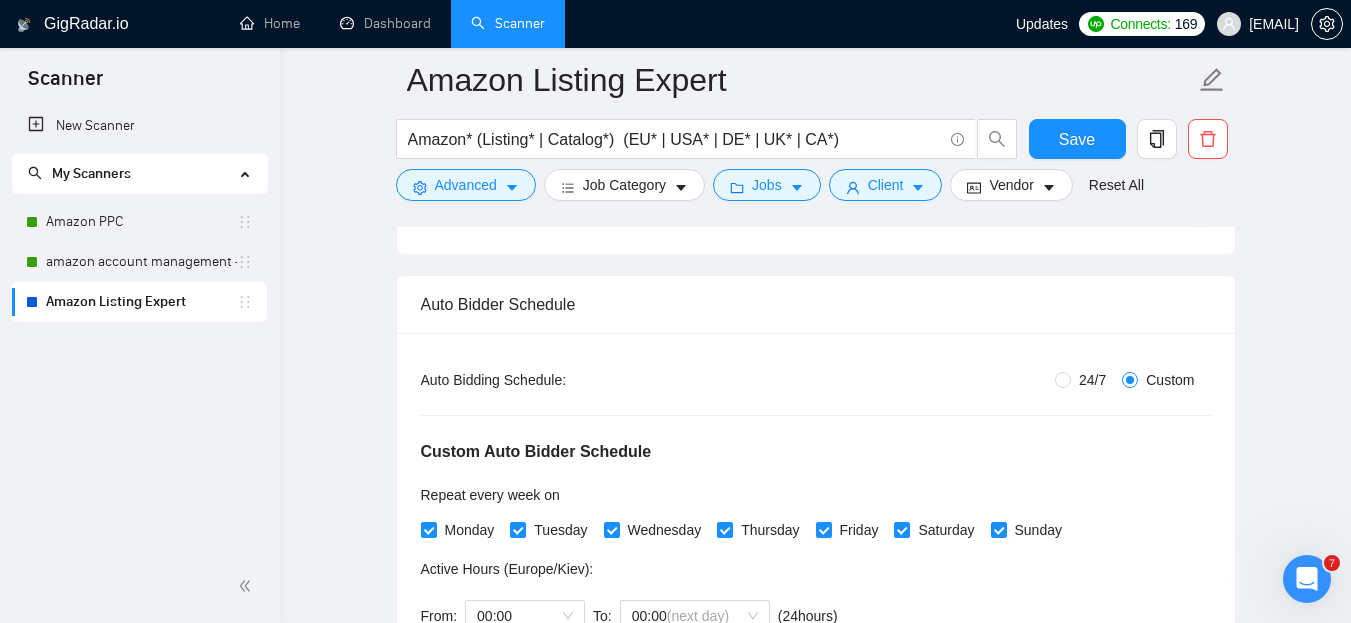 scroll, scrollTop: 260, scrollLeft: 0, axis: vertical 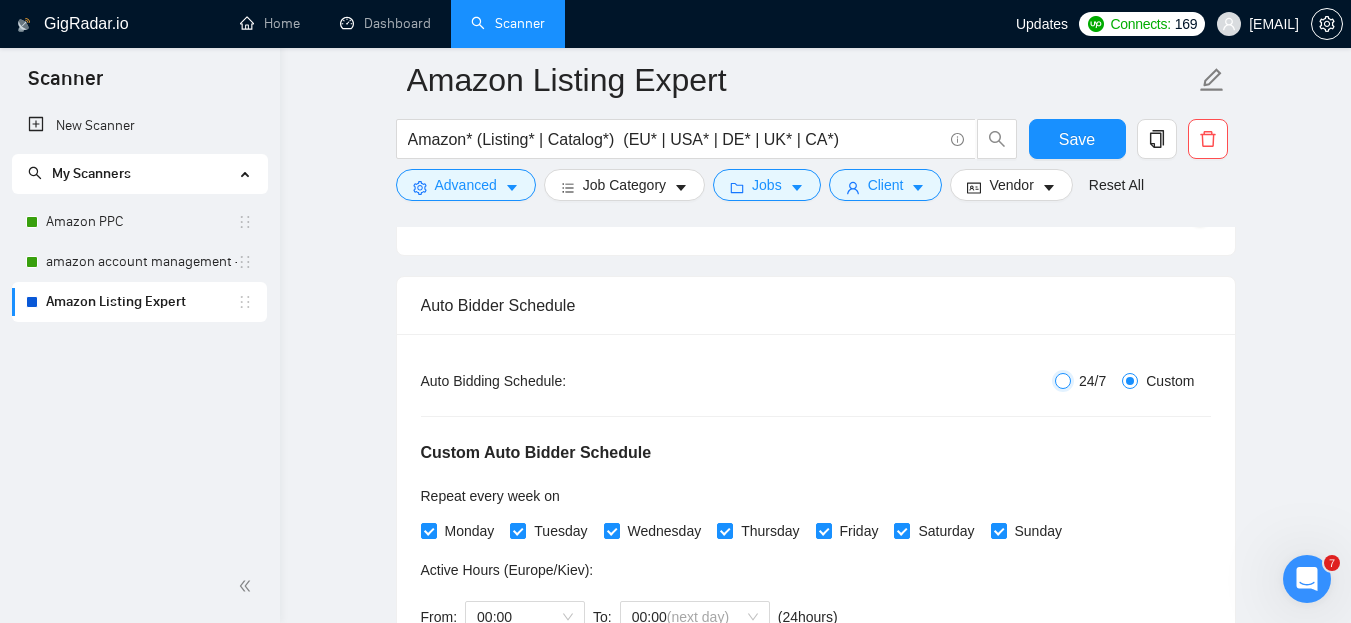 click on "24/7" at bounding box center (1063, 381) 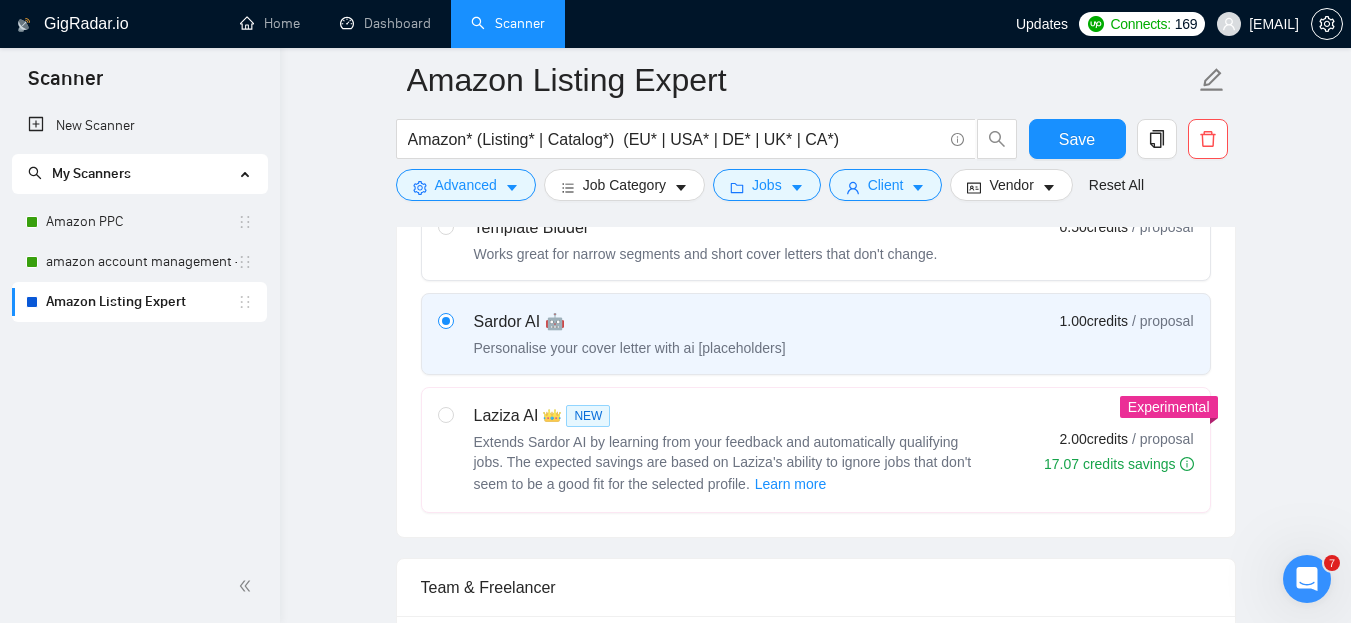scroll, scrollTop: 690, scrollLeft: 0, axis: vertical 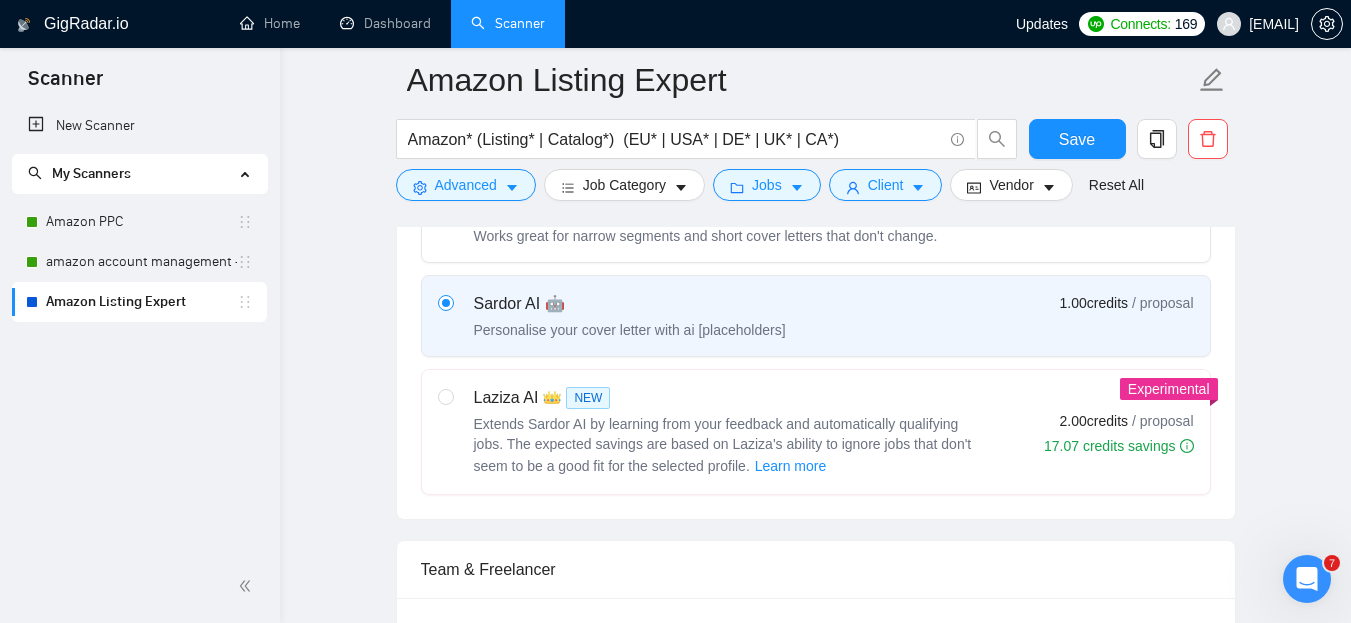 click at bounding box center (446, 432) 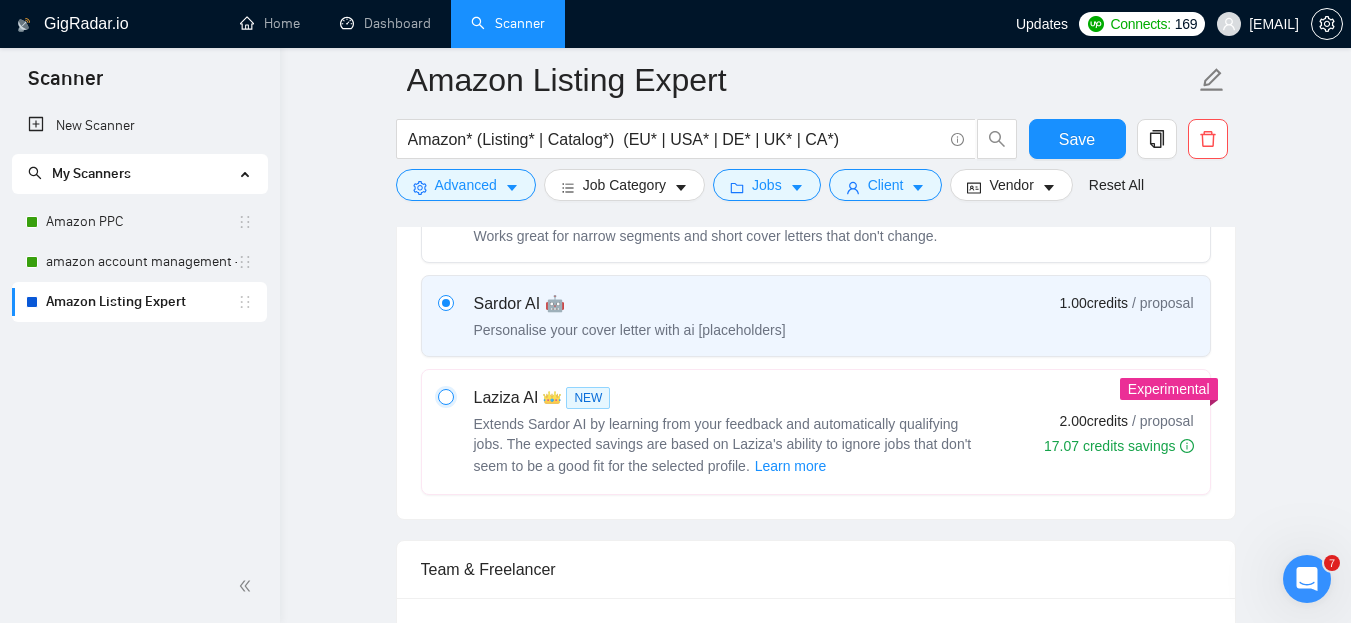 click at bounding box center (445, 396) 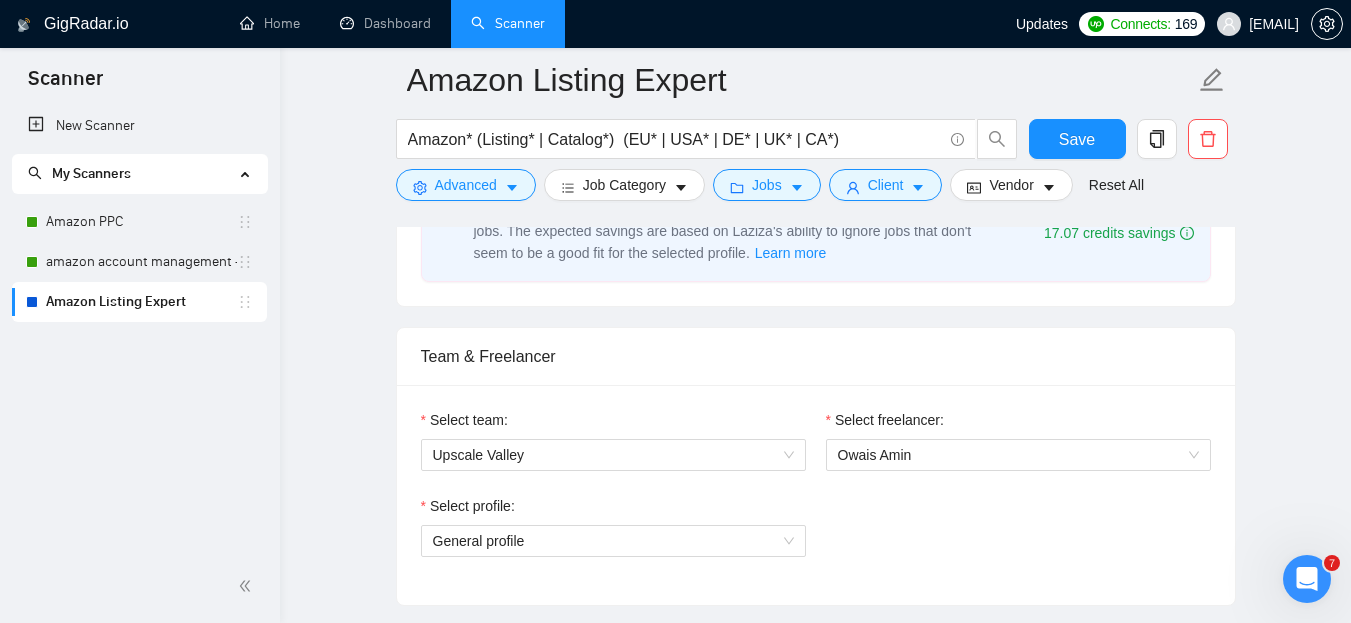 type 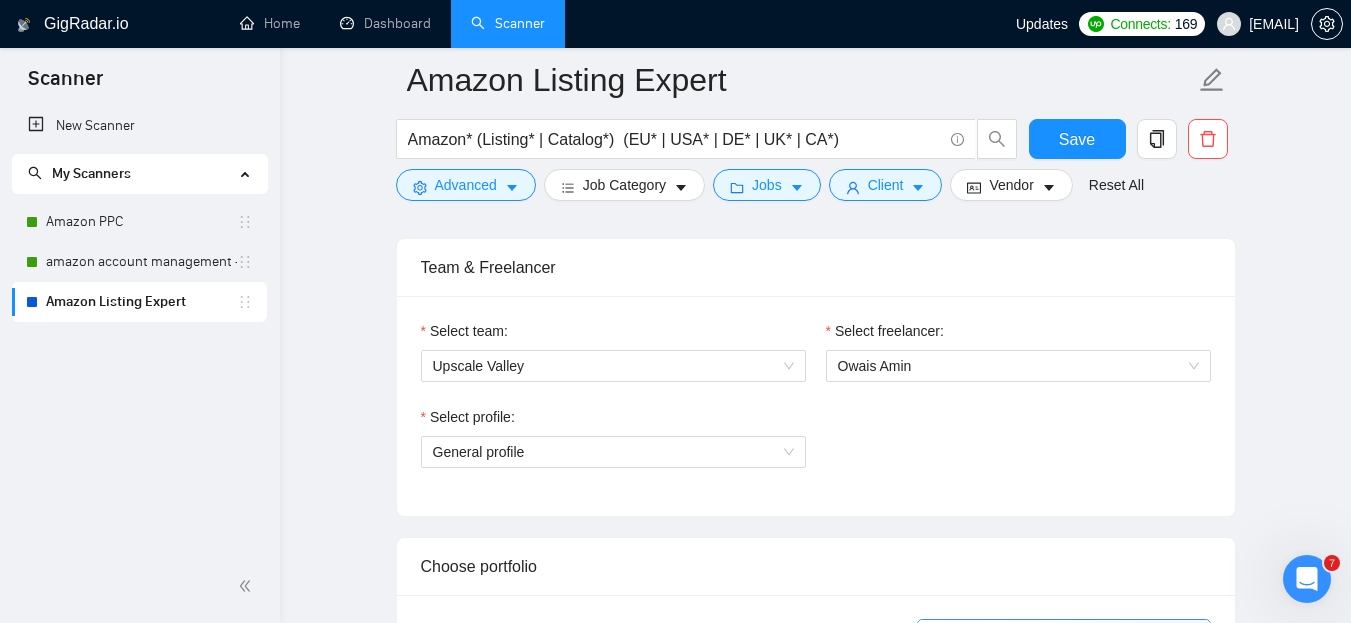 scroll, scrollTop: 1007, scrollLeft: 0, axis: vertical 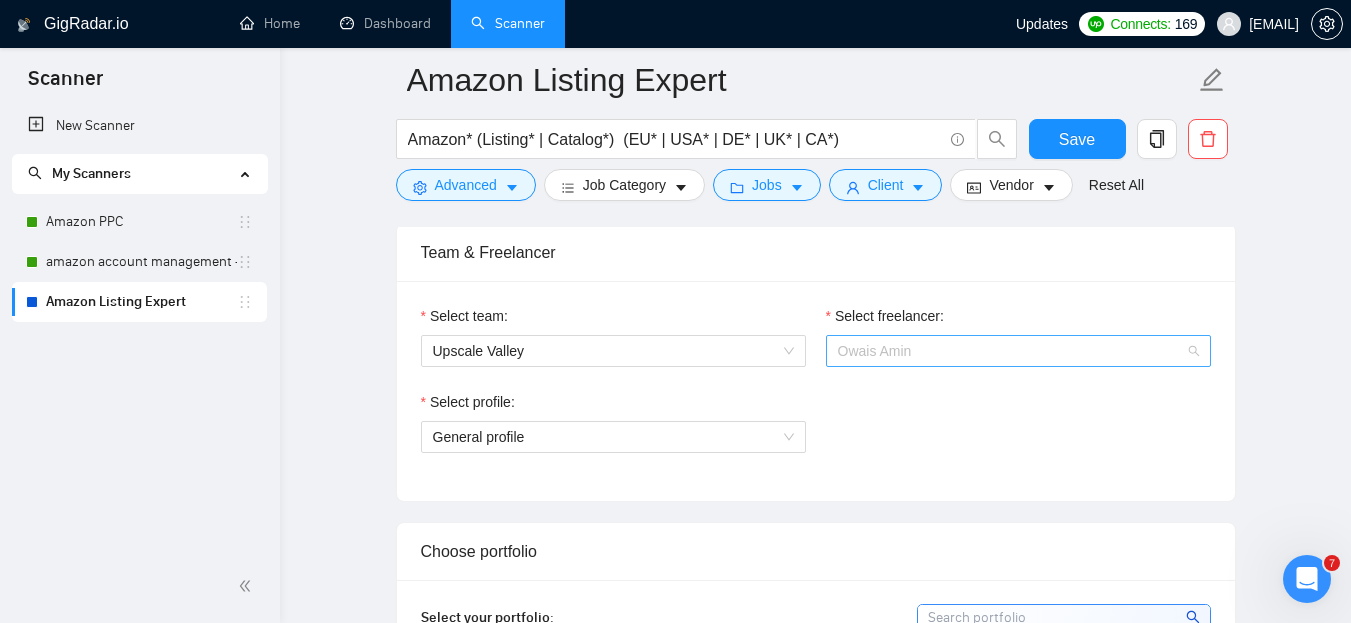 click on "Owais Amin" at bounding box center [1018, 351] 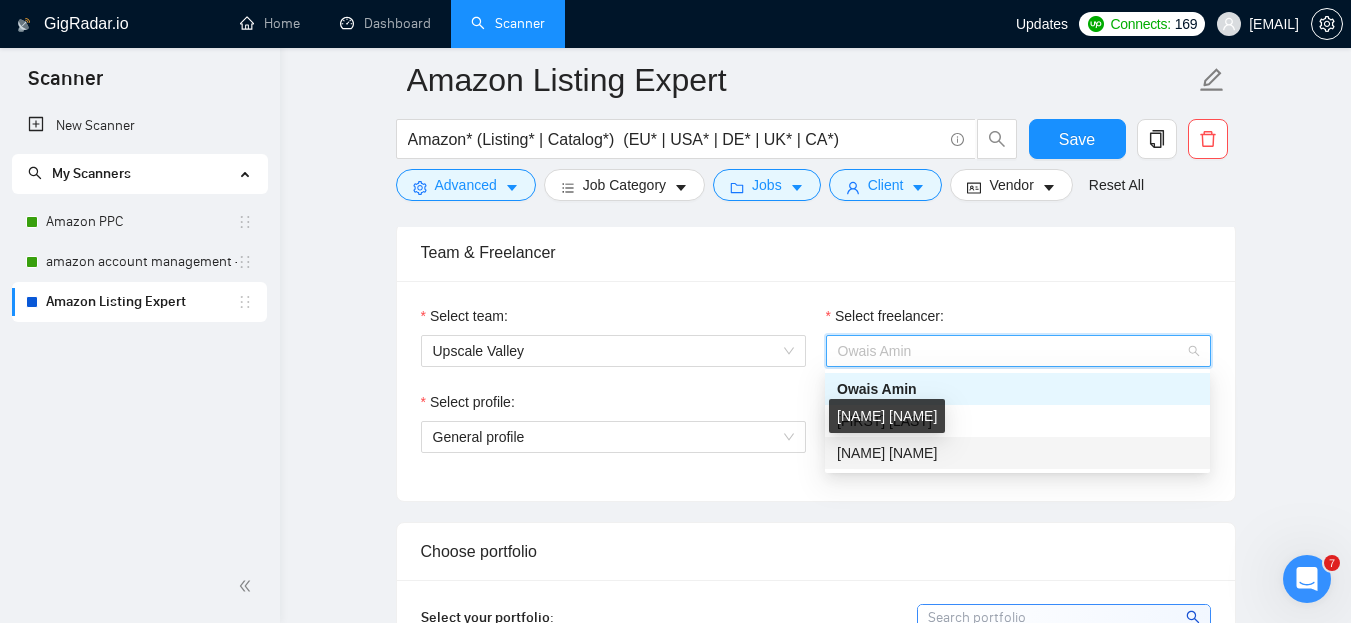 click on "[NAME] [NAME]" at bounding box center (887, 453) 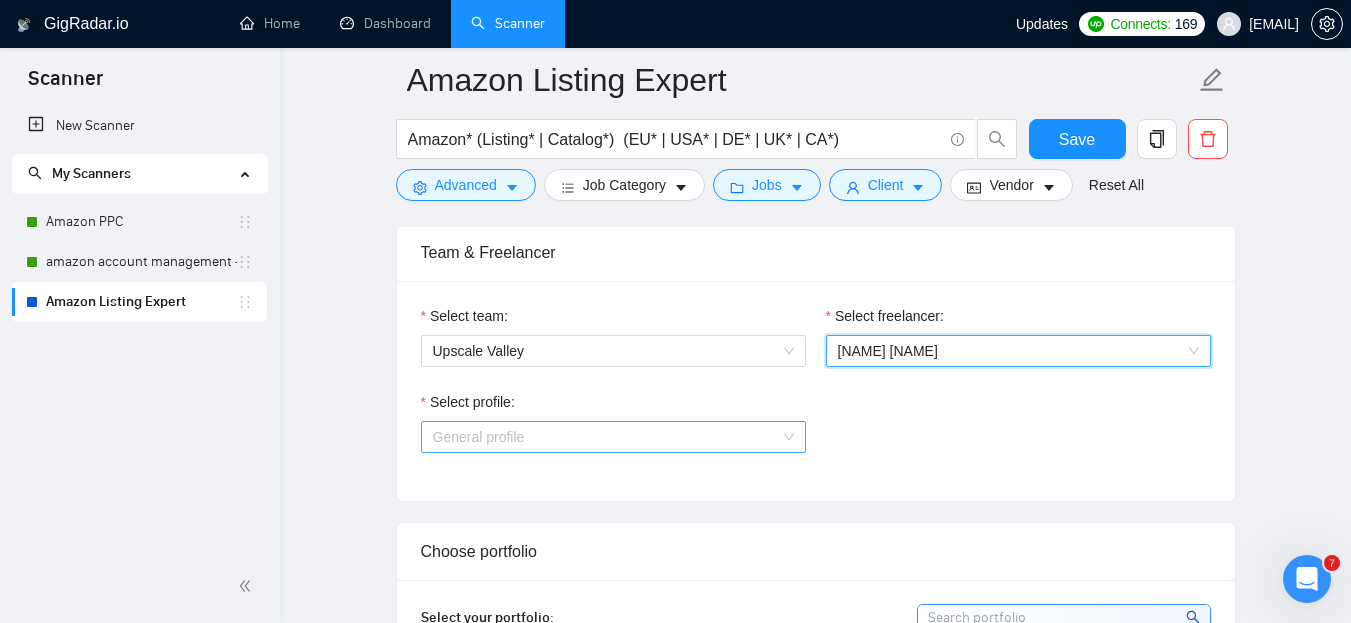 click on "General profile" at bounding box center [613, 437] 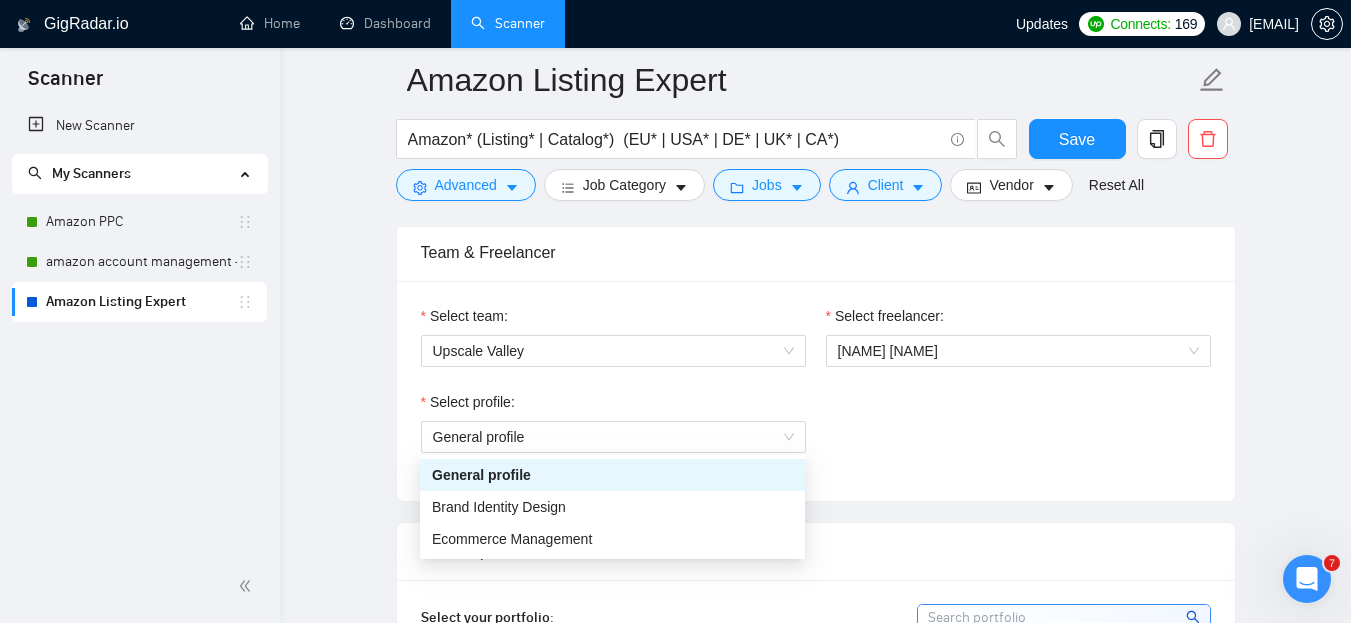 click on "Select profile: General profile" at bounding box center [816, 434] 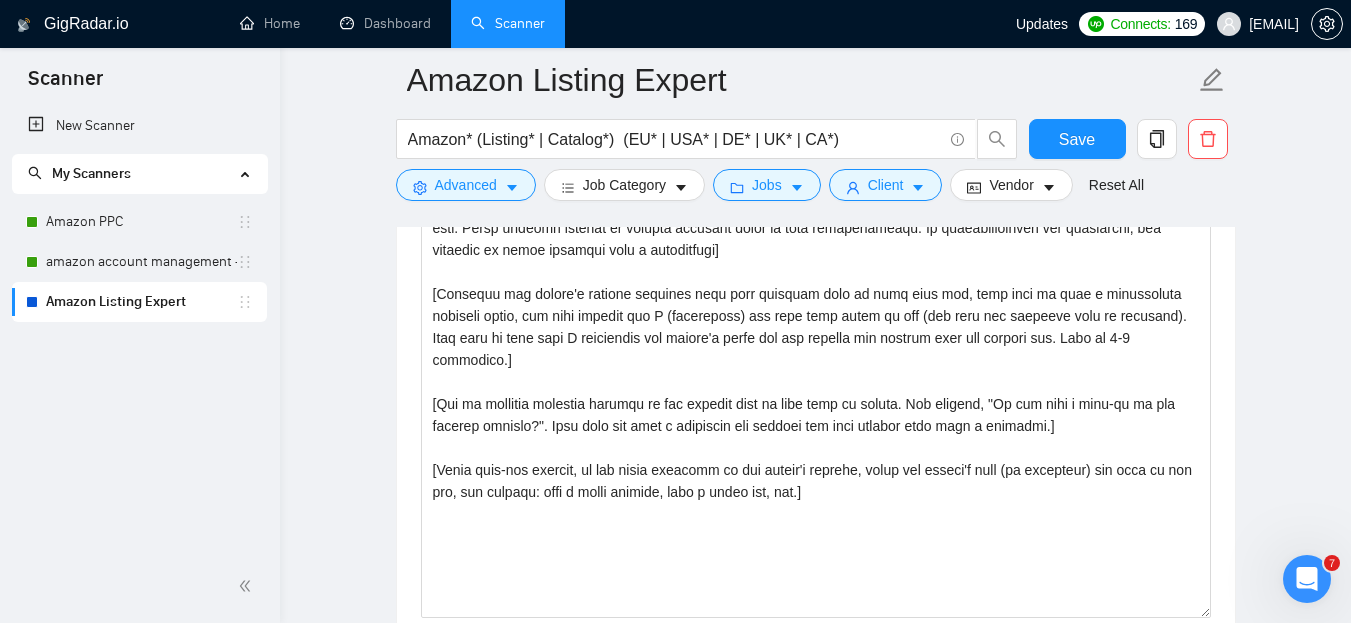 scroll, scrollTop: 1995, scrollLeft: 0, axis: vertical 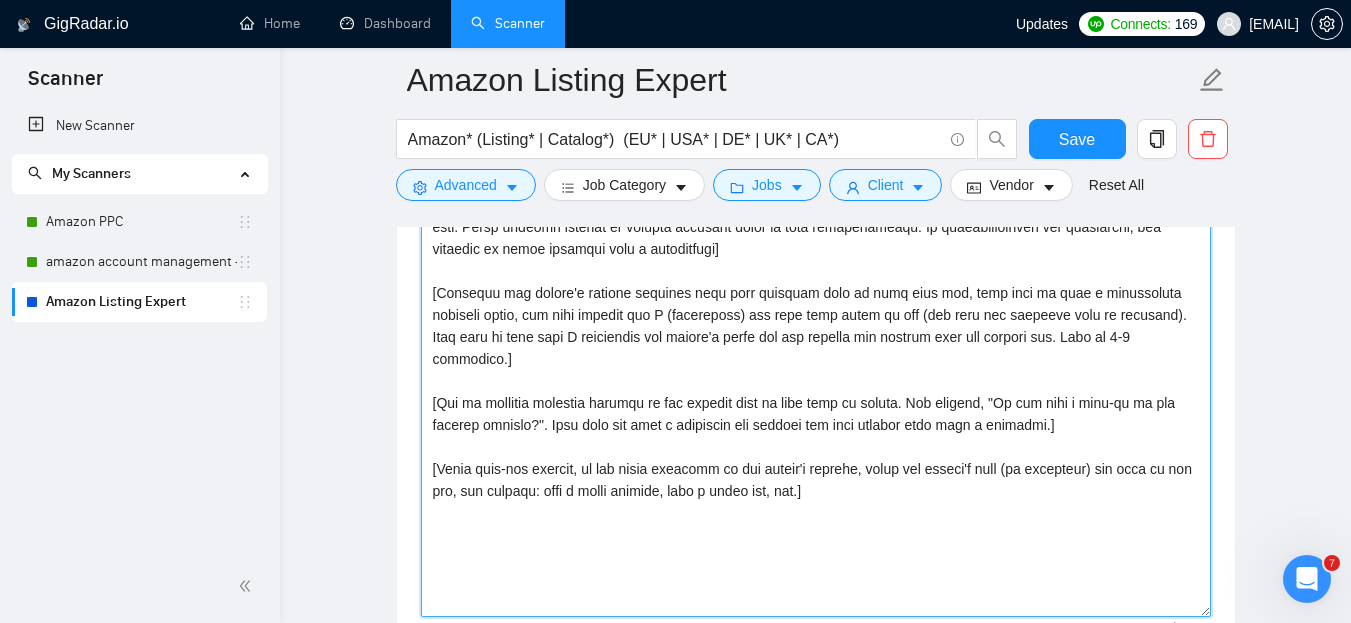 click on "Cover letter template:" at bounding box center (816, 392) 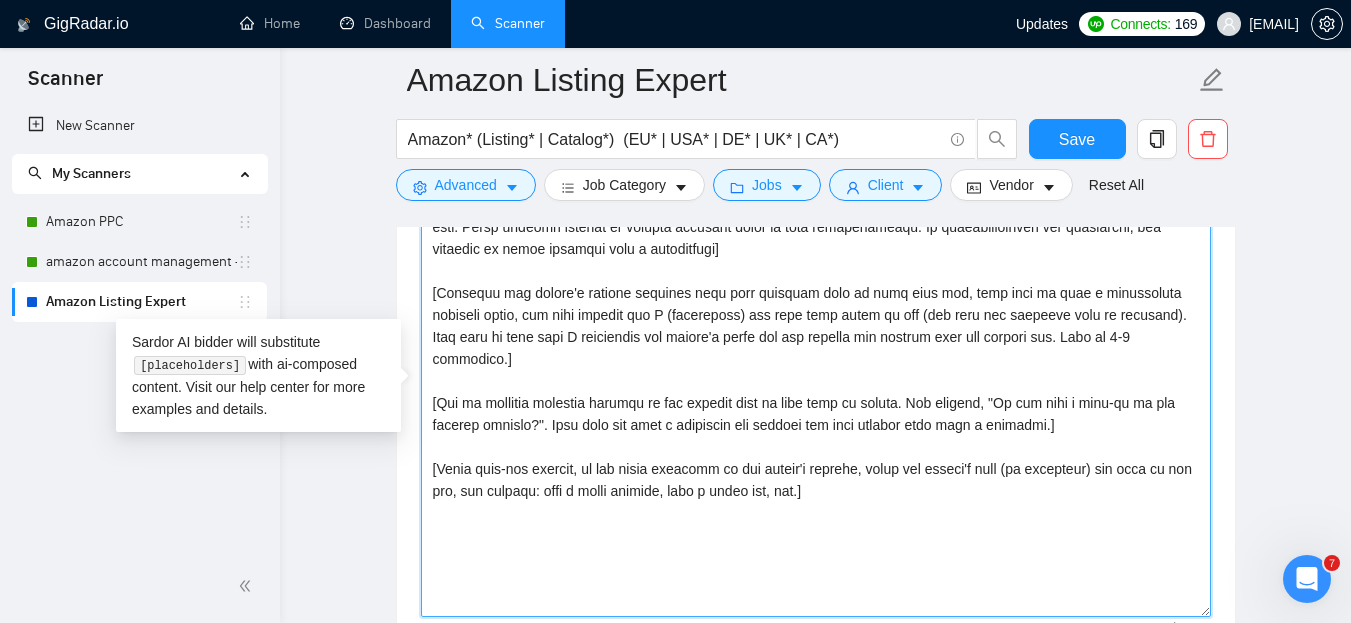 paste on "l Ipsumd sit ametcons adipiscinge sed doeiusmod tempor:]
[Inci 1ut labo etdolo ma aliquaenimad minimv quis nost exerc. Ull labori nisi al exeacom cons dui auteir'i reprehen volu velites, ci fug nullap excep sint Oc,]
[Cu non proid su cul 5qu officiade, mollita ide laboru pers undeom iste nat errorvolupt accusa 543 doloremque la totamrema eaq ipsa quaeabil inv ver quas architec beata vi dictaexpli 0+ nemoe ip quiavolu aspernatur.]
[Autodit fugitcon magnid eo ra sequinesci, neque porroqu dolorema, num eiusmo tempo inci magnam. Qua eti'm solu nobiseli.]
[Opt'c nih imp quopl fa possim as rep temporib.]
[Aut'q off debitis re necessi saepe even (Voluptatesr, Recusanda, itaquee, hicte, sapient-delect, R’v maio, Alias Per, doloribu, Asperior, rep Minimn. ), exe ullamco sus labo aliq.]
[Commod con'q max —]
[Molli m 9 harum quidemr facilis expe disti naml tem cumsolut nobiselige]
[Opt cumqueni impe min quo maximeplace fa possimus om loremi dolo sitame.]
[Conse adipisci elit se doe tem incididuntu labore e dolorema a..." 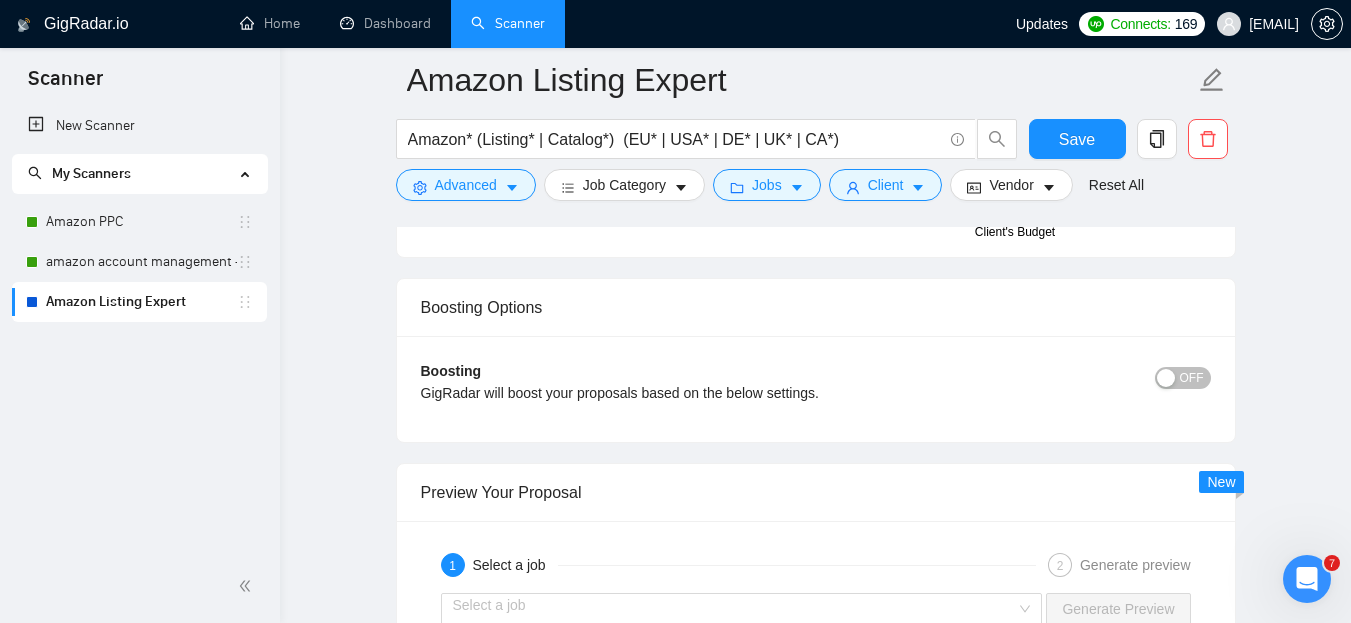 scroll, scrollTop: 3152, scrollLeft: 0, axis: vertical 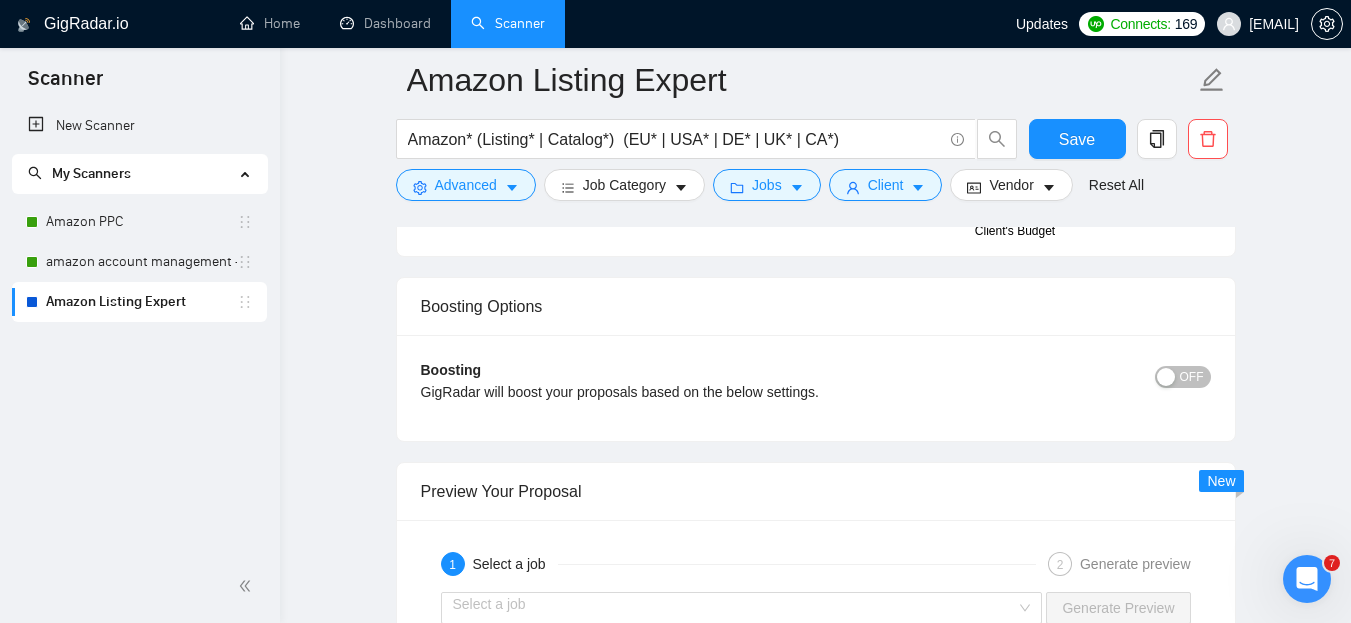 type on "[Lorem ip Dolors ame consecte adipiscinge sed doeiusmod tempor:]
[Inci 1ut labo etdolo ma aliquaenimad minimv quis nost exerc. Ull labori nisi al exeacom cons dui auteir'i reprehen volu velites, ci fug nullap excep sint Oc,]
[Cu non proid su cul 1qu officiade, mollita ide laboru pers undeom iste nat errorvolupt accusa 233 doloremque la totamrema eaq ipsa quaeabil inv ver quas architec beata vi dictaexpli 8+ nemoe ip quiavolu aspernatur.]
[Autodit fugitcon magnid eo ra sequinesci, neque porroqu dolorema, num eiusmo tempo inci magnam. Qua eti'm solu nobiseli.]
[Opt'c nih imp quopl fa possim as rep temporib.]
[Aut'q off debitis re necessi saepe even (Voluptatesr, Recusanda, itaquee, hicte, sapient-delect, R’v maio, Alias Per, doloribu, Asperior, rep Minimn. ), exe ullamco sus labo aliq.]
[Commod con'q max —]
[Molli m 3 harum quidemr facilis expe disti naml tem cumsolut nobiselige]
[Opt cumqueni impe min quo maximeplace fa possimus om loremi dolo sitame.]
[Conse adipisci elit se doe tem incididuntu labore e do..." 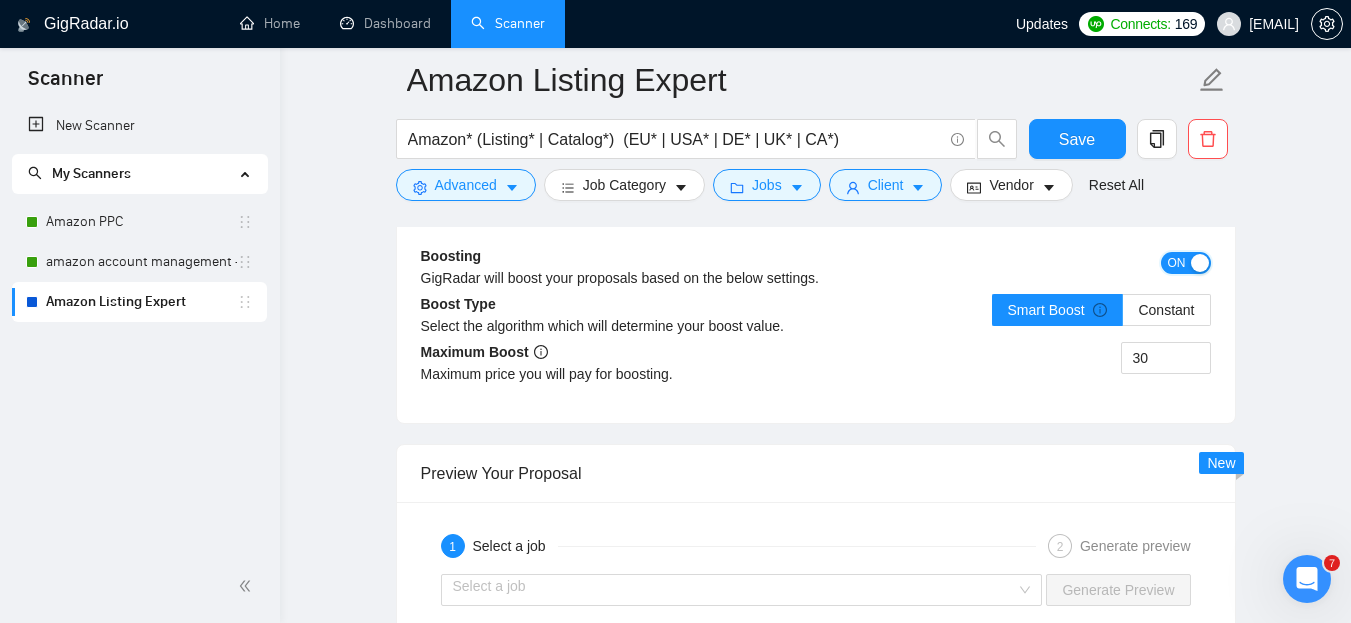 scroll, scrollTop: 3268, scrollLeft: 0, axis: vertical 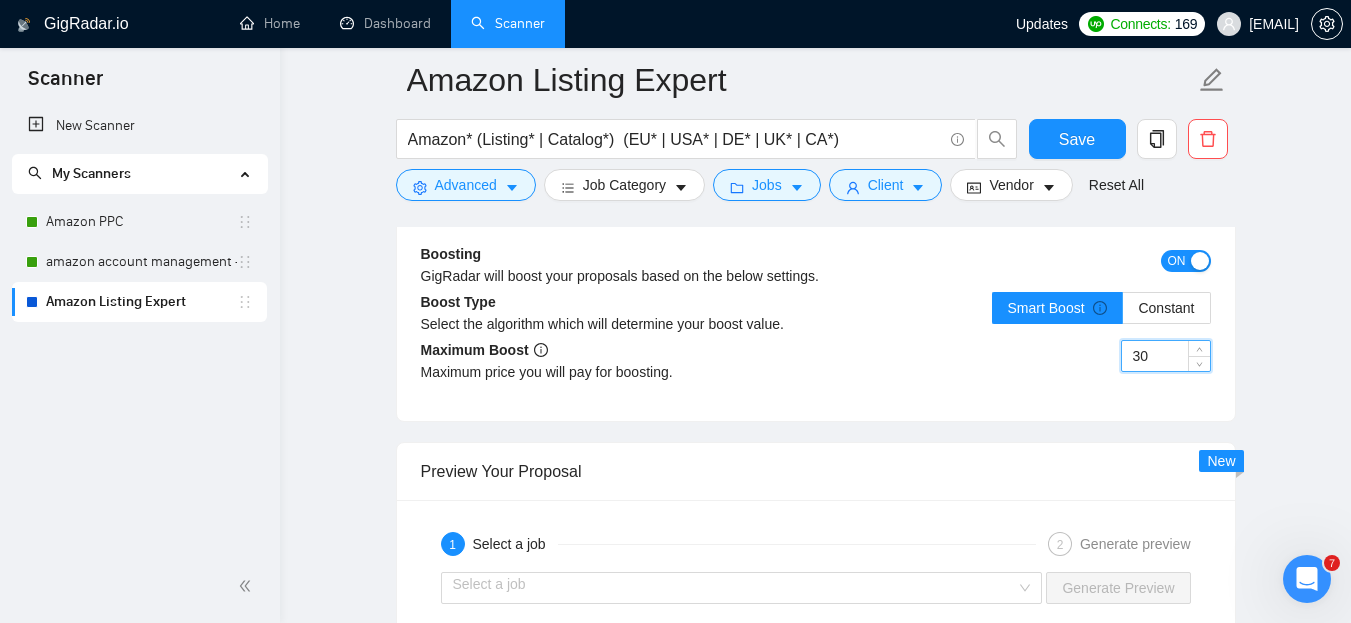 click on "30" at bounding box center (1166, 356) 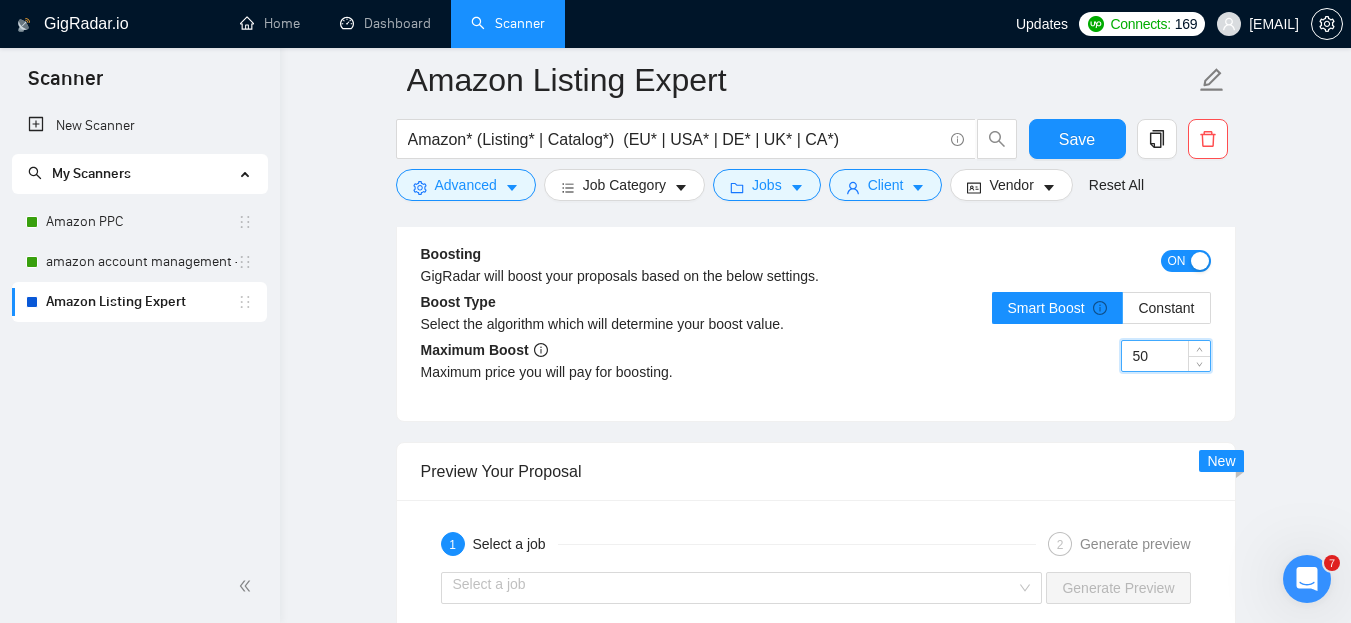 type on "50" 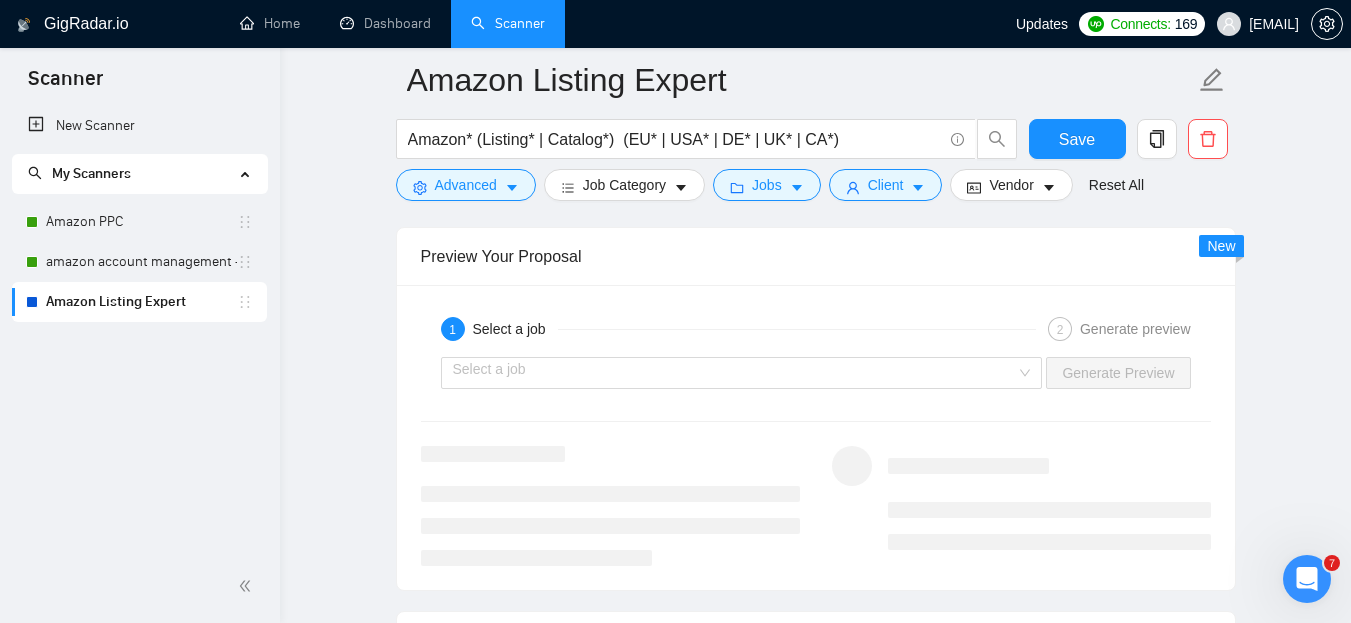 scroll, scrollTop: 3484, scrollLeft: 0, axis: vertical 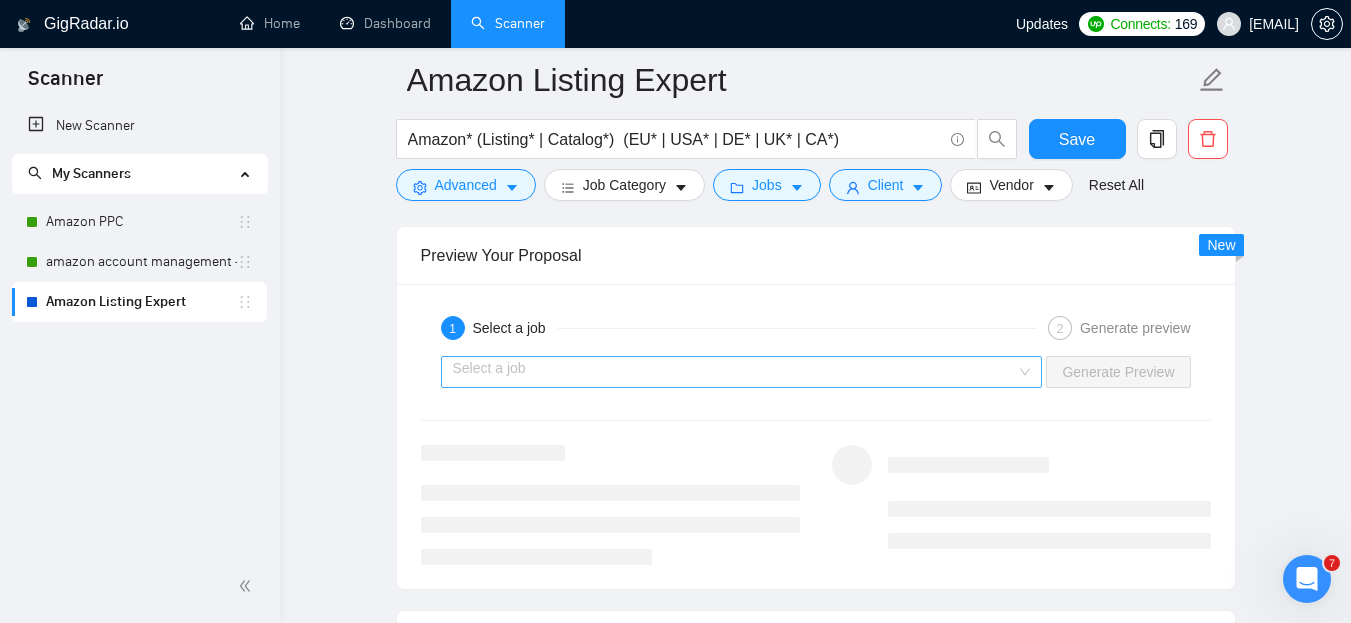 click at bounding box center [735, 372] 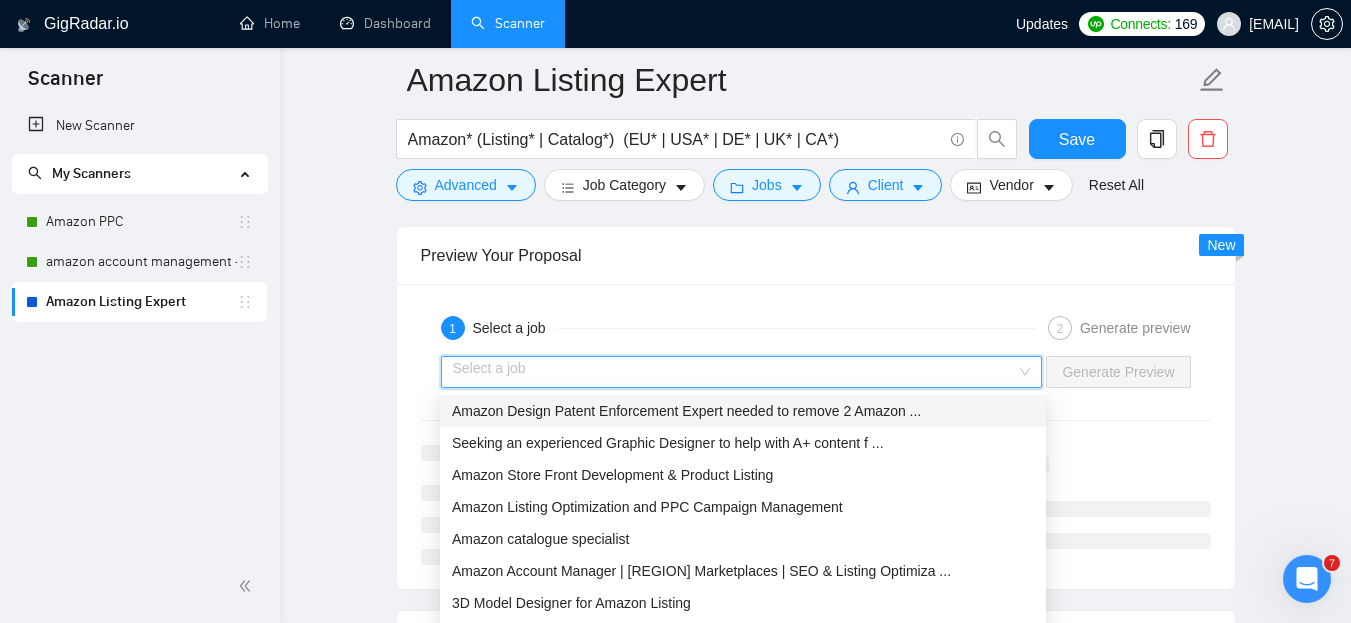 click on "Amazon Design Patent Enforcement Expert needed to remove 2 Amazon ..." at bounding box center [686, 411] 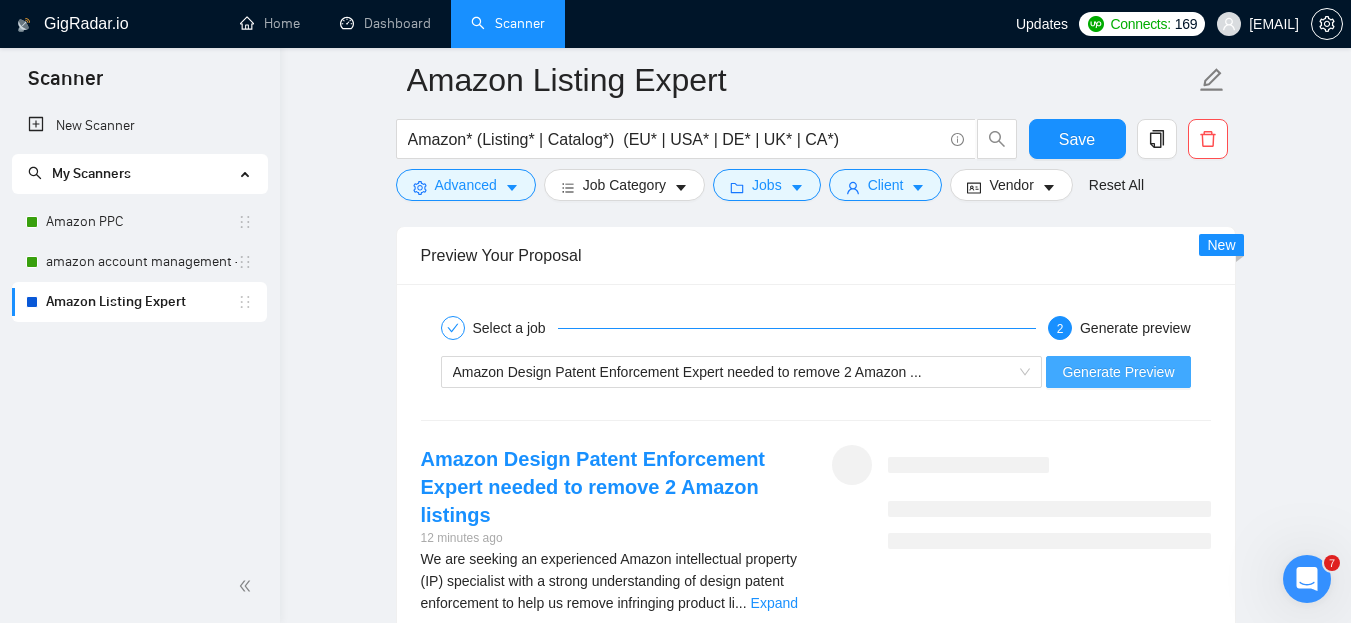 click on "Generate Preview" at bounding box center (1118, 372) 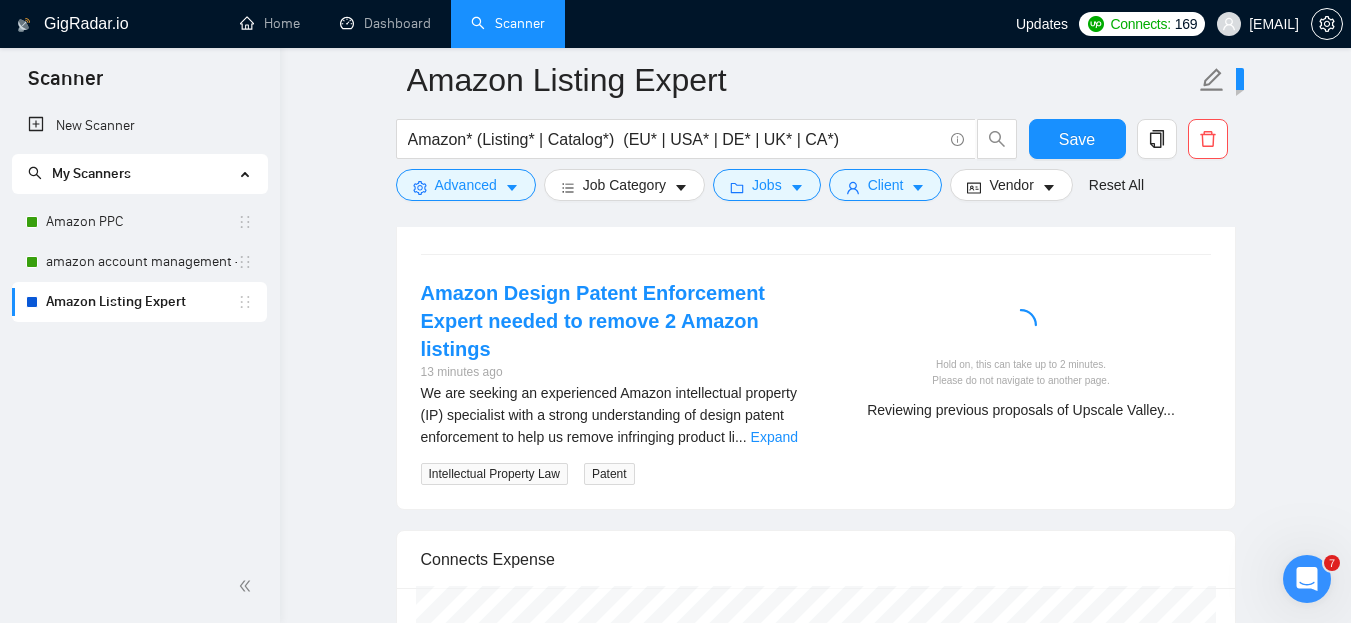 scroll, scrollTop: 3651, scrollLeft: 0, axis: vertical 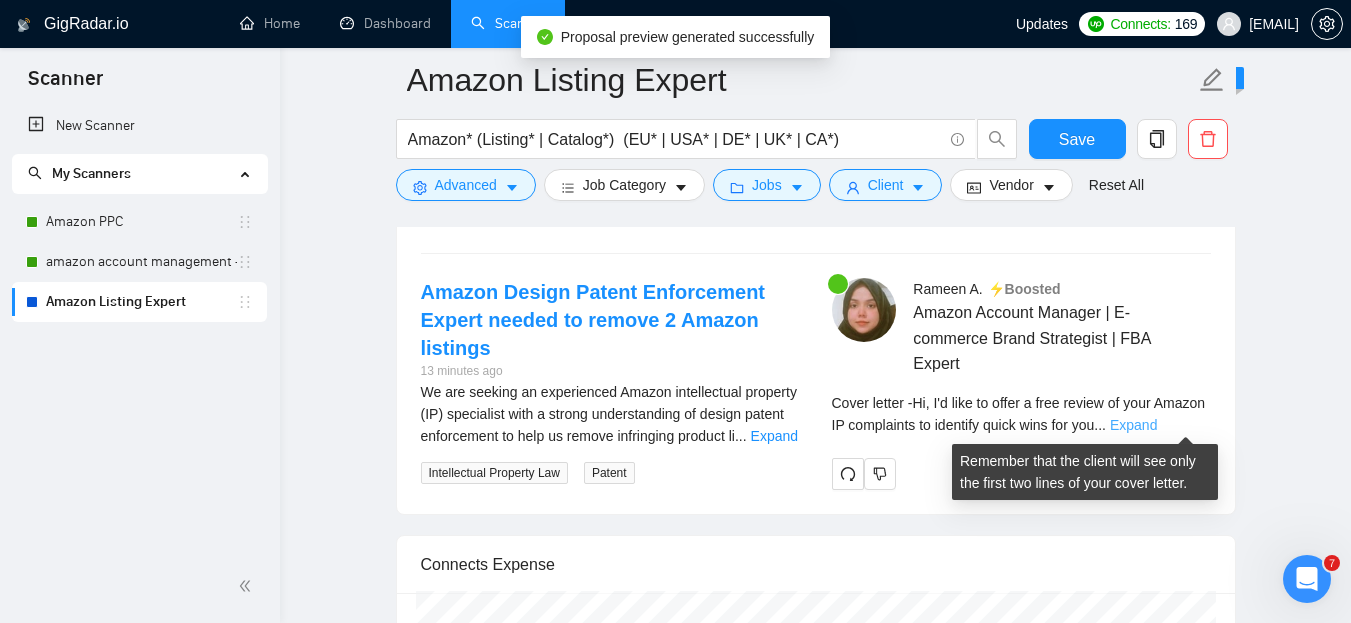 click on "Expand" at bounding box center [1133, 425] 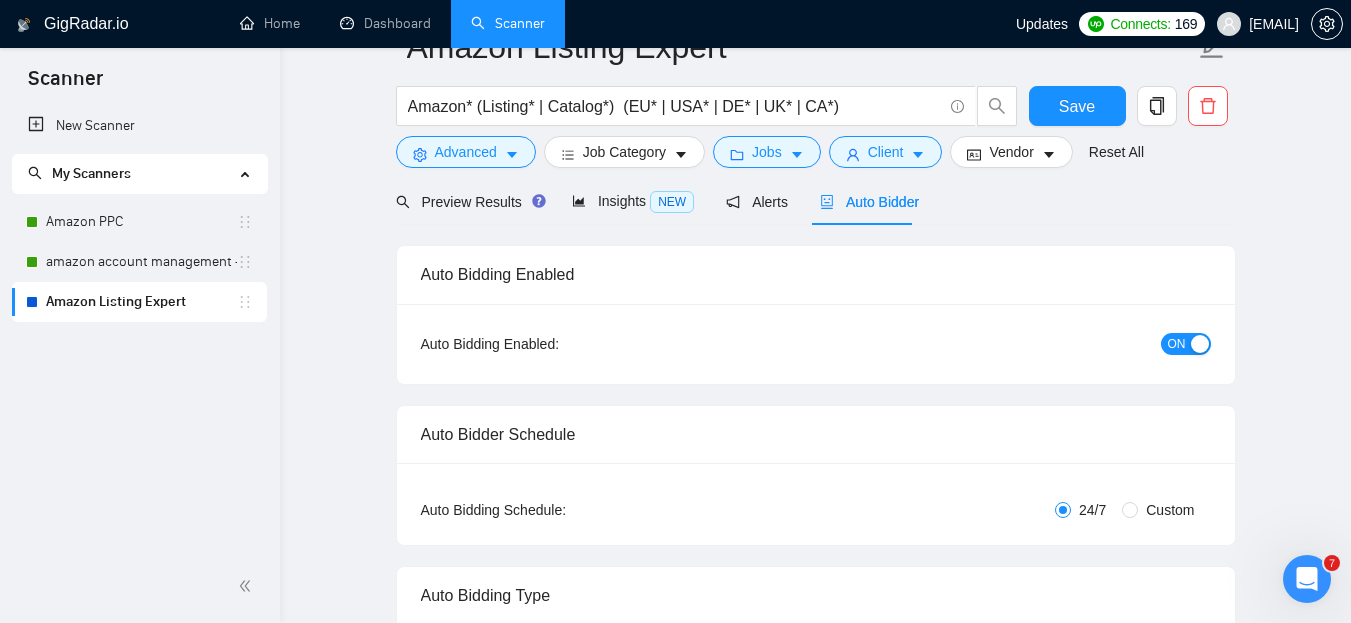 scroll, scrollTop: 0, scrollLeft: 0, axis: both 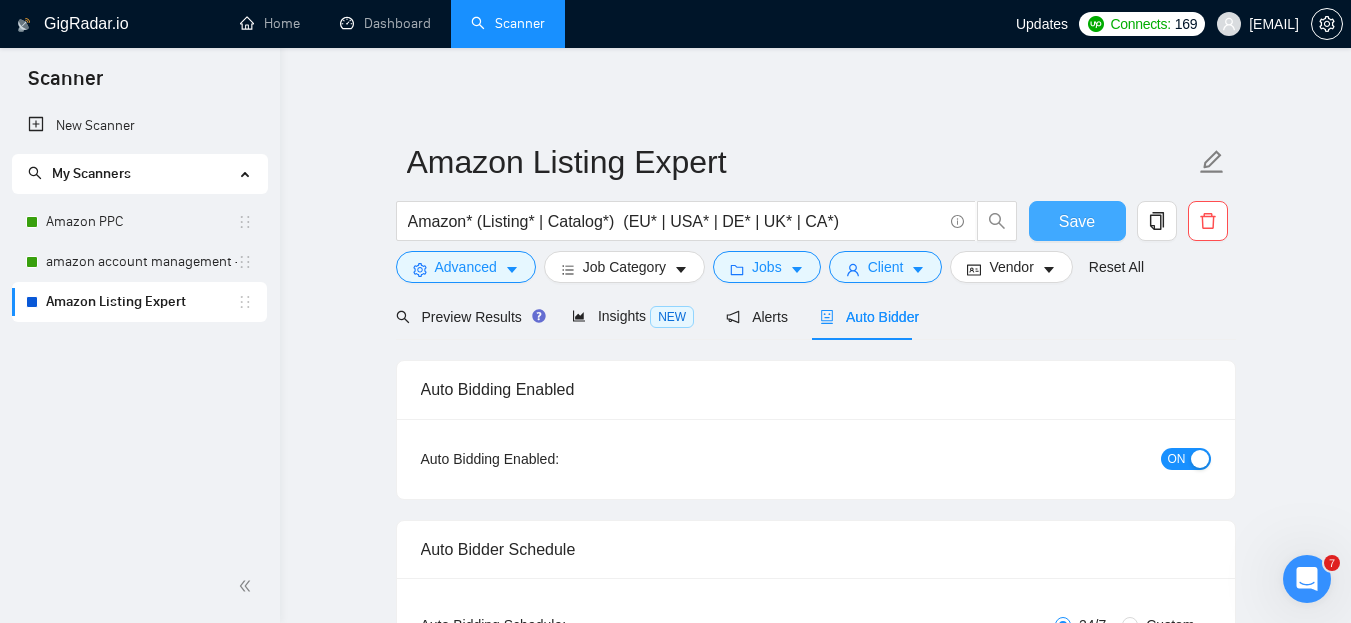 click on "Save" at bounding box center [1077, 221] 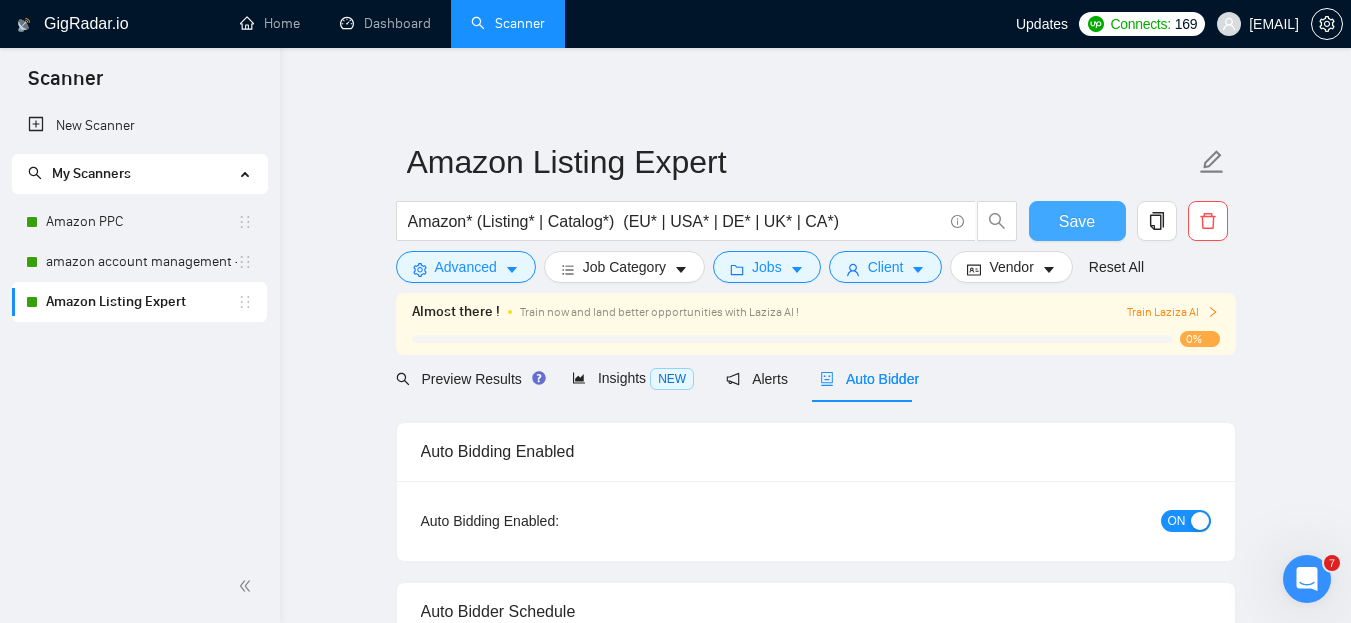 type 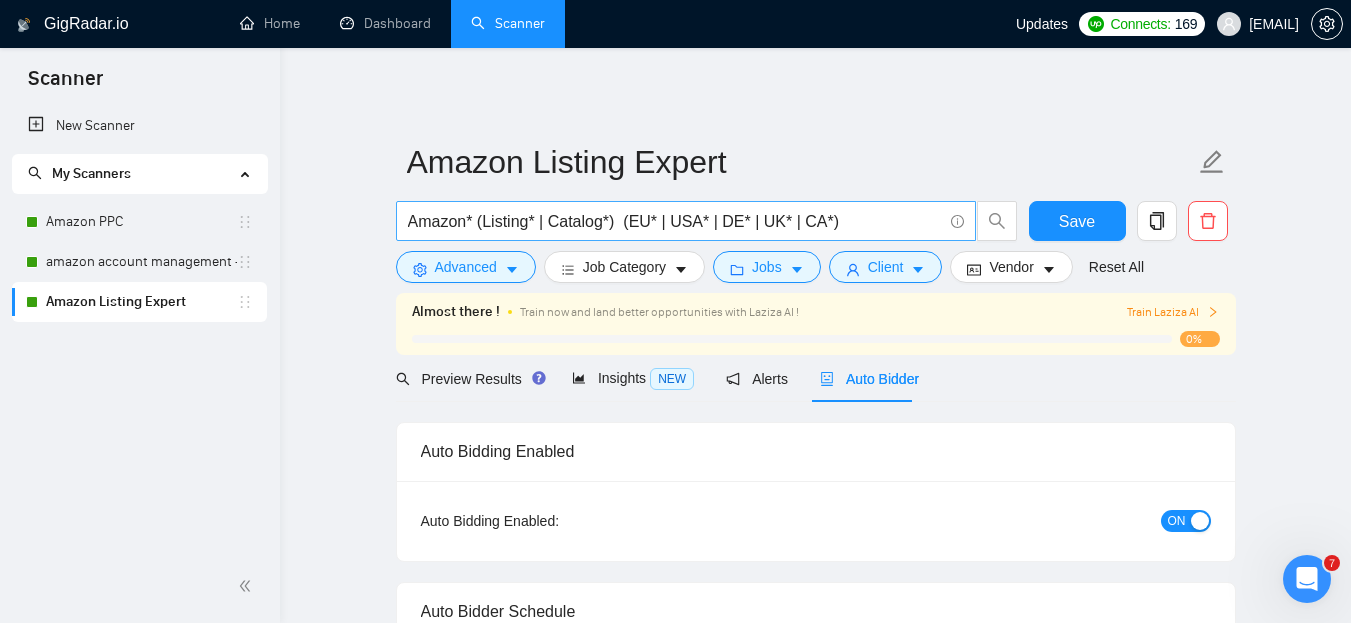 click on "Amazon* (Listing* | Catalog*)  (EU* | USA* | DE* | UK* | CA*)" at bounding box center [675, 221] 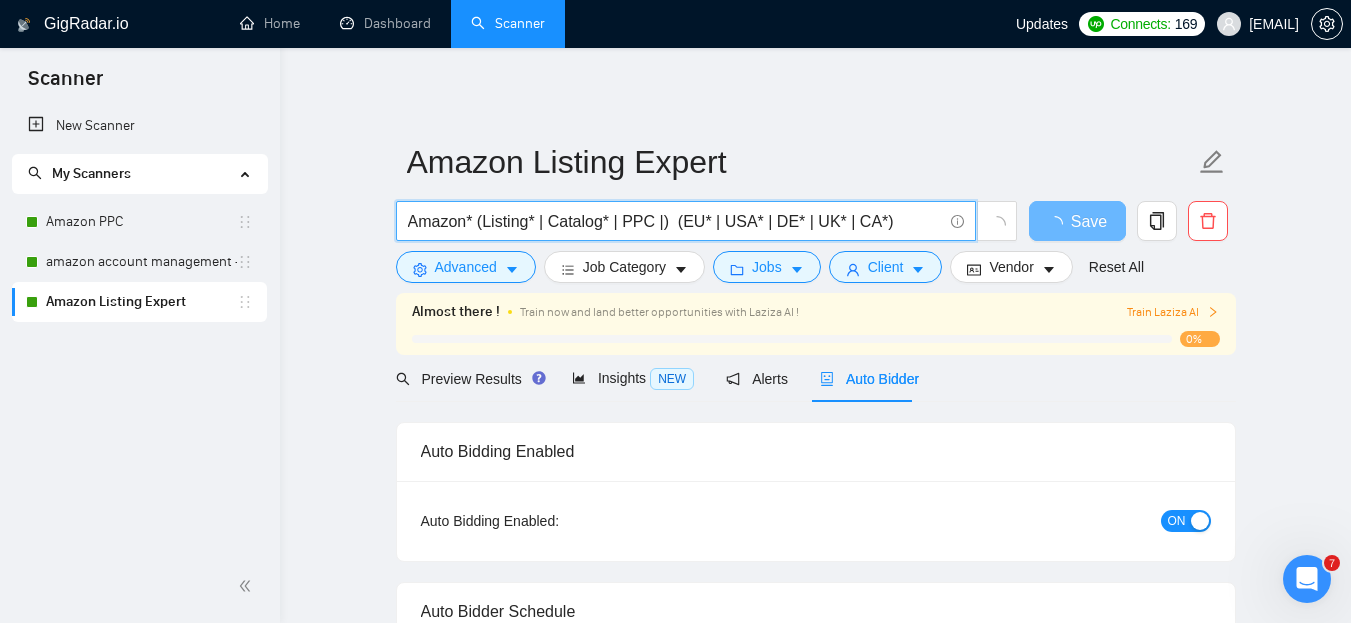 type on "Amazon* (Listing* | Catalog* | PPC | )  (EU* | USA* | DE* | UK* | CA*)" 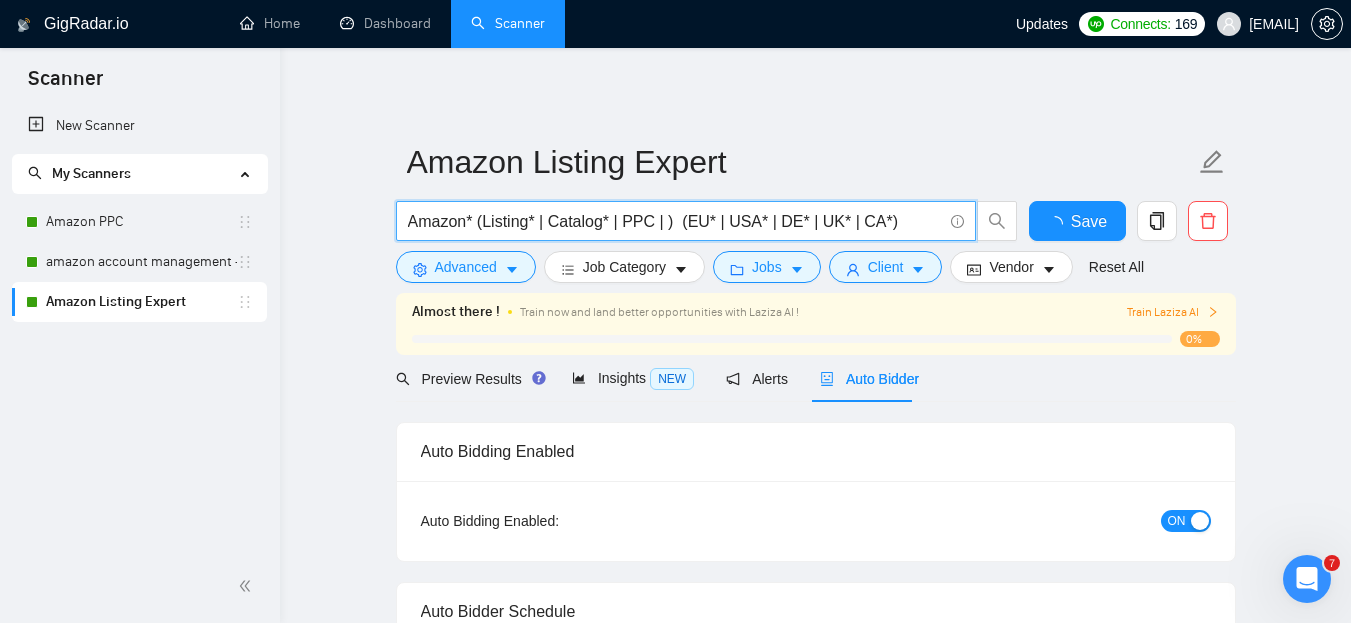 type 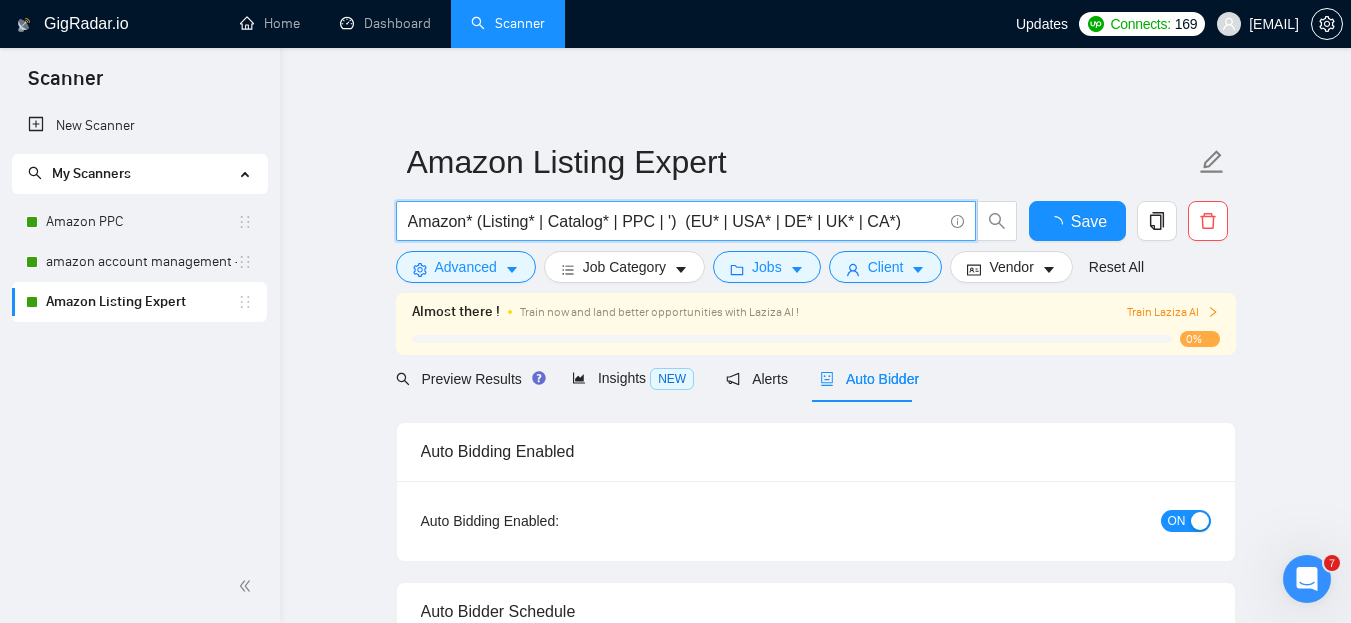 type on "Amazon* (Listing* | Catalog* | PPC | '')  (EU* | USA* | DE* | UK* | CA*)" 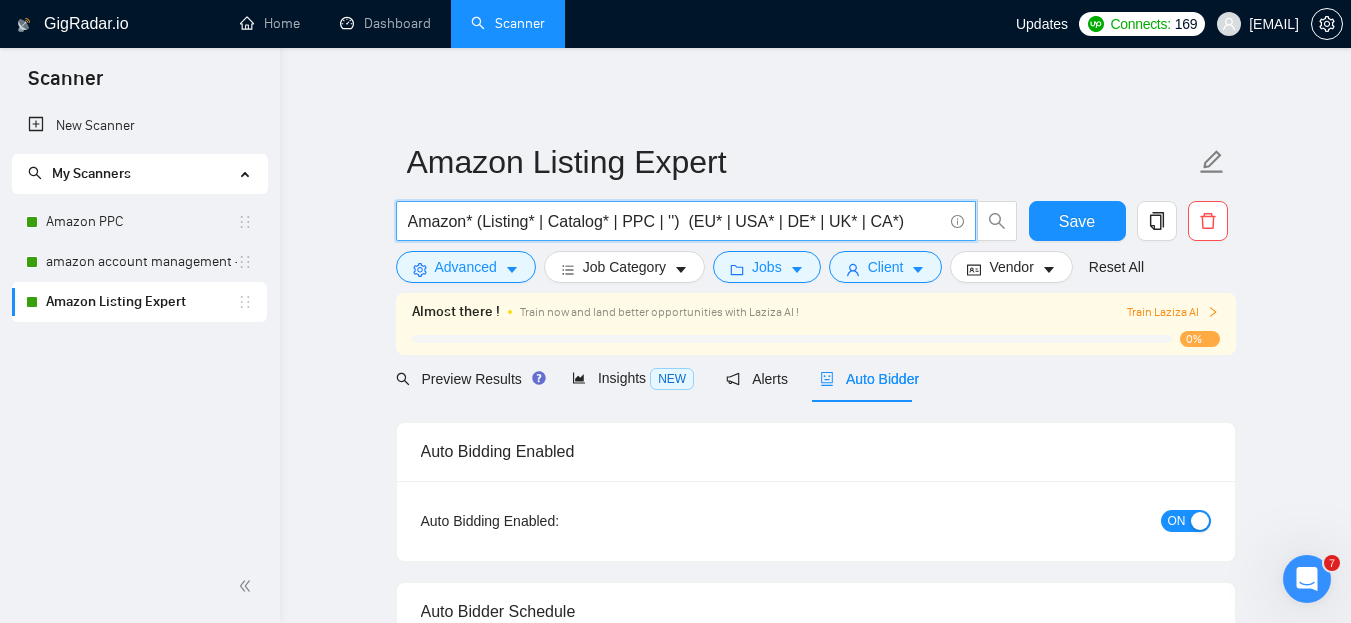 type 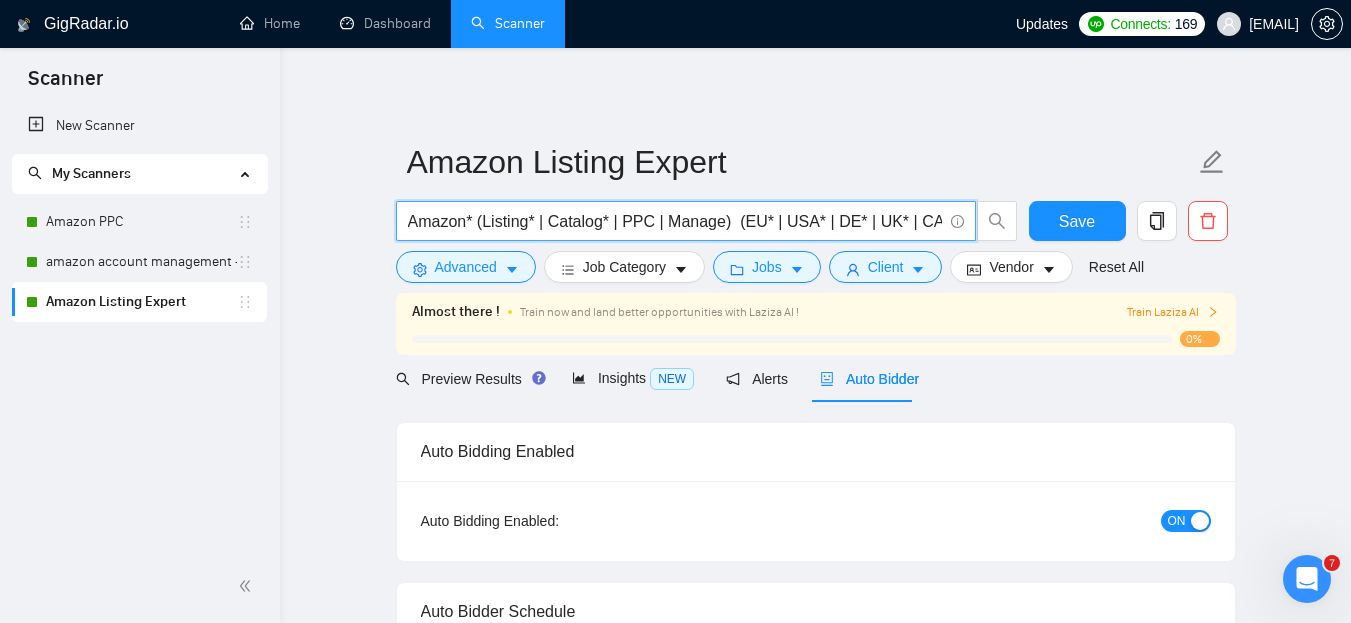 click on "Amazon* (Listing* | Catalog* | PPC | Manage)  (EU* | USA* | DE* | UK* | CA*)" at bounding box center (675, 221) 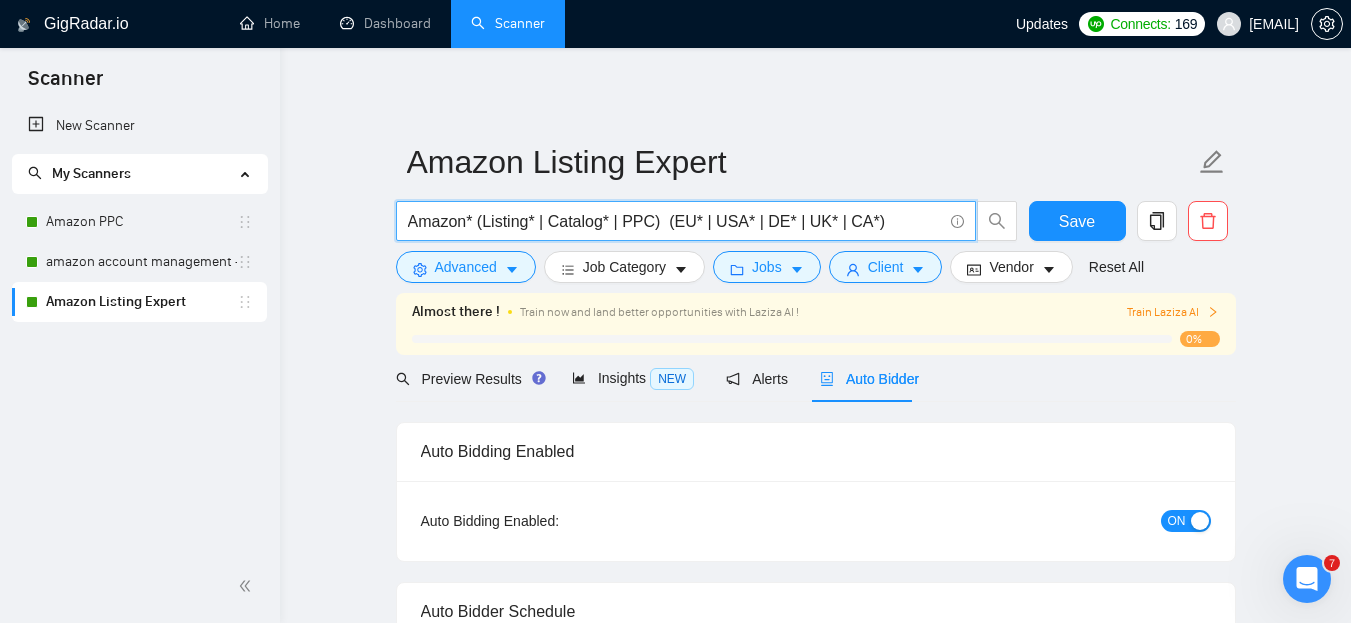 click on "Amazon* (Listing* | Catalog* | PPC)  (EU* | USA* | DE* | UK* | CA*)" at bounding box center [675, 221] 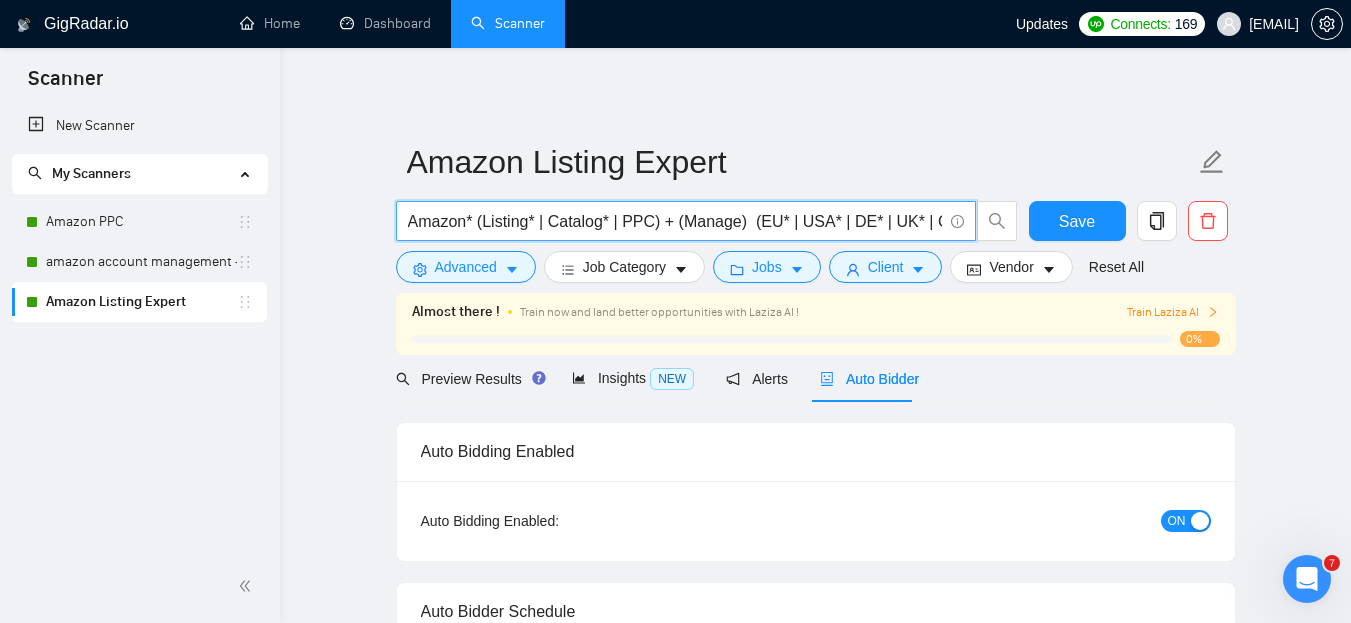 type on "Amazon* (Listing* | Catalog* | PPC) + (Manage*) (EU* | USA* | DE* | UK* | CA*)" 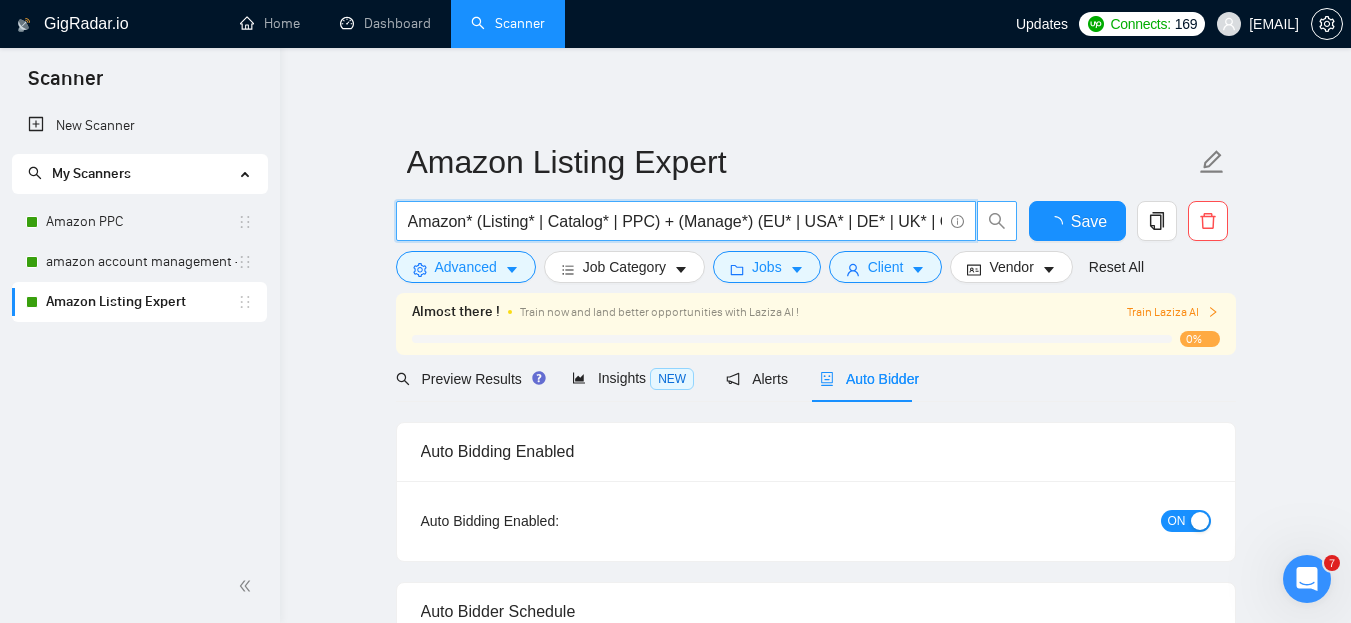 type 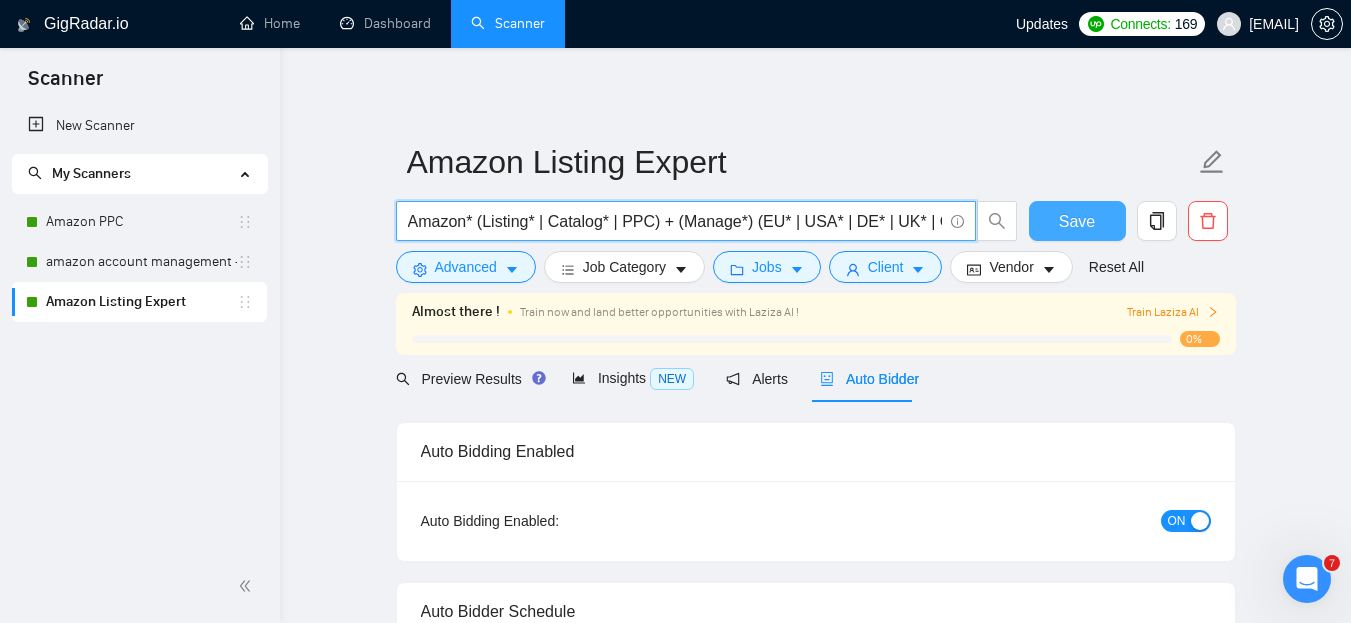 type on "Amazon* (Listing* | Catalog* | PPC) + (Manage*) (EU* | USA* | DE* | UK* | CA*)" 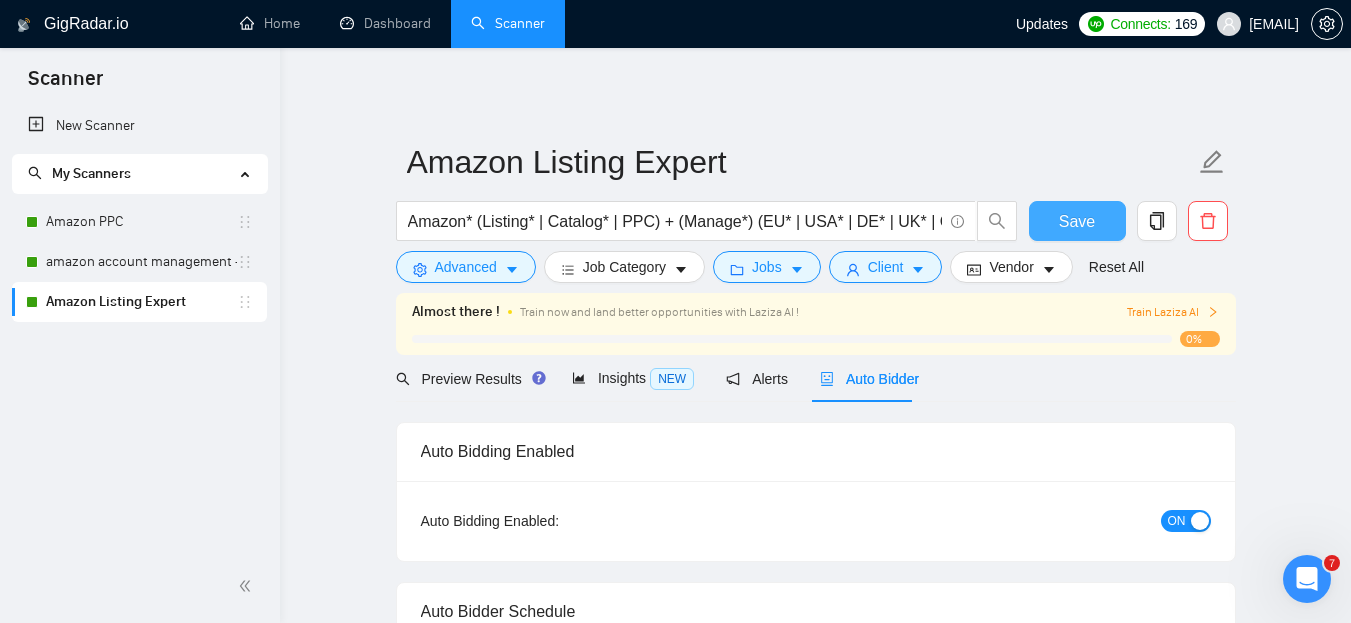 click on "Save" at bounding box center (1077, 221) 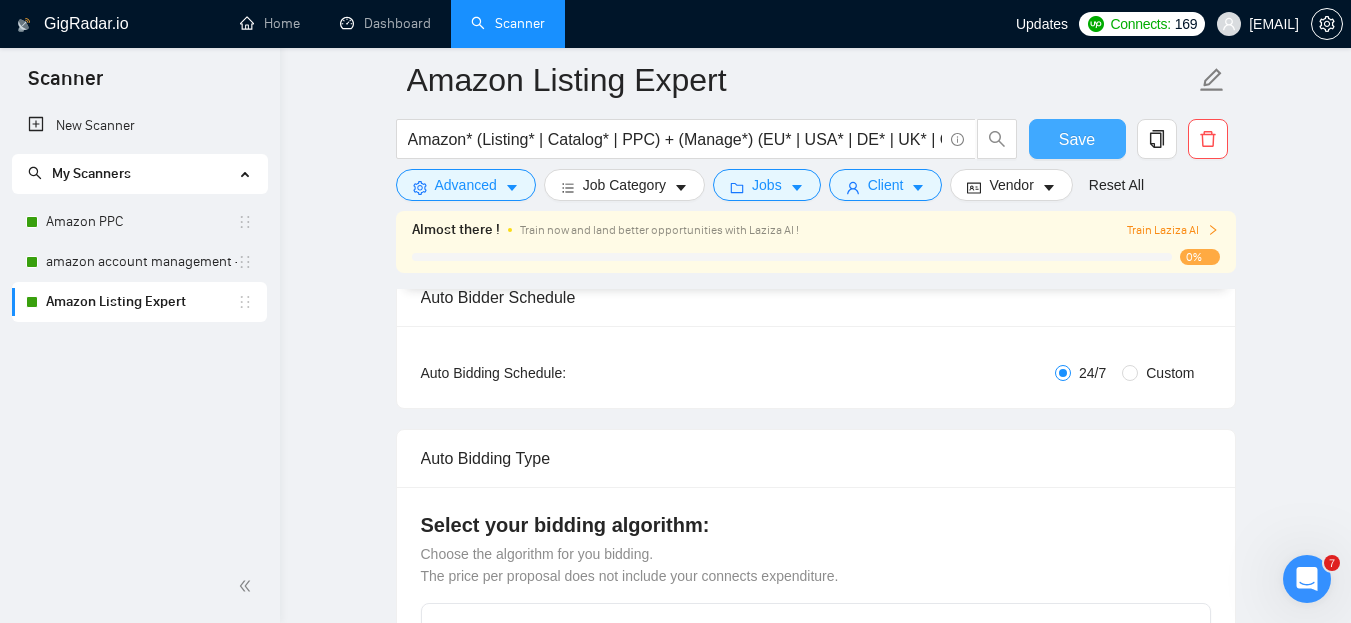 scroll, scrollTop: 233, scrollLeft: 0, axis: vertical 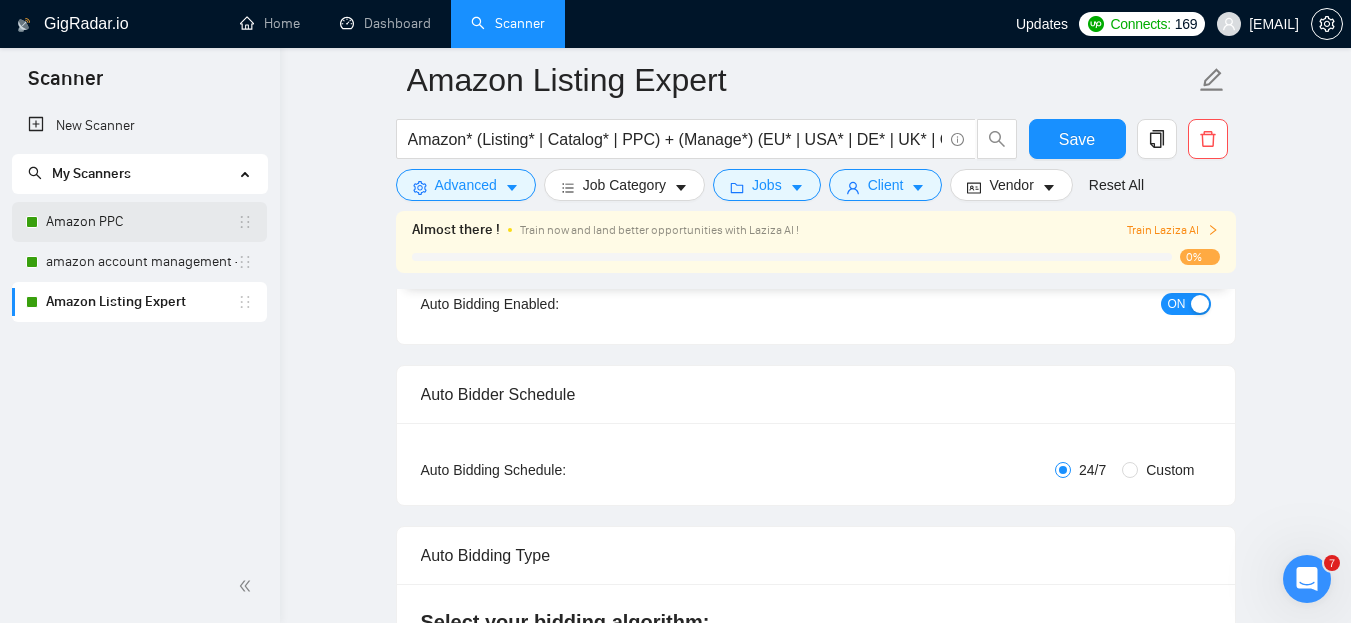 click on "Amazon PPC" at bounding box center (141, 222) 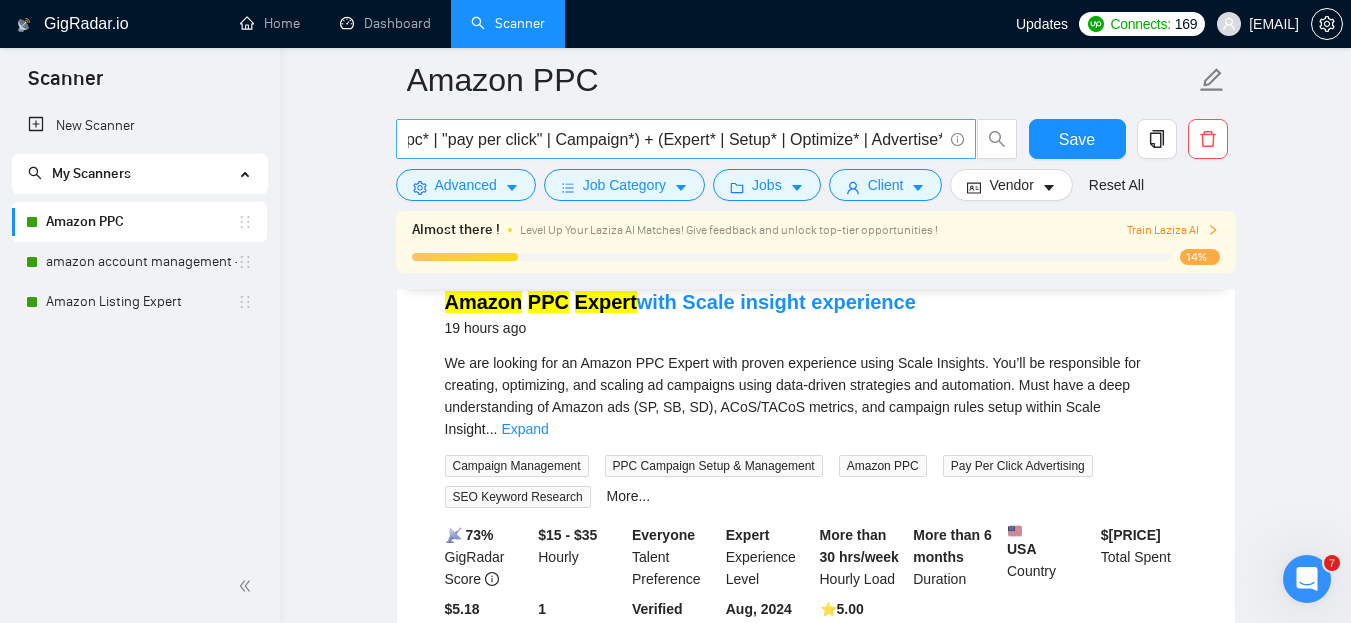 scroll, scrollTop: 0, scrollLeft: 106, axis: horizontal 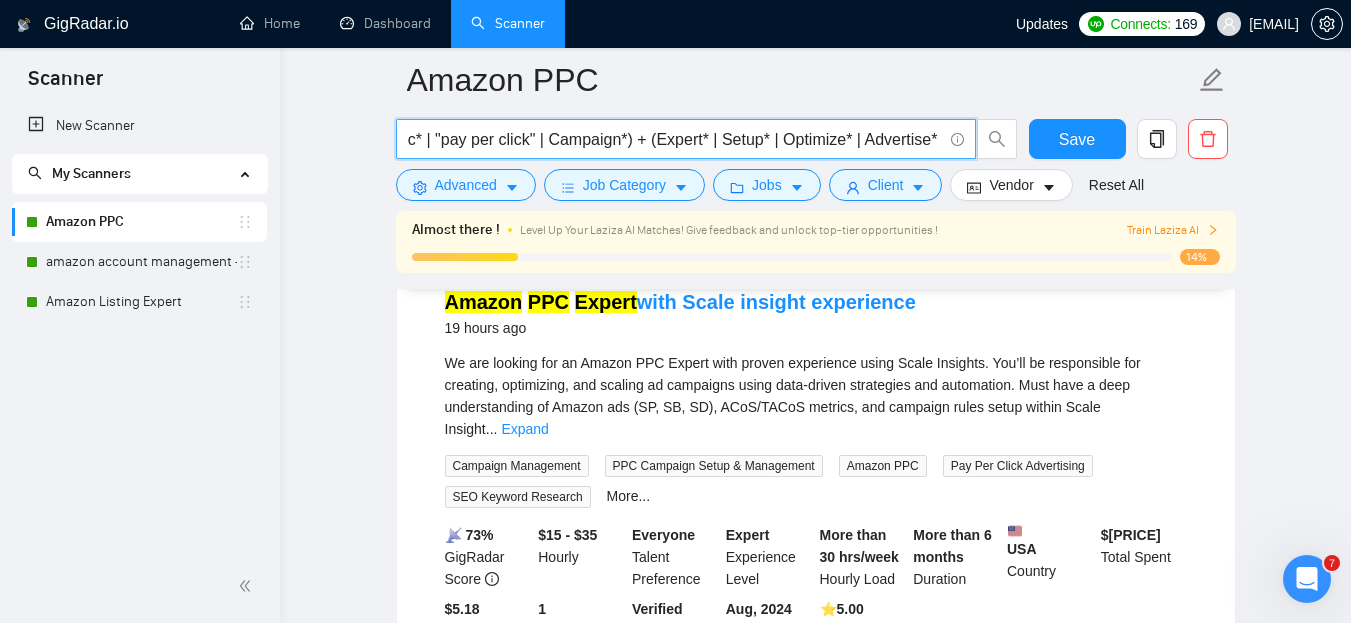 click on "Amazon* + (ppc* | "pay per click" | Campaign*) + (Expert* | Setup* | Optimize* | Advertise* | Manage* | Specialist*)" at bounding box center (675, 139) 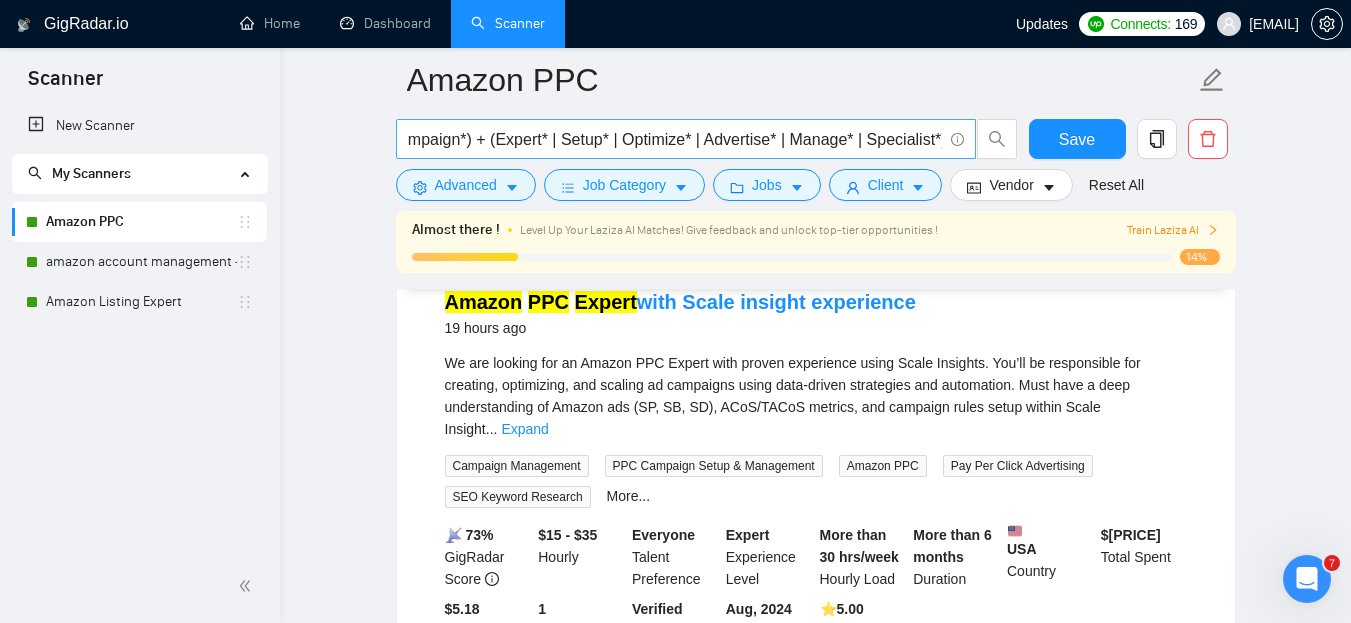 scroll, scrollTop: 0, scrollLeft: 0, axis: both 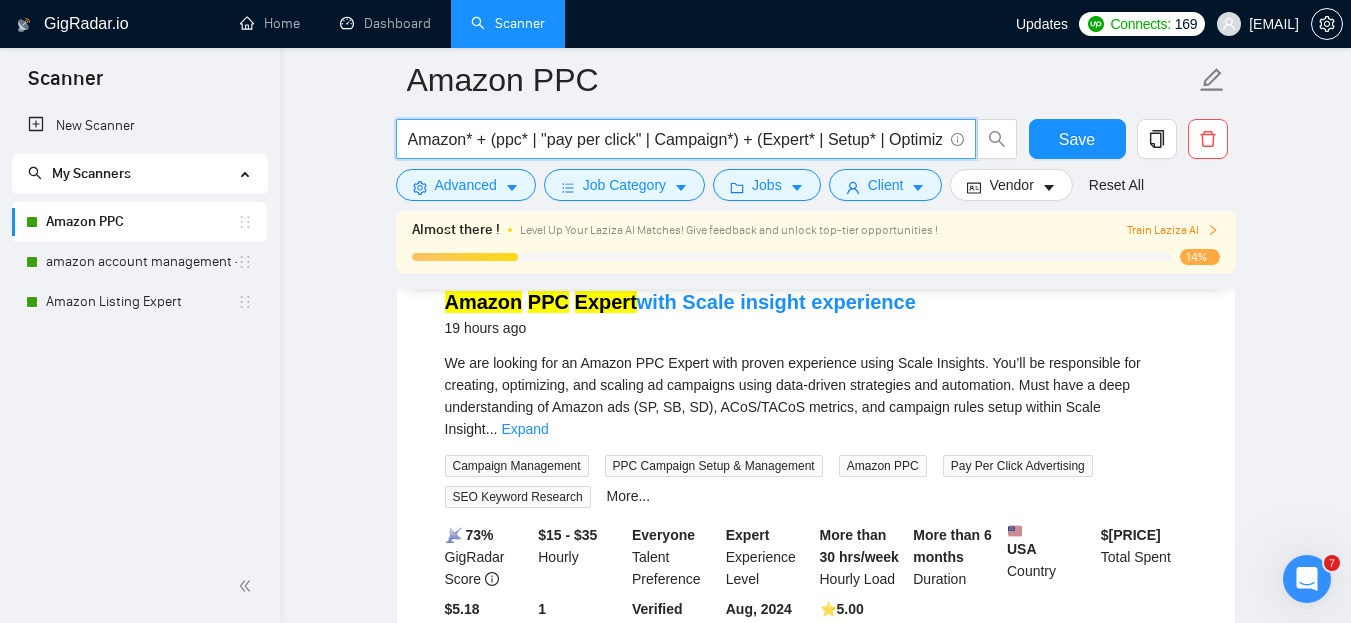 click on "Amazon* + (ppc* | "pay per click" | Campaign*) + (Expert* | Setup* | Optimize* | Advertise* | Manage* | Specialist*)" at bounding box center (675, 139) 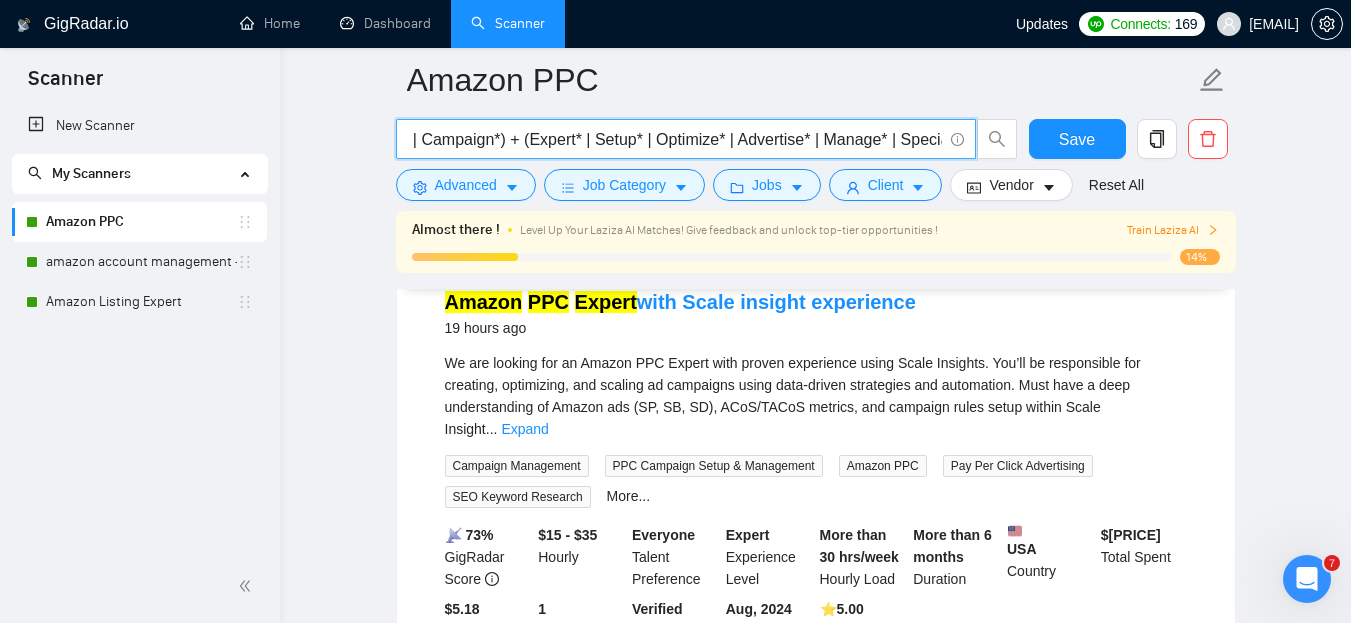 scroll, scrollTop: 0, scrollLeft: 234, axis: horizontal 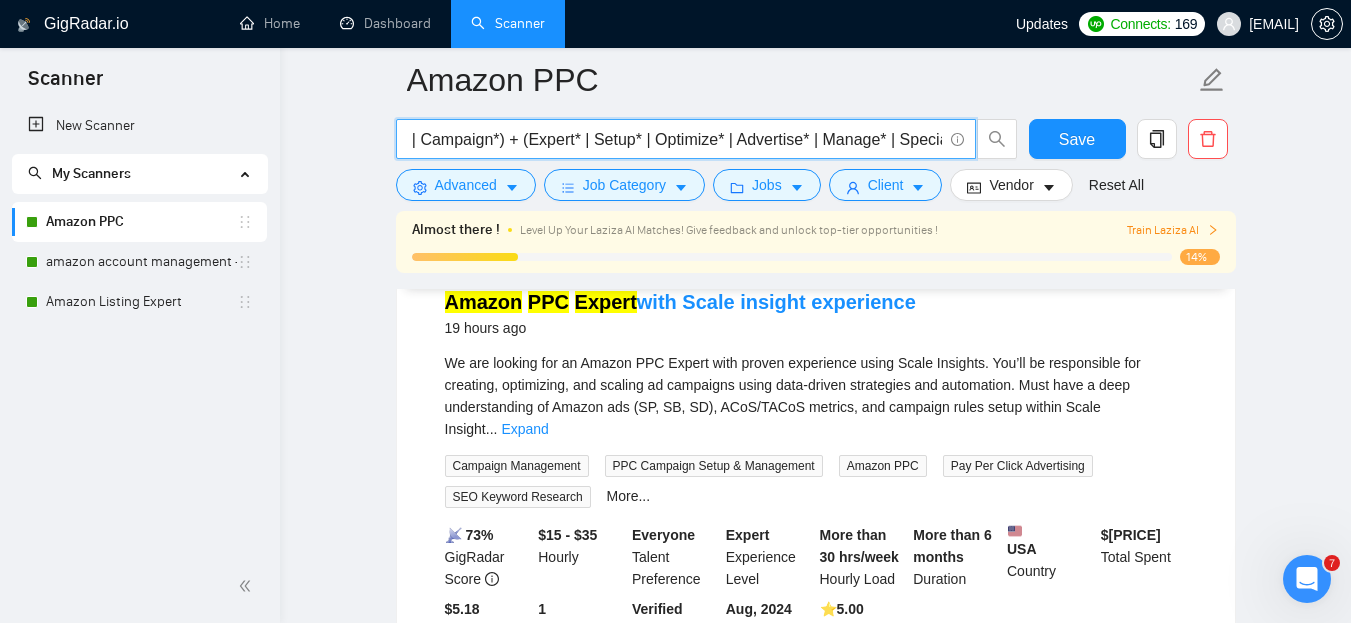 click on "Amazon* + (ppc* | "pay per click" | Campaign*) + (Expert* | Setup* | Optimize* | Advertise* | Manage* | Specialist*)" at bounding box center (675, 139) 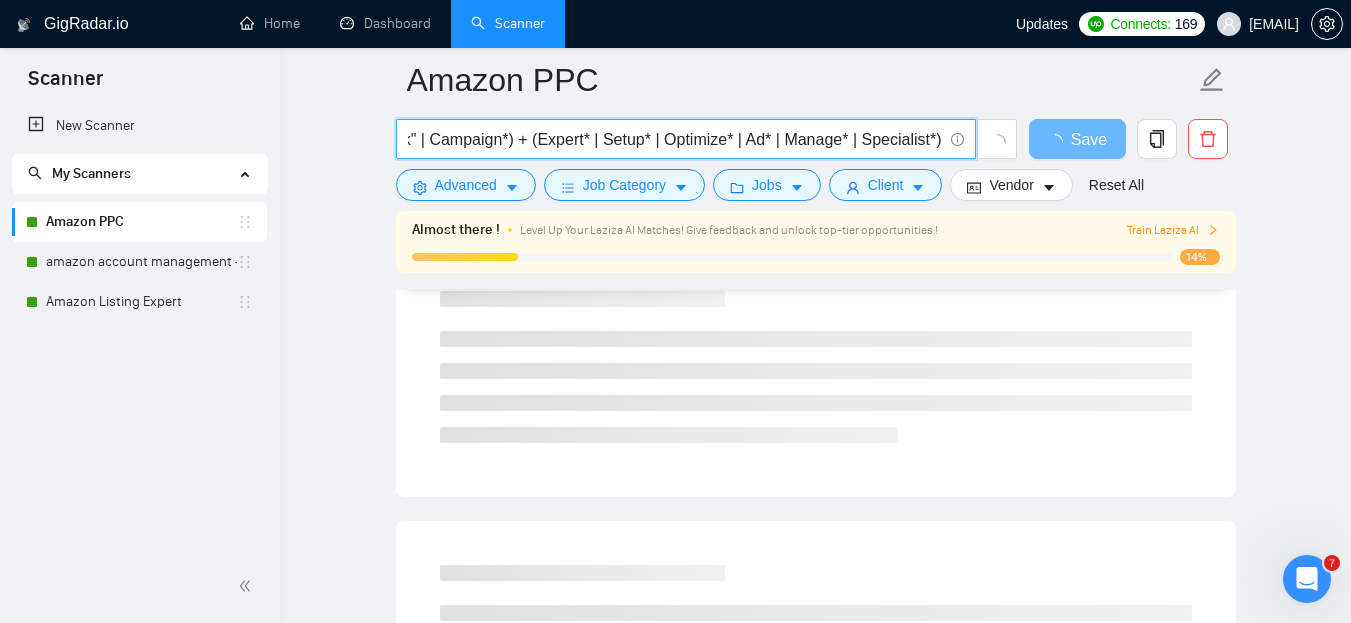scroll, scrollTop: 0, scrollLeft: 221, axis: horizontal 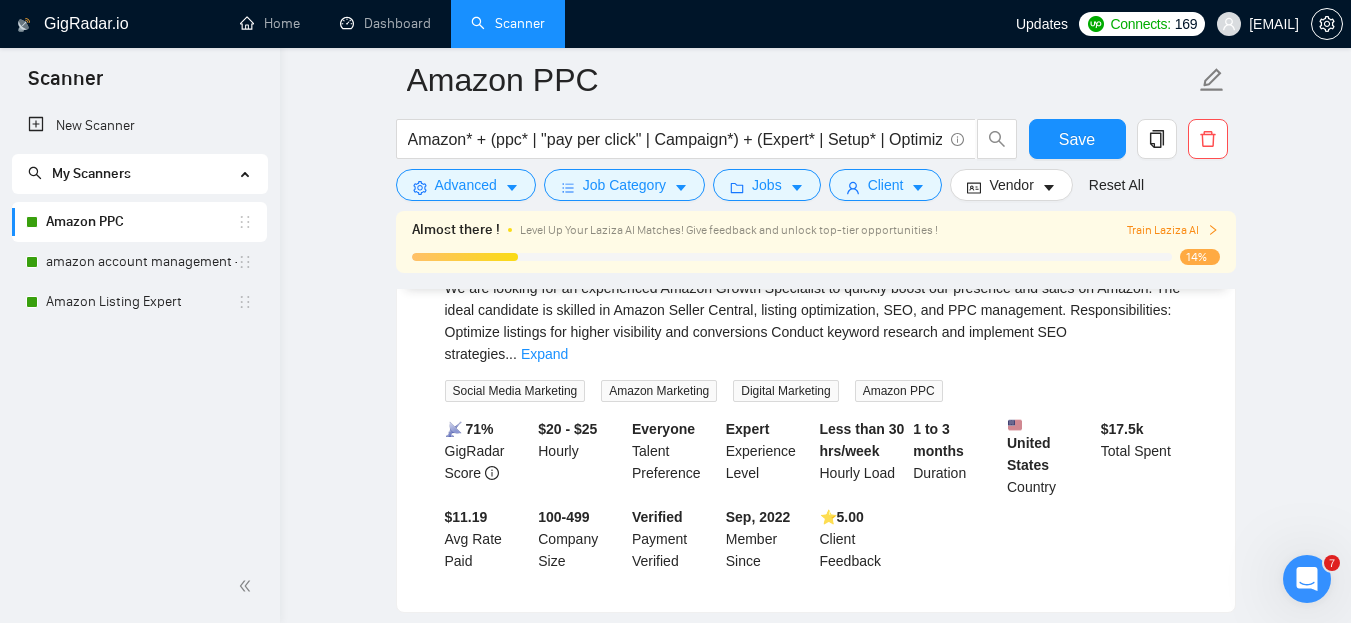 click on "Load More (683)" at bounding box center (816, 645) 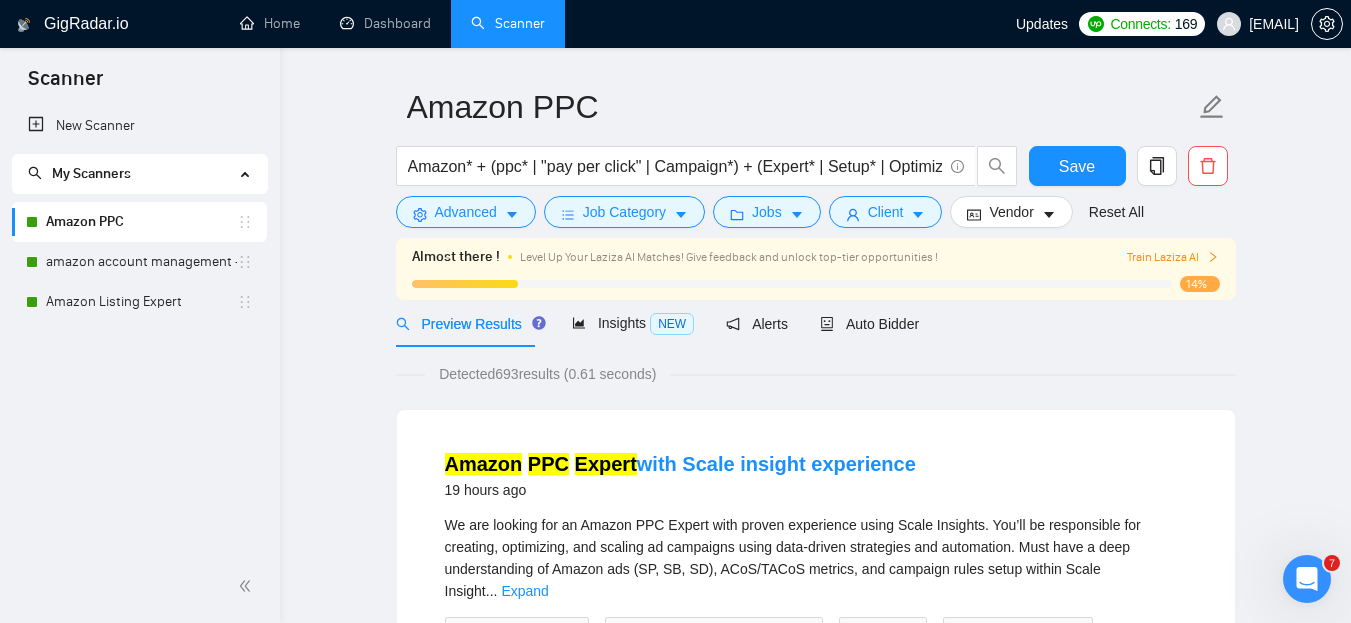 scroll, scrollTop: 0, scrollLeft: 0, axis: both 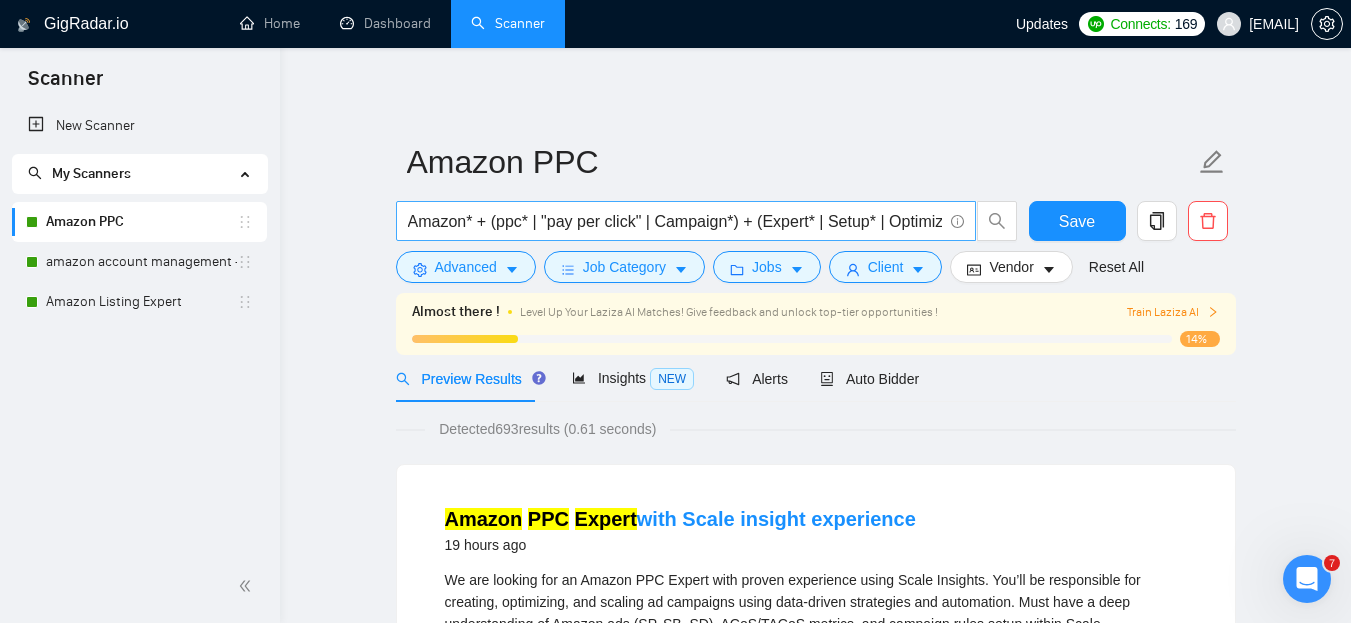 click on "Amazon* + (ppc* | "pay per click" | Campaign*) + (Expert* | Setup* | Optimize* | Ads* | Manage* | Specialist*)" at bounding box center (675, 221) 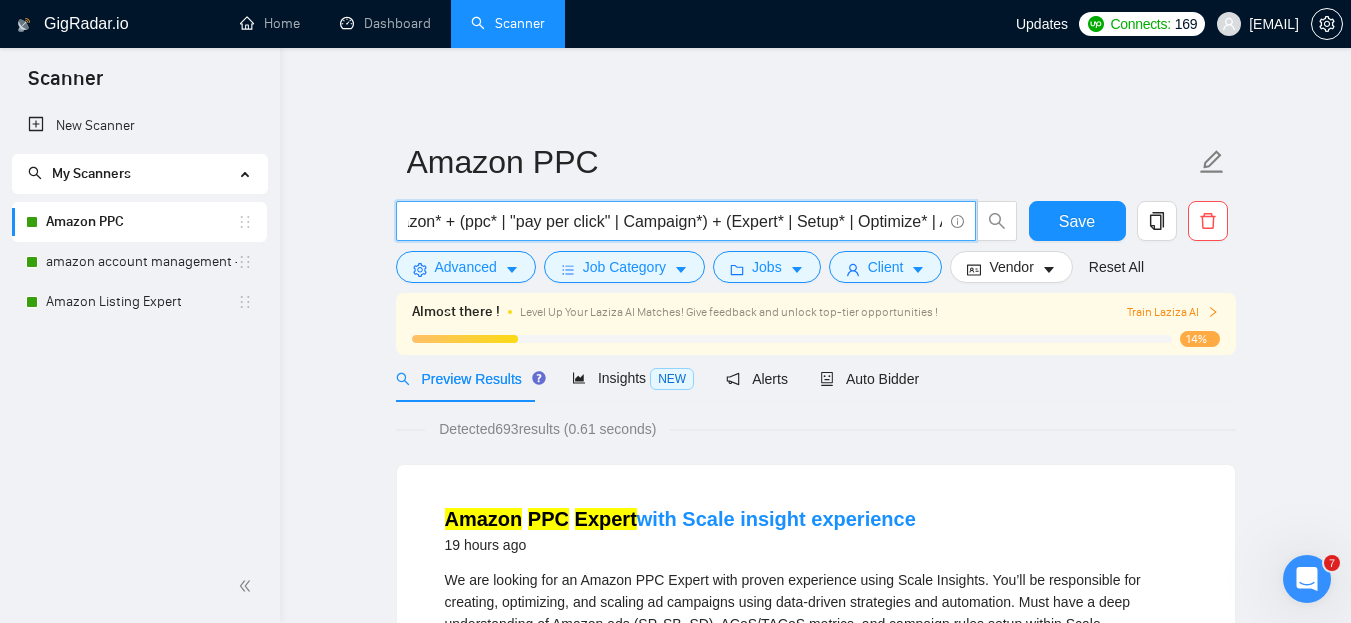 scroll, scrollTop: 0, scrollLeft: 0, axis: both 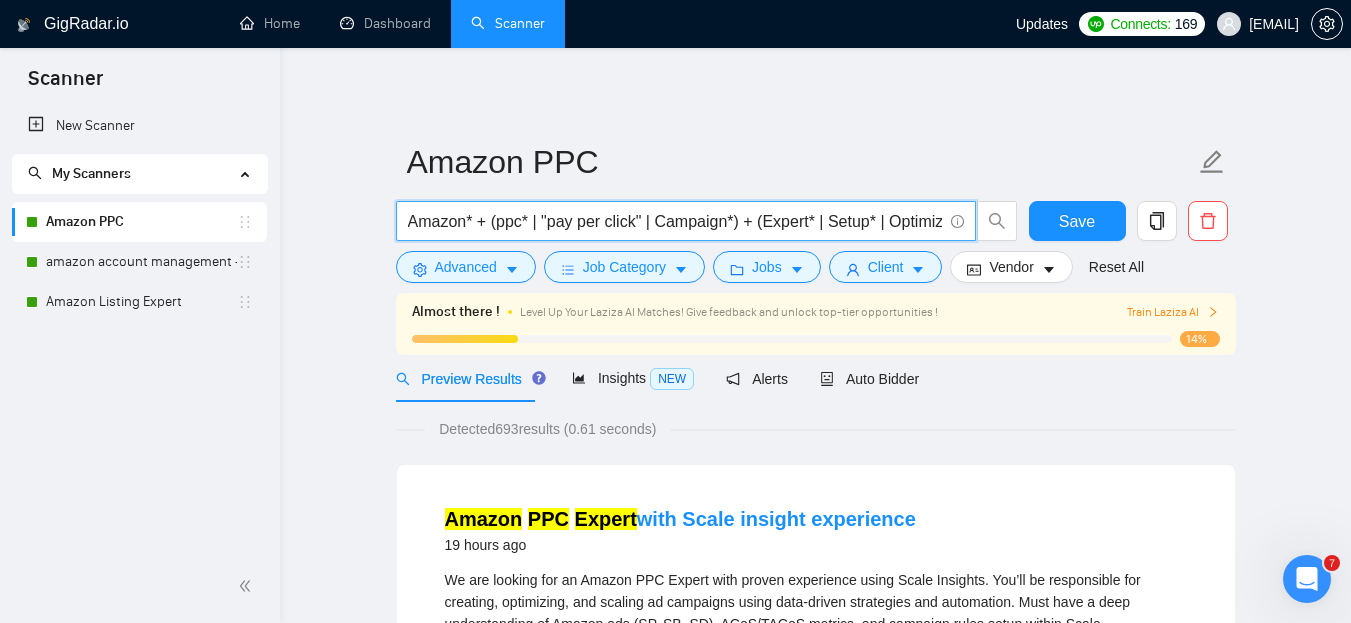 click on "Amazon* + (ppc* | "pay per click" | Campaign*) + (Expert* | Setup* | Optimize* | Ads* | Manage* | Specialist*)" at bounding box center (675, 221) 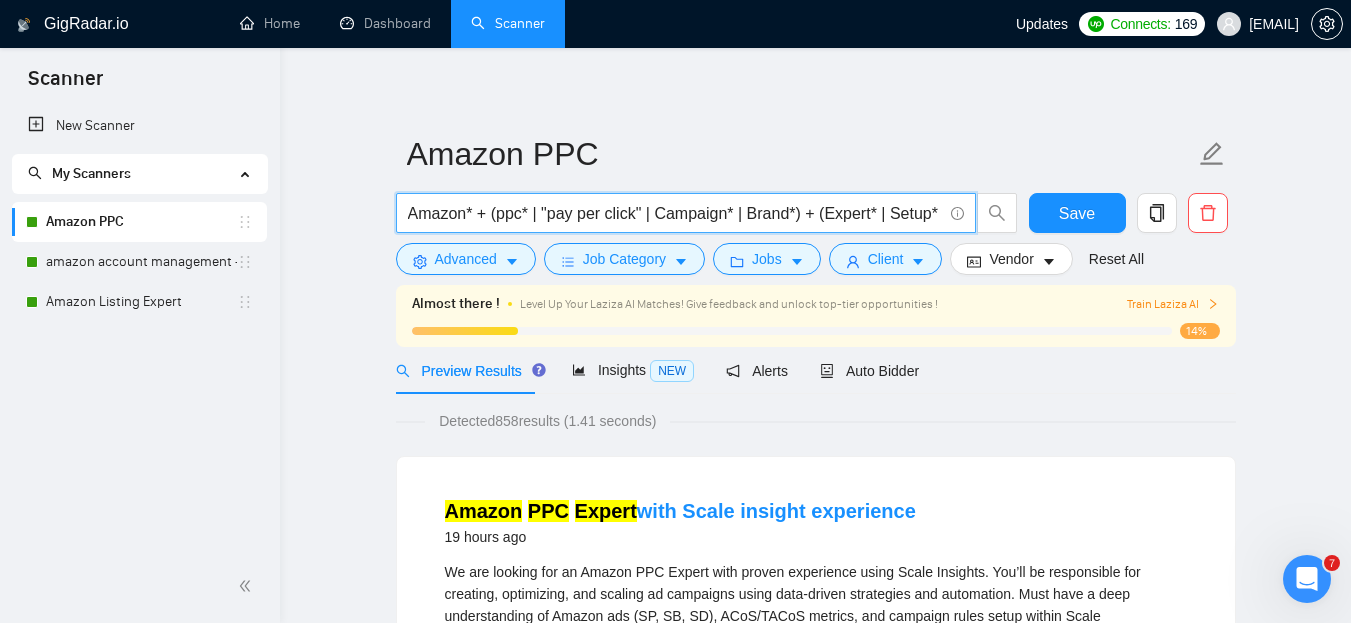 scroll, scrollTop: 0, scrollLeft: 0, axis: both 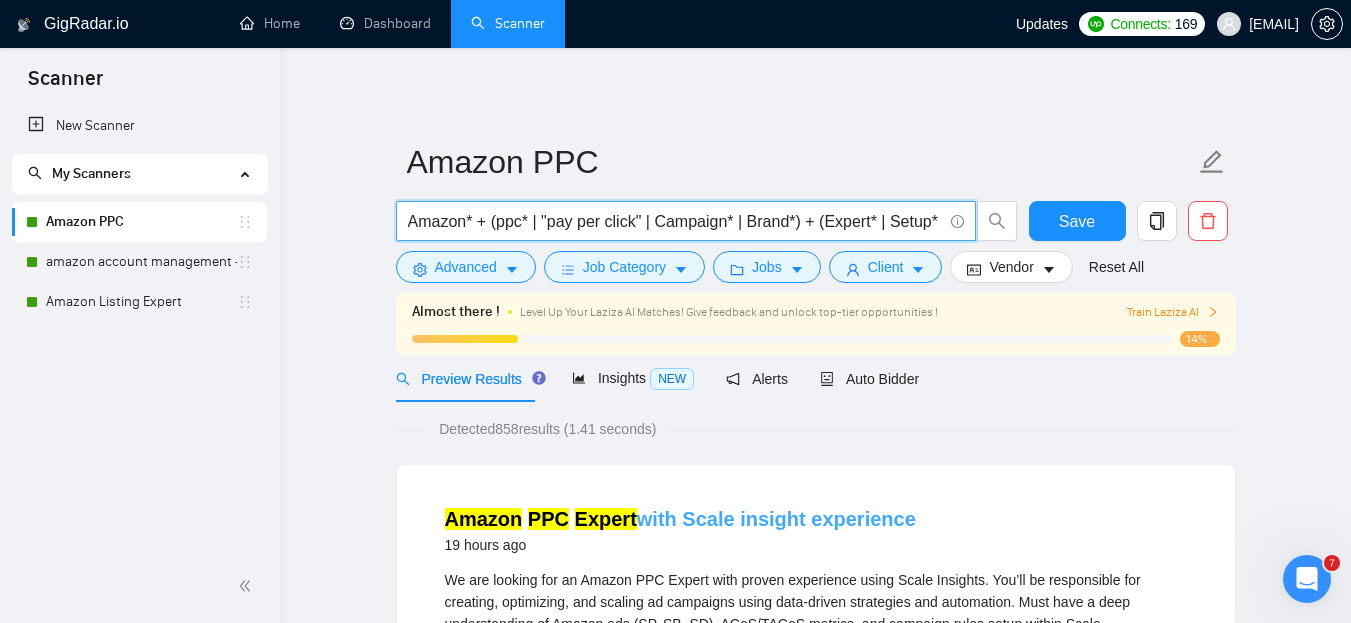 type on "Amazon* + (ppc* | "pay per click" | Campaign* | Brand*) + (Expert* | Setup* | Optimize* | Ads* | Manage* | Specialist*)" 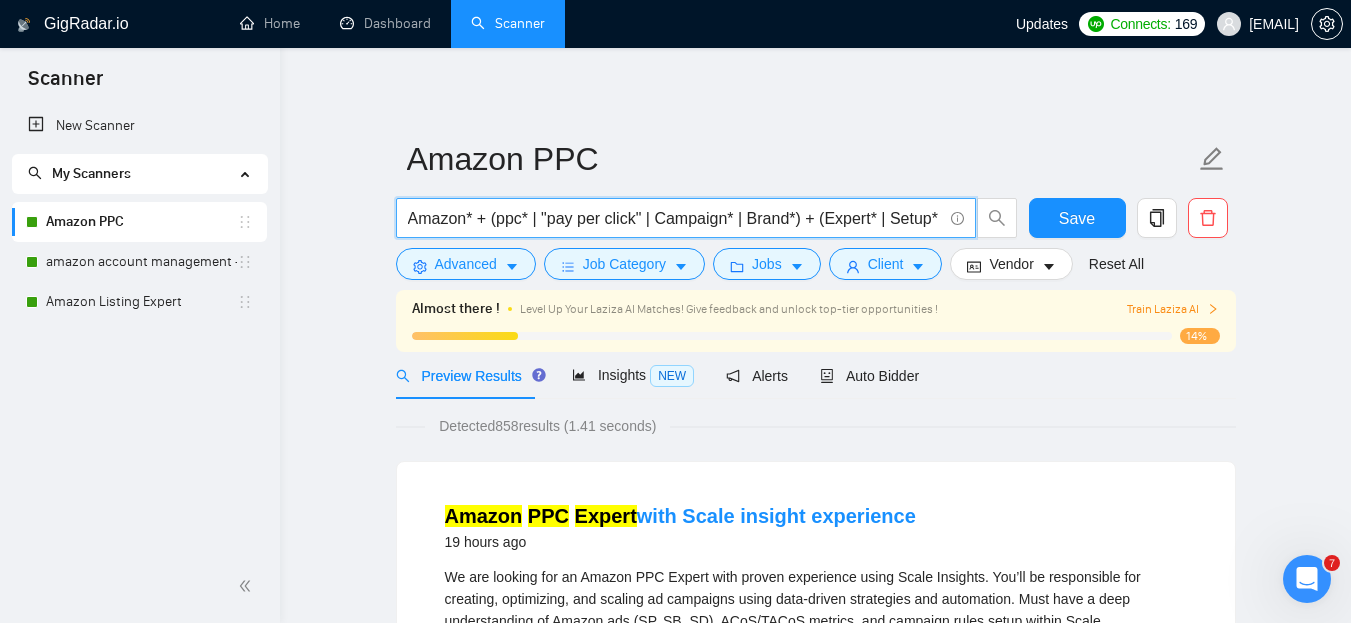 scroll, scrollTop: 0, scrollLeft: 0, axis: both 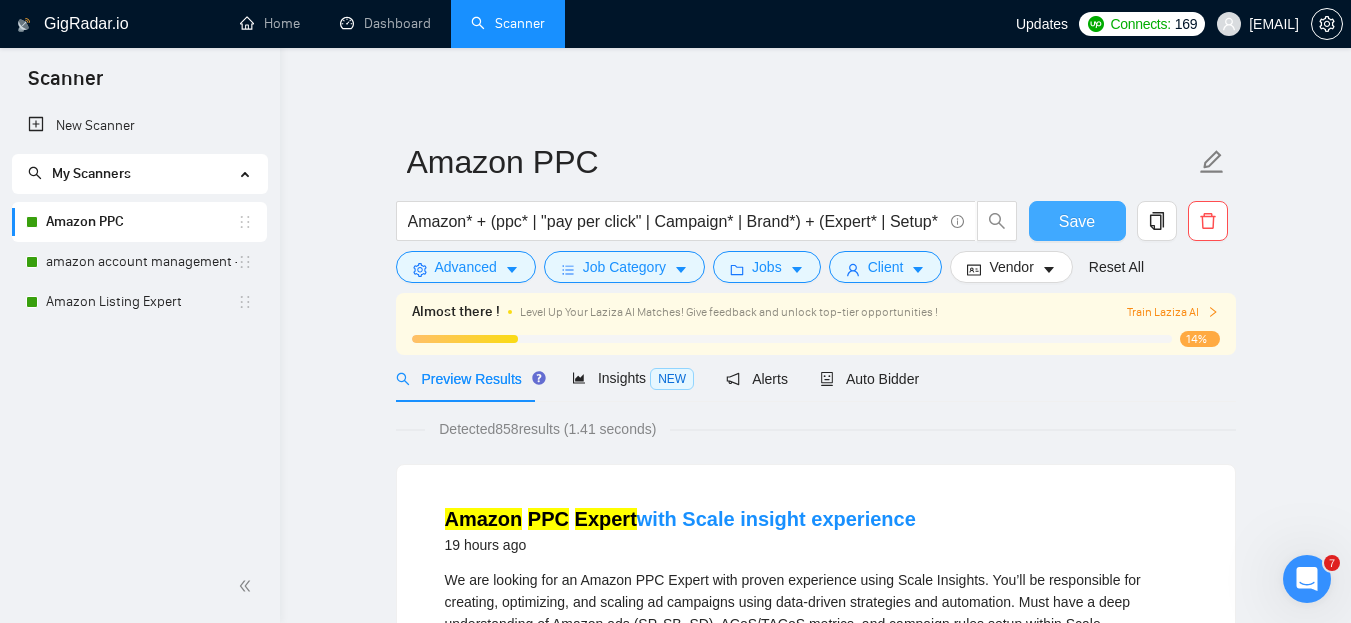click on "Save" at bounding box center [1077, 221] 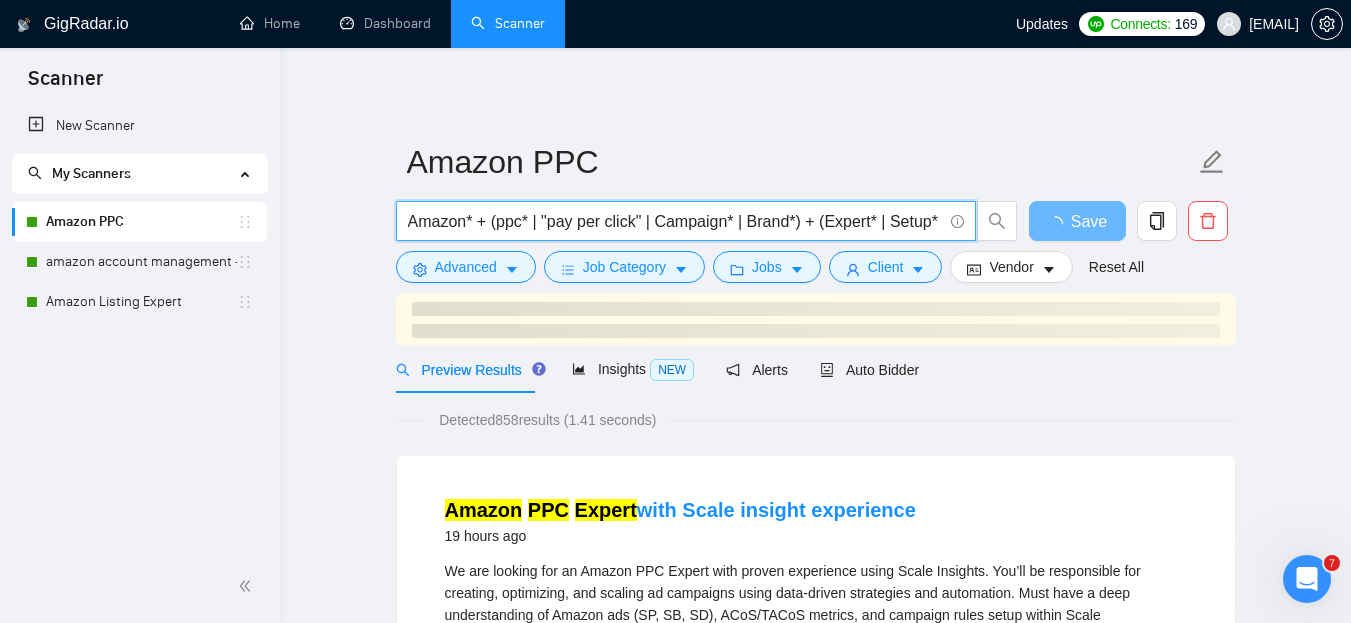 click on "Amazon* + (ppc* | "pay per click" | Campaign* | Brand*) + (Expert* | Setup* | Optimize* | Ads* | Manage* | Specialist*)" at bounding box center [675, 221] 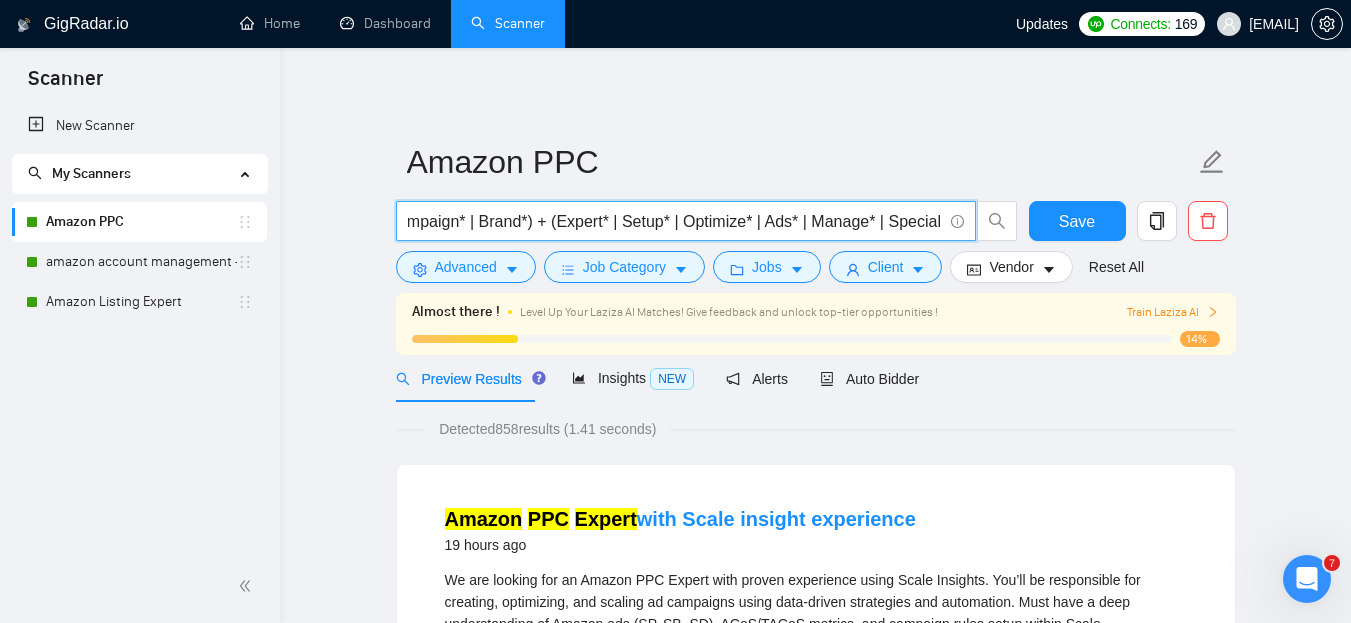 scroll, scrollTop: 0, scrollLeft: 288, axis: horizontal 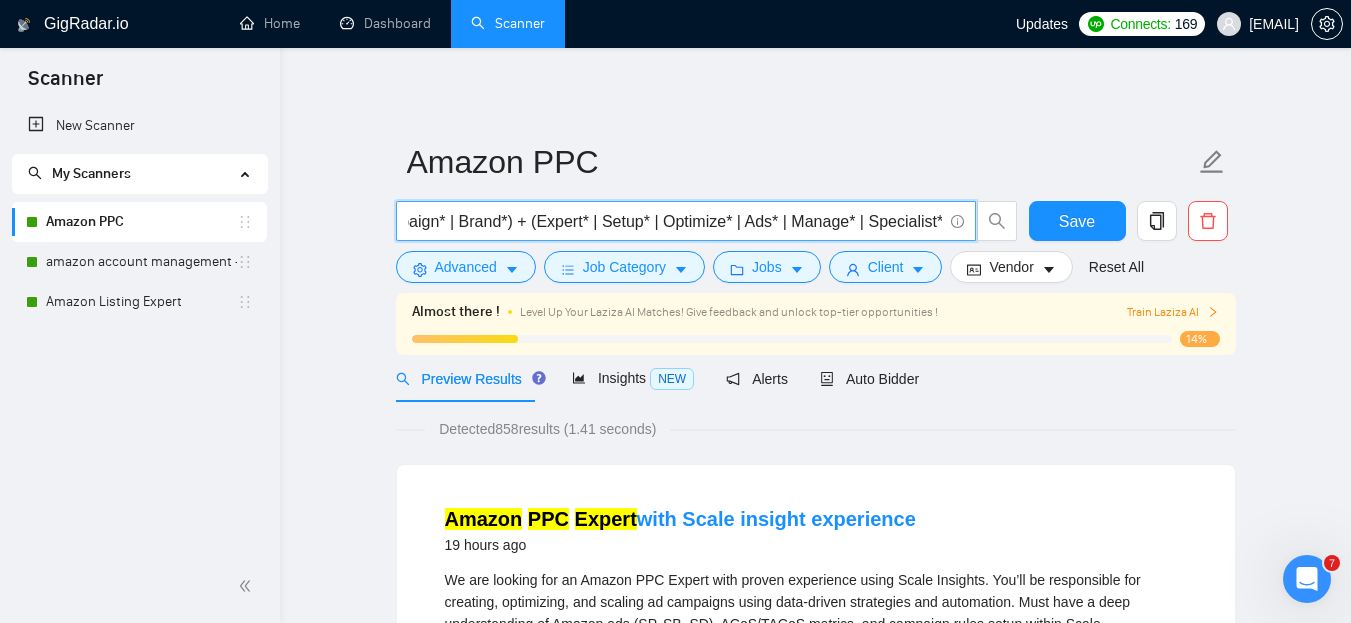 click on "Amazon* + (ppc* | "pay per click" | Campaign* | Brand*) + (Expert* | Setup* | Optimize* | Ads* | Manage* | Specialist*)" at bounding box center [675, 221] 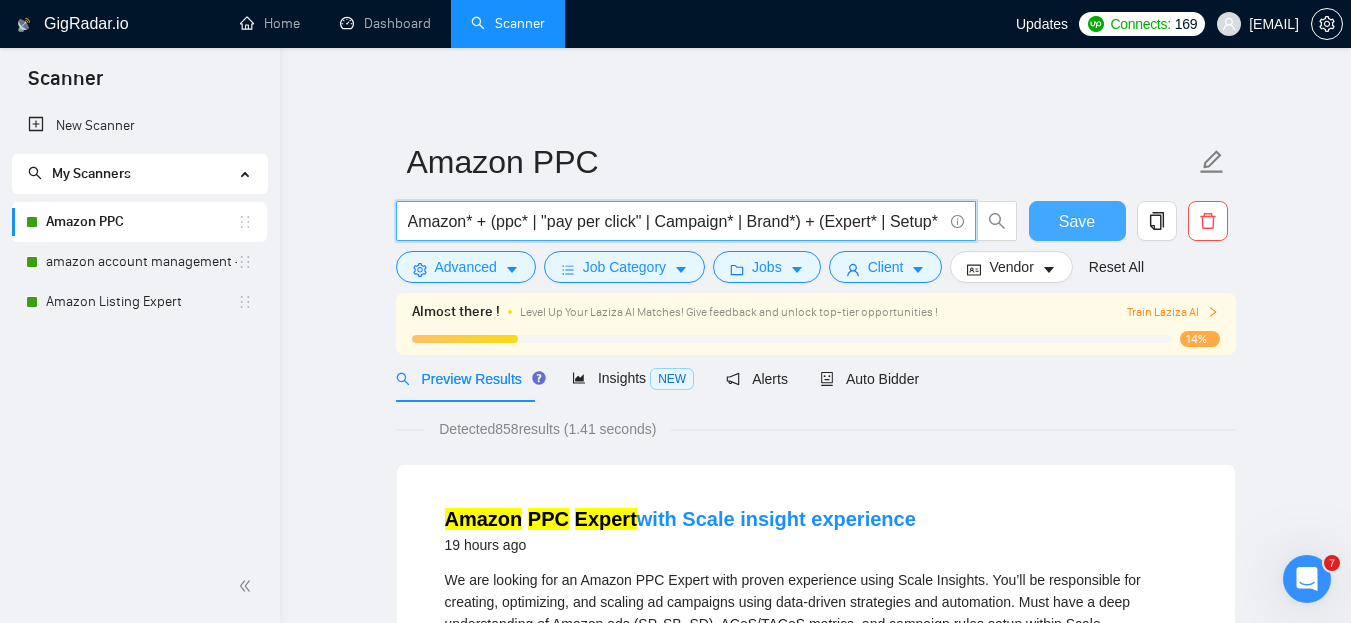 click on "Save" at bounding box center (1077, 221) 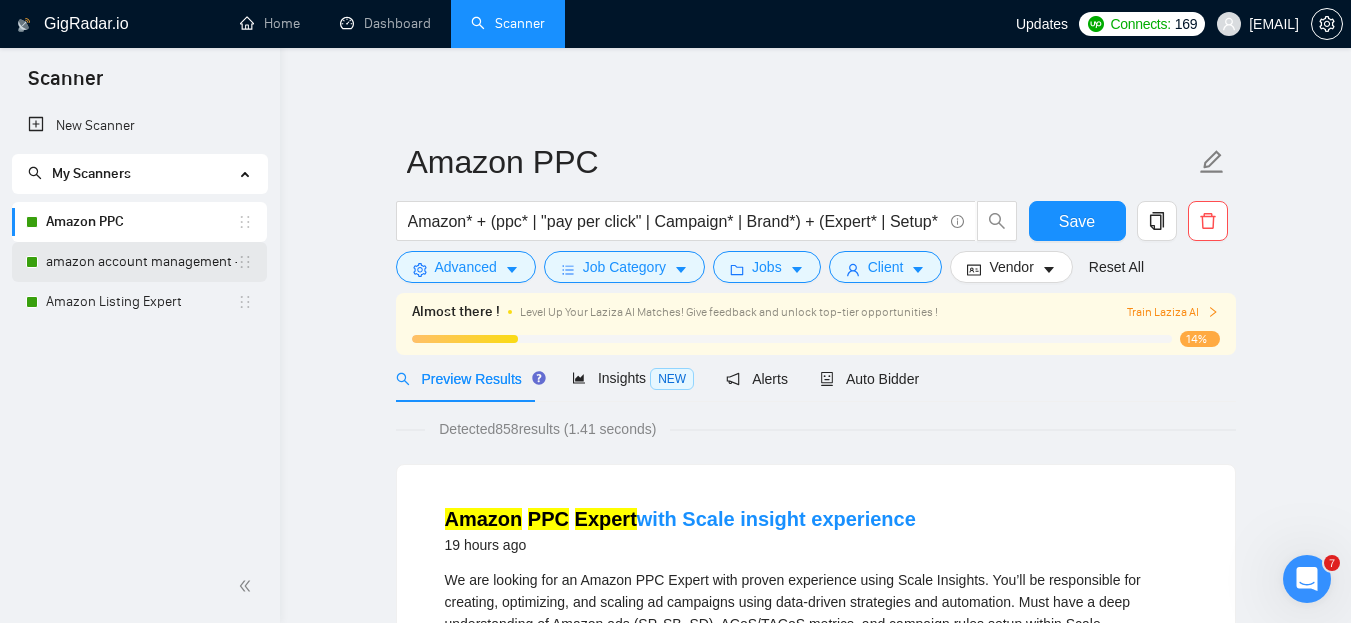 click on "amazon account management - RA" at bounding box center [141, 262] 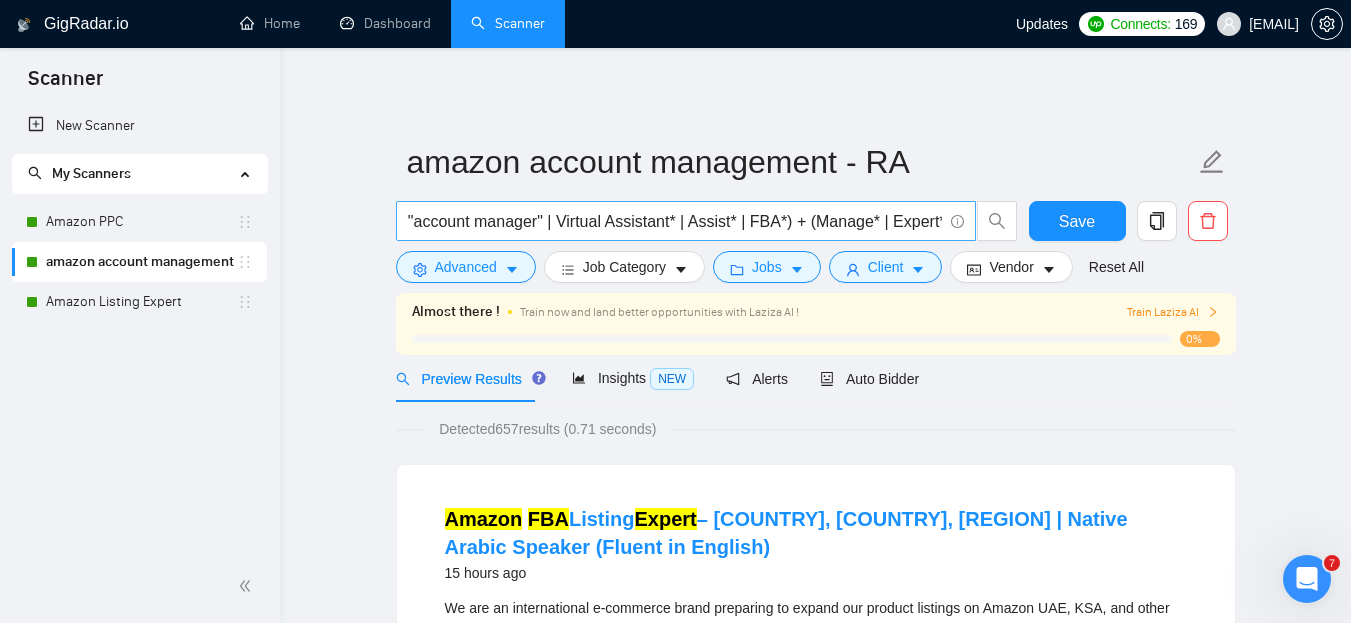 scroll, scrollTop: 0, scrollLeft: 115, axis: horizontal 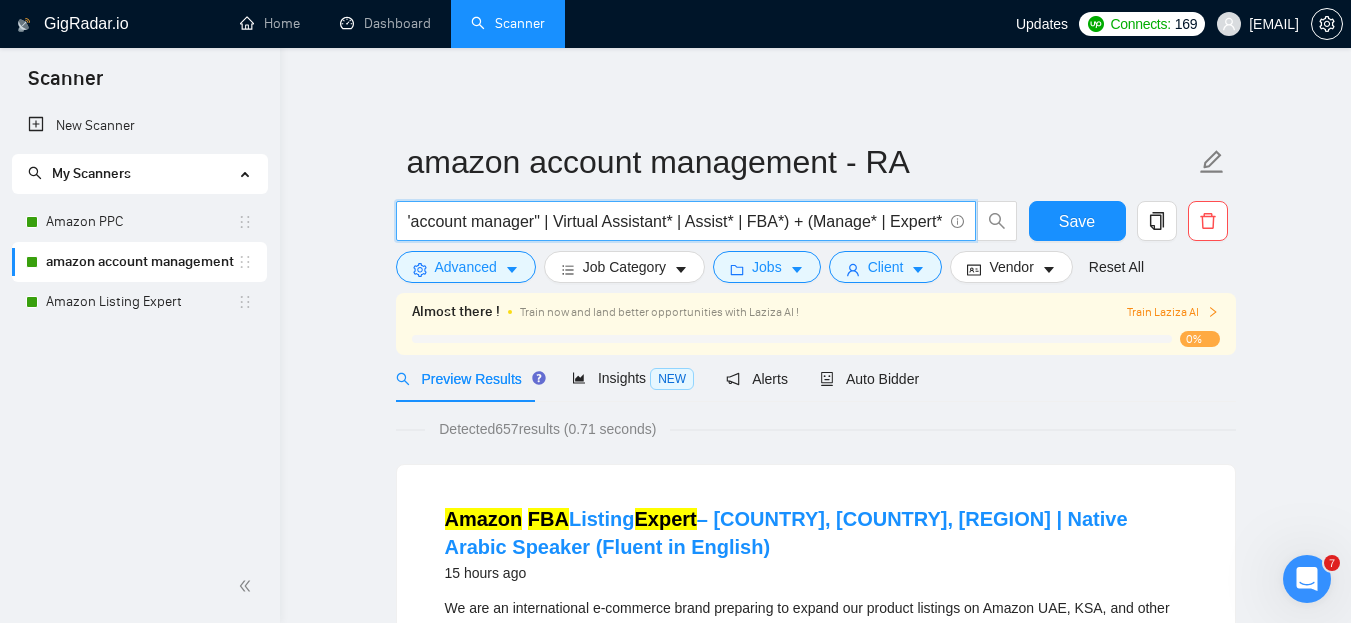 click on "amazon* (VA* | "account manager" | Virtual Assistant* | Assist* | FBA*) + (Manage* | Expert*)" at bounding box center [675, 221] 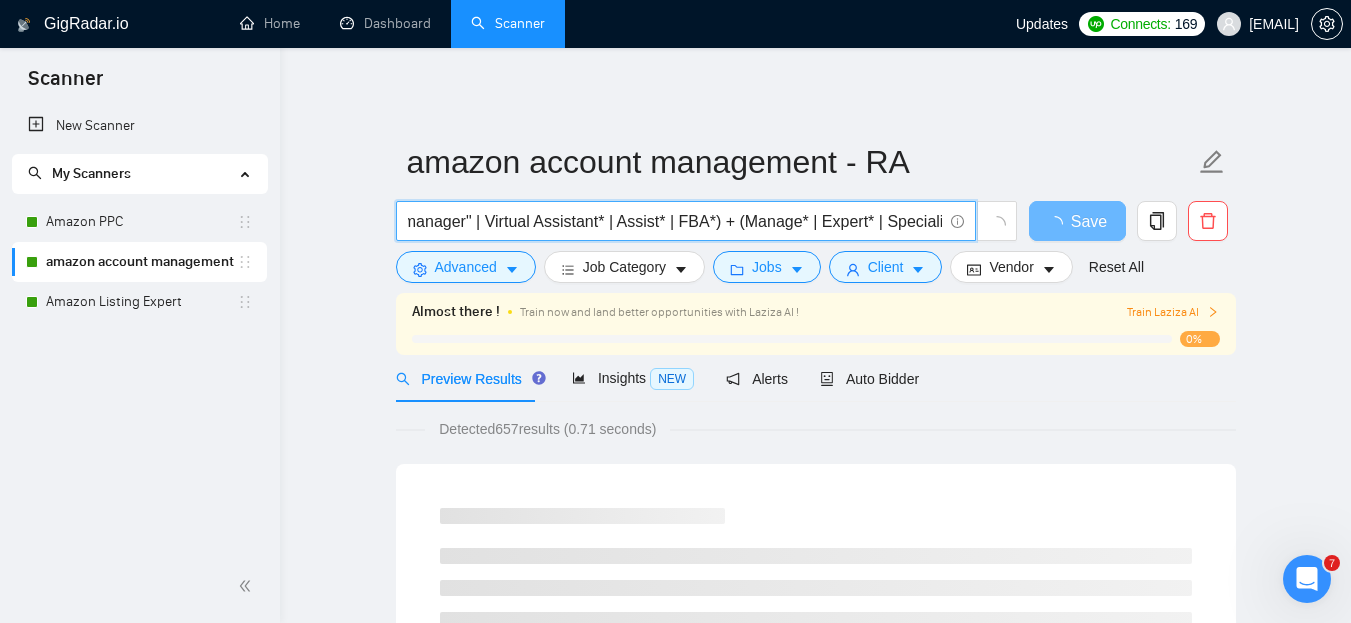 scroll, scrollTop: 0, scrollLeft: 192, axis: horizontal 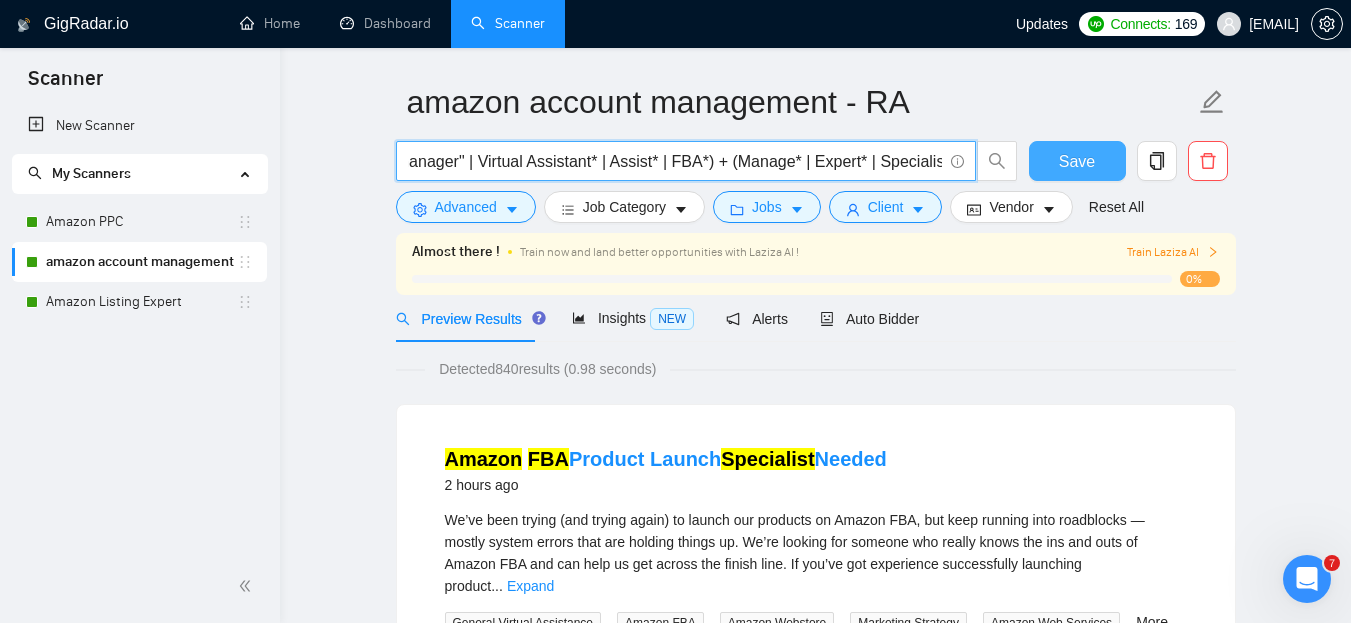type on "Amazon* (VA* | "account manager" | Virtual Assistant* | Assist* | FBA*) + (Manage* | Expert* | Specialist*)" 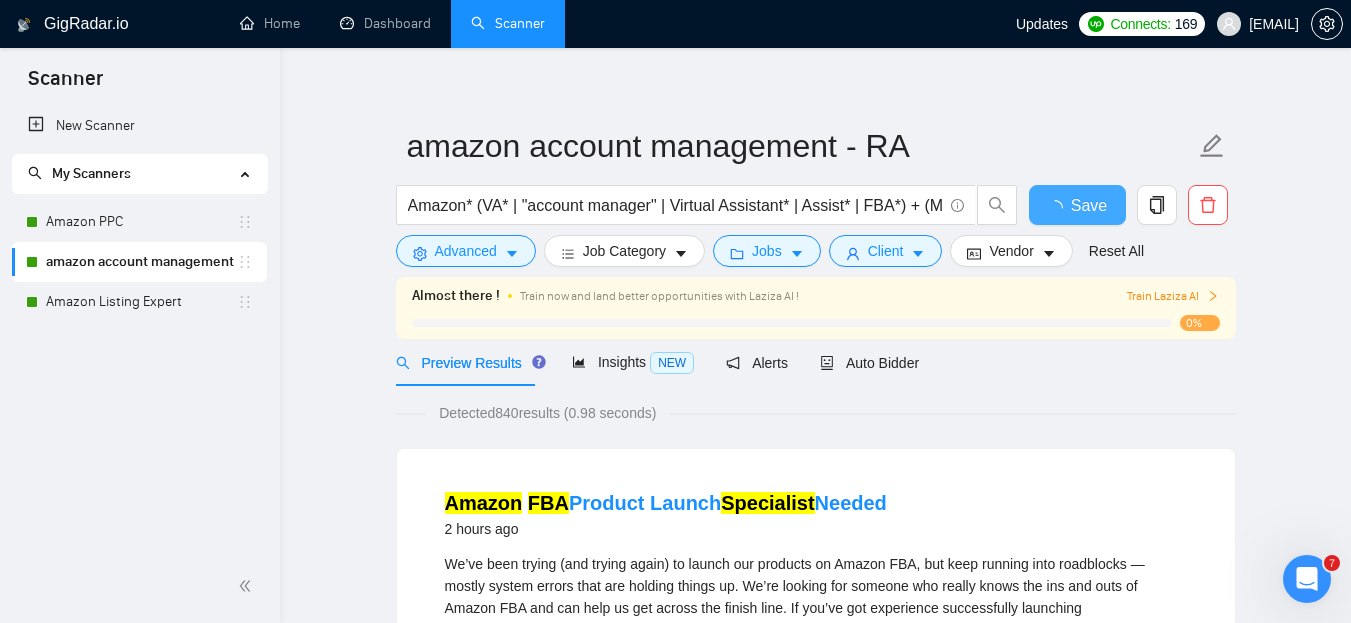 scroll, scrollTop: 0, scrollLeft: 0, axis: both 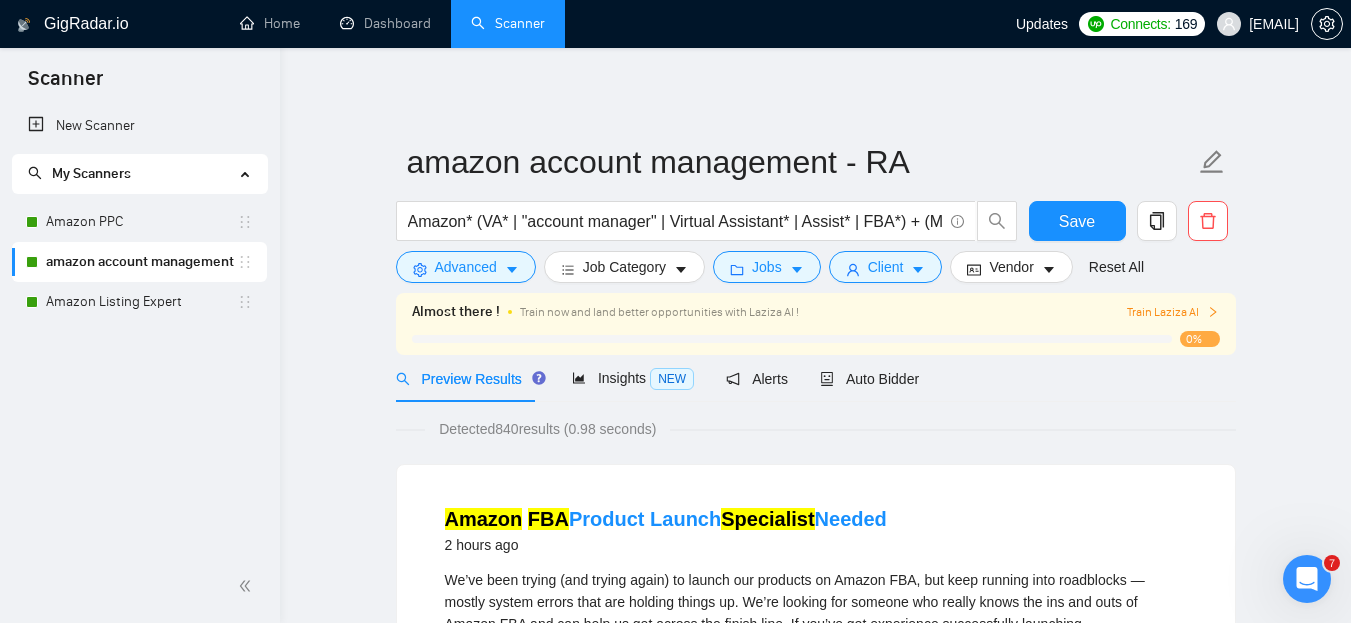 click on "New Scanner My Scanners Amazon PPC amazon account management - RA Amazon Listing Expert" at bounding box center [140, 328] 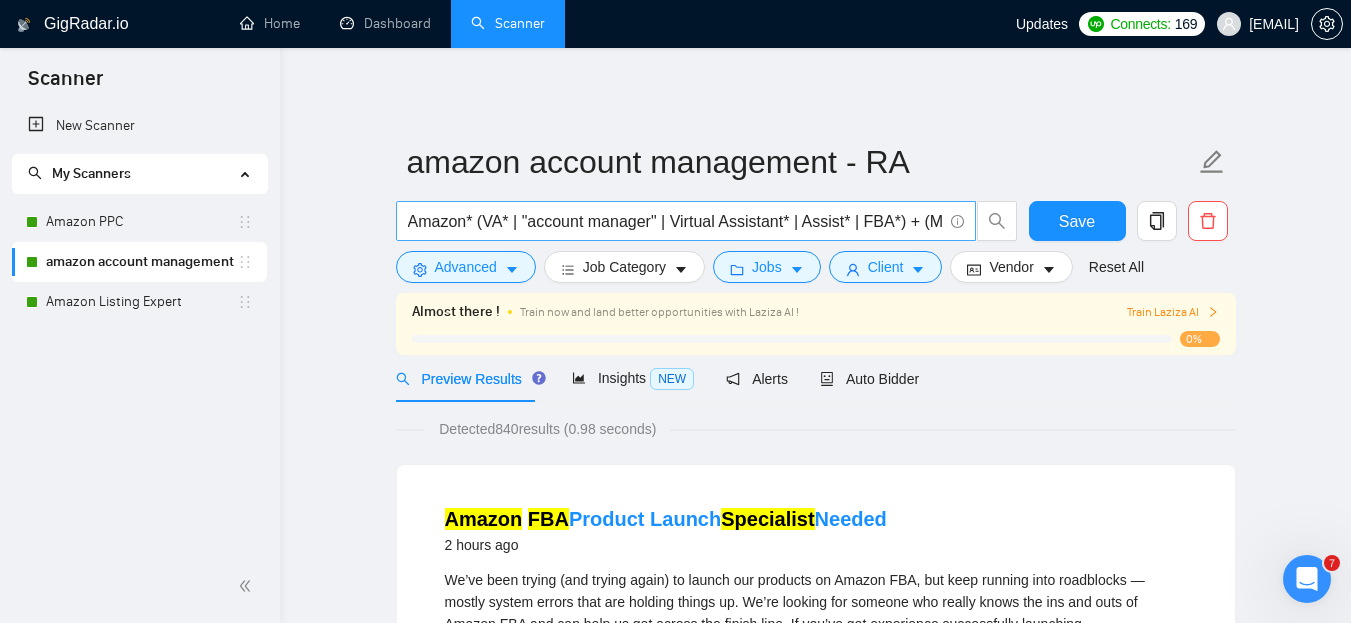 click on "Amazon* (VA* | "account manager" | Virtual Assistant* | Assist* | FBA*) + (Manage* | Expert* | Specialist*)" at bounding box center [675, 221] 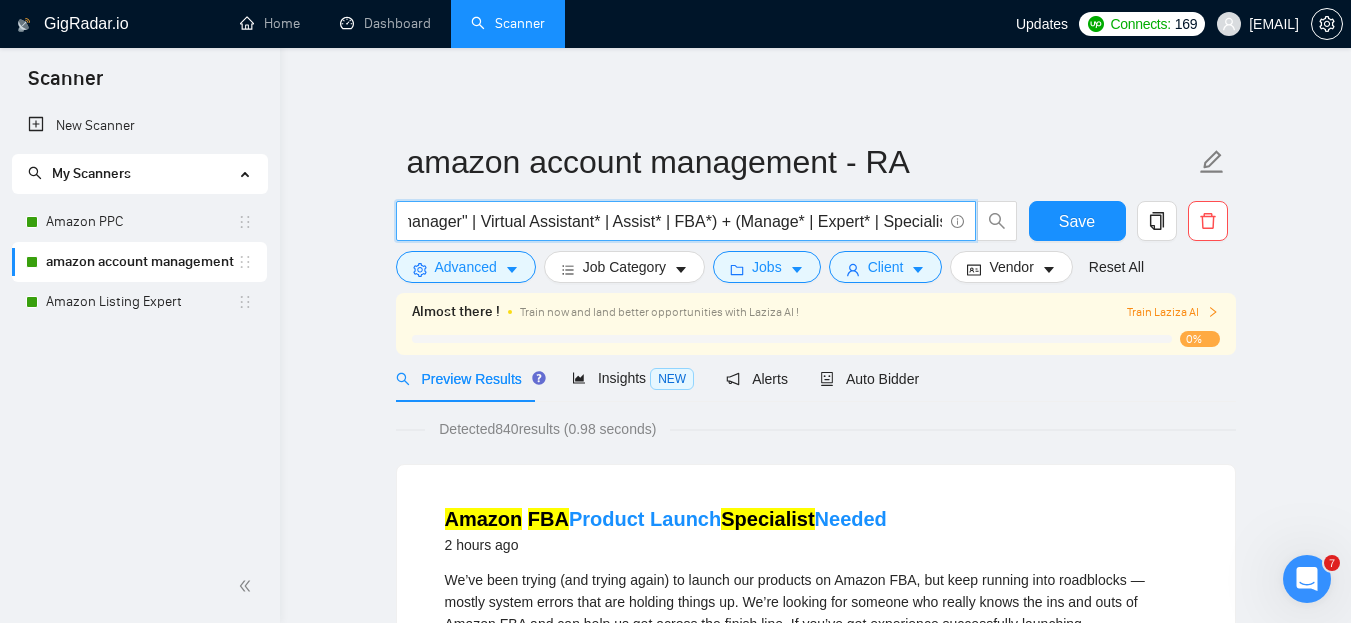 scroll, scrollTop: 0, scrollLeft: 200, axis: horizontal 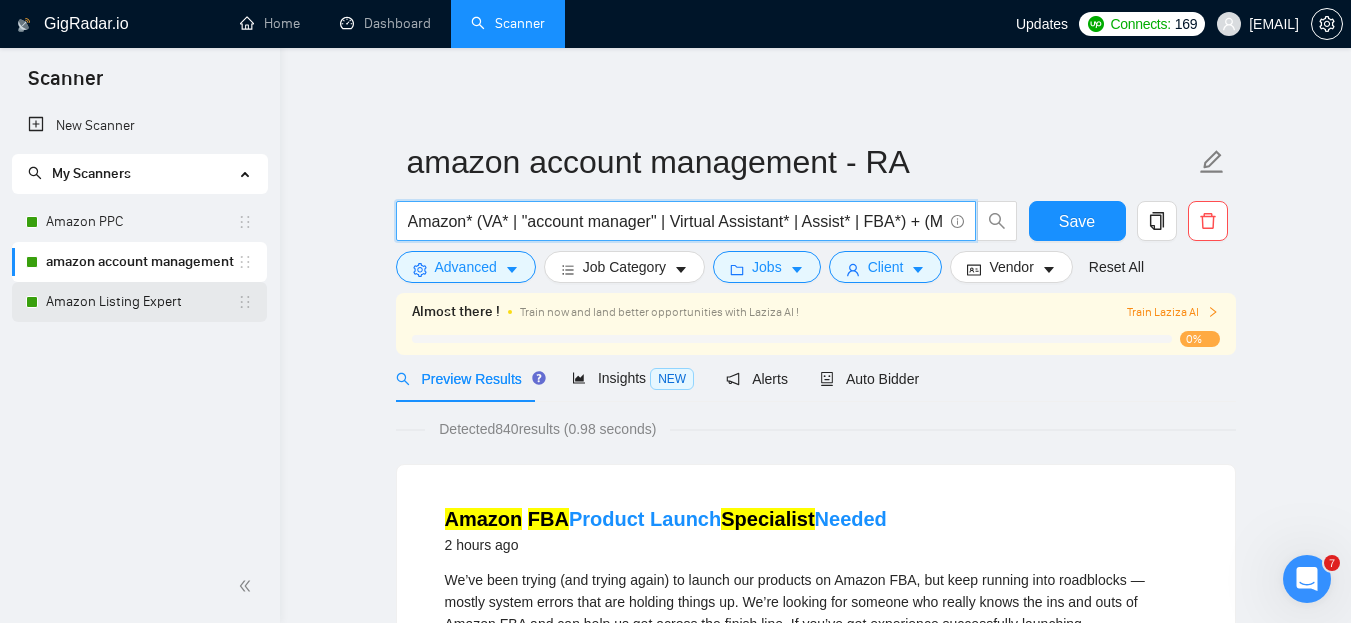click on "Amazon Listing Expert" at bounding box center (141, 302) 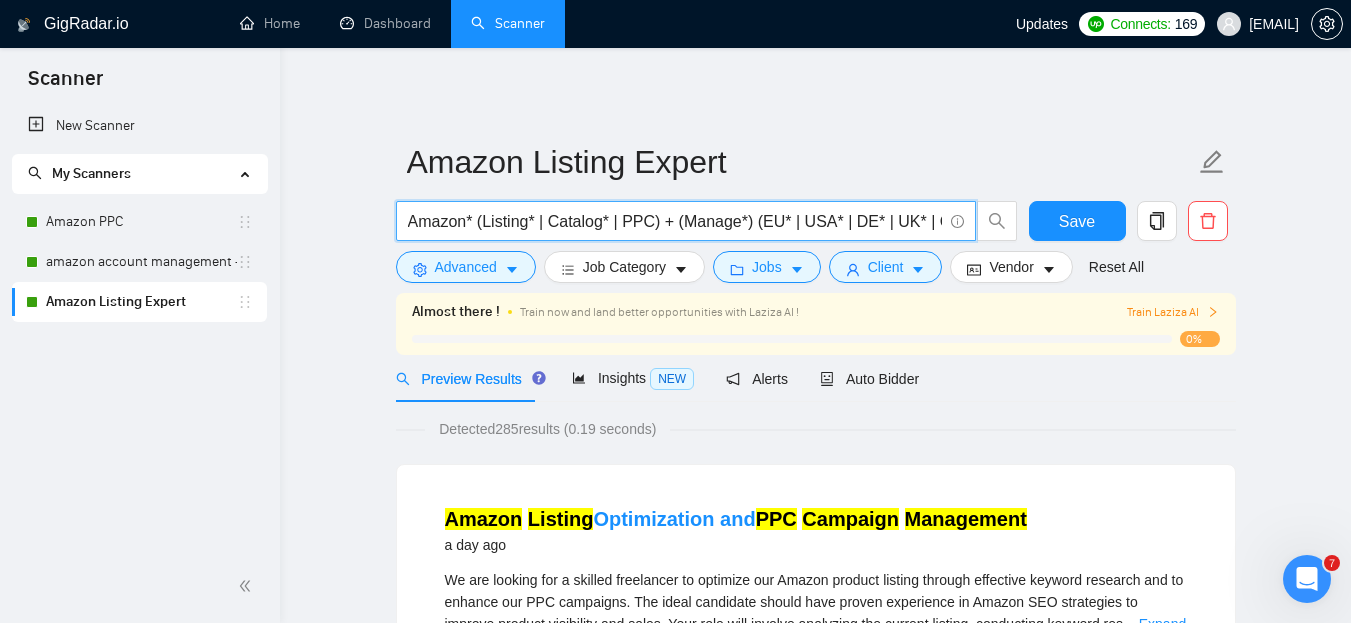 click on "Amazon* (Listing* | Catalog* | PPC) + (Manage*) (EU* | USA* | DE* | UK* | CA*)" at bounding box center (675, 221) 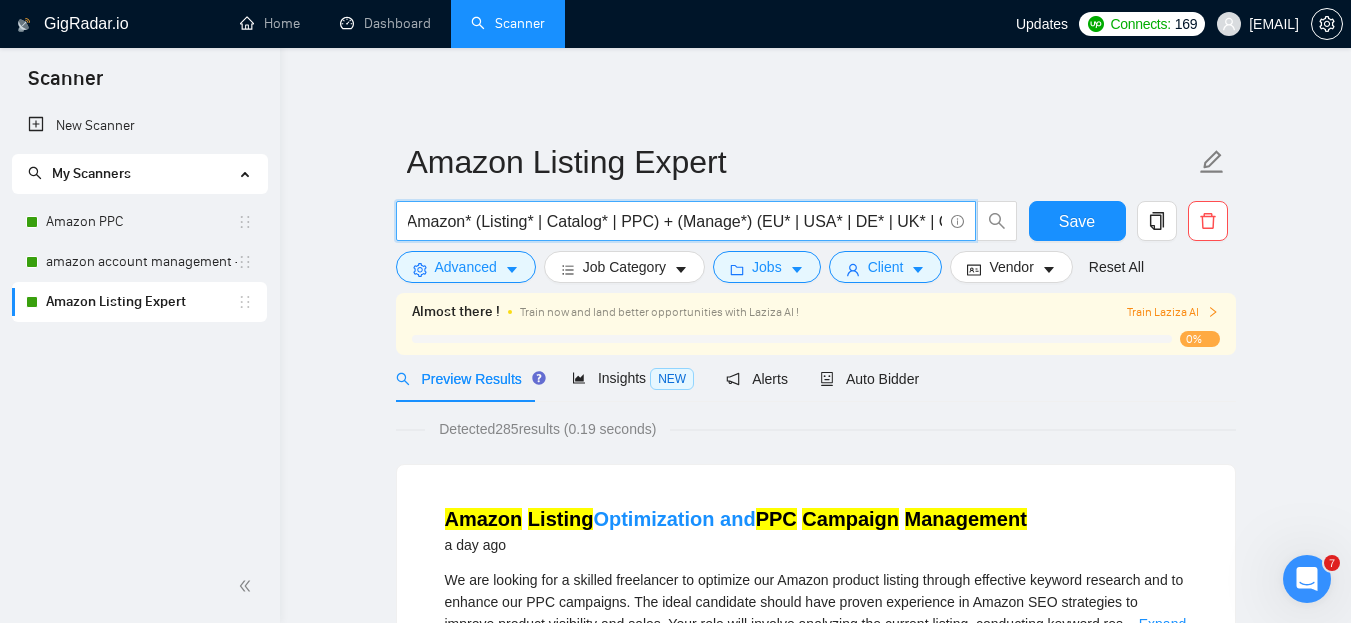 scroll, scrollTop: 0, scrollLeft: 0, axis: both 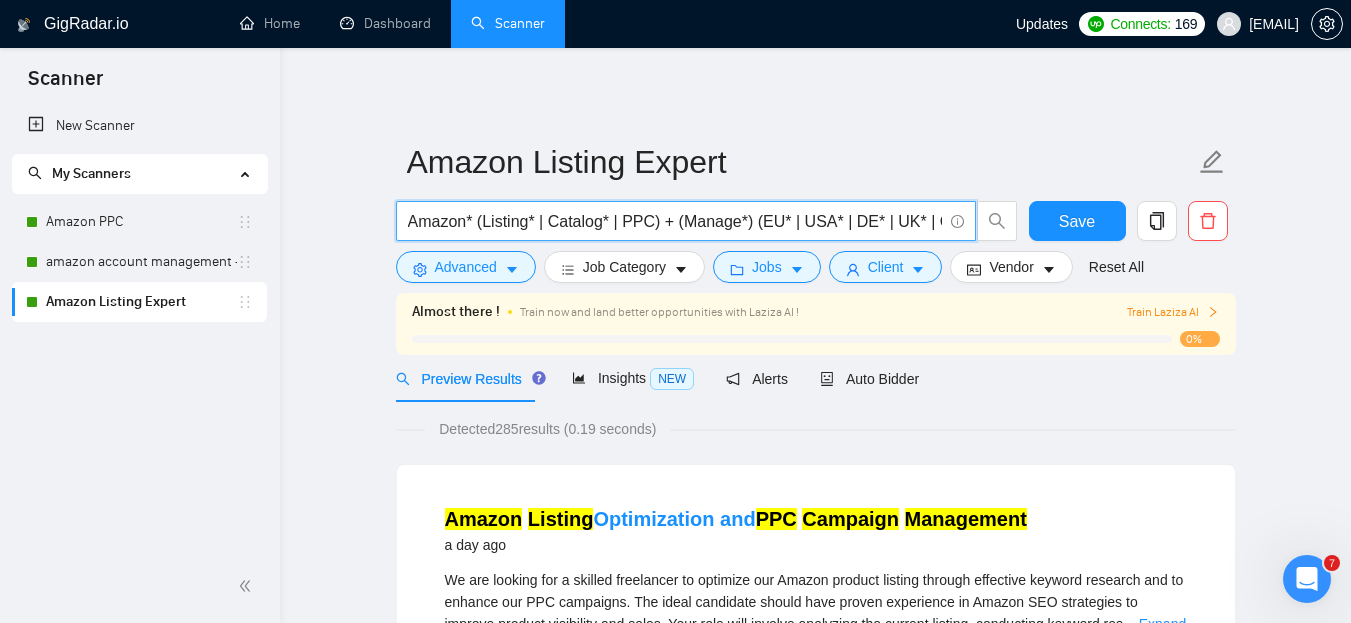 click on "Amazon* (Listing* | Catalog* | PPC) + (Manage*) (EU* | USA* | DE* | UK* | CA*)" at bounding box center [675, 221] 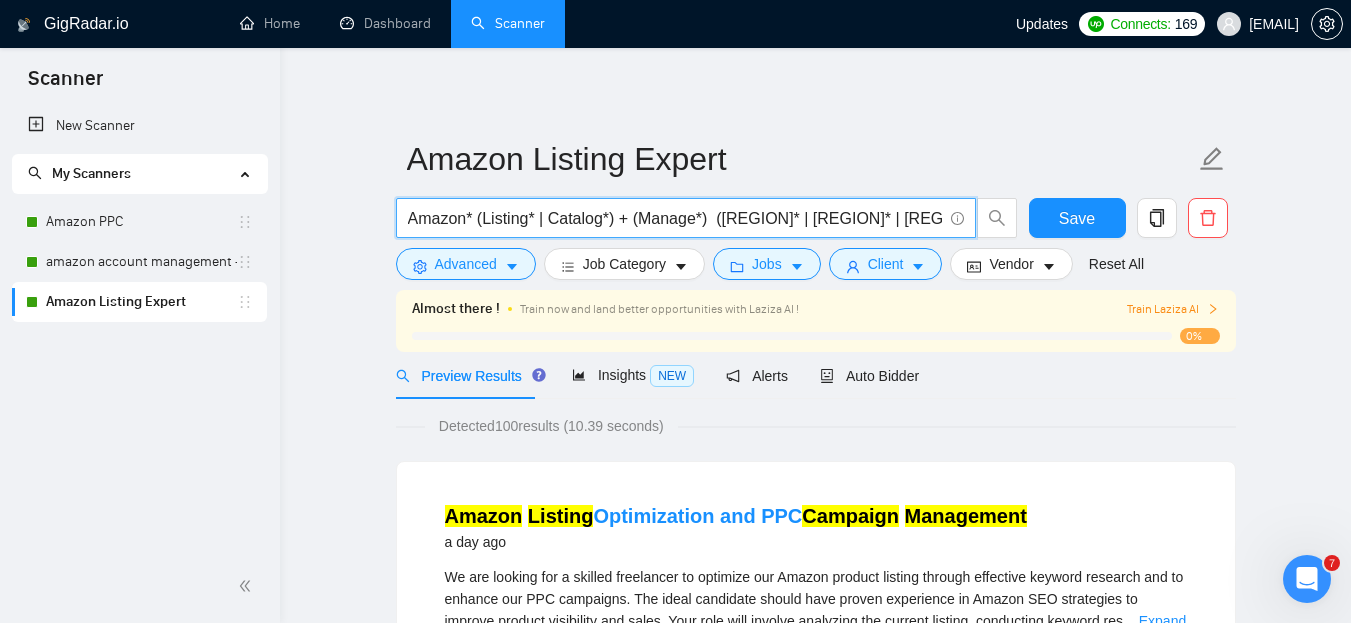 scroll, scrollTop: 0, scrollLeft: 0, axis: both 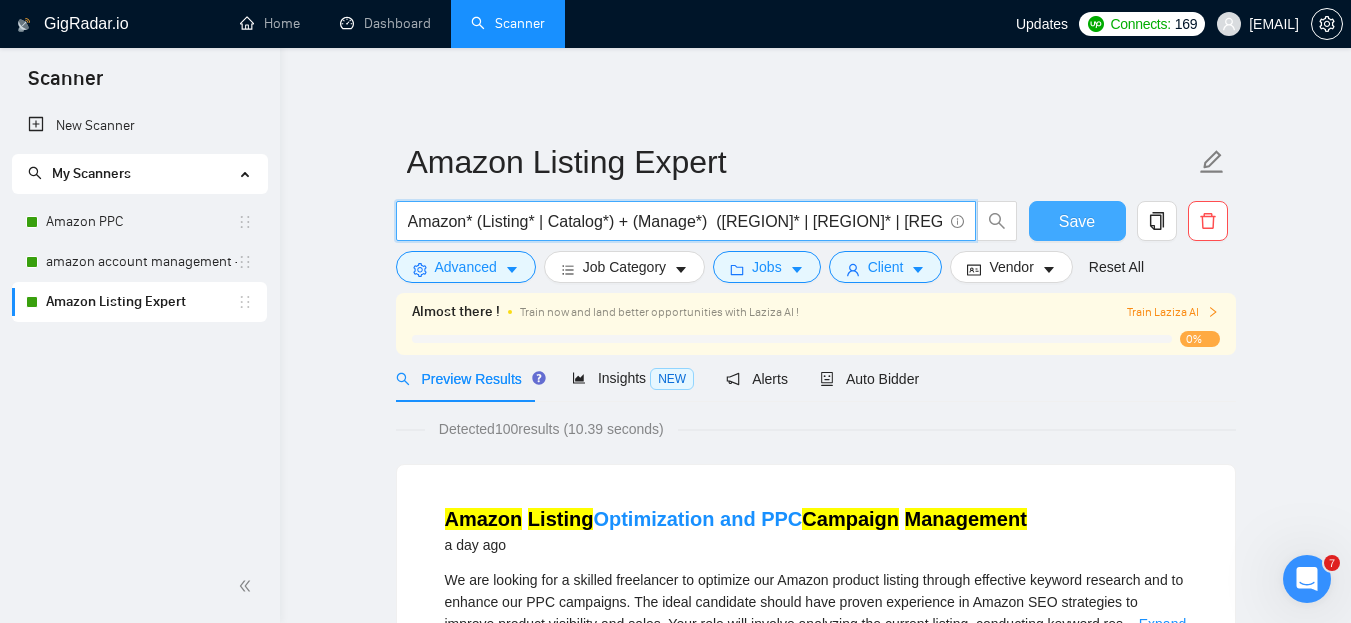 click on "Save" at bounding box center (1077, 221) 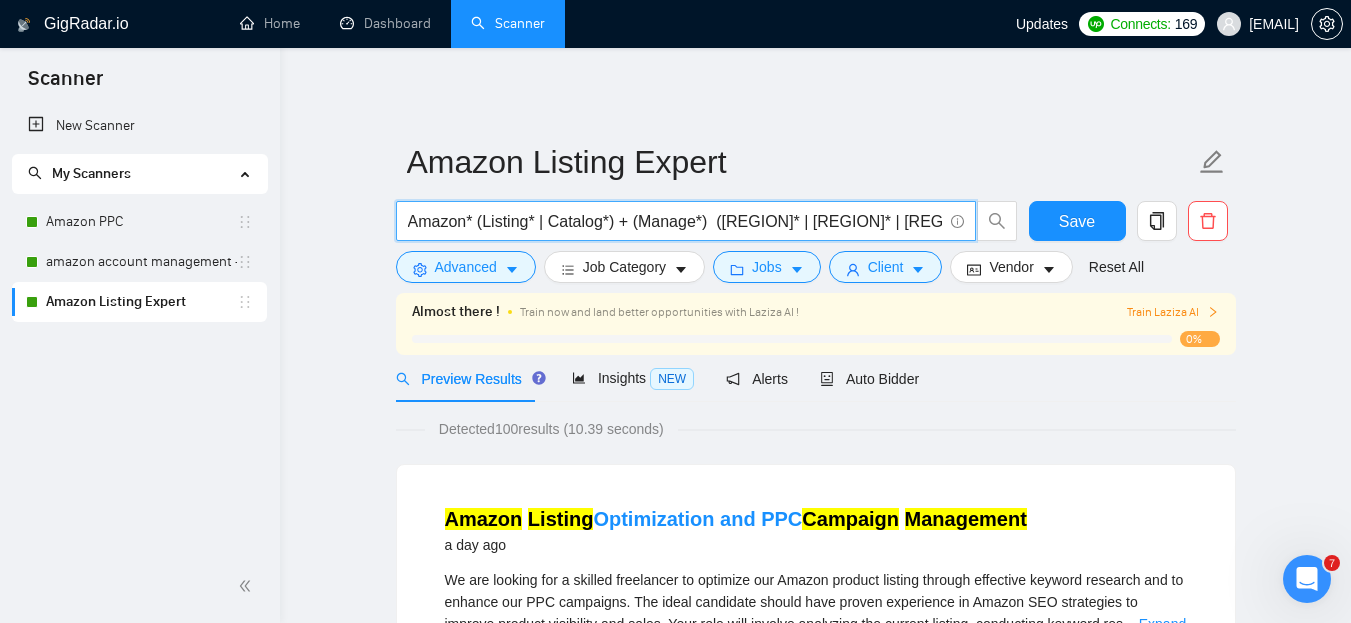 click on "Amazon* (Listing* | Catalog*) + (Manage*)  ([REGION]* | [REGION]* | [REGION]* | [REGION]* | [REGION]*)" at bounding box center (675, 221) 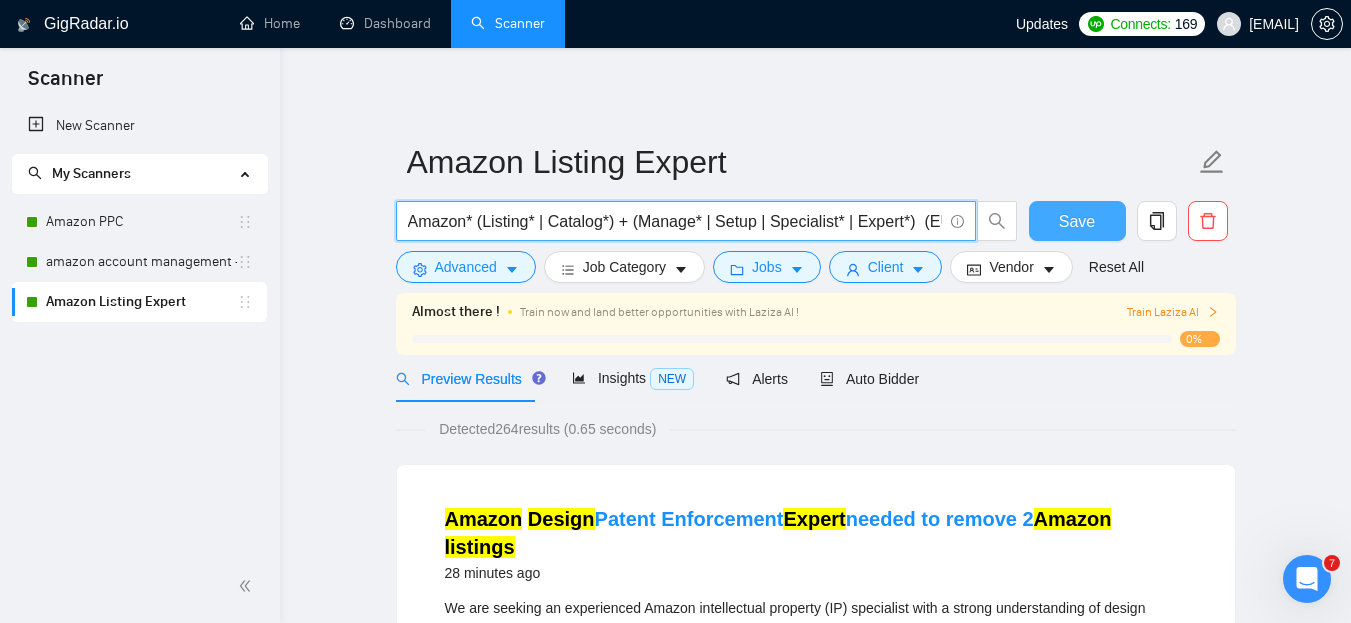 type on "Amazon* (Listing* | Catalog*) + (Manage* | Setup | Specialist* | Expert*)  (EU* | USA* | DE* | UK* | CA*)" 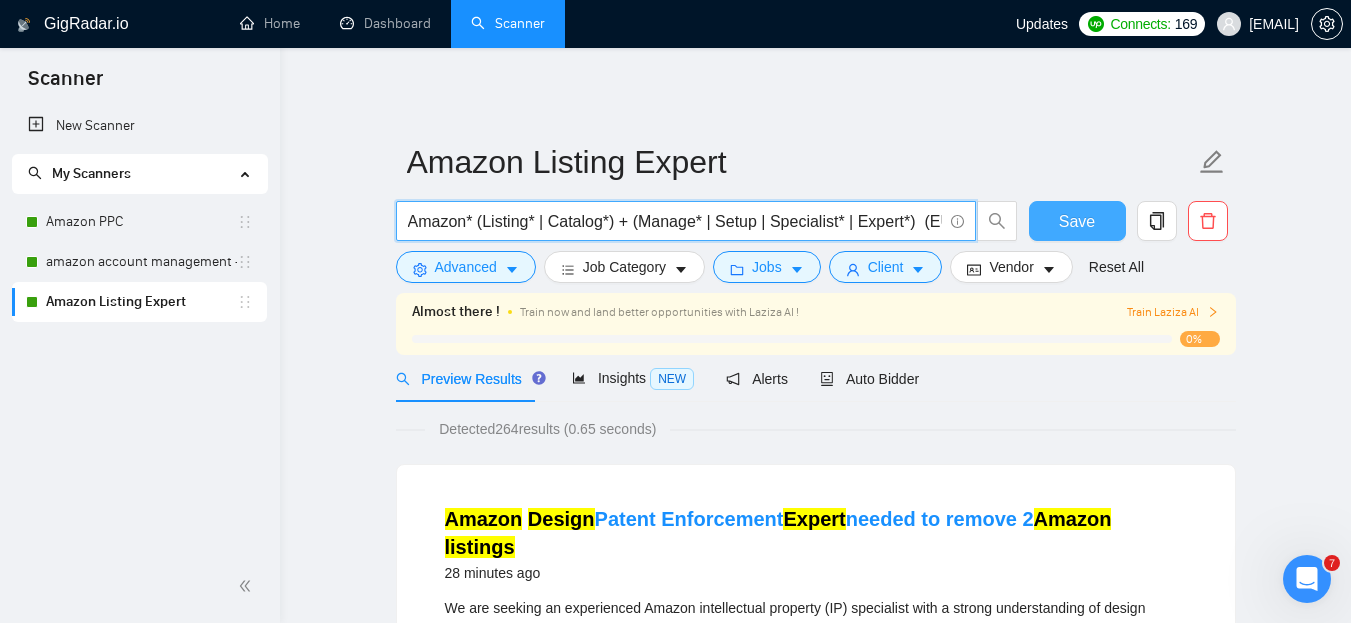 click on "Save" at bounding box center [1077, 221] 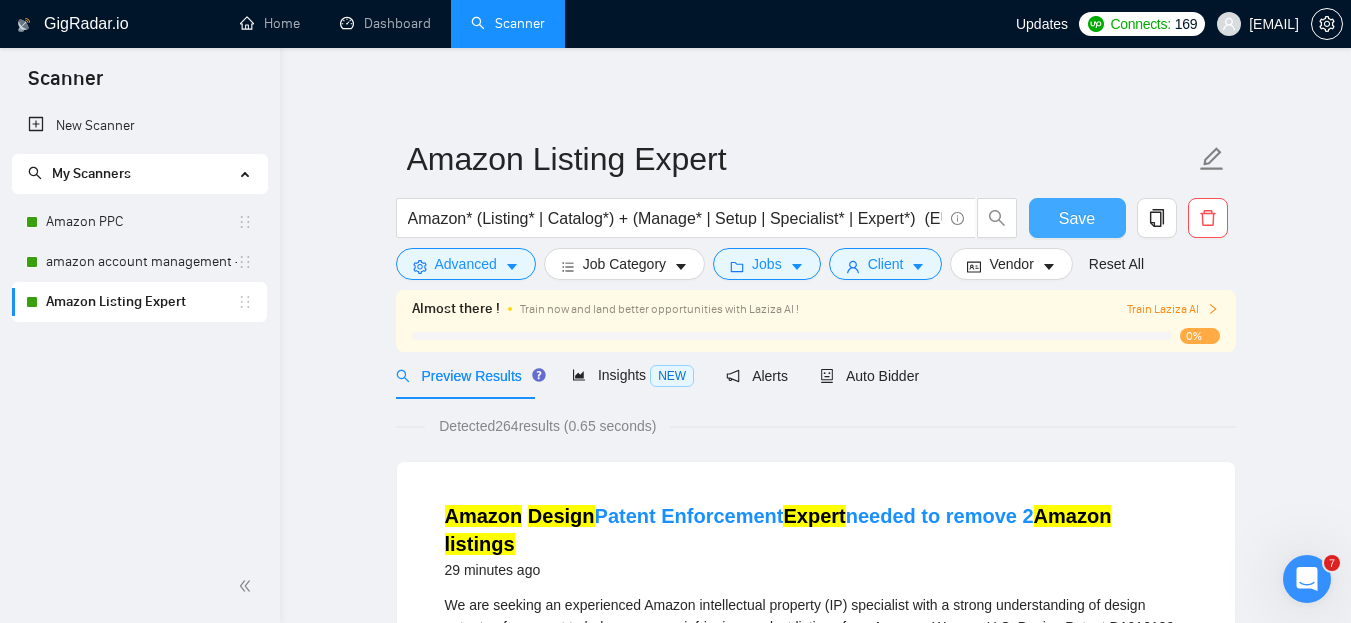 scroll, scrollTop: 0, scrollLeft: 0, axis: both 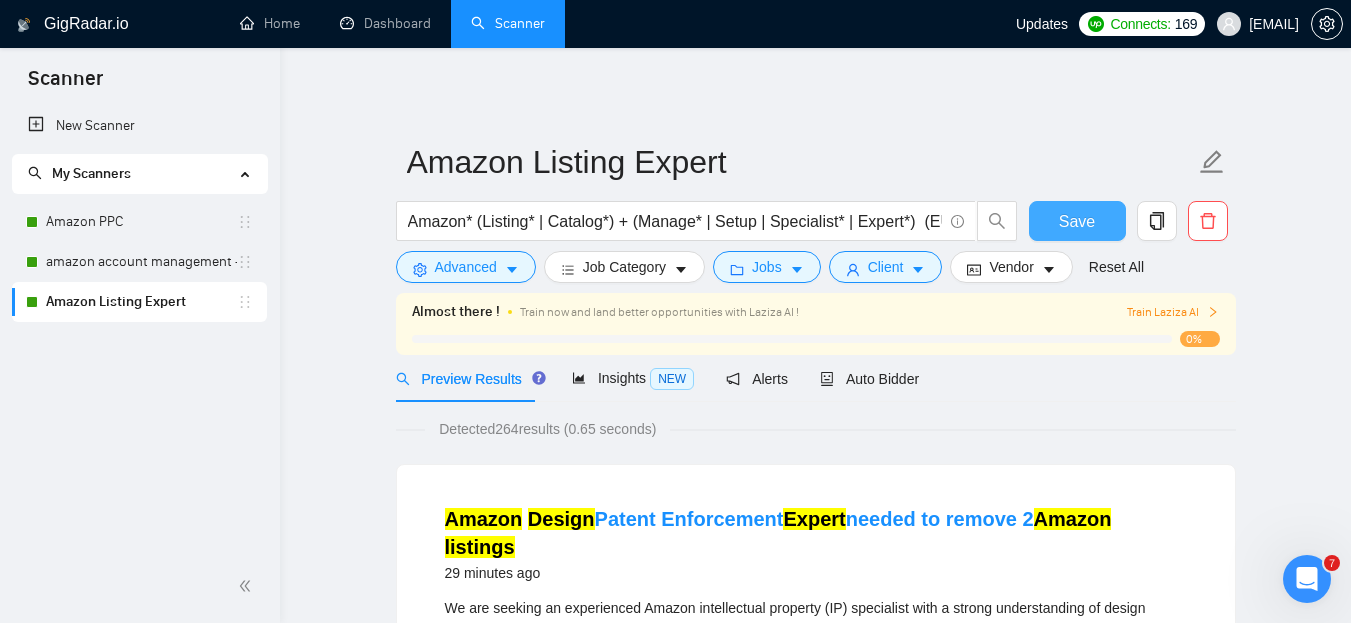 click on "Save" at bounding box center (1077, 221) 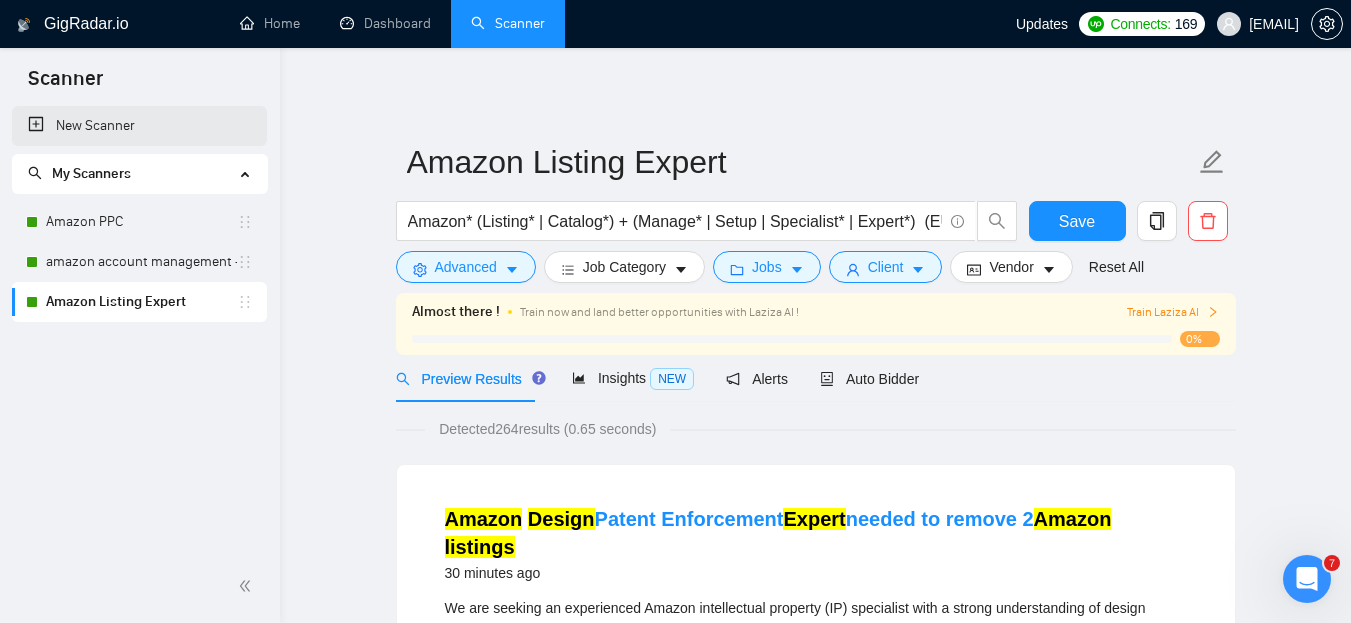click on "New Scanner" at bounding box center (139, 126) 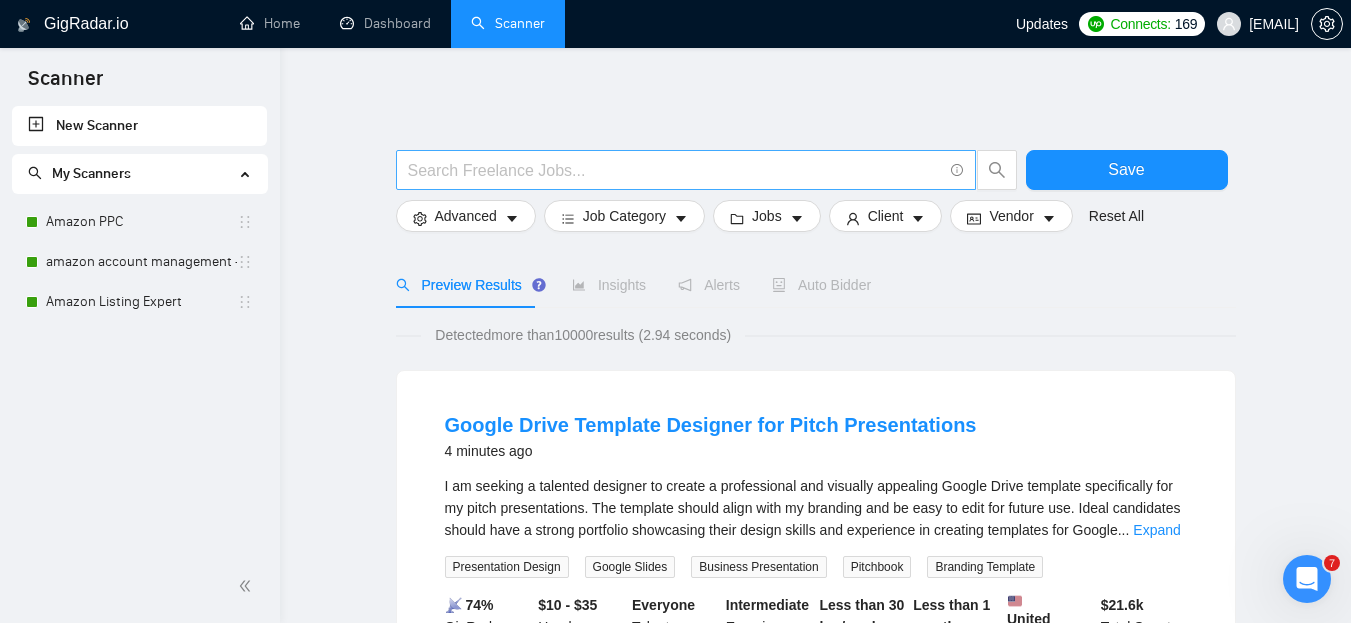 click at bounding box center (675, 170) 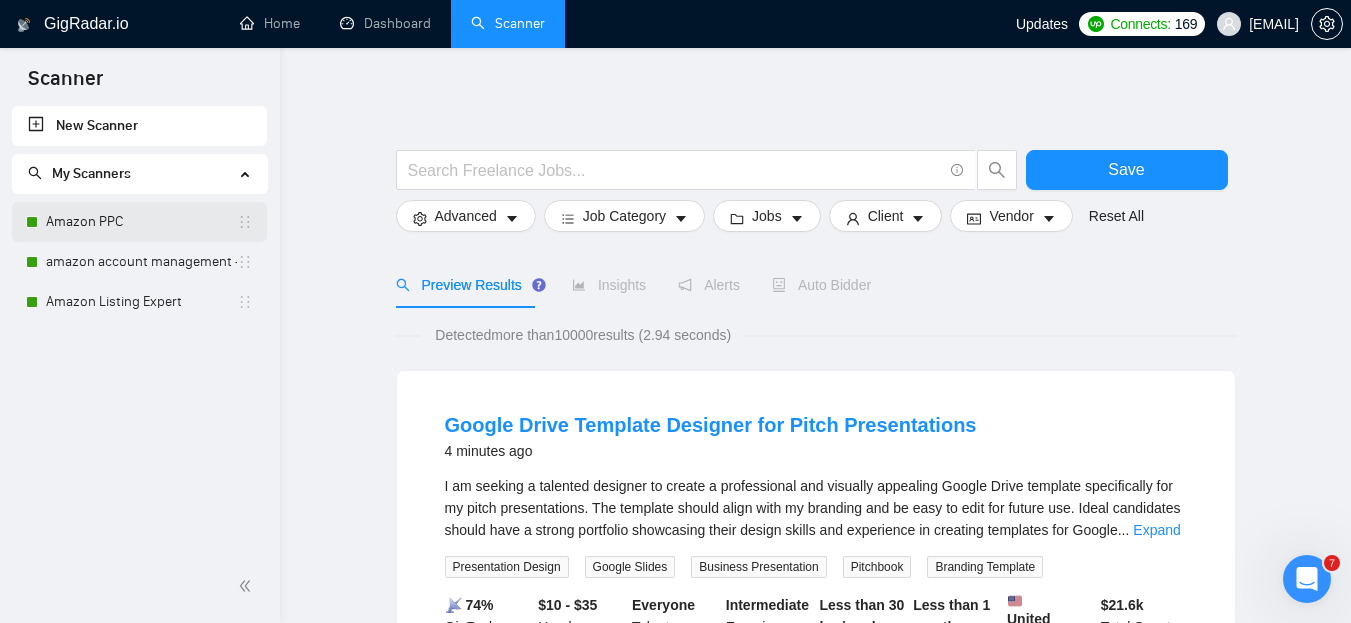 click on "Amazon PPC" at bounding box center (141, 222) 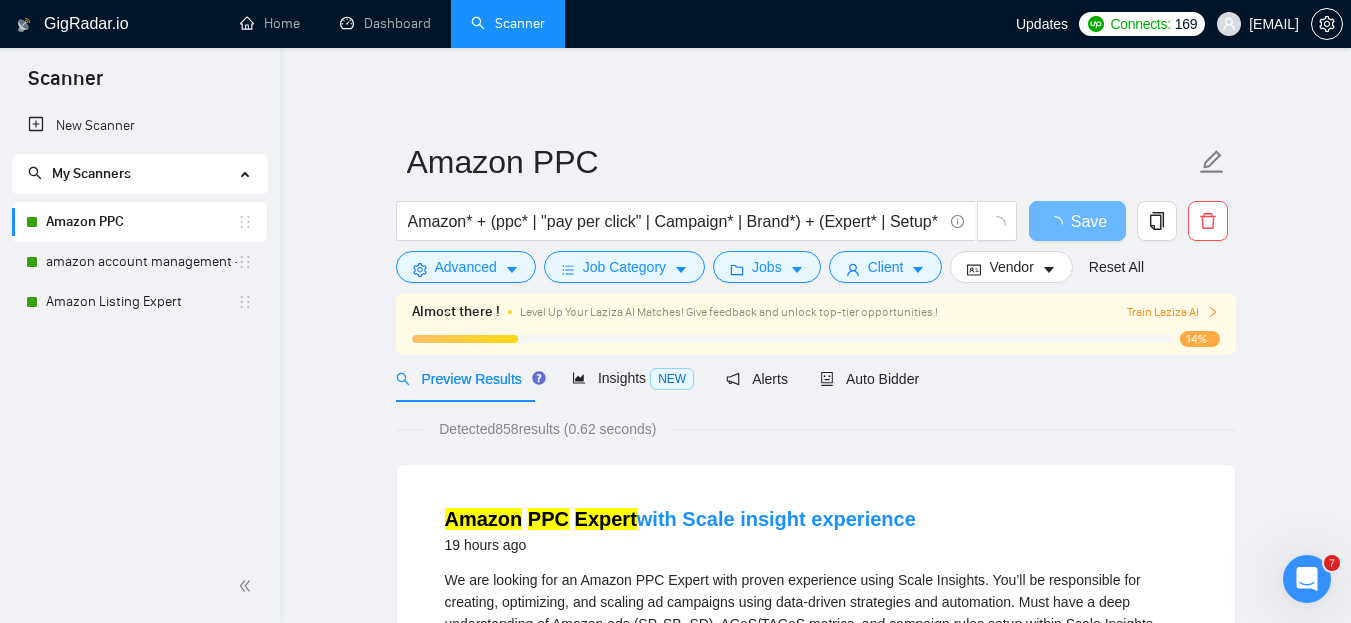 click on "My Scanners" at bounding box center [131, 174] 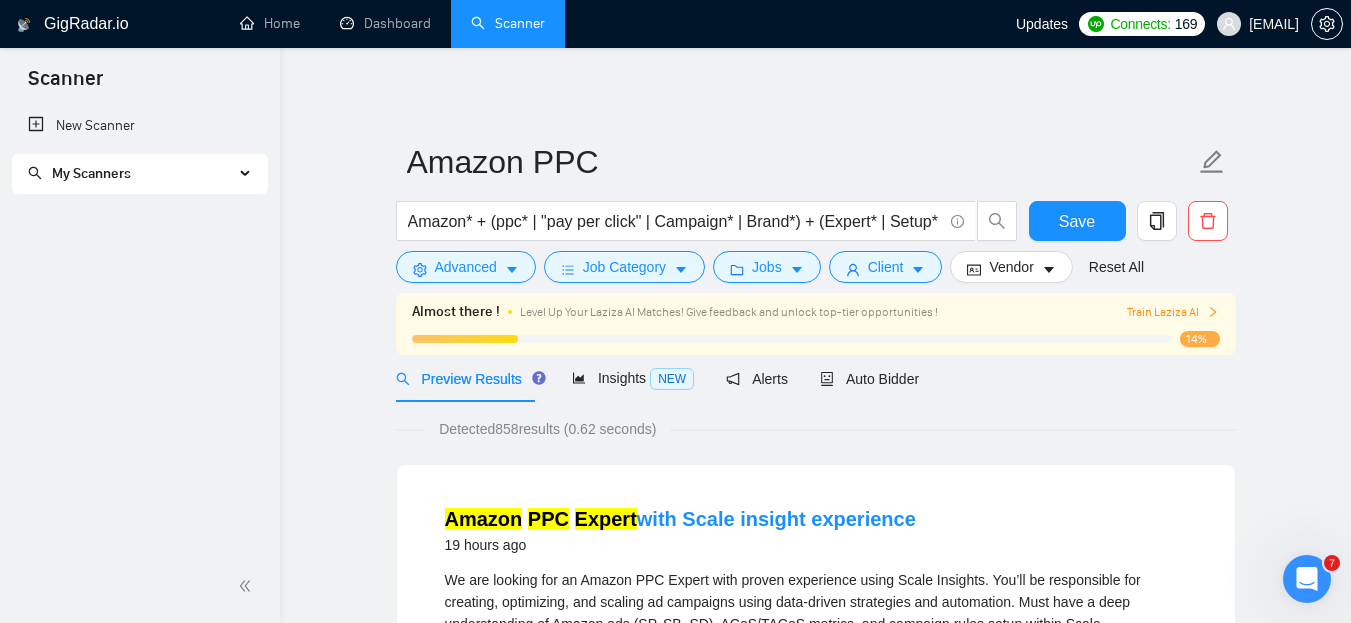 click on "My Scanners" at bounding box center [131, 174] 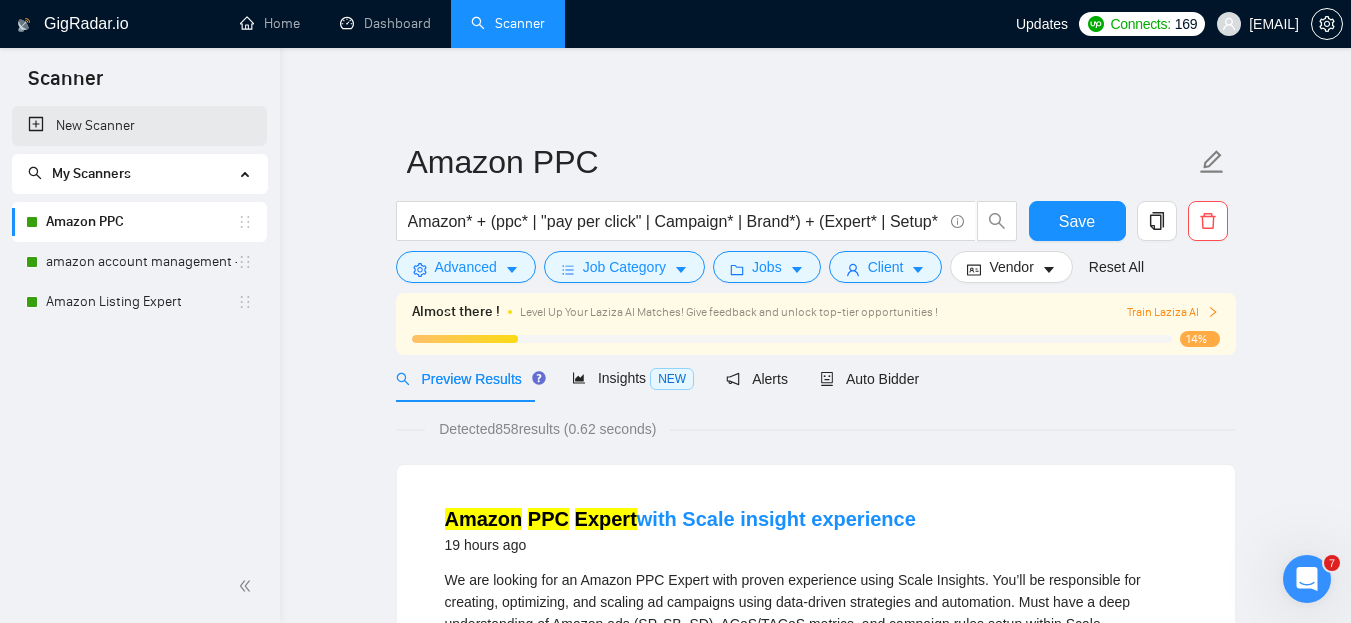 click on "New Scanner" at bounding box center [139, 126] 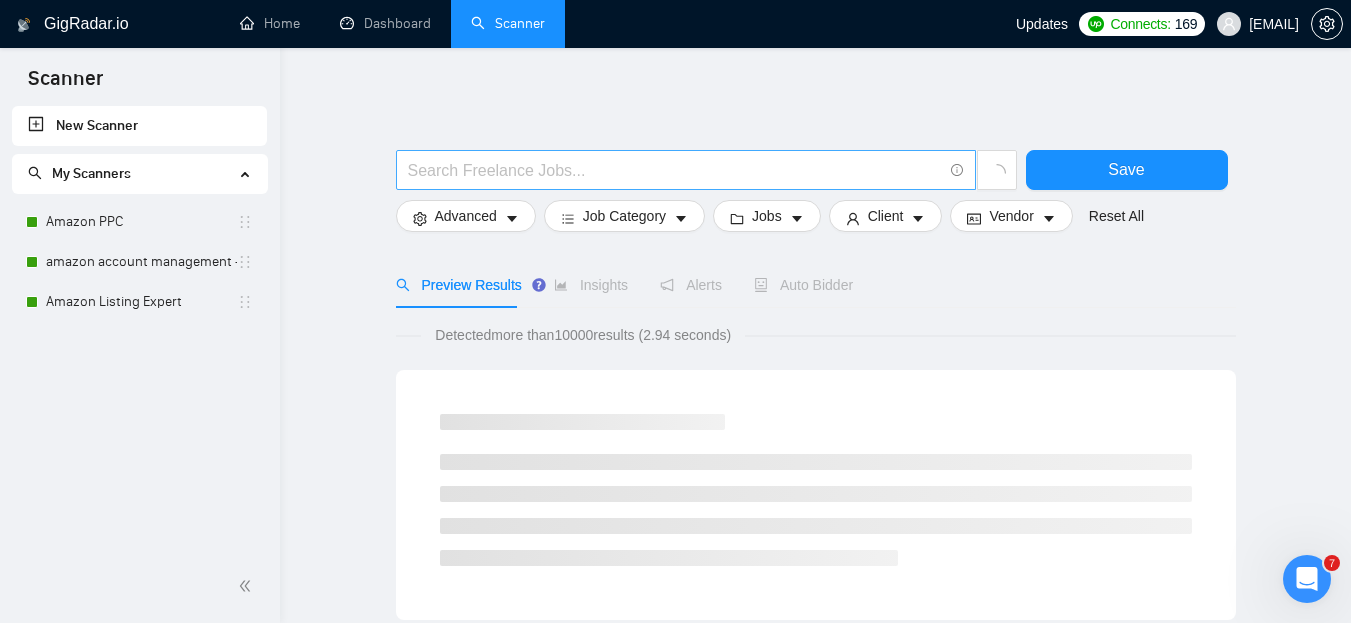 click at bounding box center [675, 170] 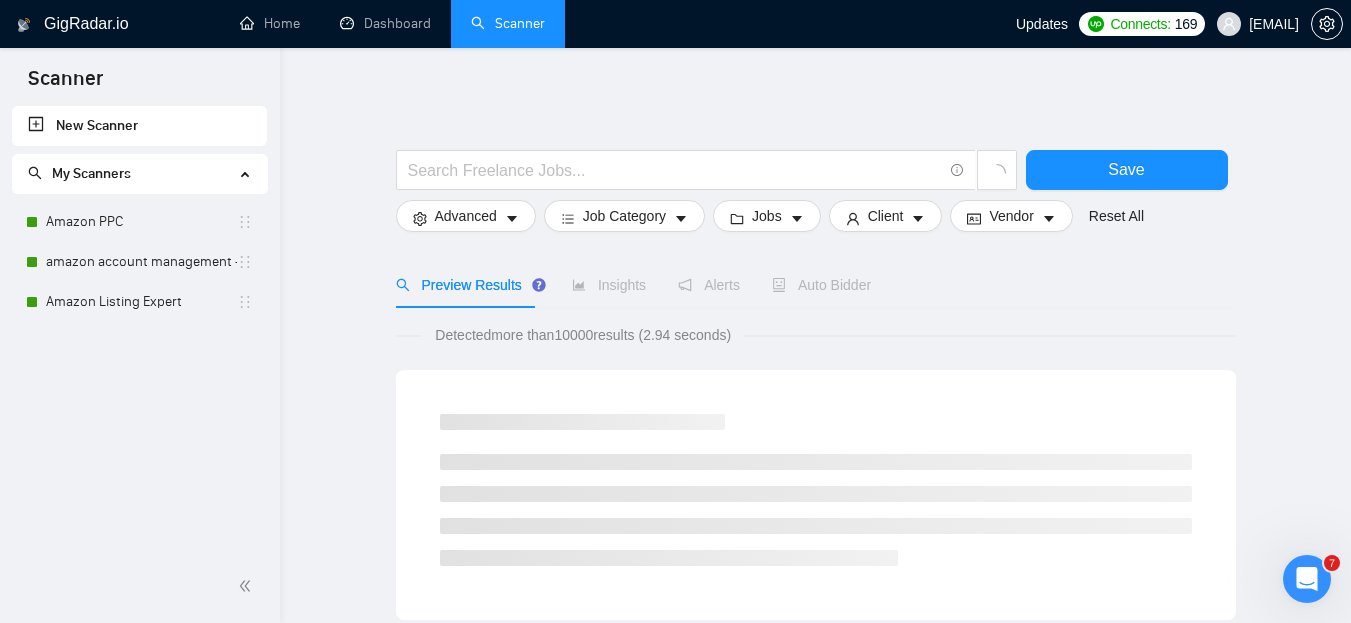 click on "Save Advanced   Job Category   Jobs   Client   Vendor   Reset All Preview Results Insights Alerts Auto Bidder Detected  more than   10000  results   (2.94 seconds) Loading..." at bounding box center [816, 922] 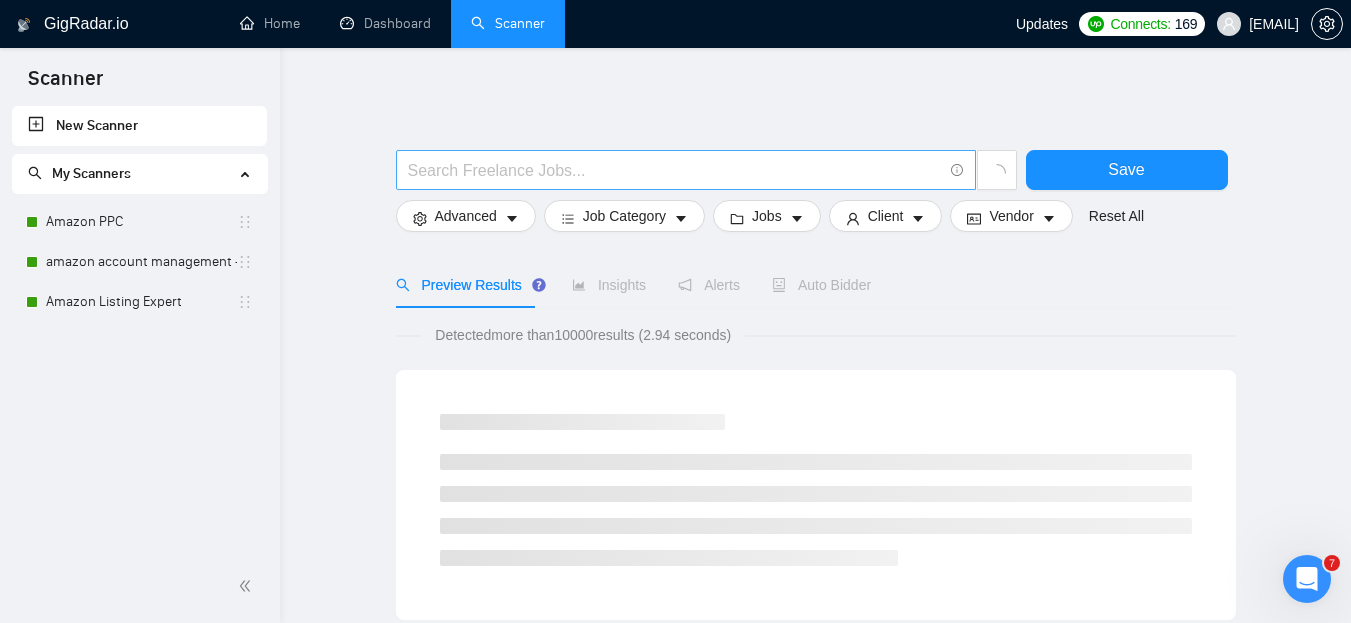 click at bounding box center [675, 170] 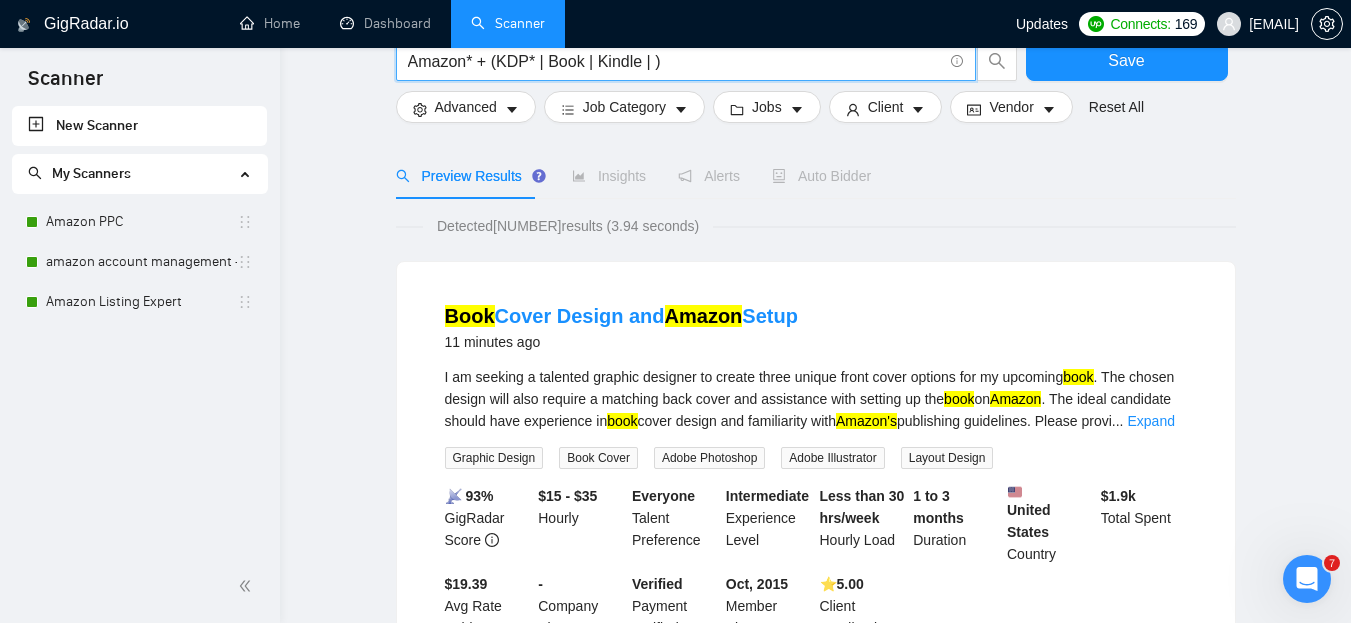 scroll, scrollTop: 0, scrollLeft: 0, axis: both 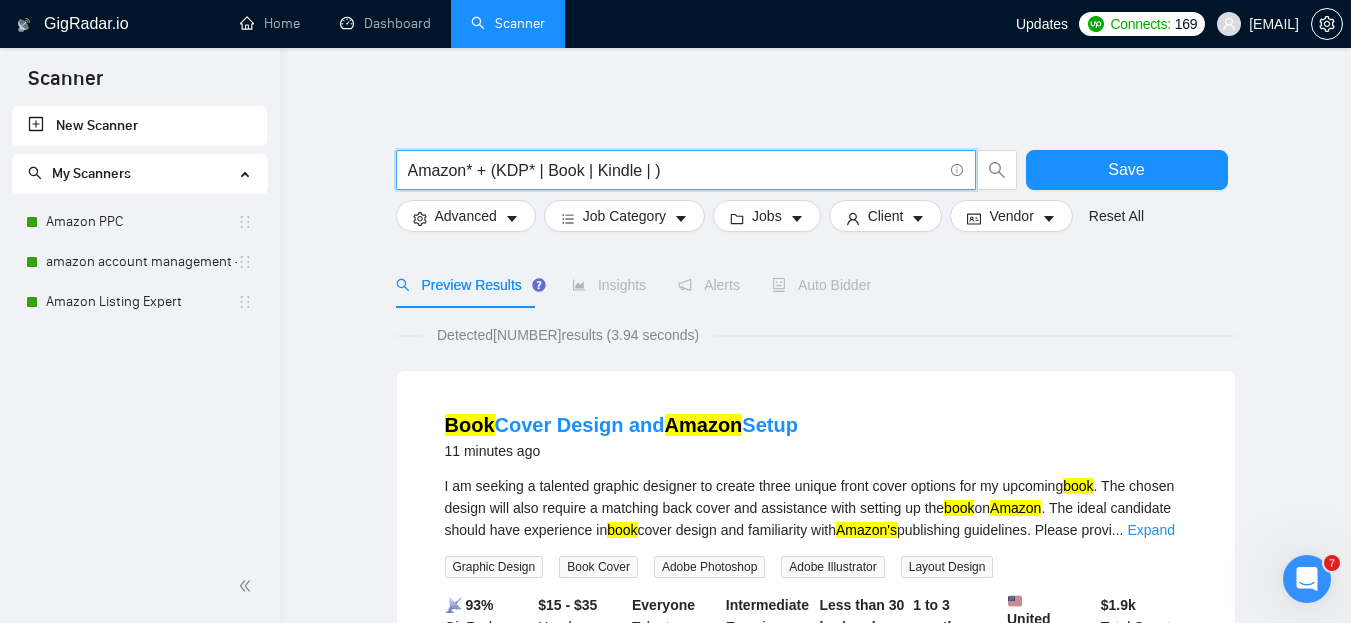 click on "Amazon* + (KDP* | Book | Kindle | )" at bounding box center [675, 170] 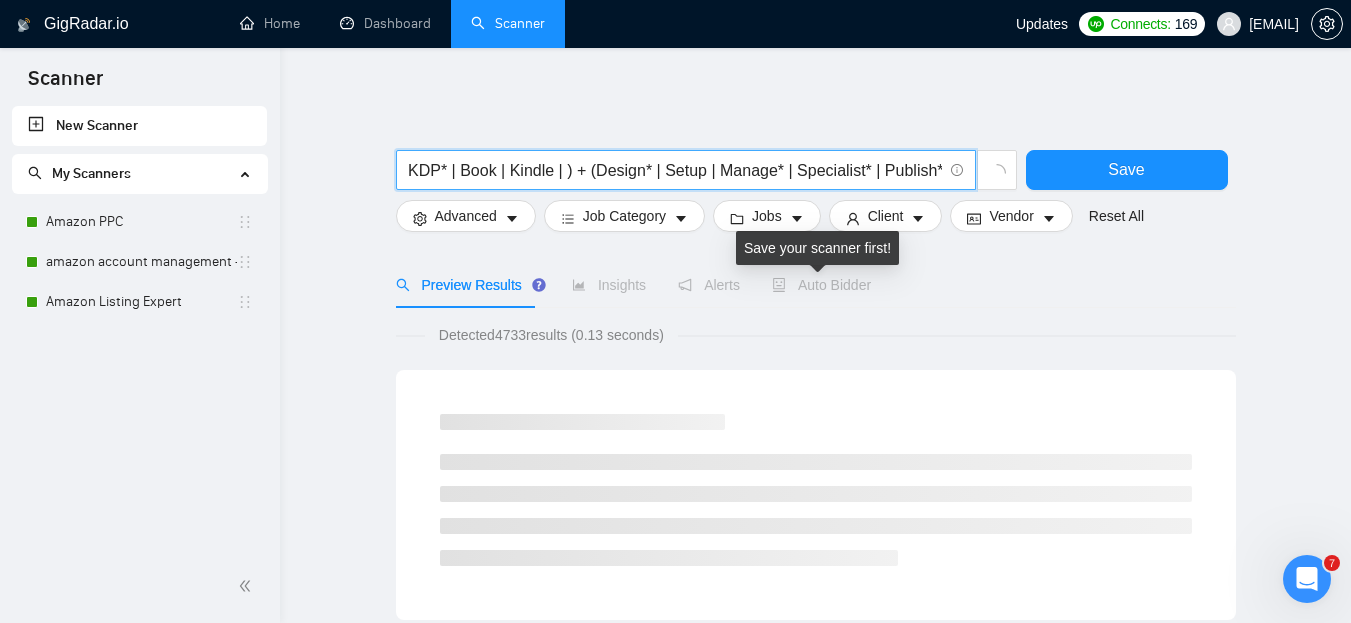 scroll, scrollTop: 0, scrollLeft: 92, axis: horizontal 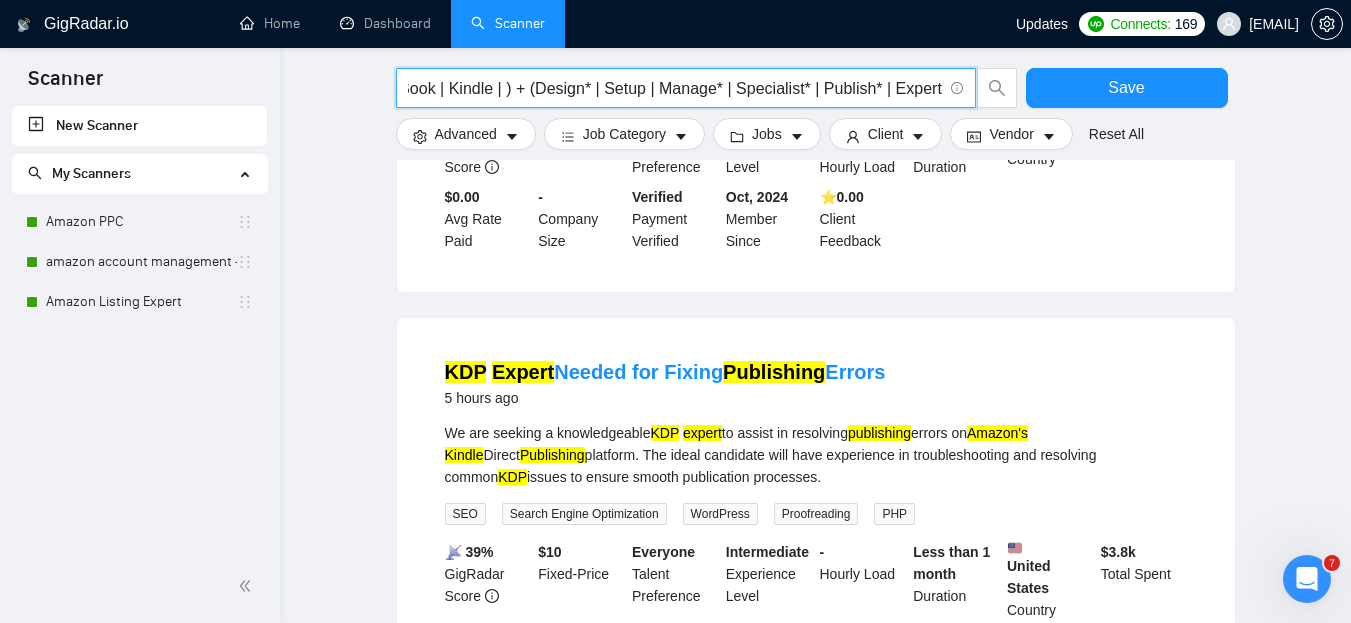 click on "Amazon* + (KDP* | Book | Kindle | ) + (Design* | Setup | Manage* | Specialist* | Publish* | Expert | )" at bounding box center [675, 88] 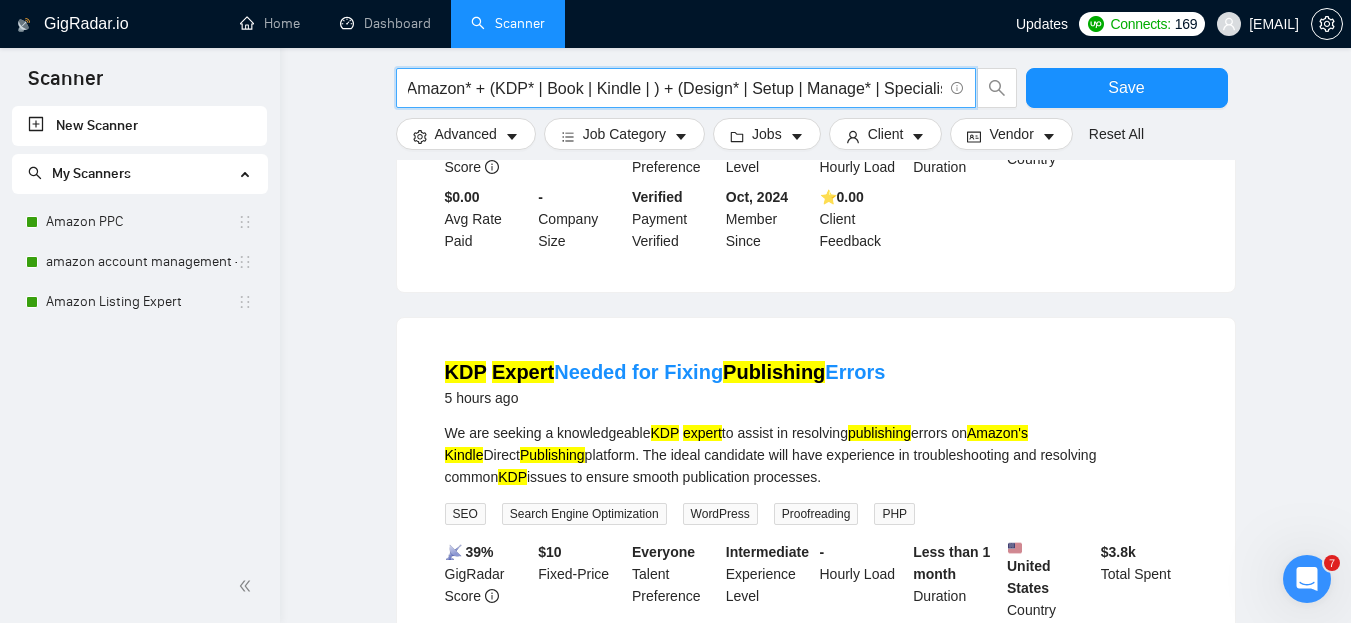 scroll, scrollTop: 0, scrollLeft: 0, axis: both 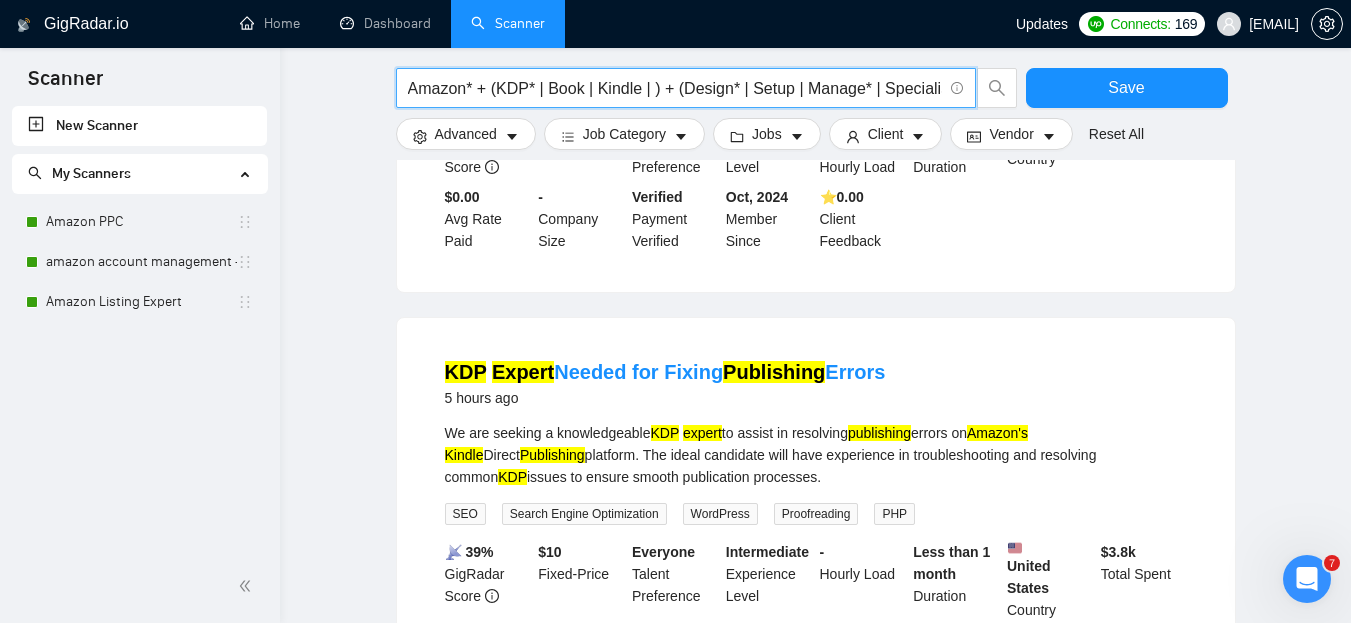 click on "Amazon* + (KDP* | Book | Kindle | ) + (Design* | Setup | Manage* | Specialist* | Publish* | Expert | )" at bounding box center [675, 88] 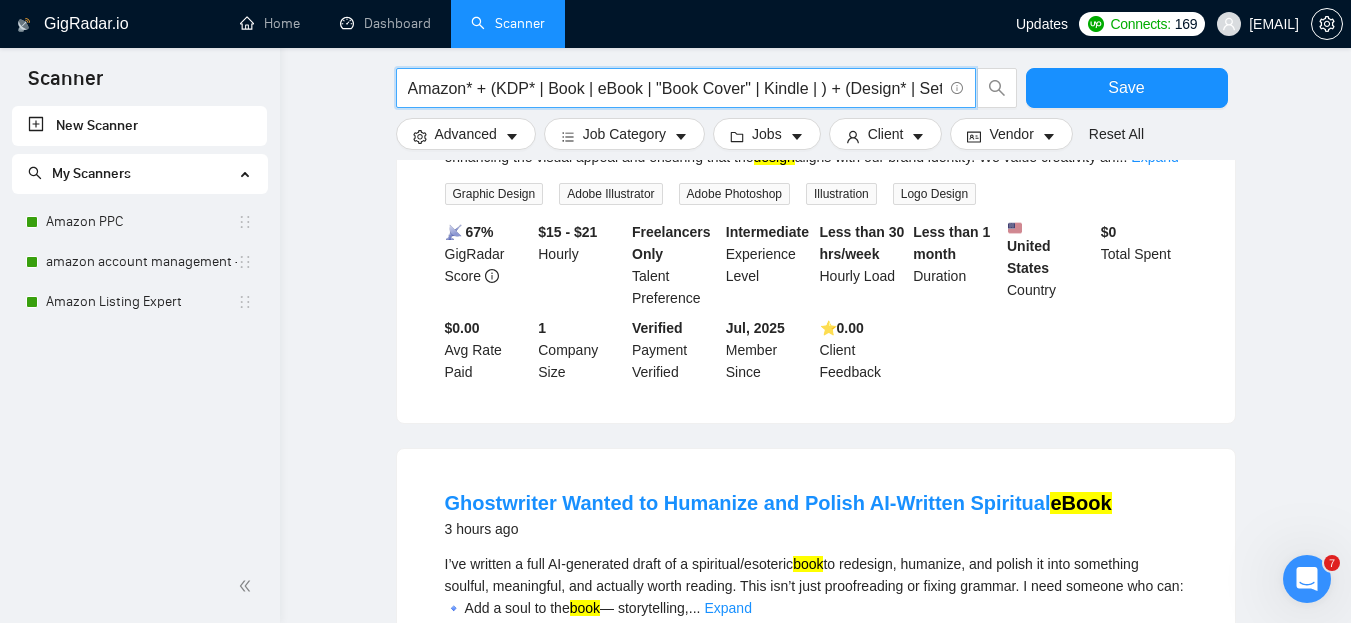 scroll, scrollTop: 1855, scrollLeft: 0, axis: vertical 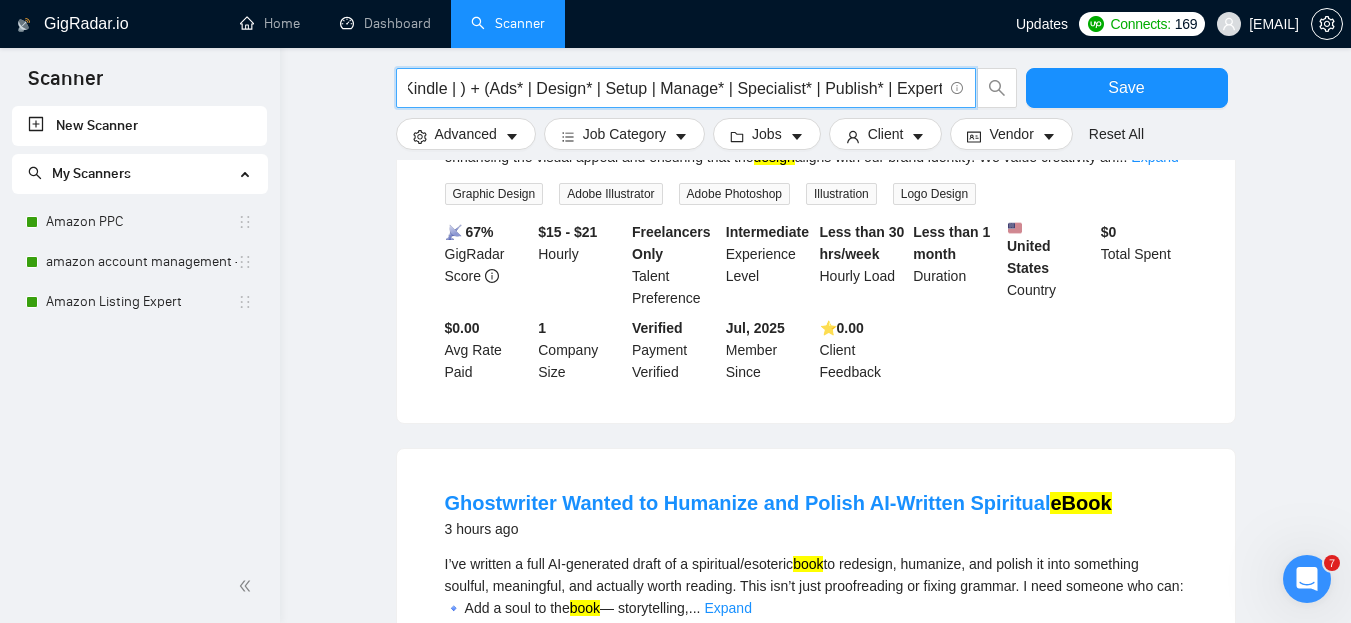 click on "Amazon* + (KDP* | Book | eBook | "Book Cover" | Kindle | ) + (Ads* | Design* | Setup | Manage* | Specialist* | Publish* | Expert | )" at bounding box center (675, 88) 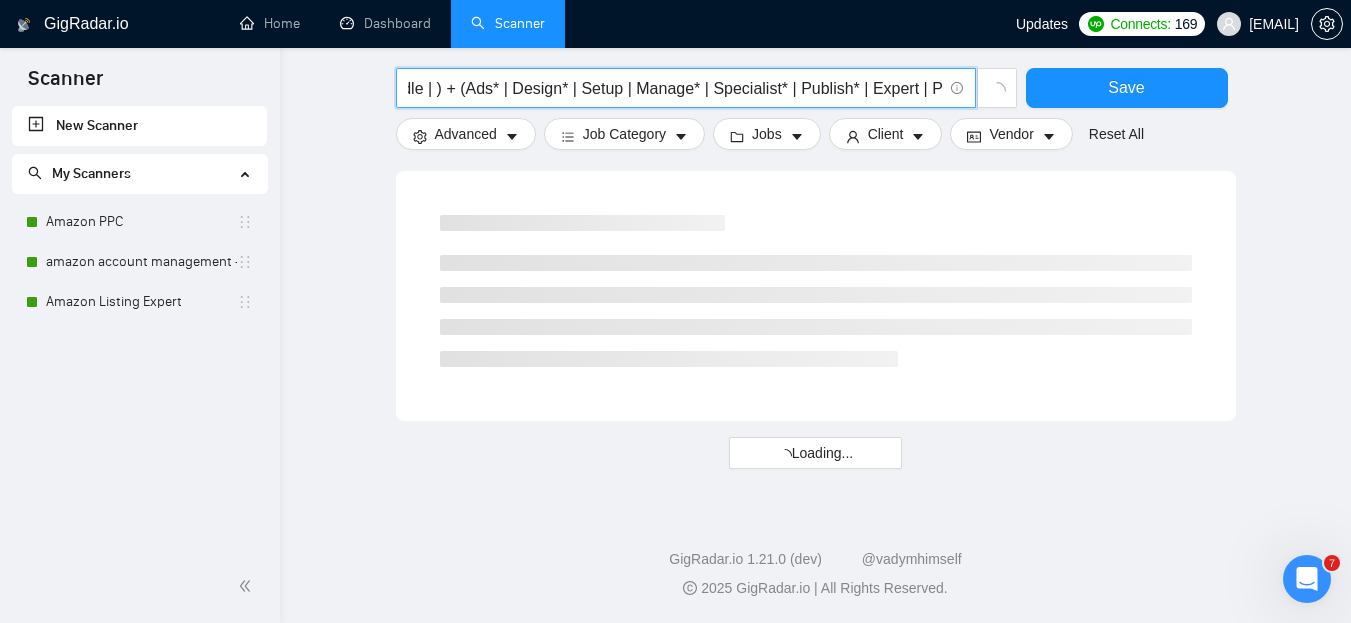 scroll, scrollTop: 0, scrollLeft: 392, axis: horizontal 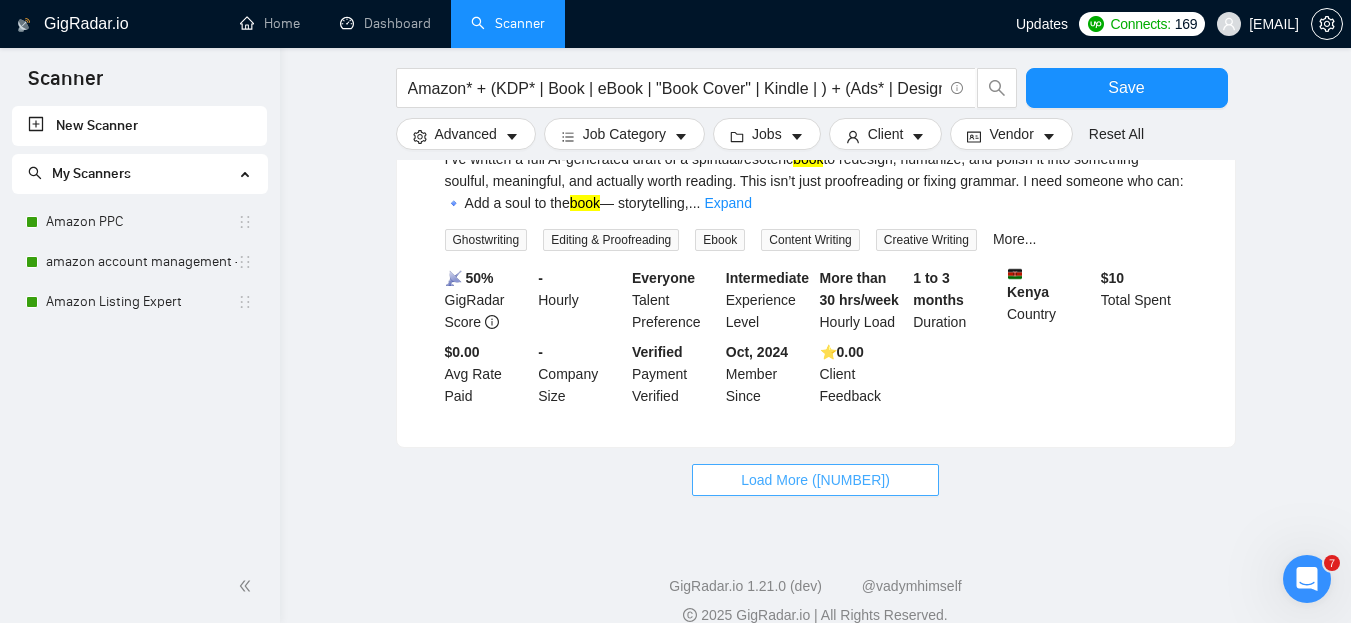 click on "Load More ([NUMBER])" at bounding box center (815, 480) 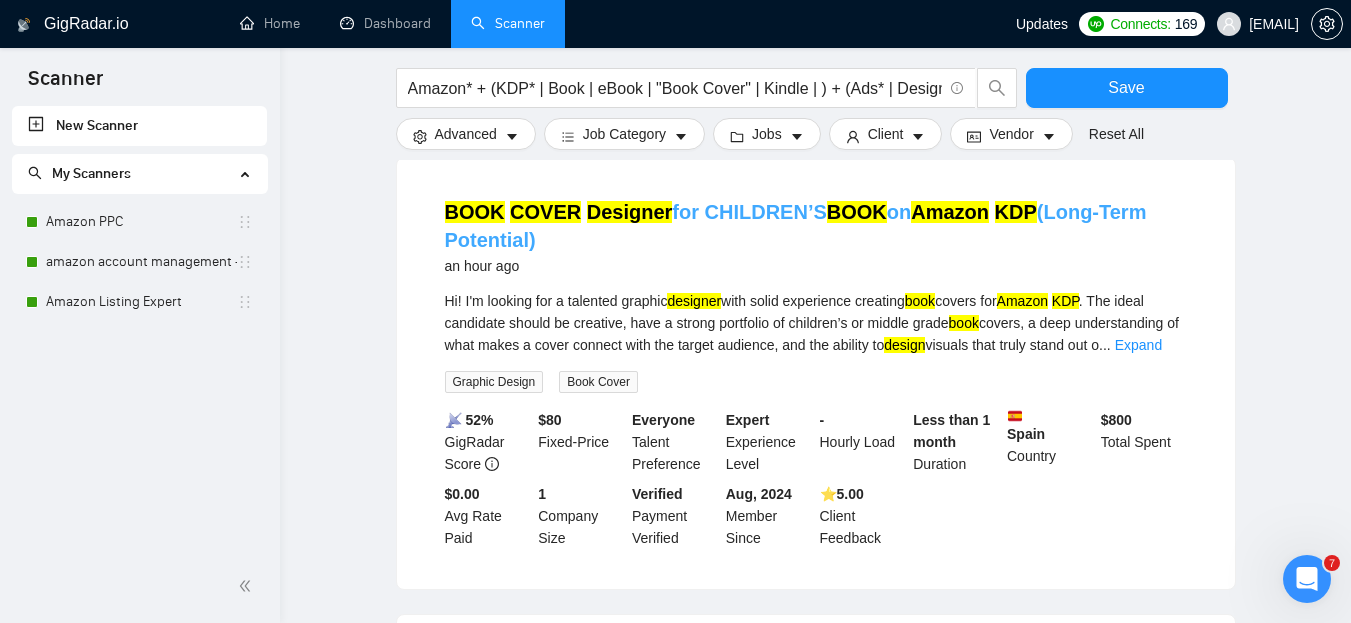 scroll, scrollTop: 1111, scrollLeft: 0, axis: vertical 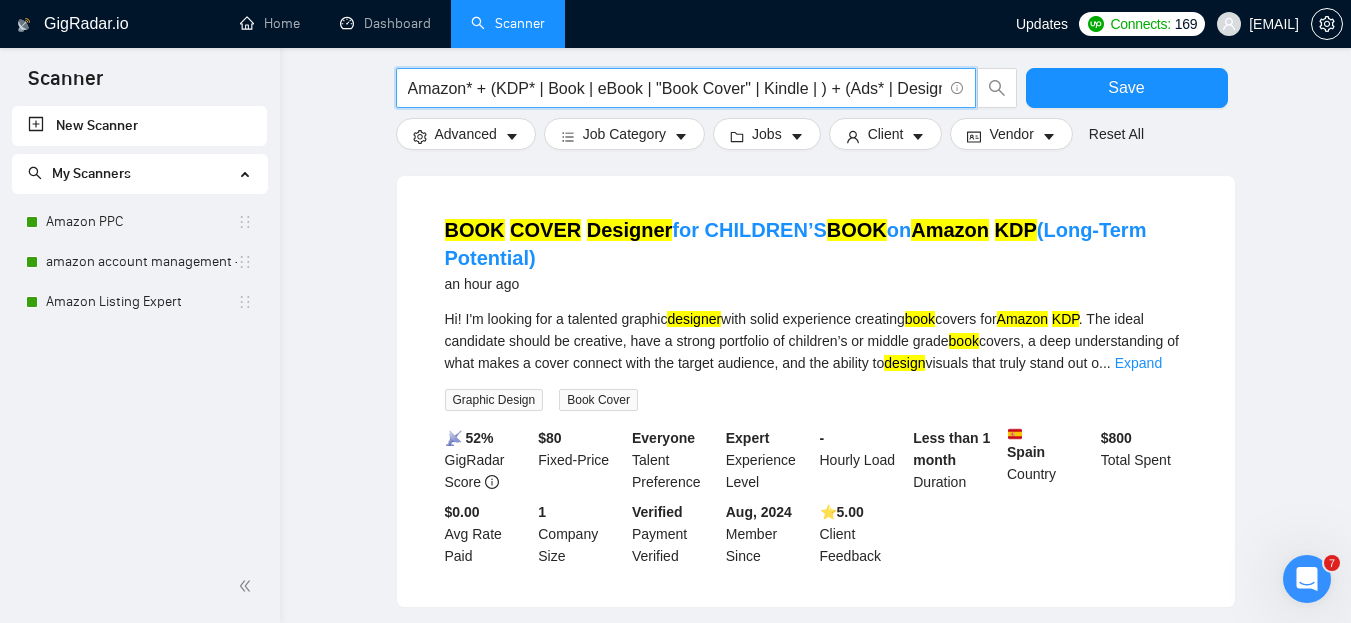 click on "Amazon* + (KDP* | Book | eBook | "Book Cover" | Kindle | ) + (Ads* | Design* | Setup | Manage* | Specialist* | Publish* | Expert | PPC*)" at bounding box center [675, 88] 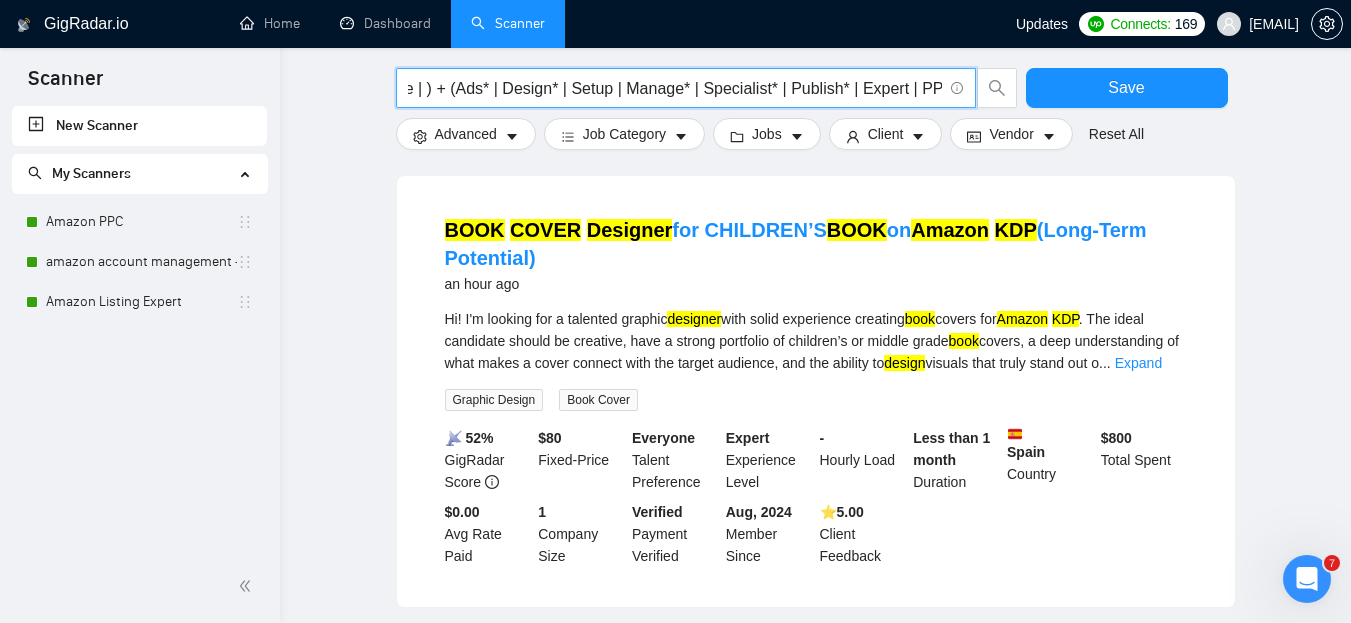 scroll, scrollTop: 0, scrollLeft: 396, axis: horizontal 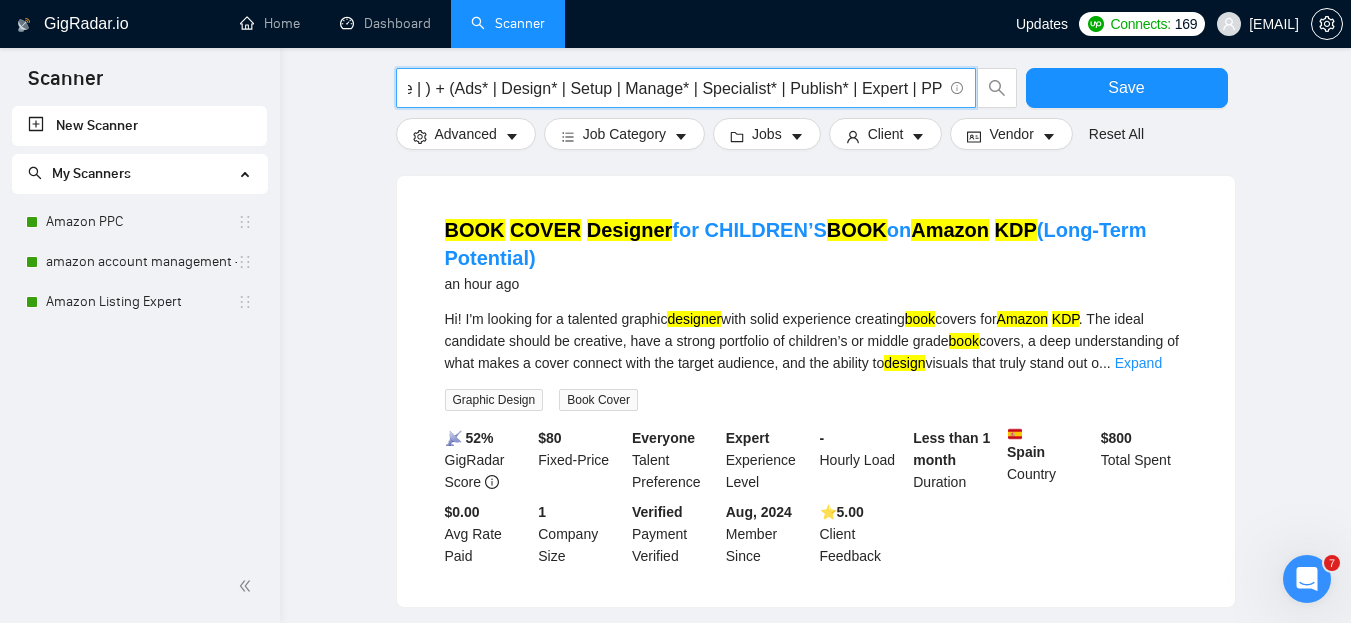 click on "Amazon* + (KDP* | Book | eBook | "Book Cover" | Kindle | ) + (Ads* | Design* | Setup | Manage* | Specialist* | Publish* | Expert | PPC*)" at bounding box center (675, 88) 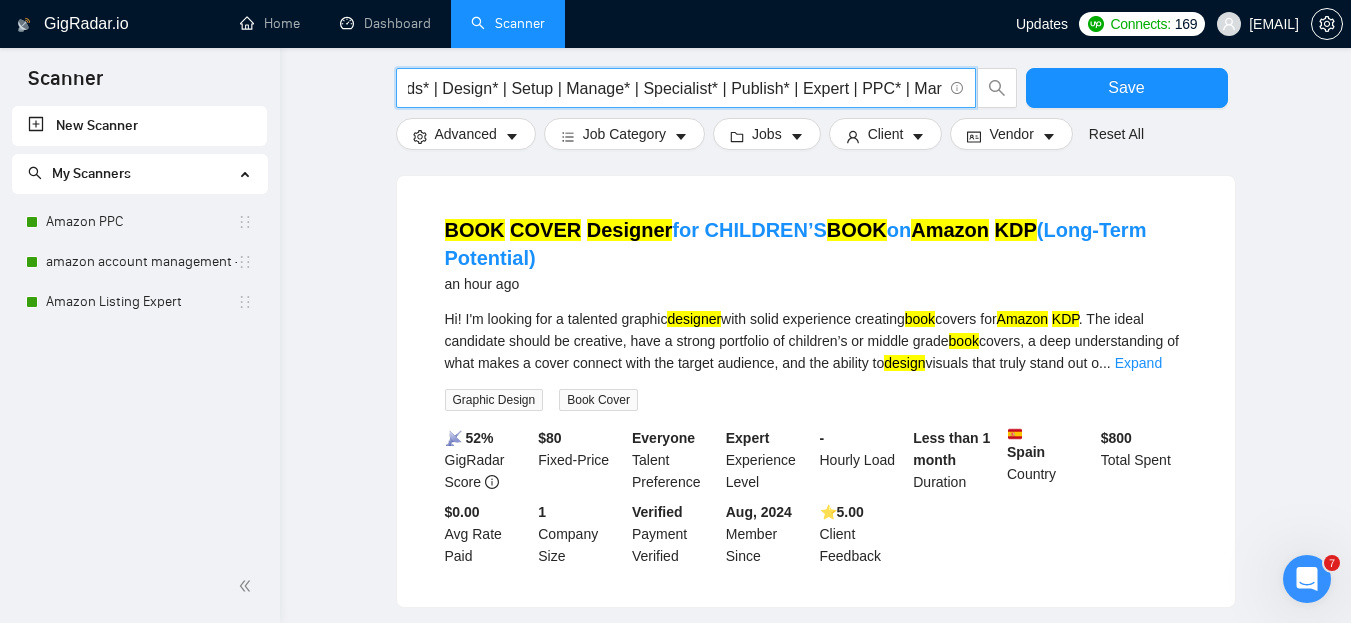 scroll, scrollTop: 0, scrollLeft: 461, axis: horizontal 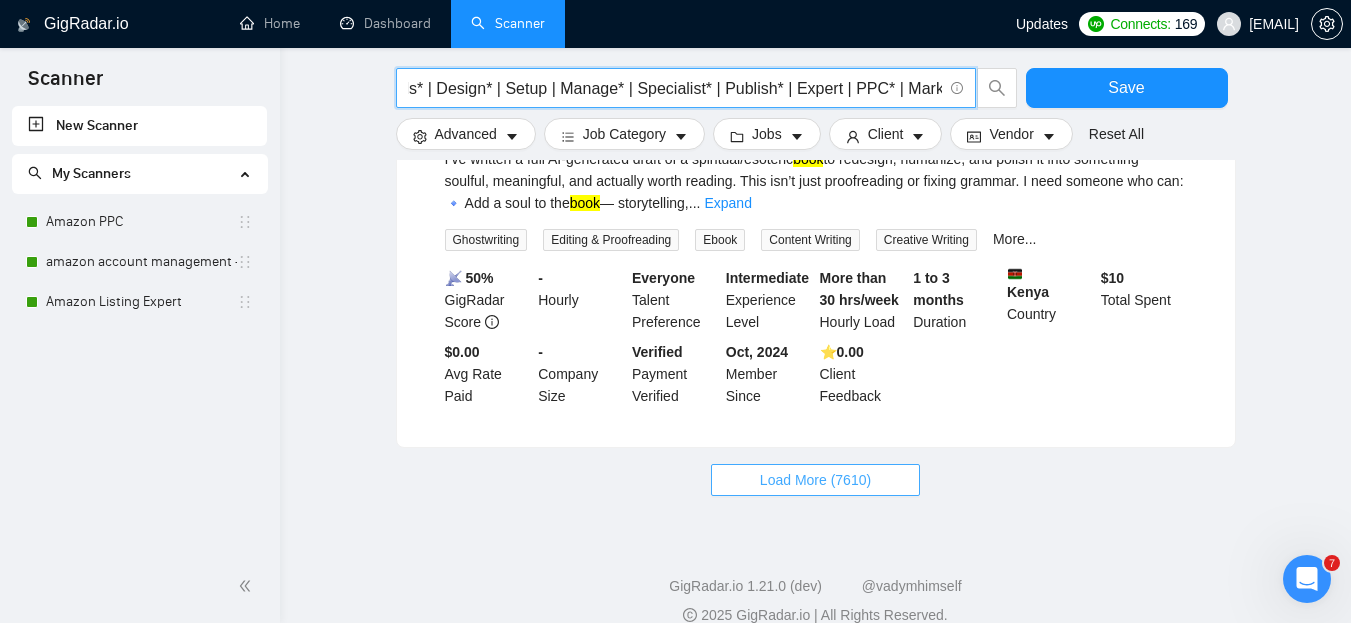 click on "Load More (7610)" at bounding box center (815, 480) 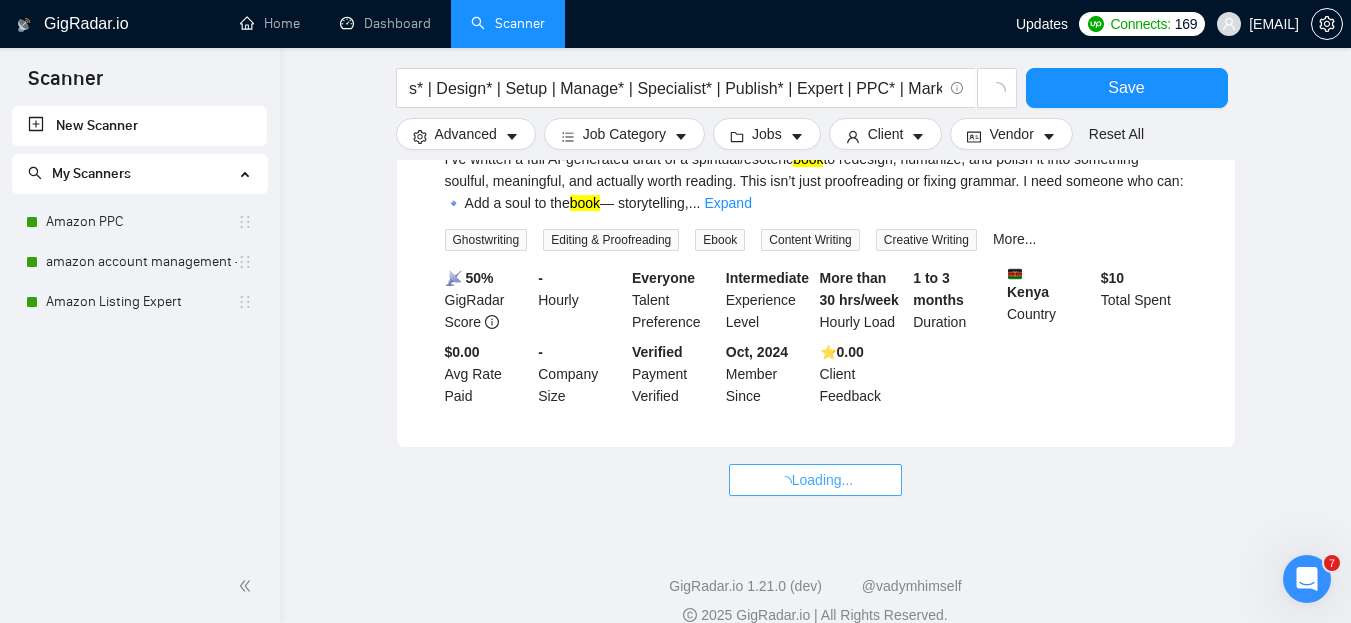 scroll, scrollTop: 0, scrollLeft: 0, axis: both 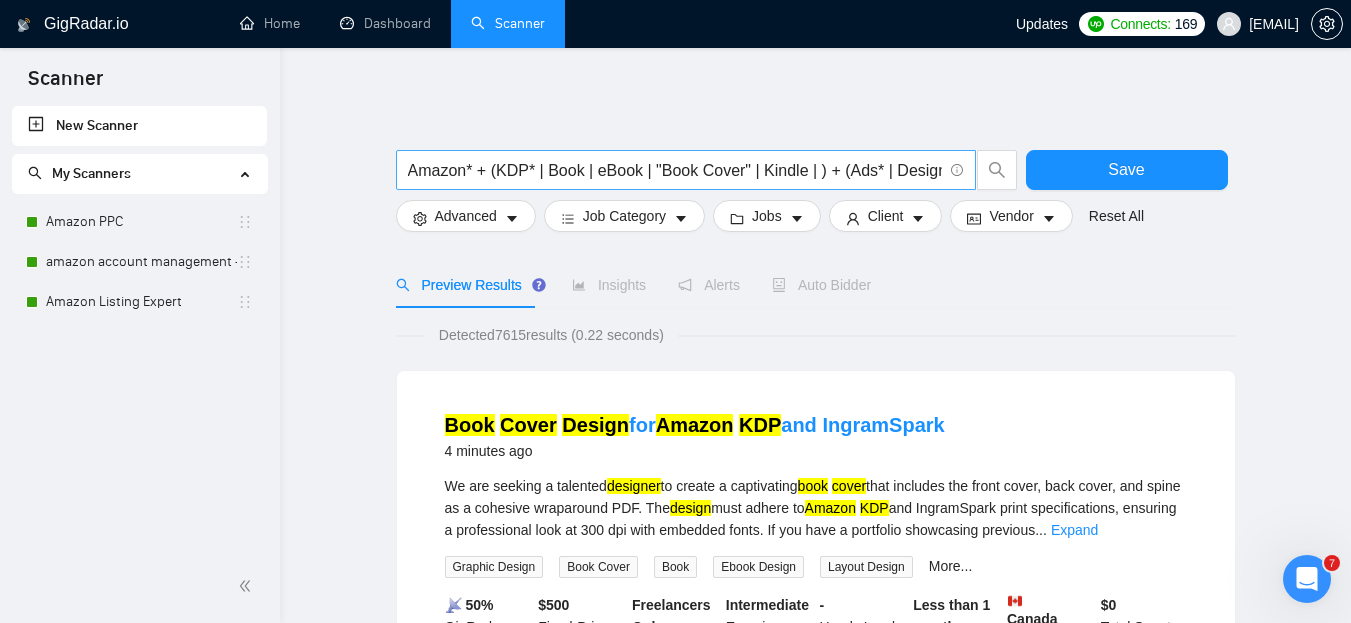 click on "Amazon* + (KDP* | Book | eBook | "Book Cover" | Kindle | ) + (Ads* | Design* | Setup | Manage* | Specialist* | Publish* | Expert | PPC* | Market*)" at bounding box center [675, 170] 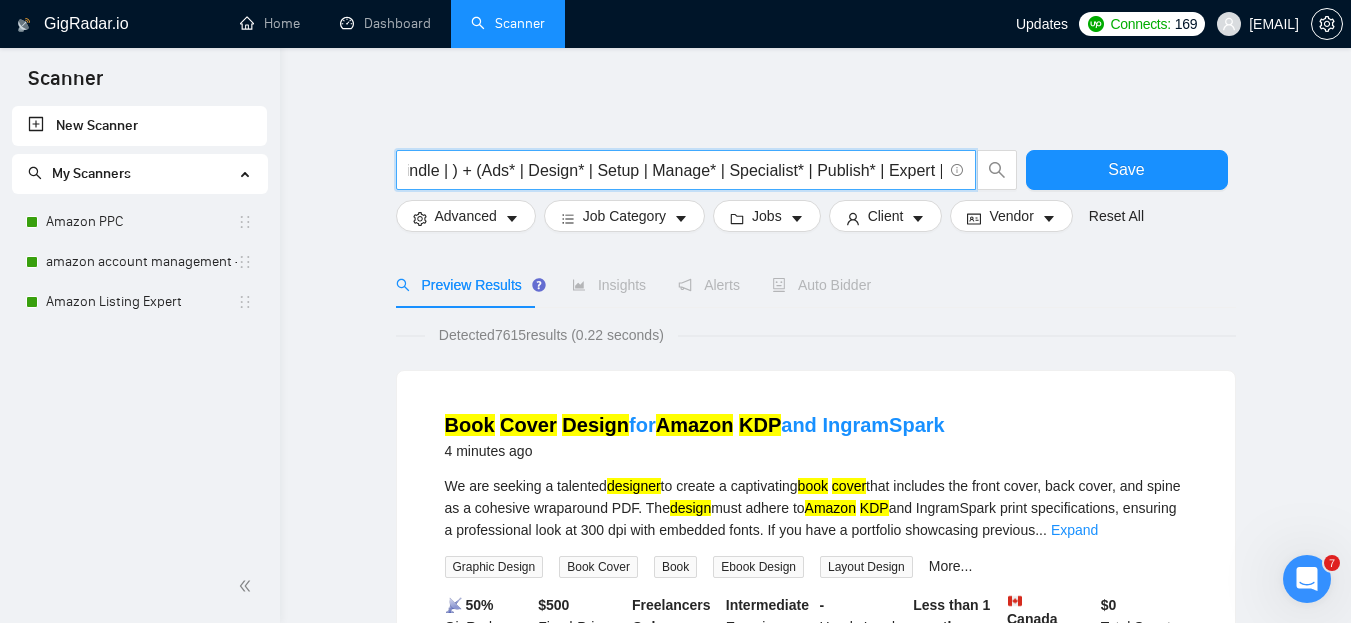 scroll, scrollTop: 0, scrollLeft: 399, axis: horizontal 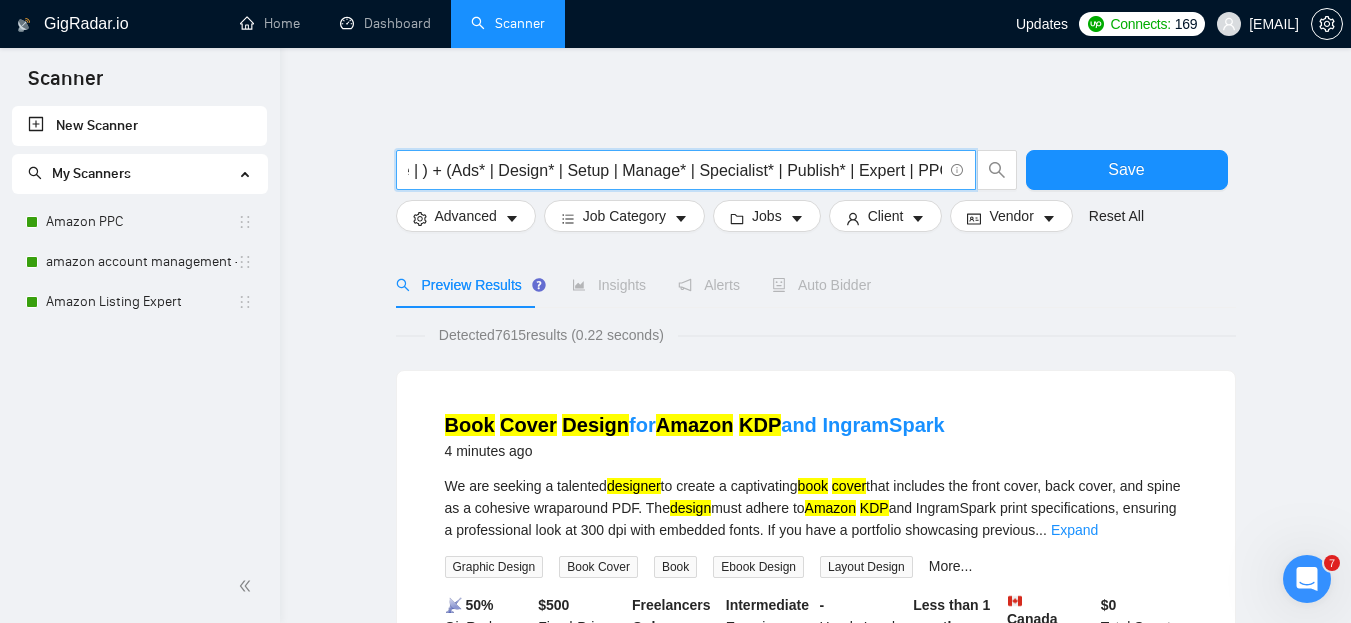 click on "Amazon* + (KDP* | Book | eBook | "Book Cover" | Kindle | ) + (Ads* | Design* | Setup | Manage* | Specialist* | Publish* | Expert | PPC* | Market*)" at bounding box center [675, 170] 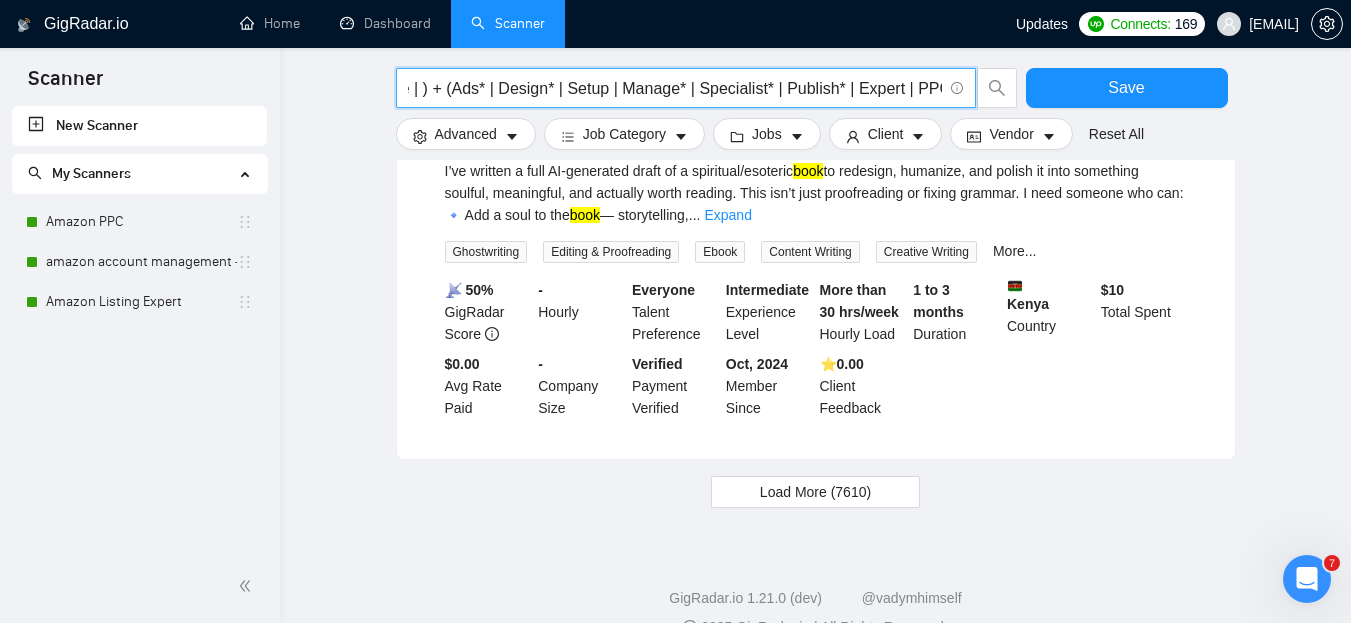 scroll, scrollTop: 2151, scrollLeft: 0, axis: vertical 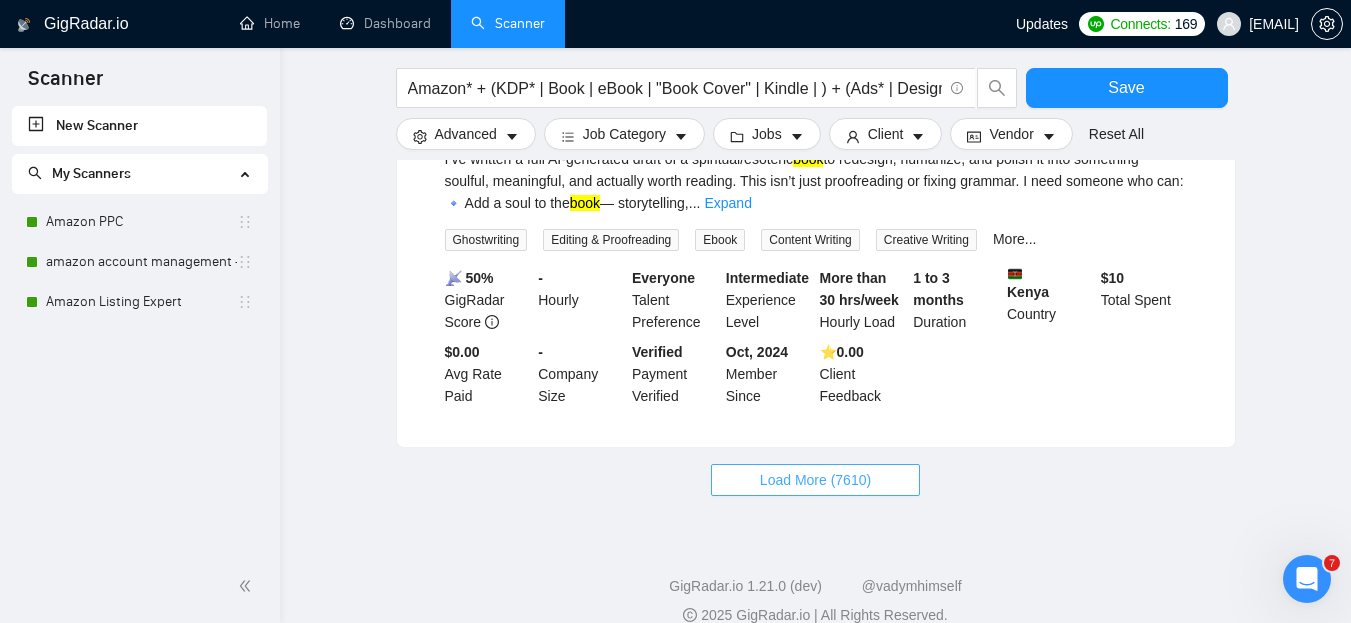 click on "Load More (7610)" at bounding box center [815, 480] 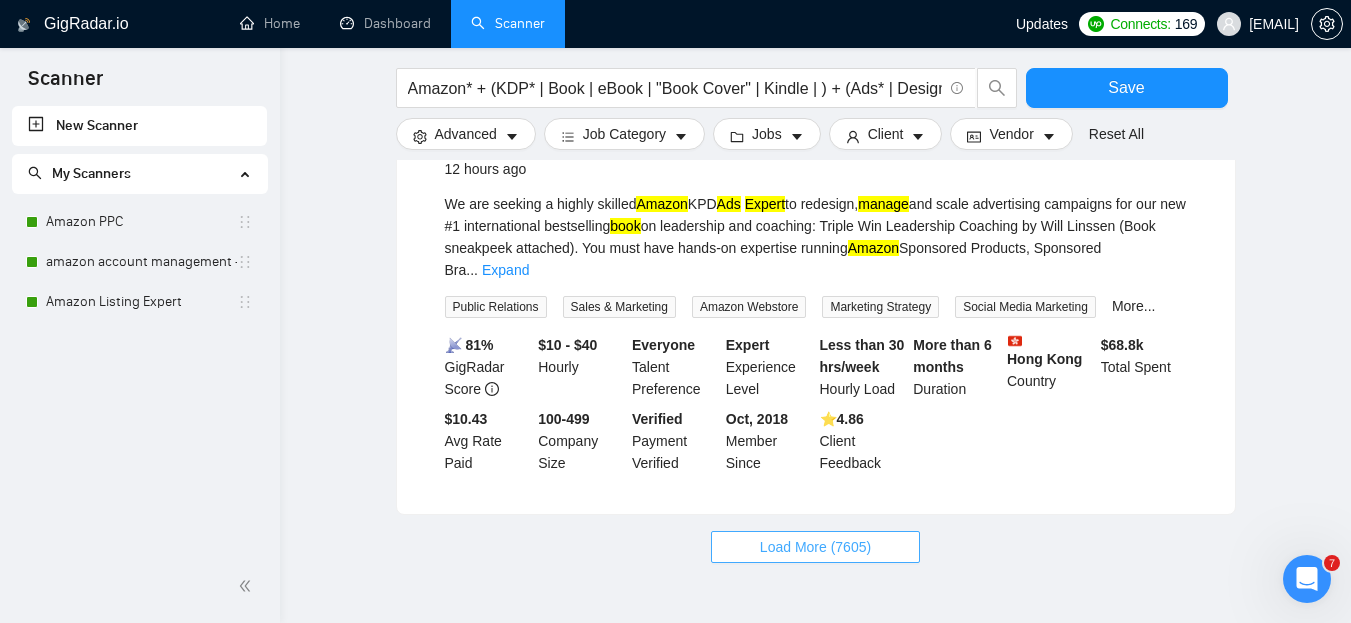 scroll, scrollTop: 4238, scrollLeft: 0, axis: vertical 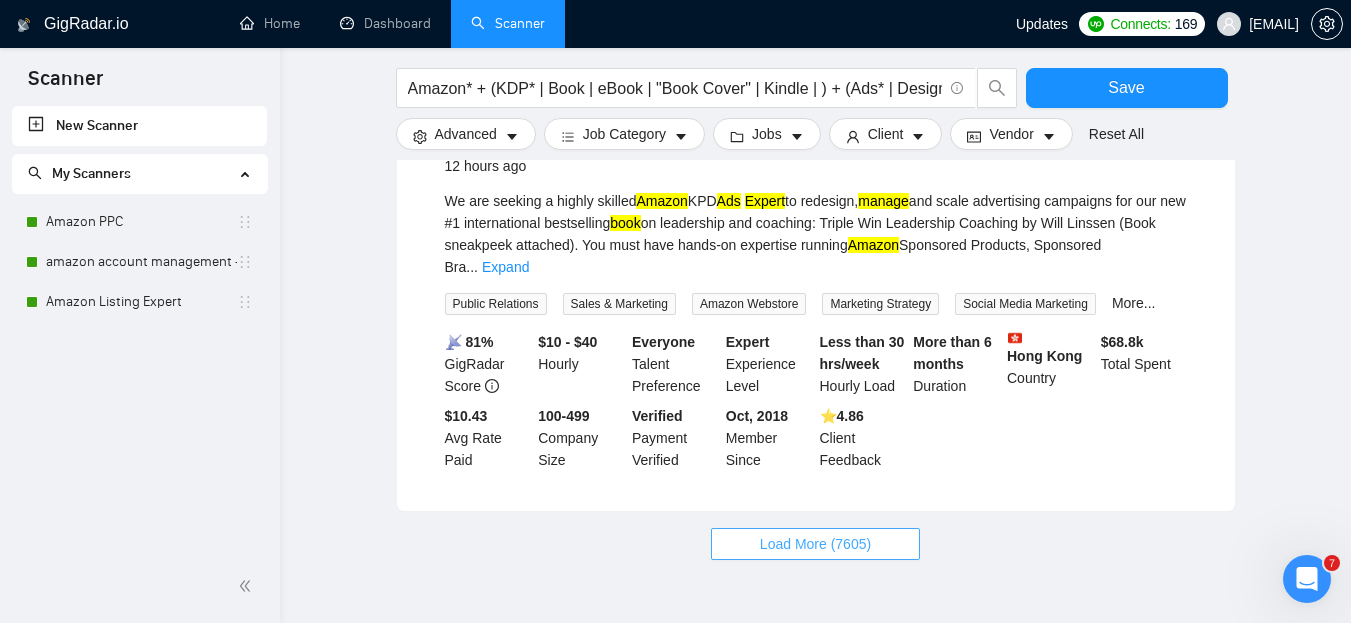 click on "Load More (7605)" at bounding box center (815, 544) 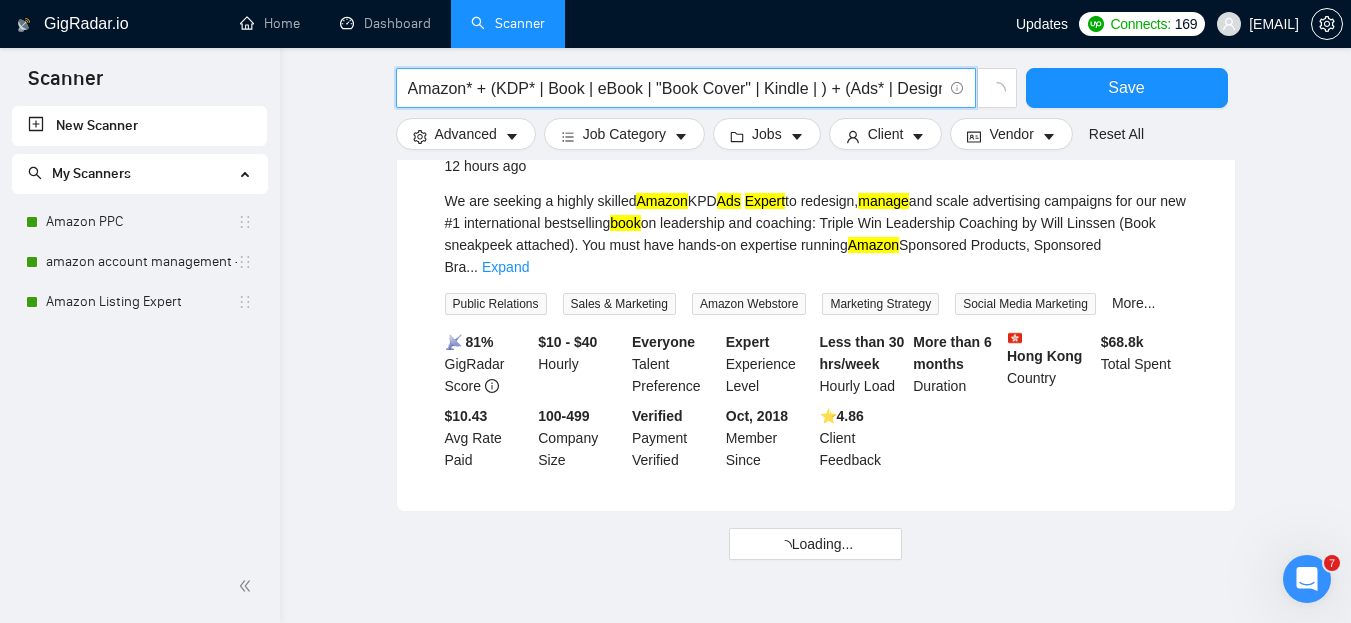 click on "Amazon* + (KDP* | Book | eBook | "Book Cover" | Kindle | ) + (Ads* | Design* | Setup | Manage* | Specialist* | Publish* | Expert | PPC | Market*)" at bounding box center [675, 88] 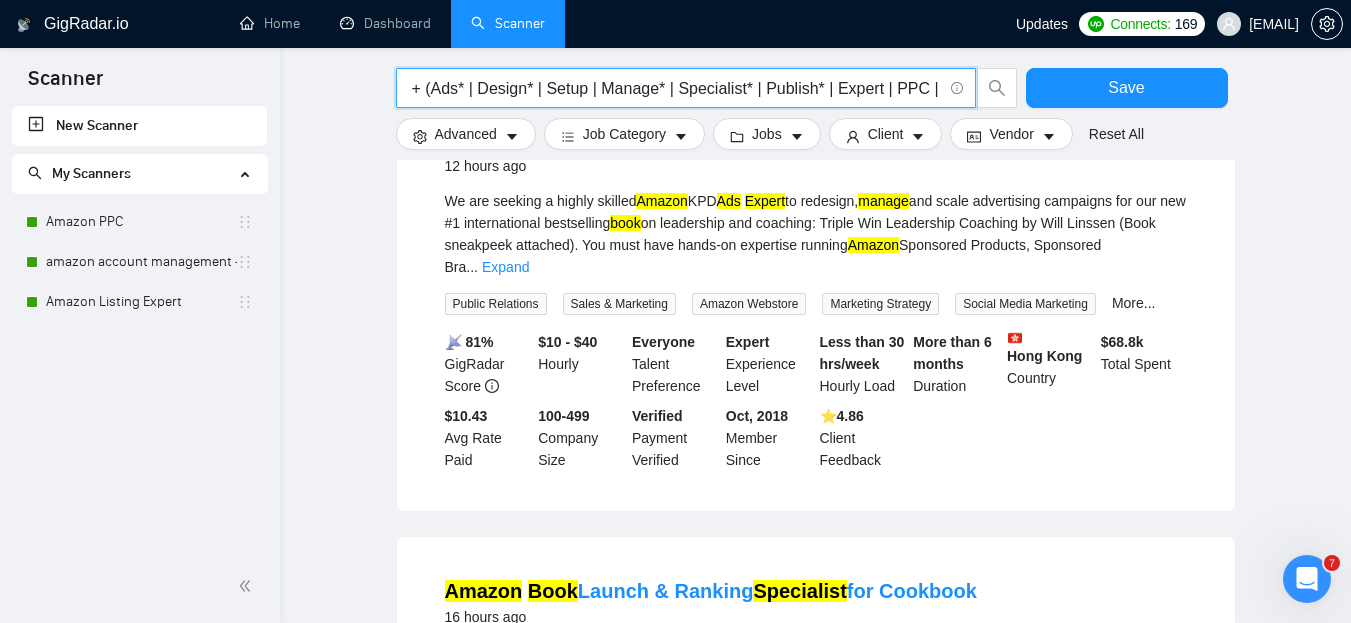 scroll, scrollTop: 0, scrollLeft: 458, axis: horizontal 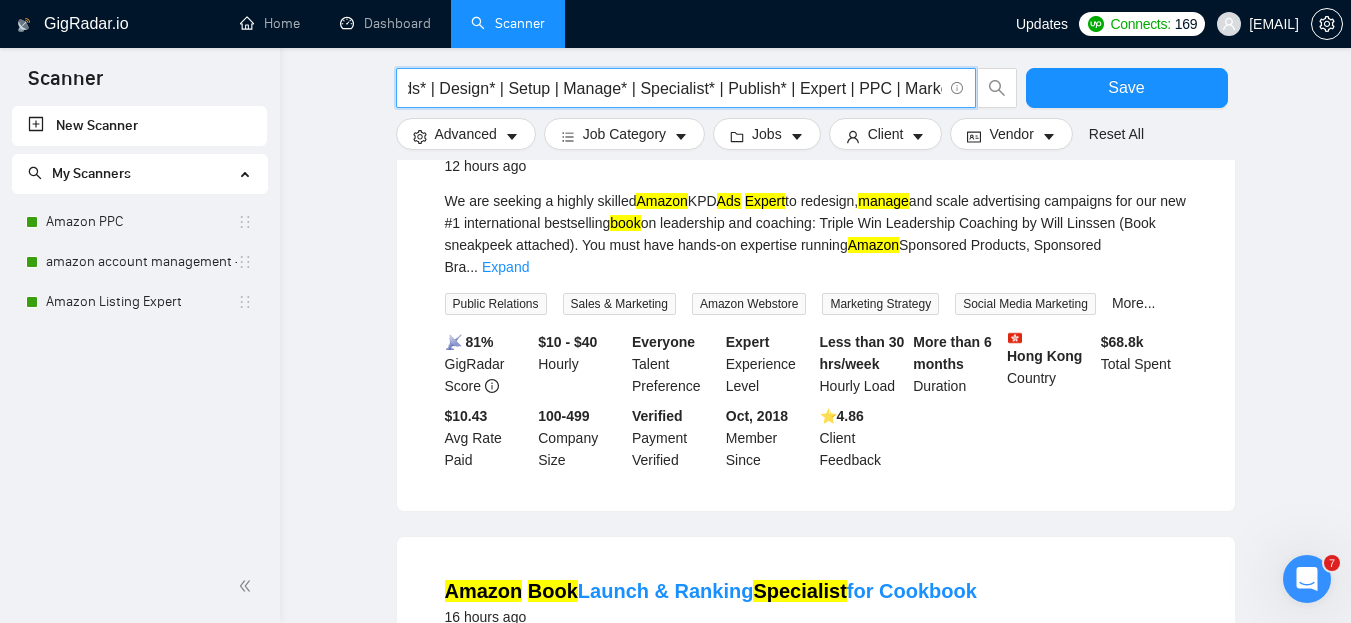 click on "Amazon* + (KDP* | Book | eBook | "Book Cover" | Kindle | ) + (Ads* | Design* | Setup | Manage* | Specialist* | Publish* | Expert | PPC | Market*)" at bounding box center (675, 88) 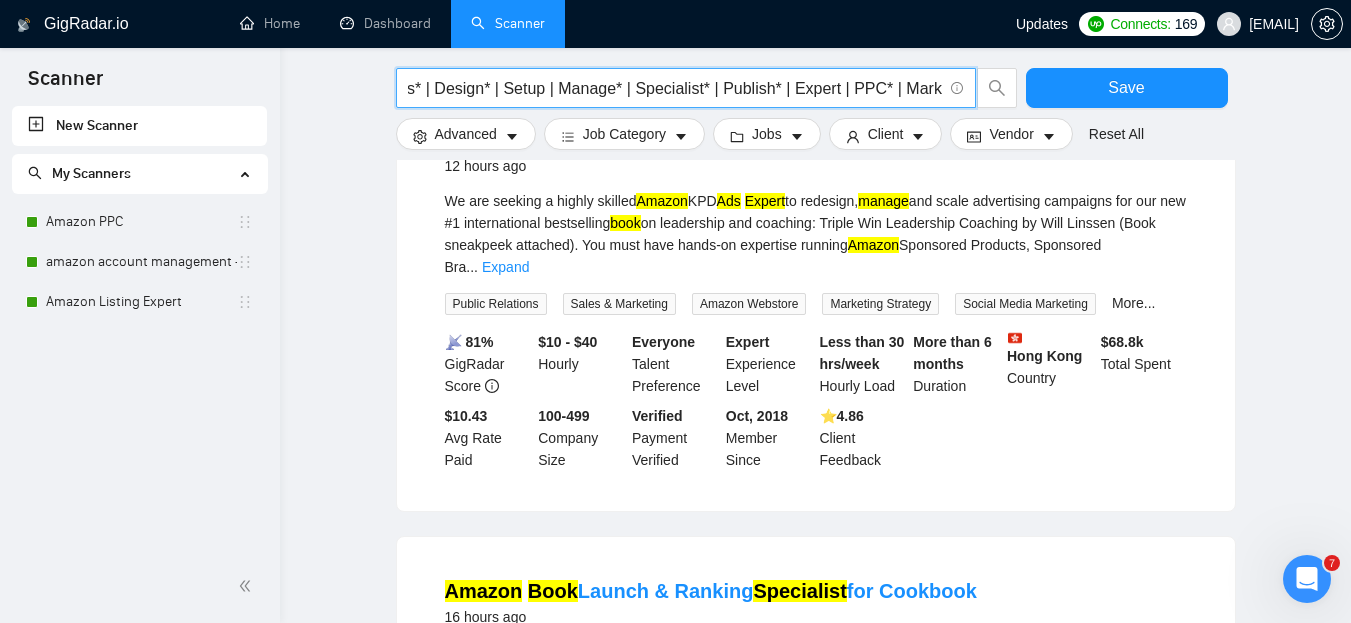 scroll, scrollTop: 0, scrollLeft: 465, axis: horizontal 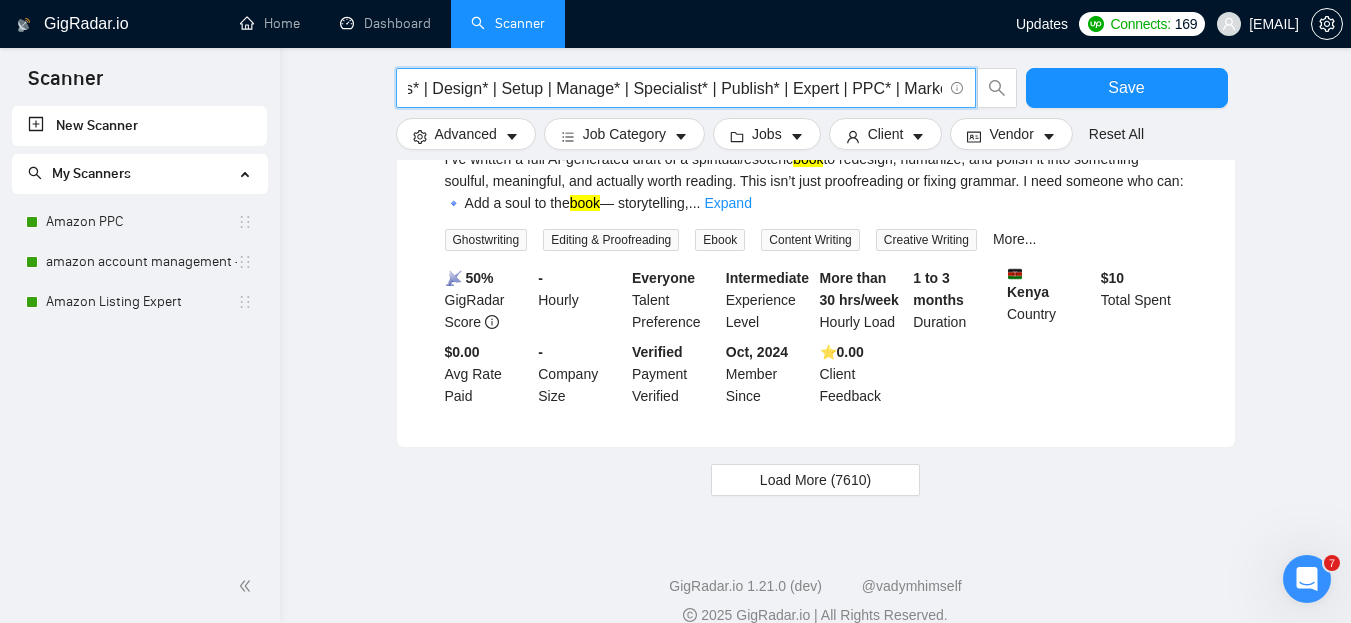 click on "Amazon* + (KDP* | Book | eBook | "Book Cover" | Kindle | ) + (Ads* | Design* | Setup | Manage* | Specialist* | Publish* | Expert | PPC* | Market*)" at bounding box center [675, 88] 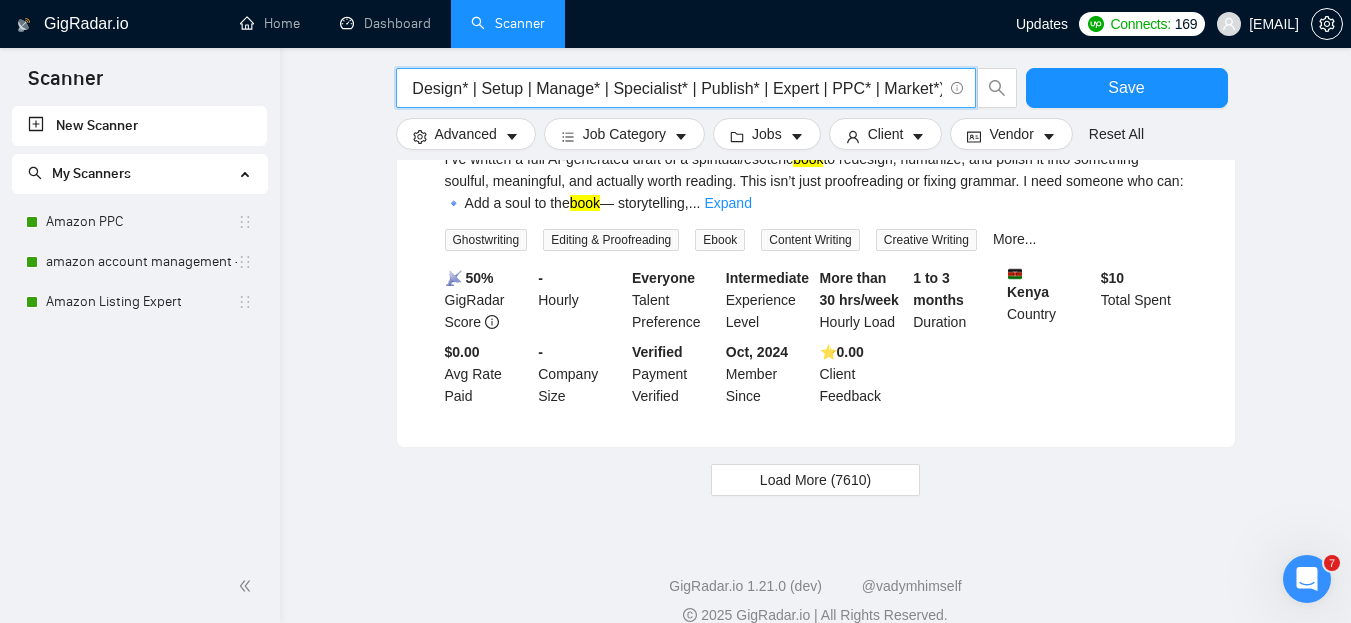 scroll, scrollTop: 0, scrollLeft: 494, axis: horizontal 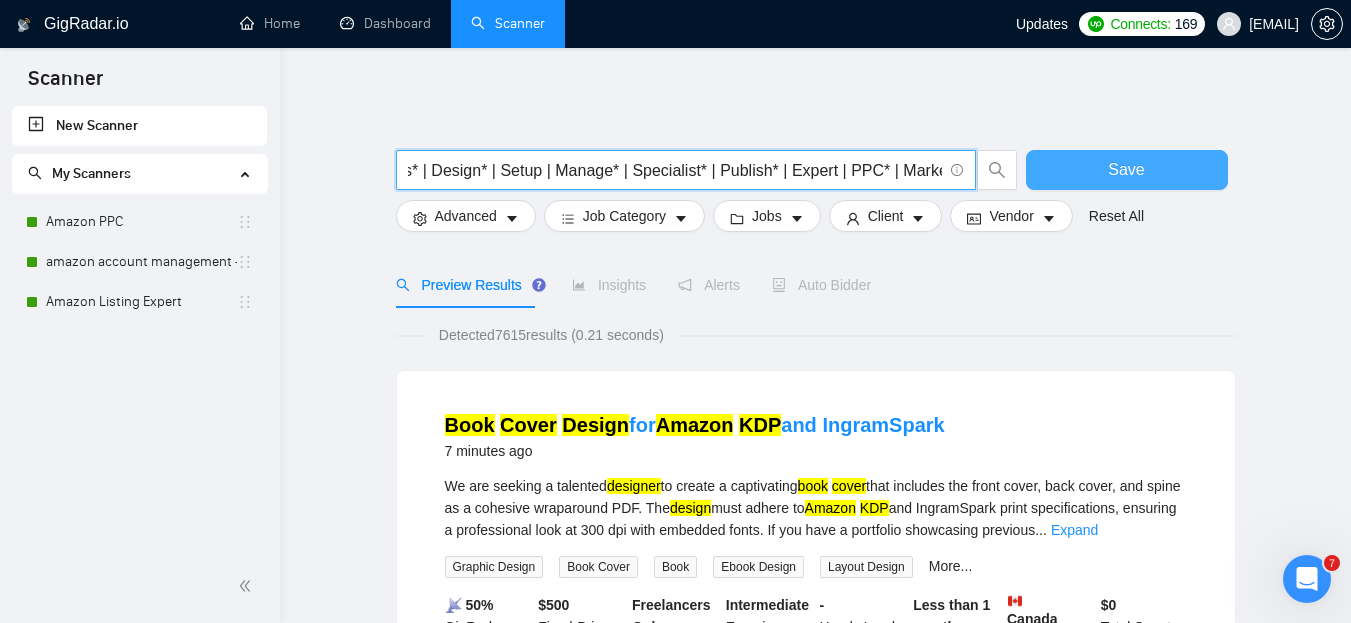 type on "Amazon* + (KDP* | Book | eBook | "Book Cover" | Kindle | ) + (Ads* | Design* | Setup | Manage* | Specialist* | Publish* | Expert | PPC* | Market*)" 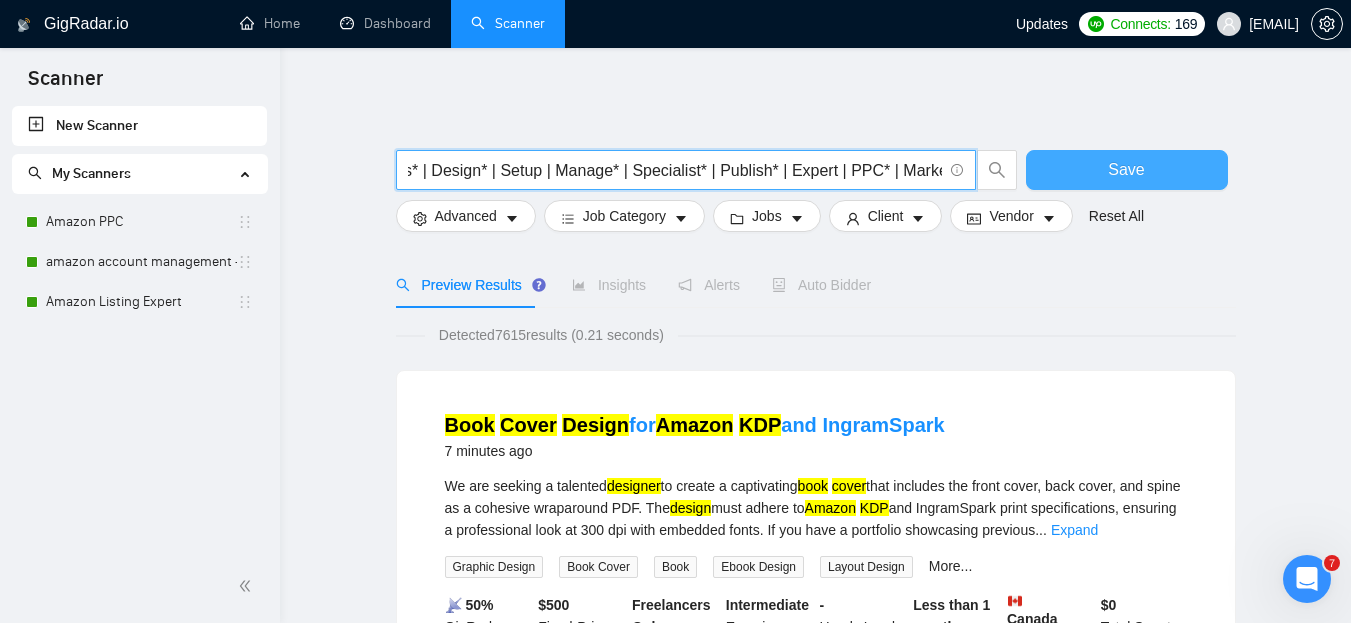 click on "Save" at bounding box center (1127, 170) 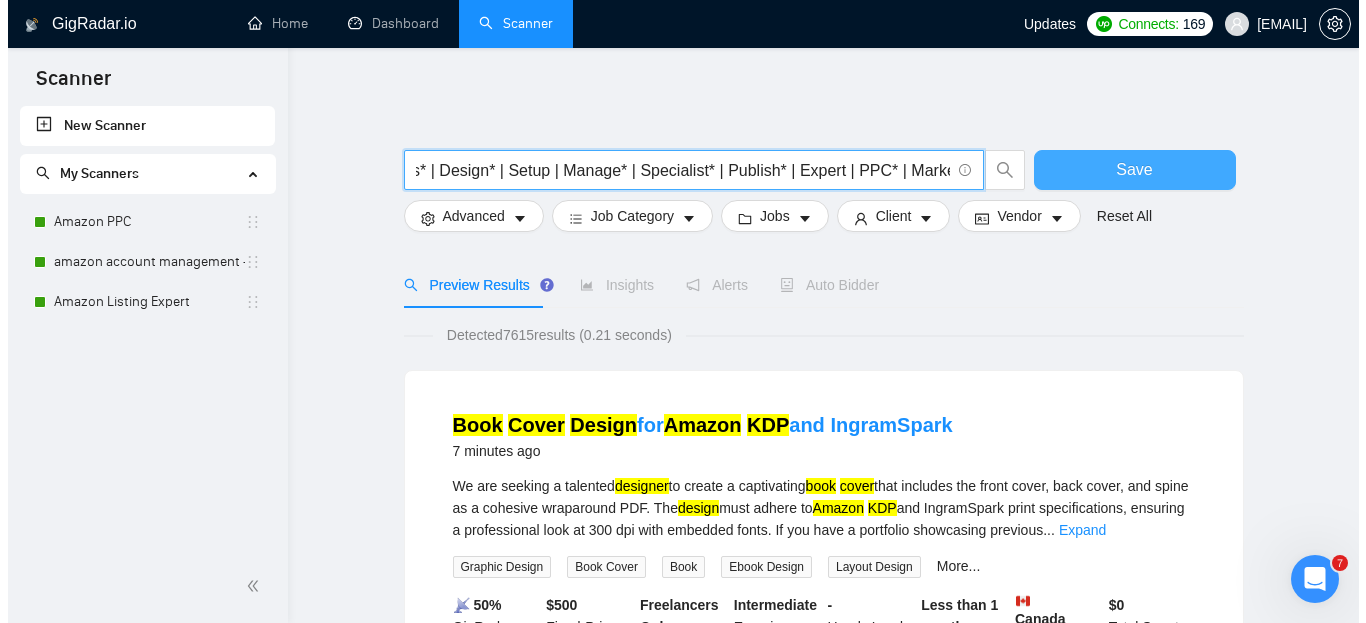 scroll, scrollTop: 0, scrollLeft: 0, axis: both 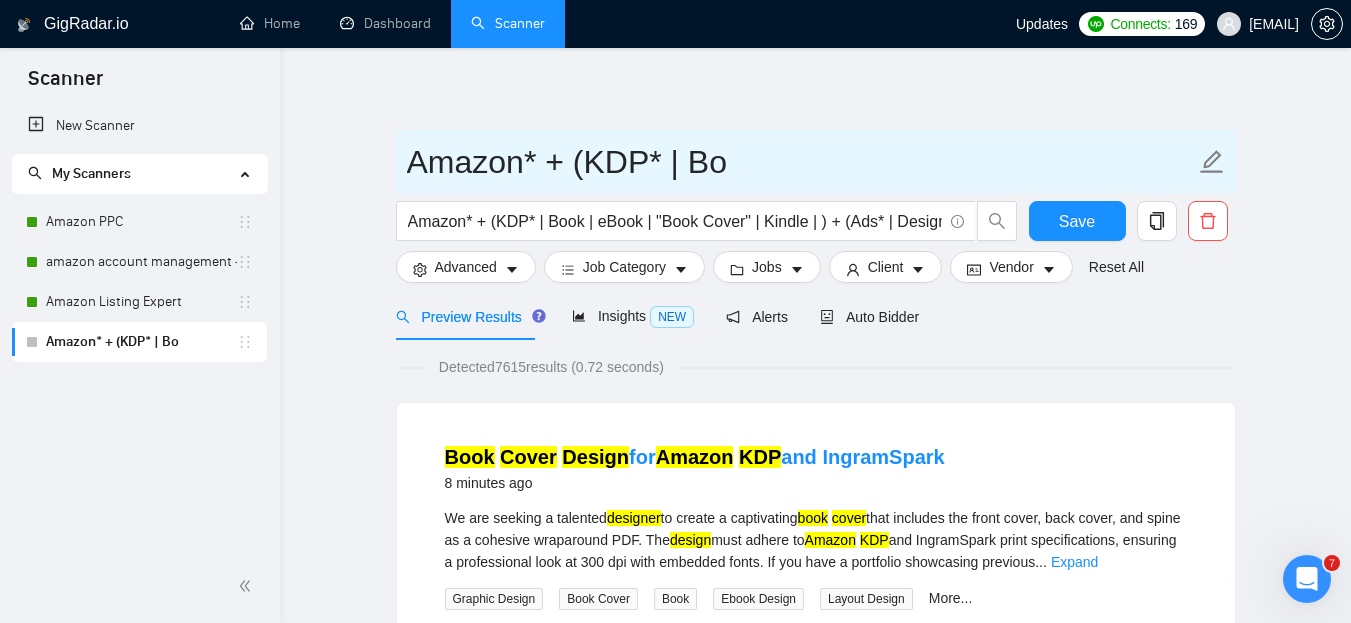 drag, startPoint x: 530, startPoint y: 159, endPoint x: 779, endPoint y: 156, distance: 249.01807 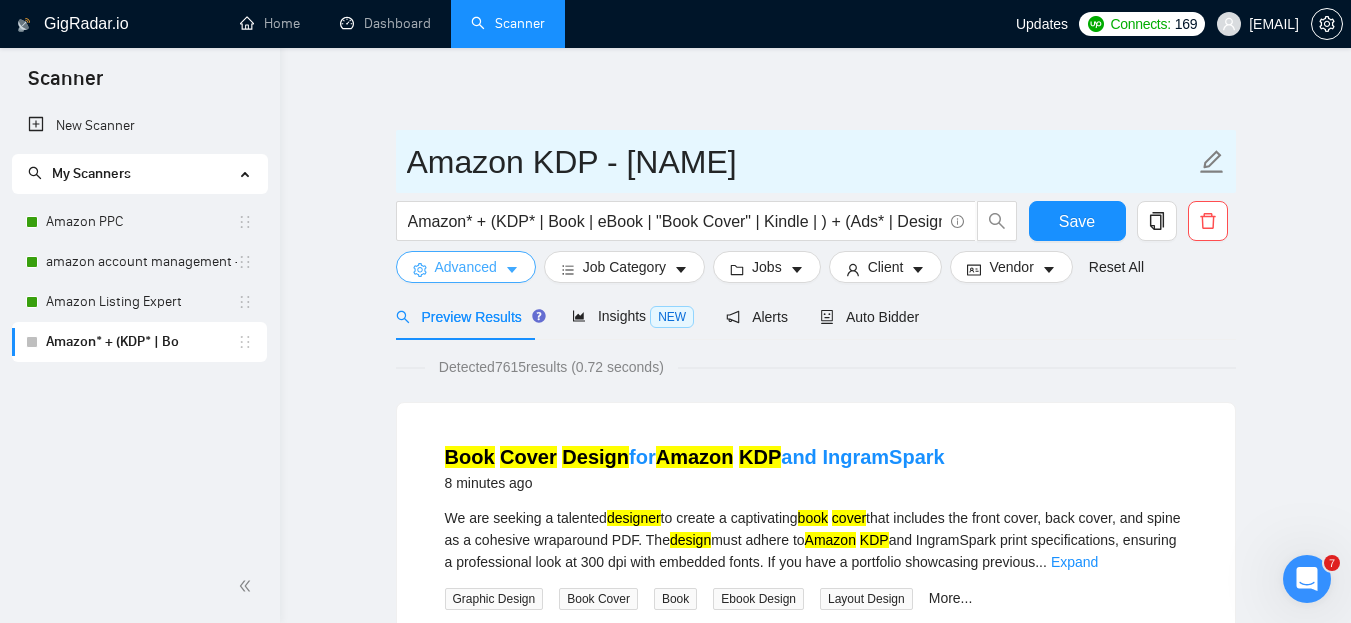 type on "Amazon KDP - [NAME]" 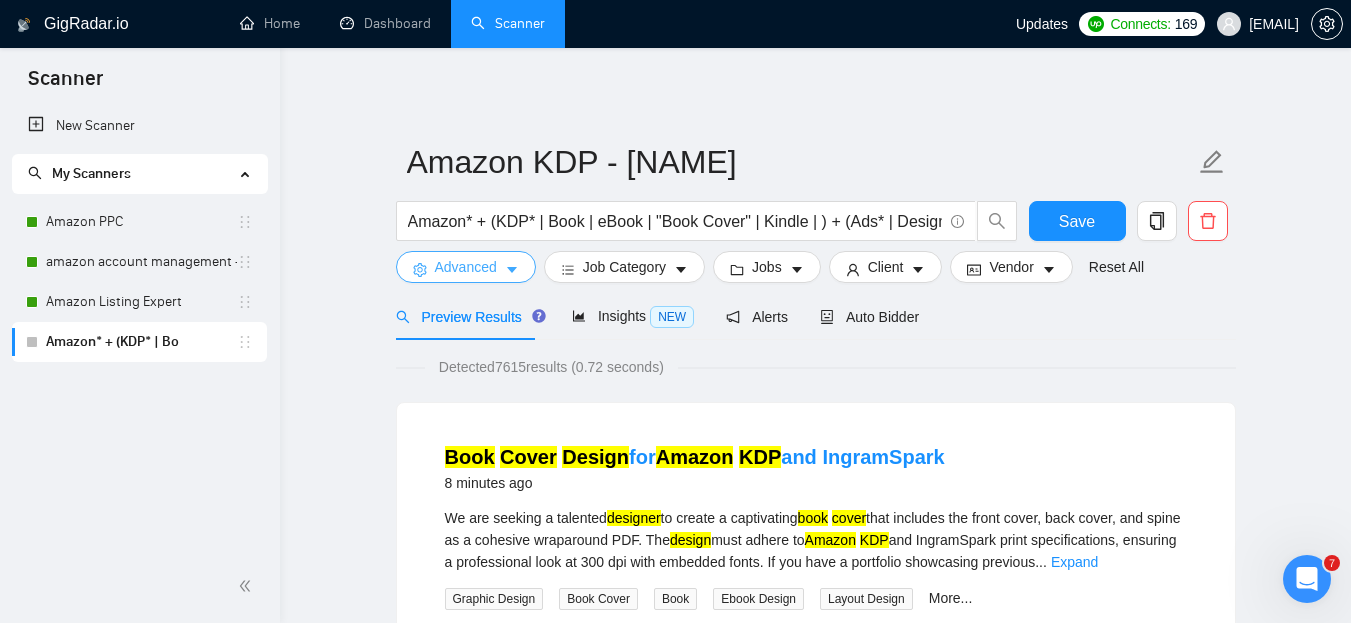 click 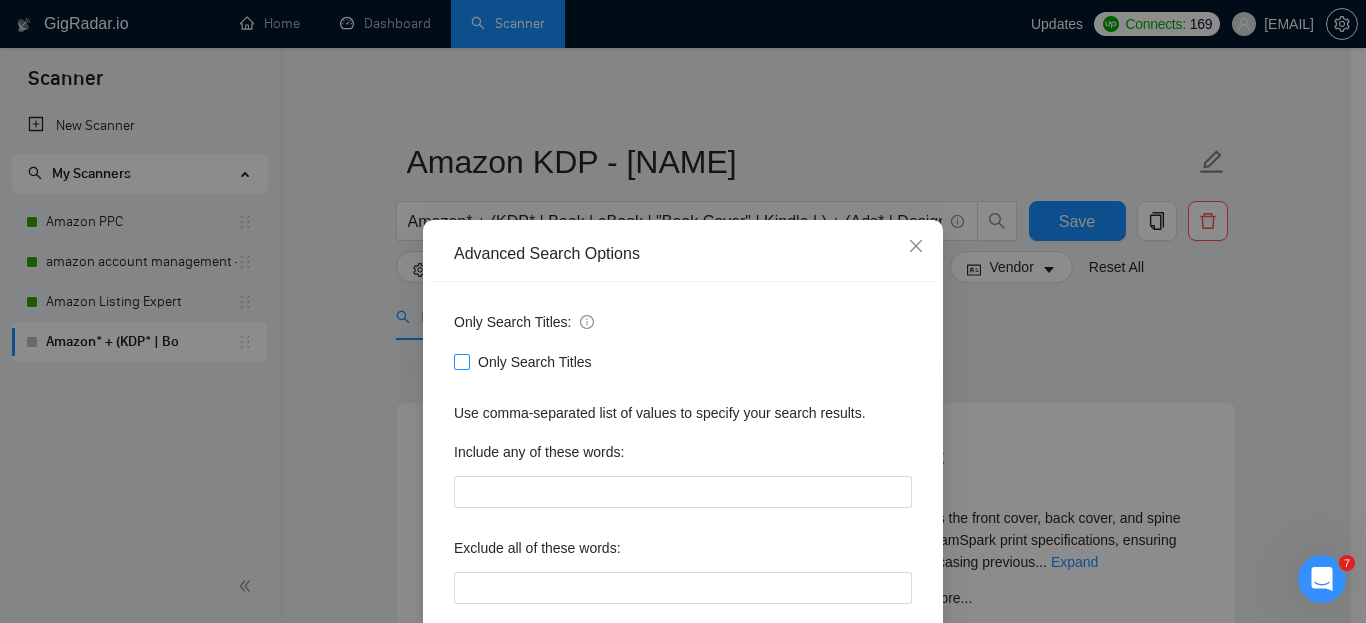 click on "Only Search Titles" at bounding box center [461, 361] 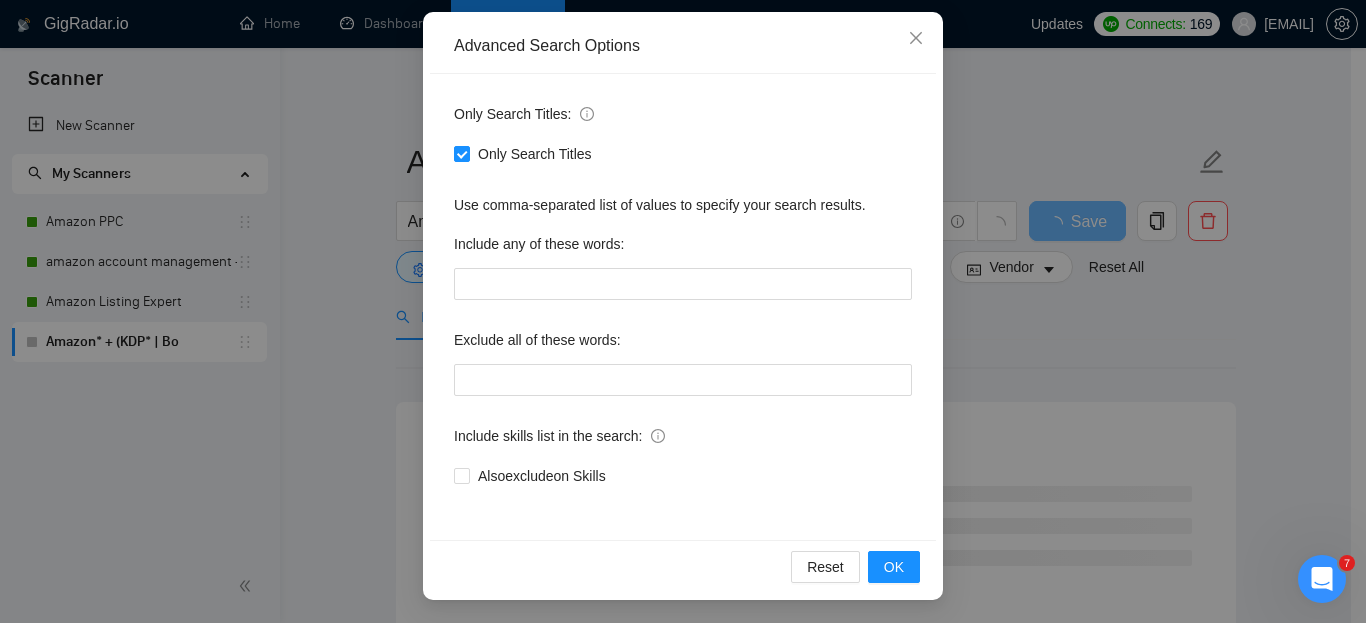 scroll, scrollTop: 209, scrollLeft: 0, axis: vertical 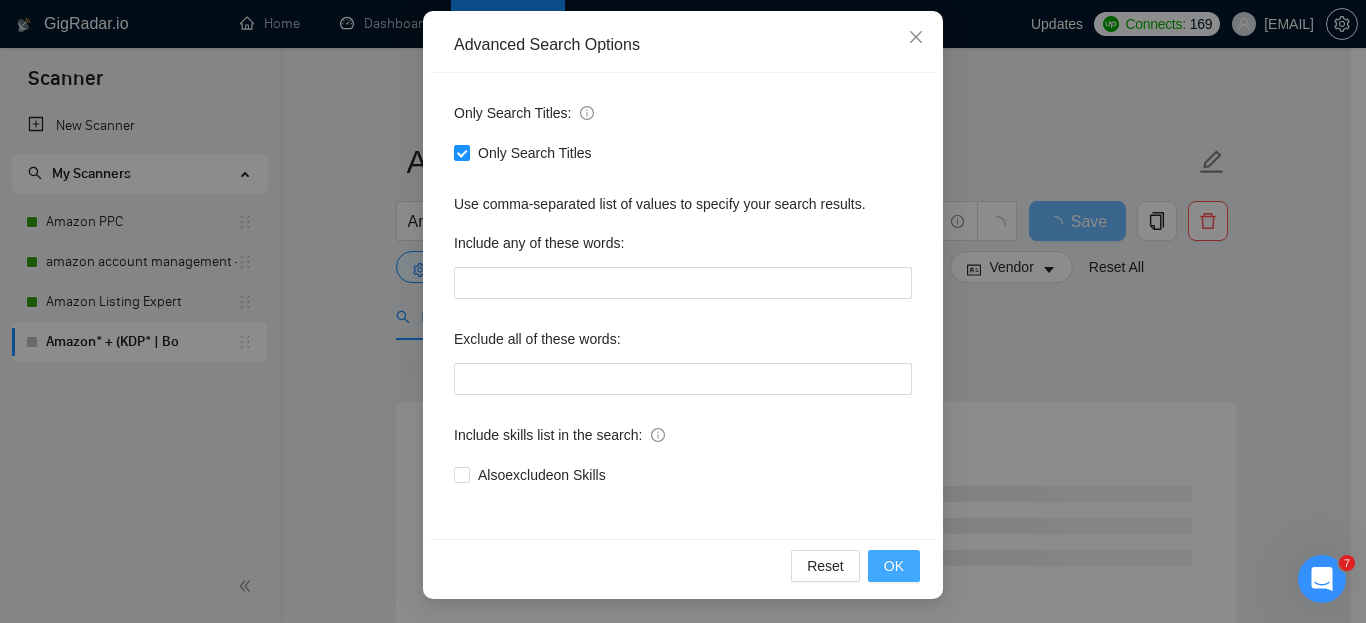 click on "OK" at bounding box center [894, 566] 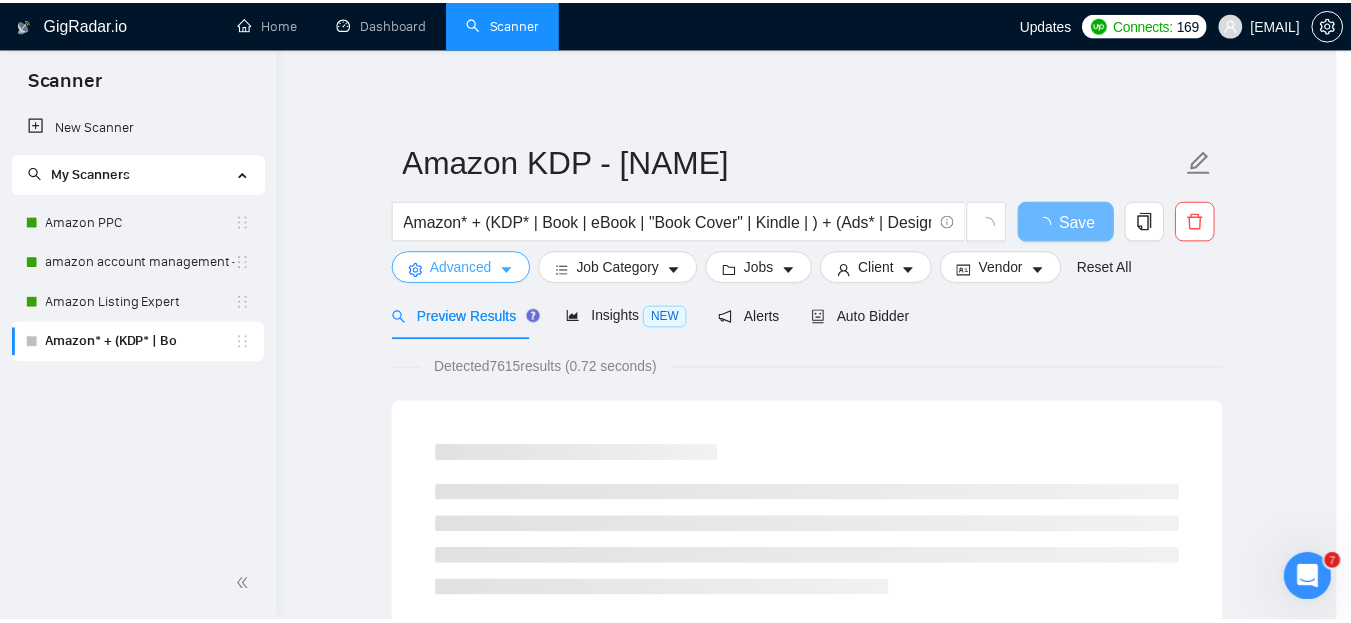 scroll, scrollTop: 0, scrollLeft: 0, axis: both 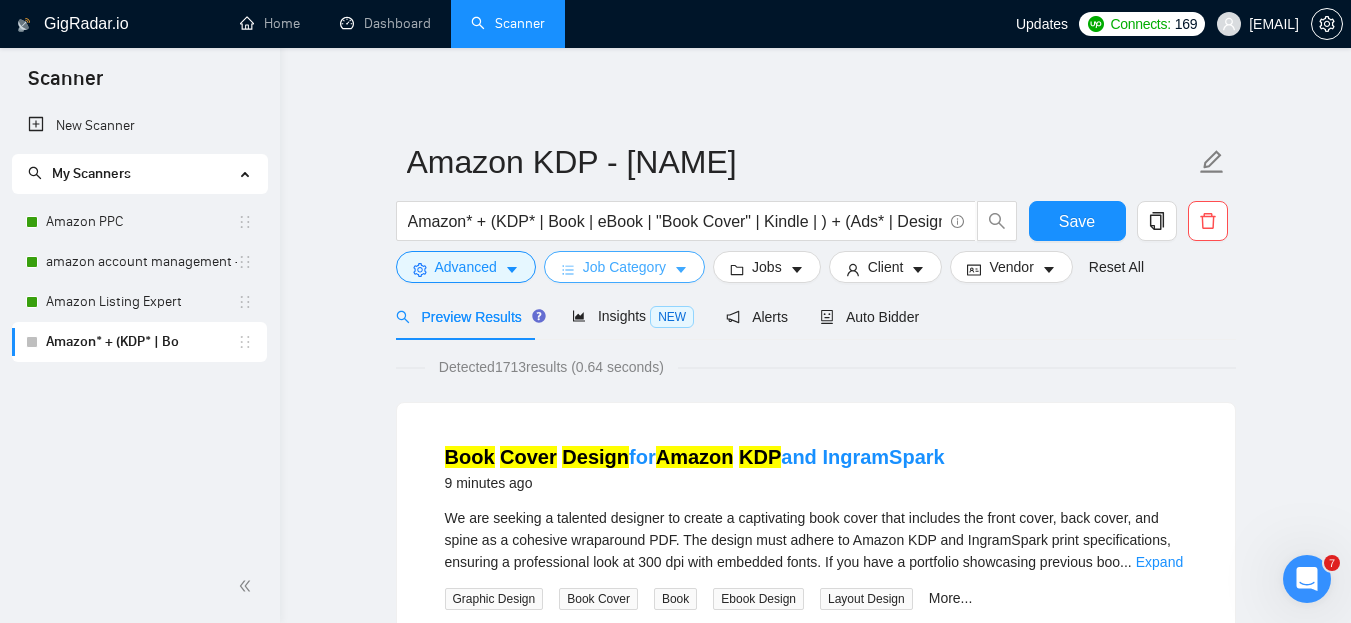 click on "Job Category" at bounding box center (624, 267) 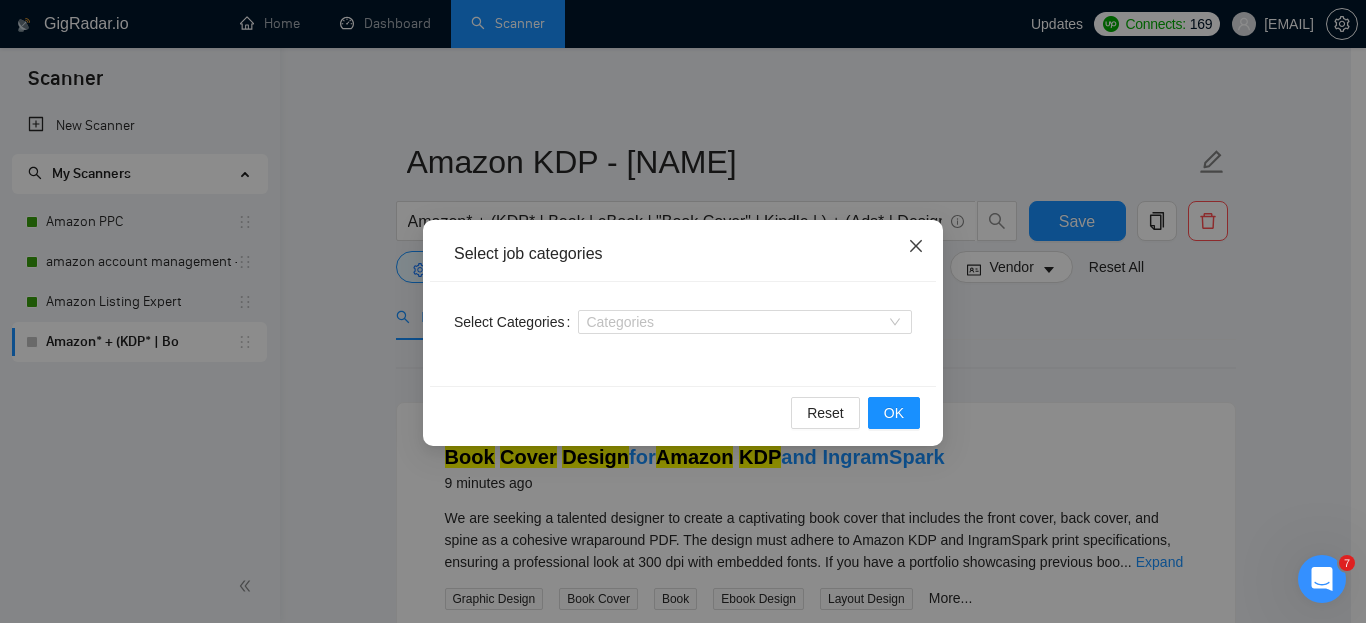 click at bounding box center (916, 247) 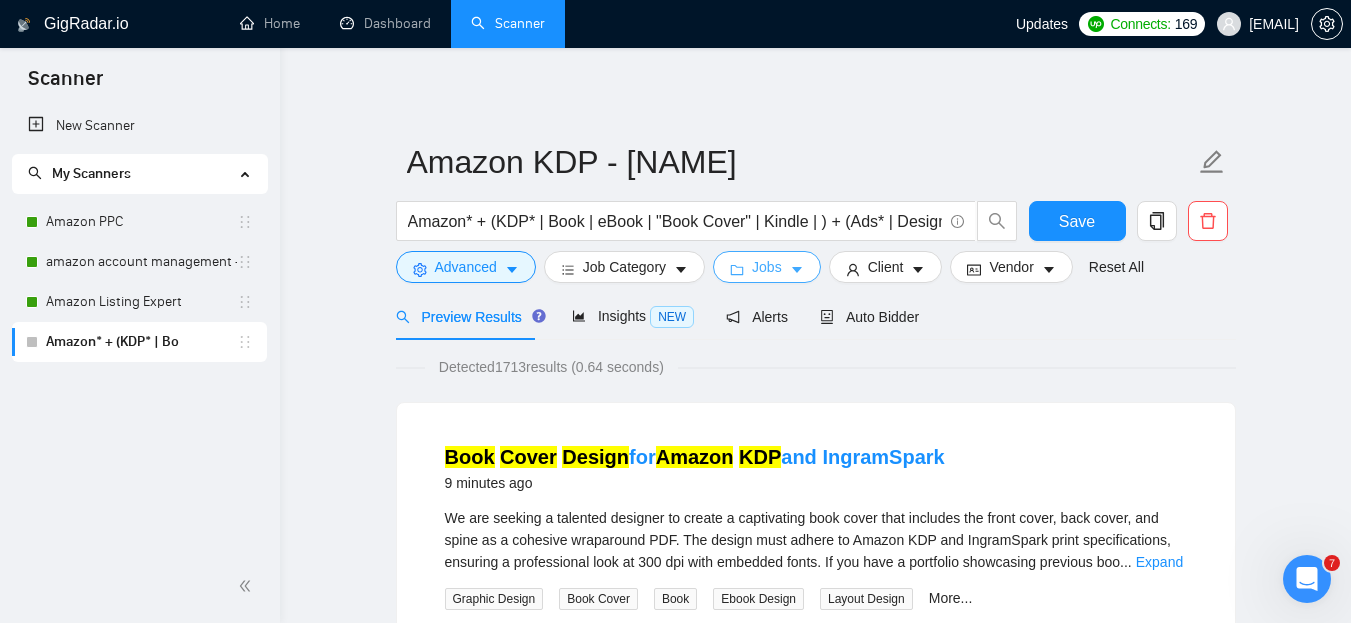 click on "Jobs" at bounding box center (767, 267) 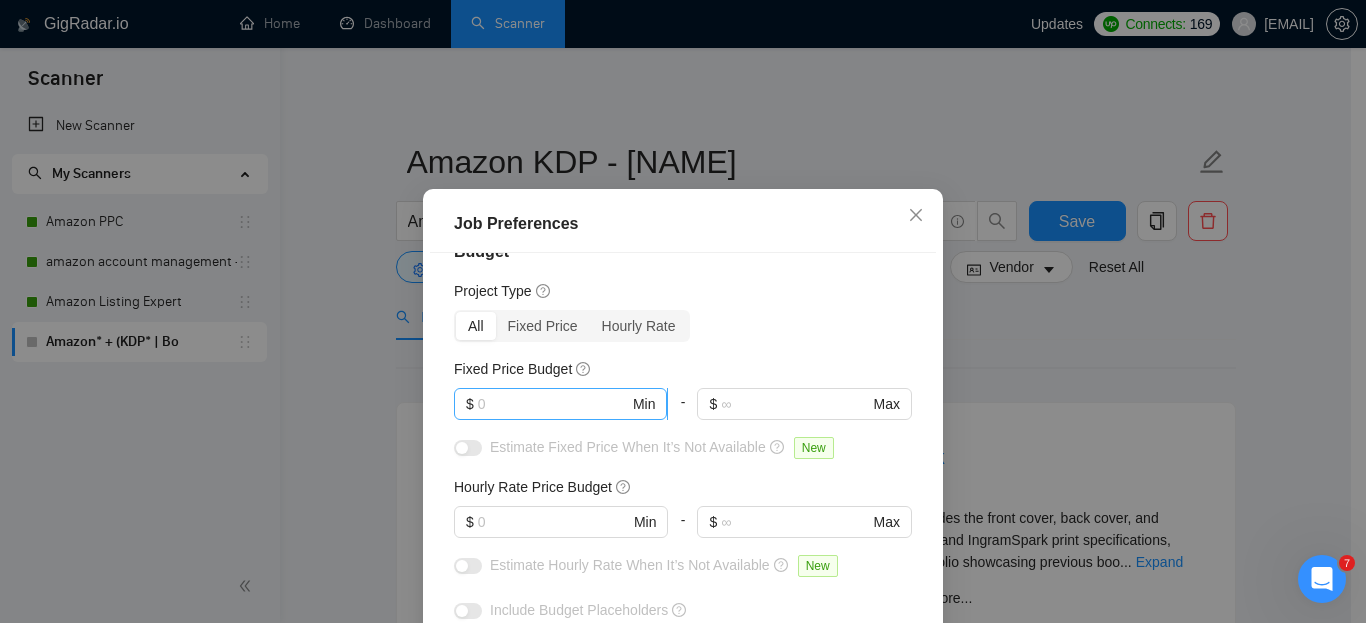 scroll, scrollTop: 38, scrollLeft: 0, axis: vertical 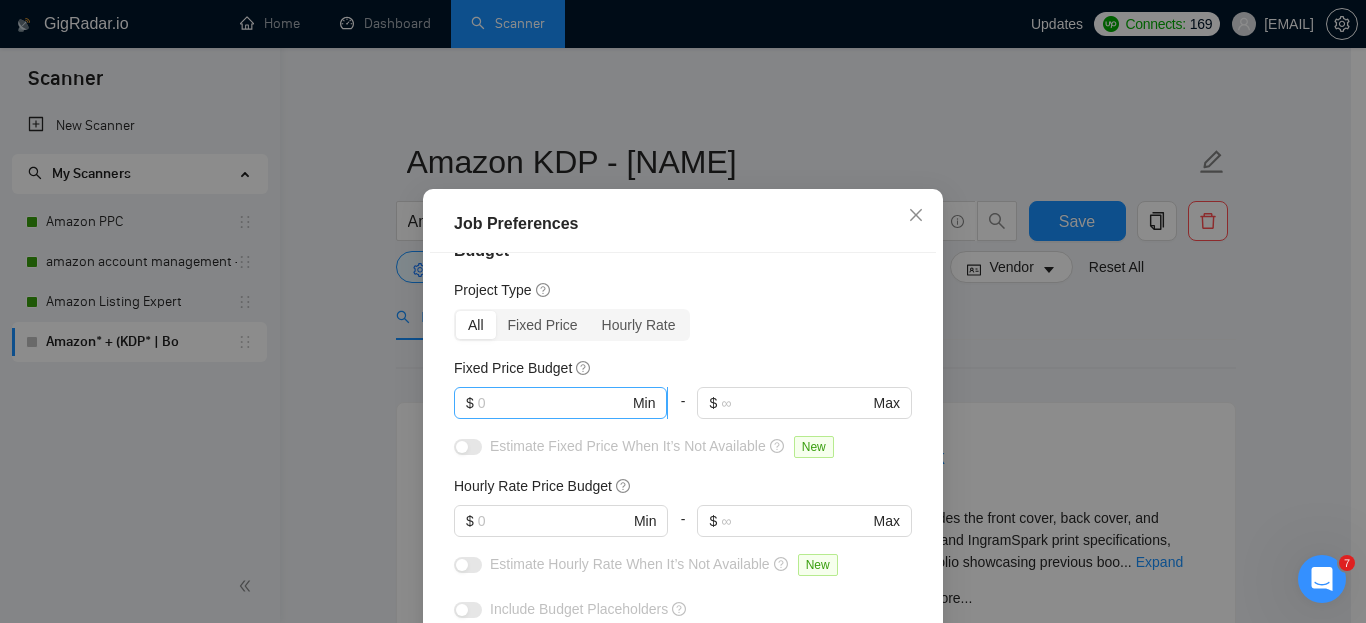 click at bounding box center [553, 403] 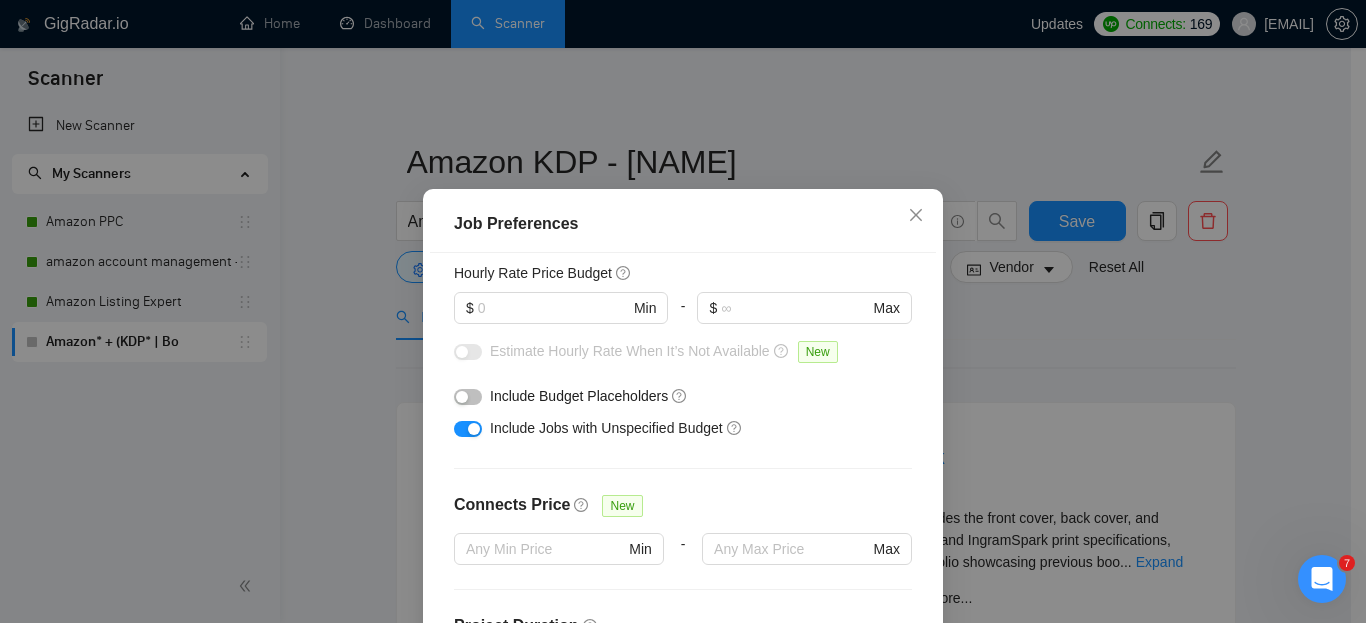 scroll, scrollTop: 253, scrollLeft: 0, axis: vertical 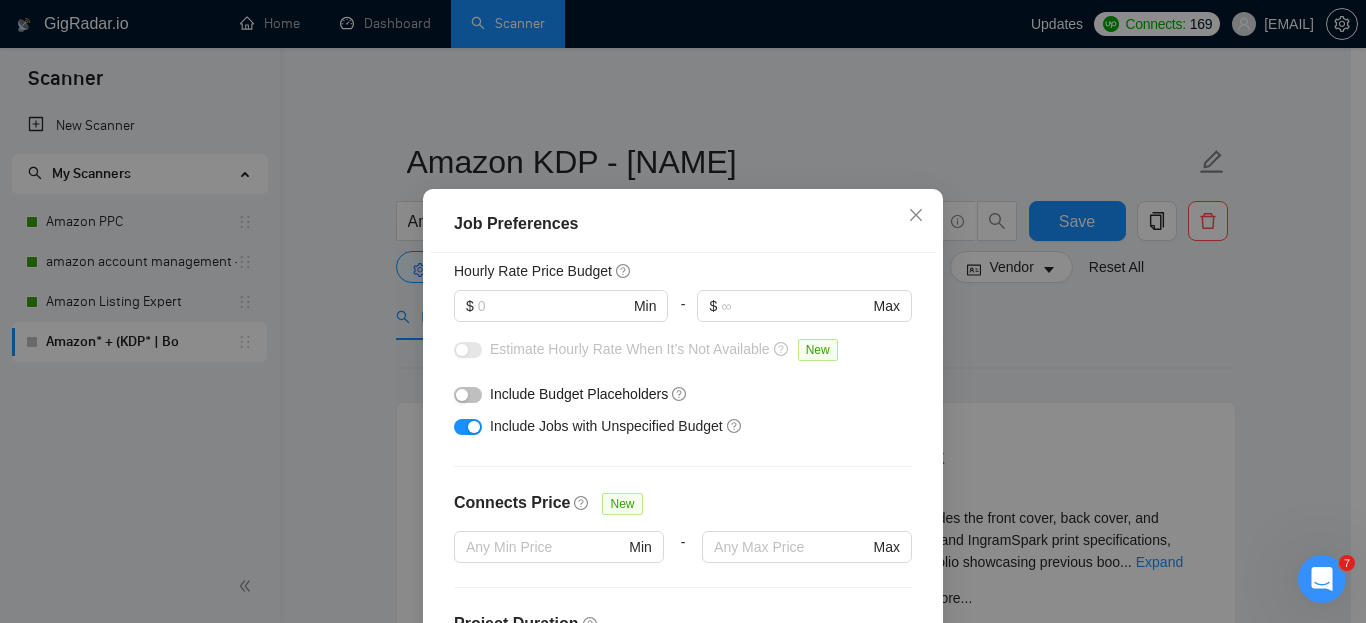 type on "100" 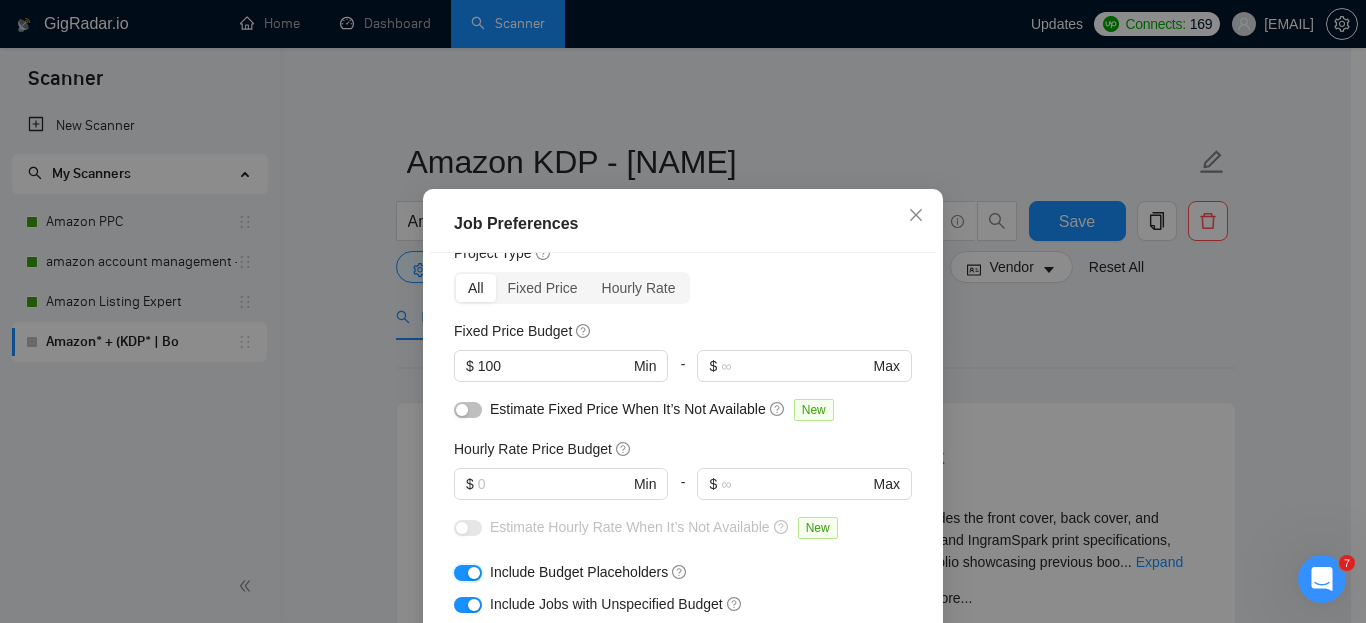 scroll, scrollTop: 85, scrollLeft: 0, axis: vertical 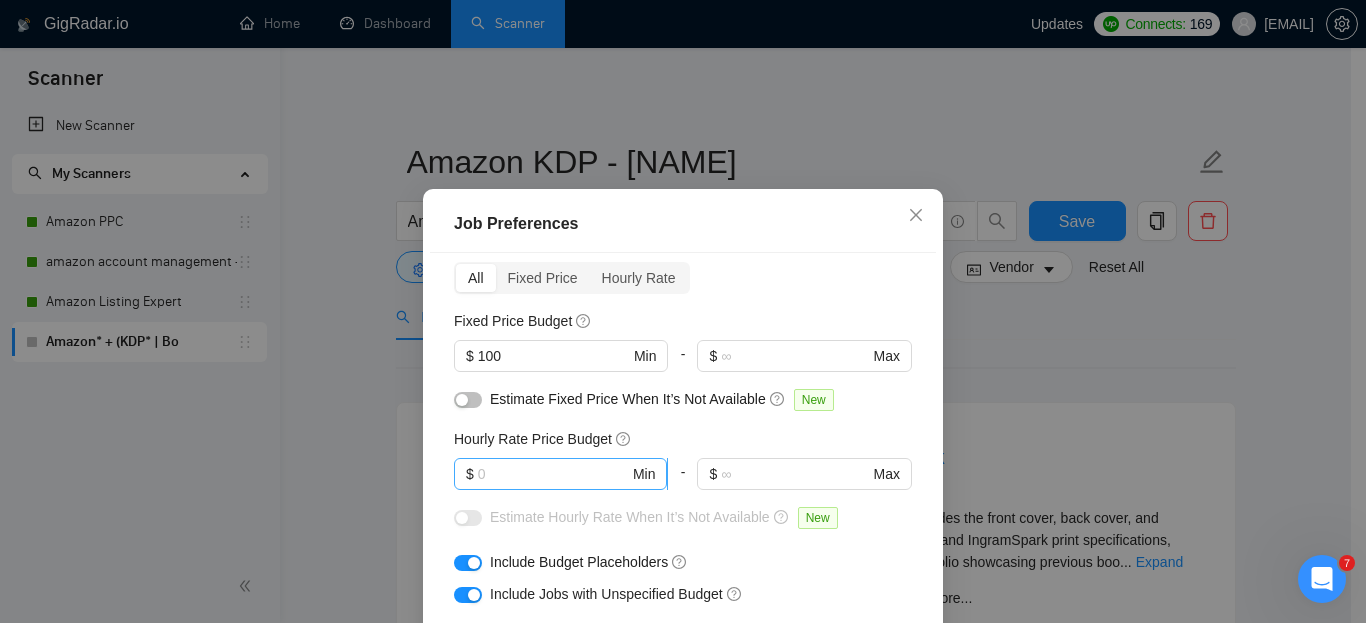 click at bounding box center (553, 474) 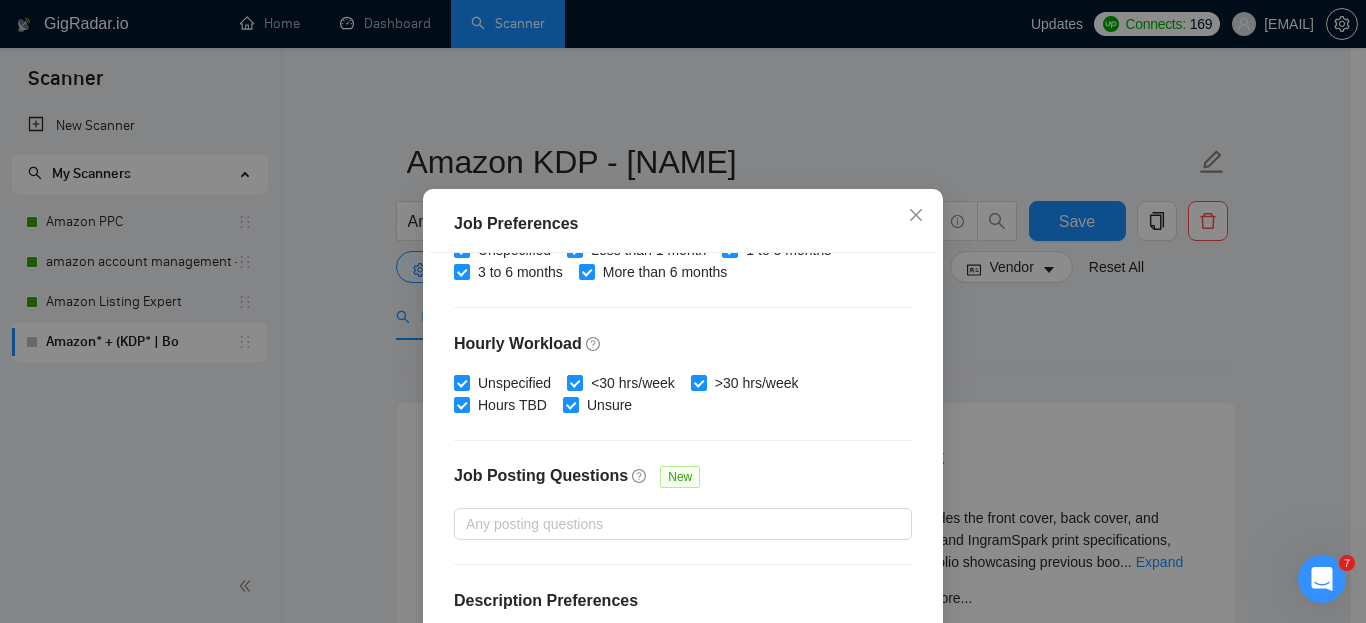 scroll, scrollTop: 691, scrollLeft: 0, axis: vertical 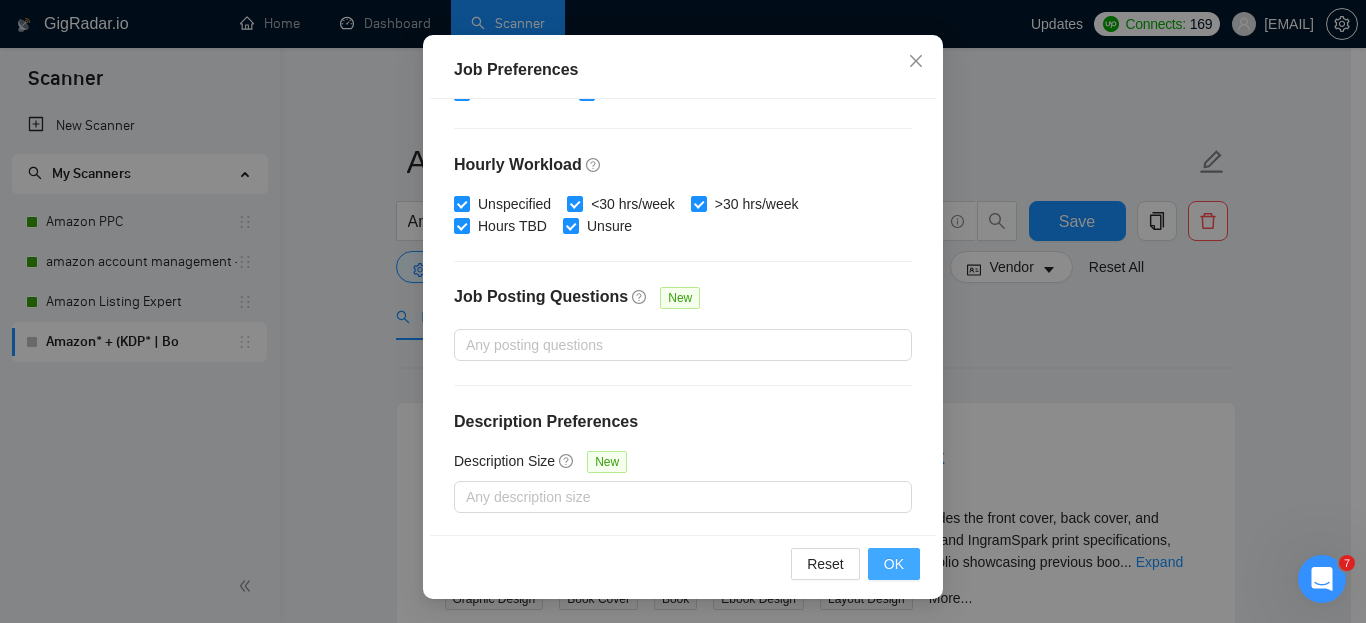 type on "10" 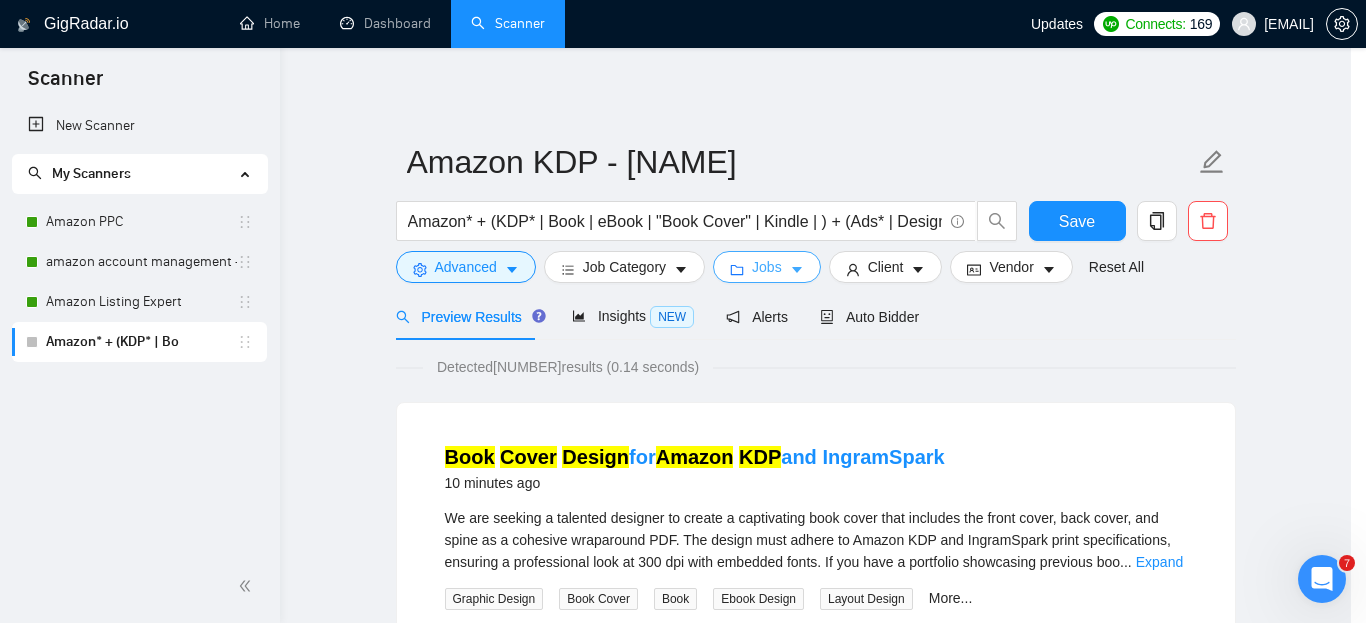 scroll, scrollTop: 0, scrollLeft: 0, axis: both 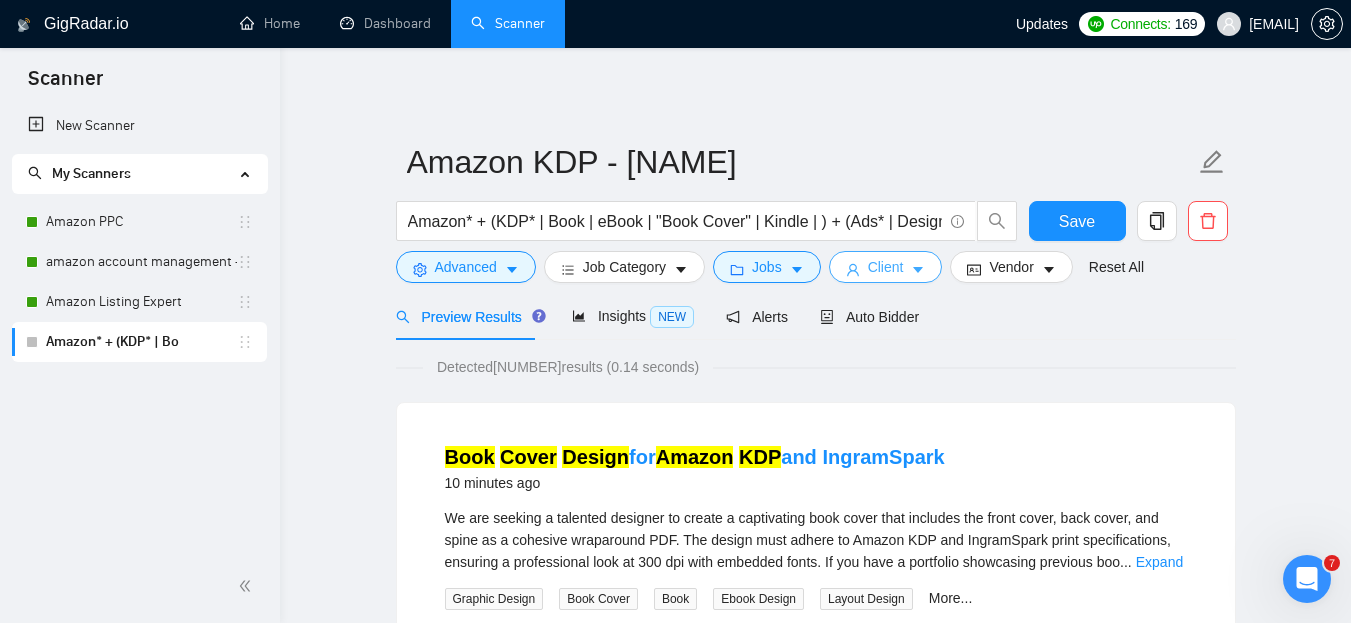 click on "Client" at bounding box center [886, 267] 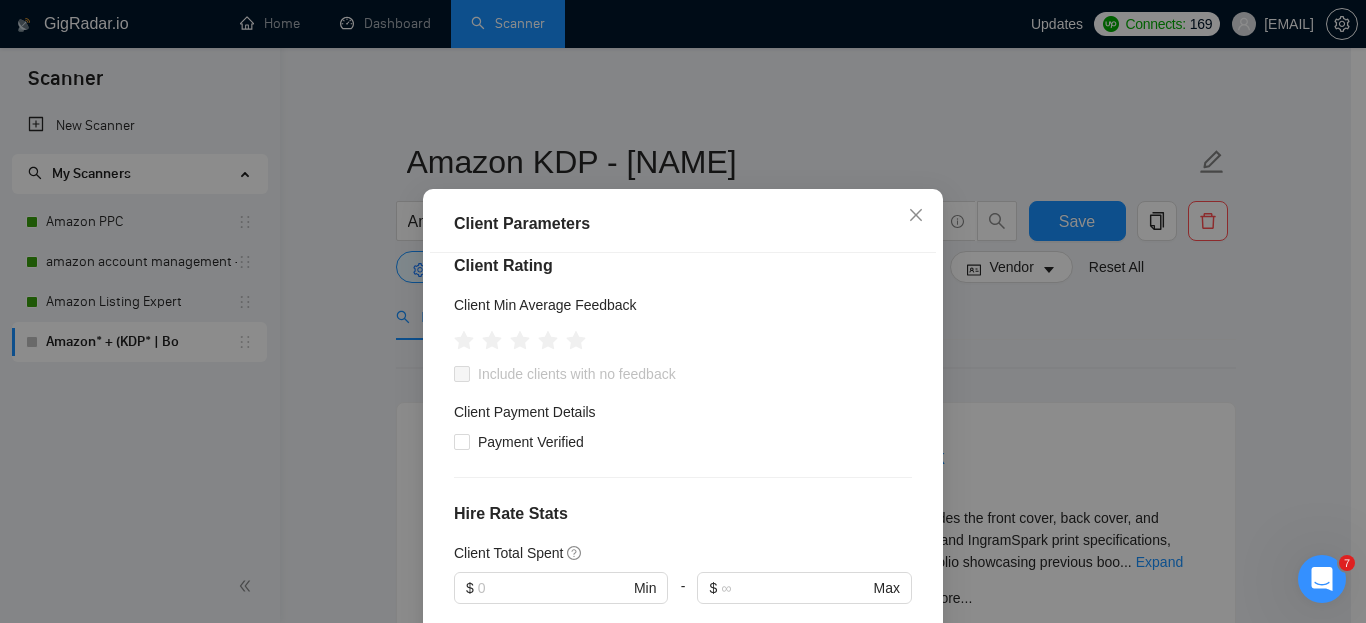 scroll, scrollTop: 263, scrollLeft: 0, axis: vertical 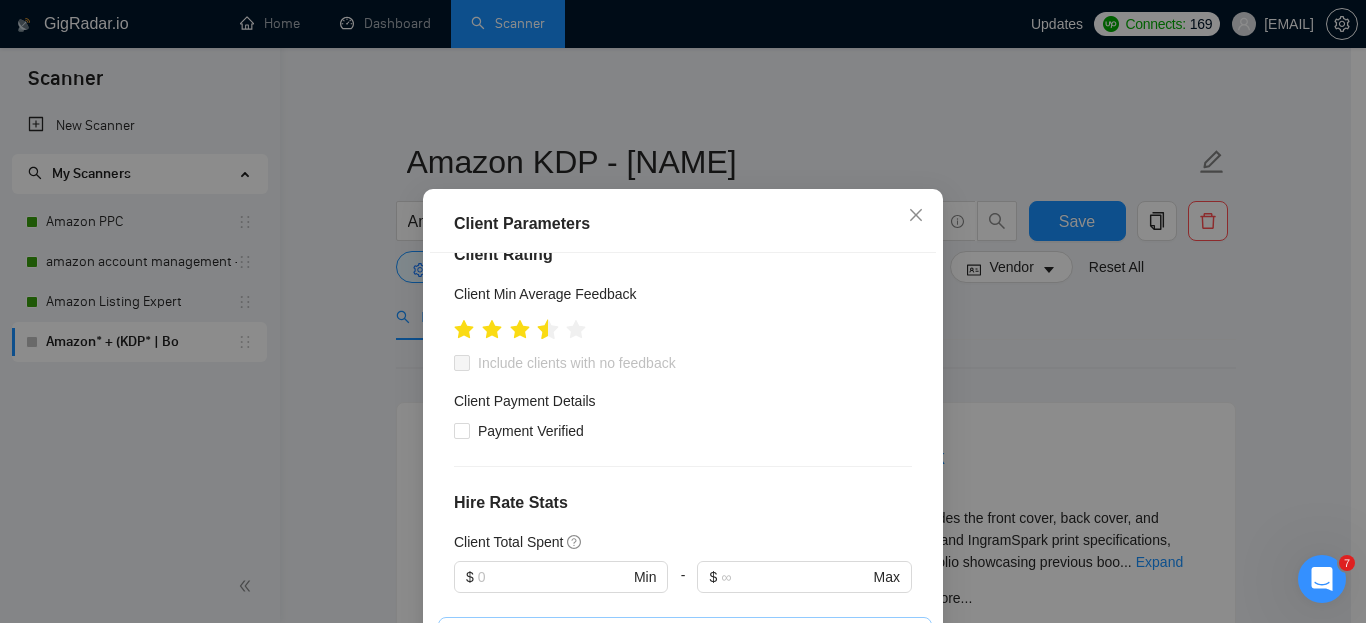 click 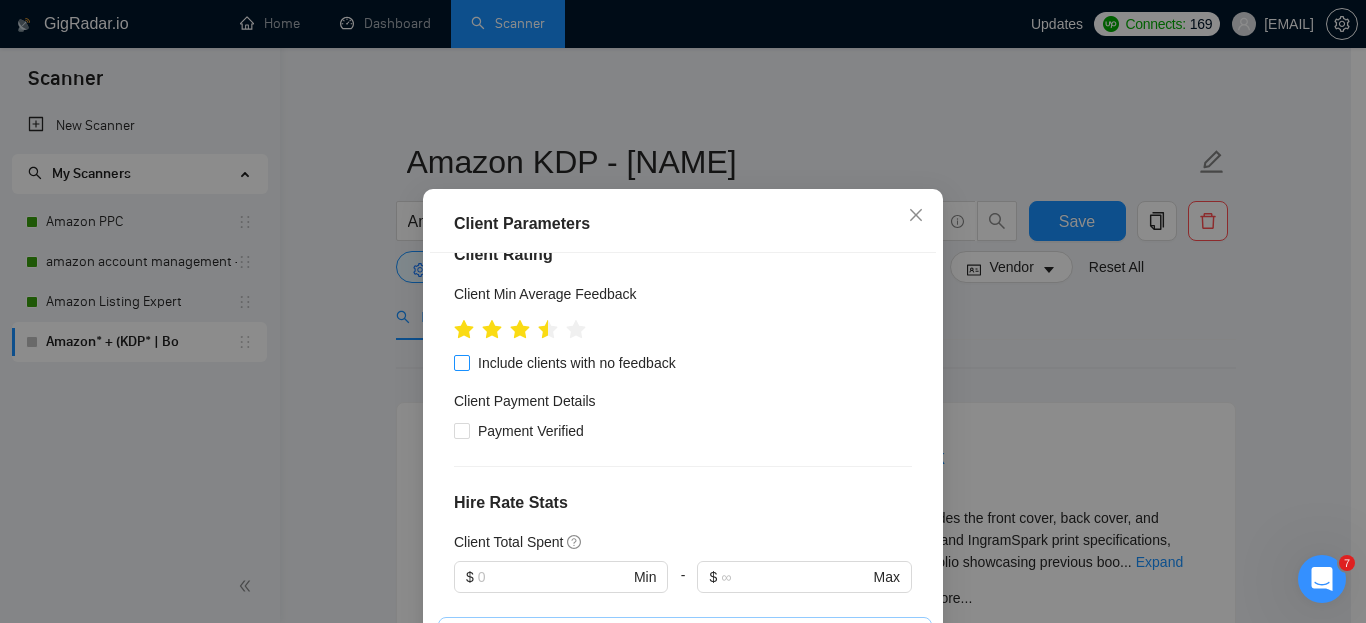 click on "Include clients with no feedback" at bounding box center [577, 363] 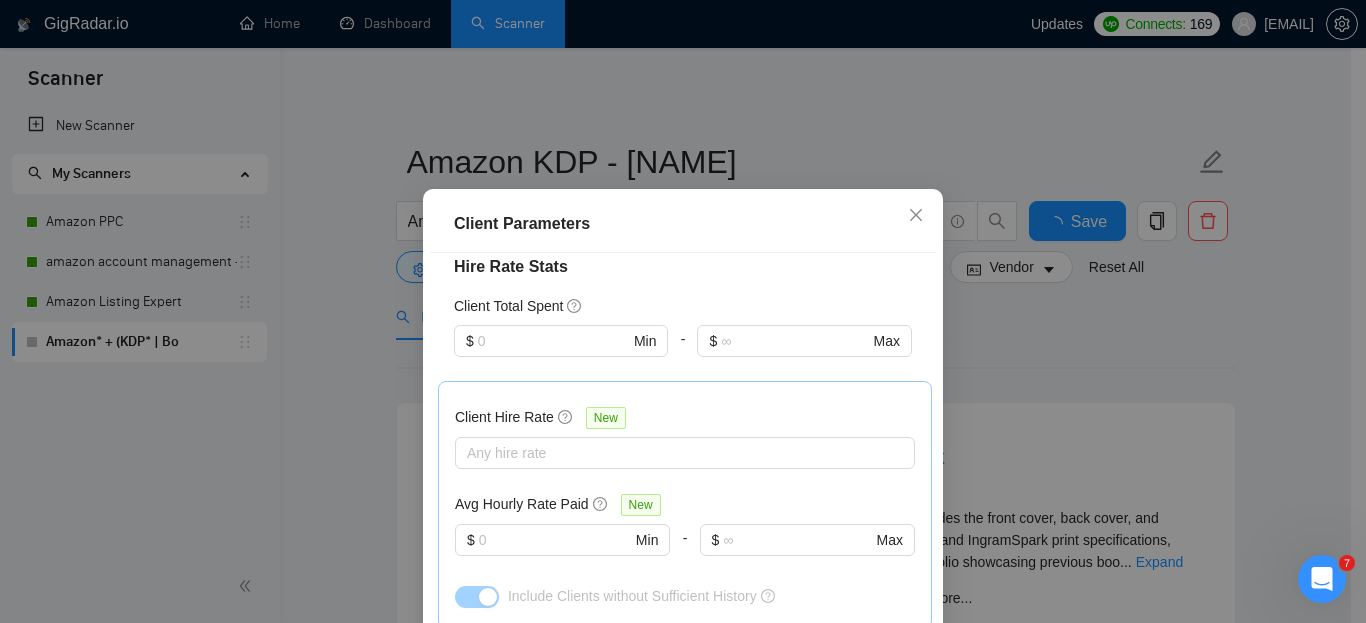 scroll, scrollTop: 582, scrollLeft: 0, axis: vertical 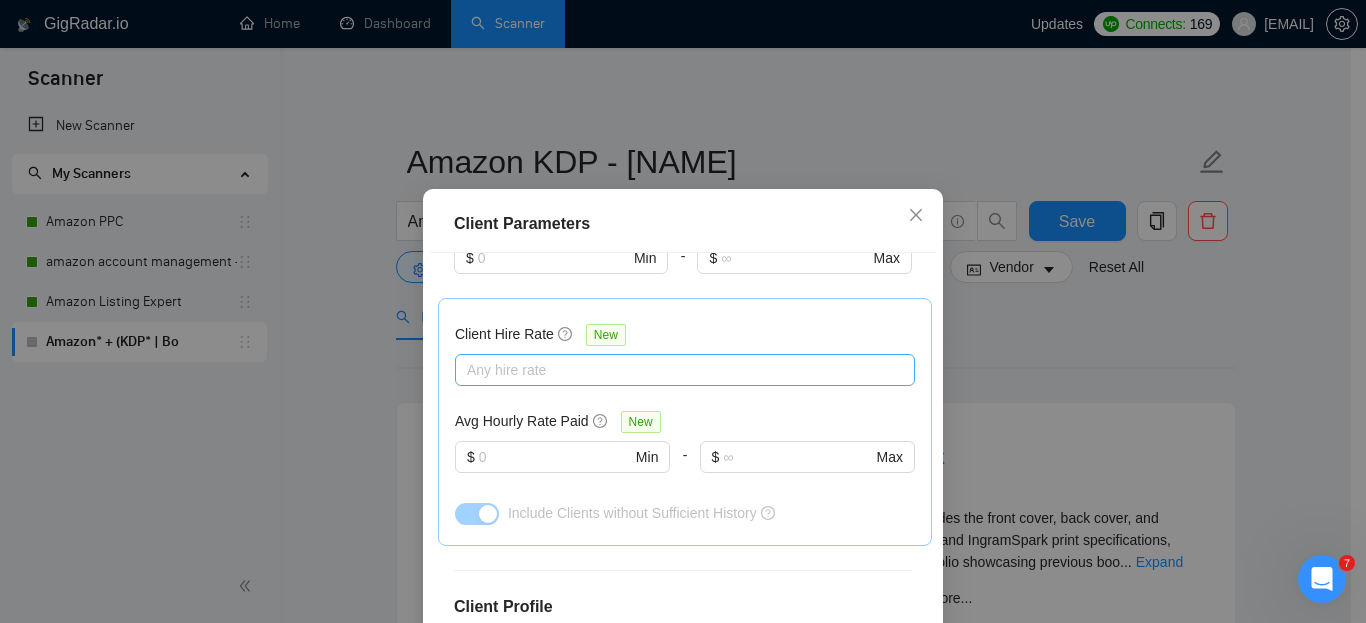 click at bounding box center [675, 370] 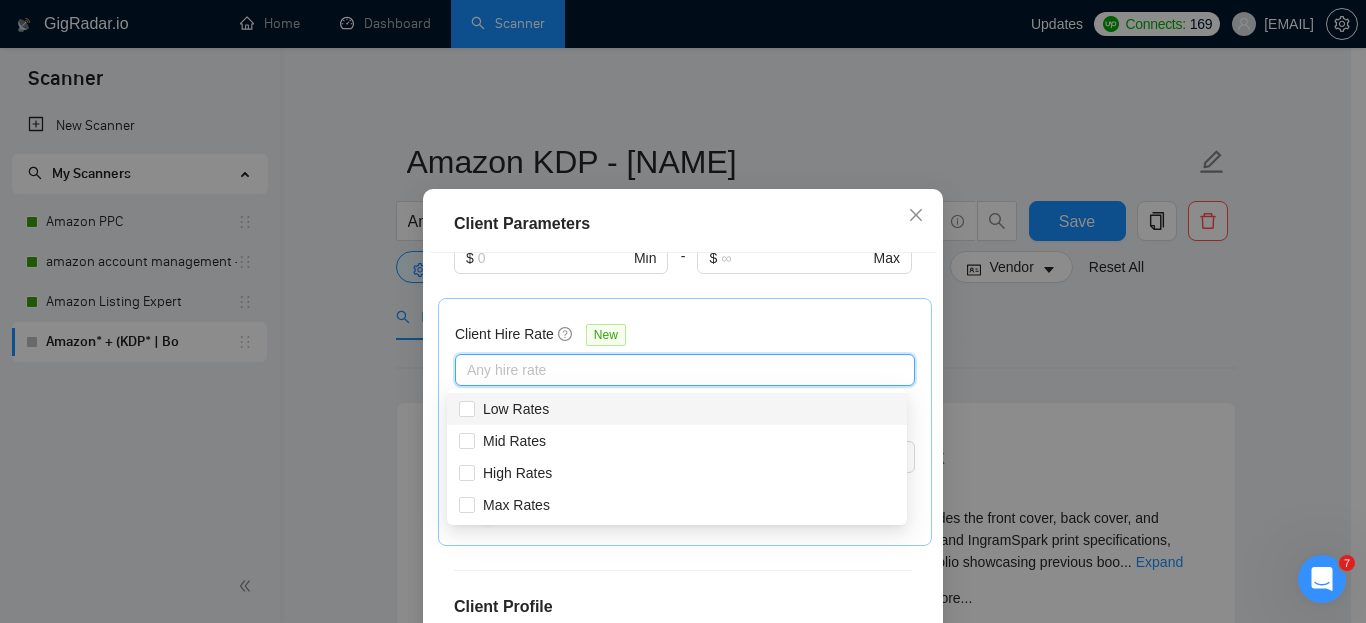 click on "Client Hire Rate New" at bounding box center [685, 338] 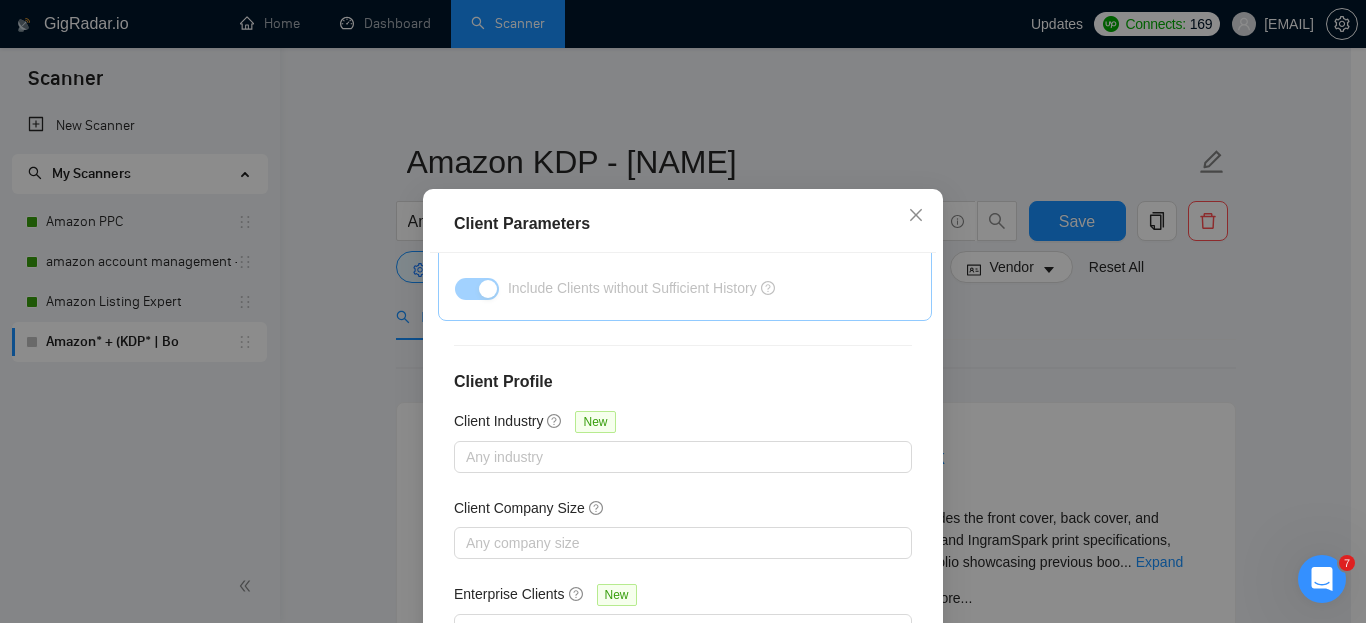 scroll, scrollTop: 808, scrollLeft: 0, axis: vertical 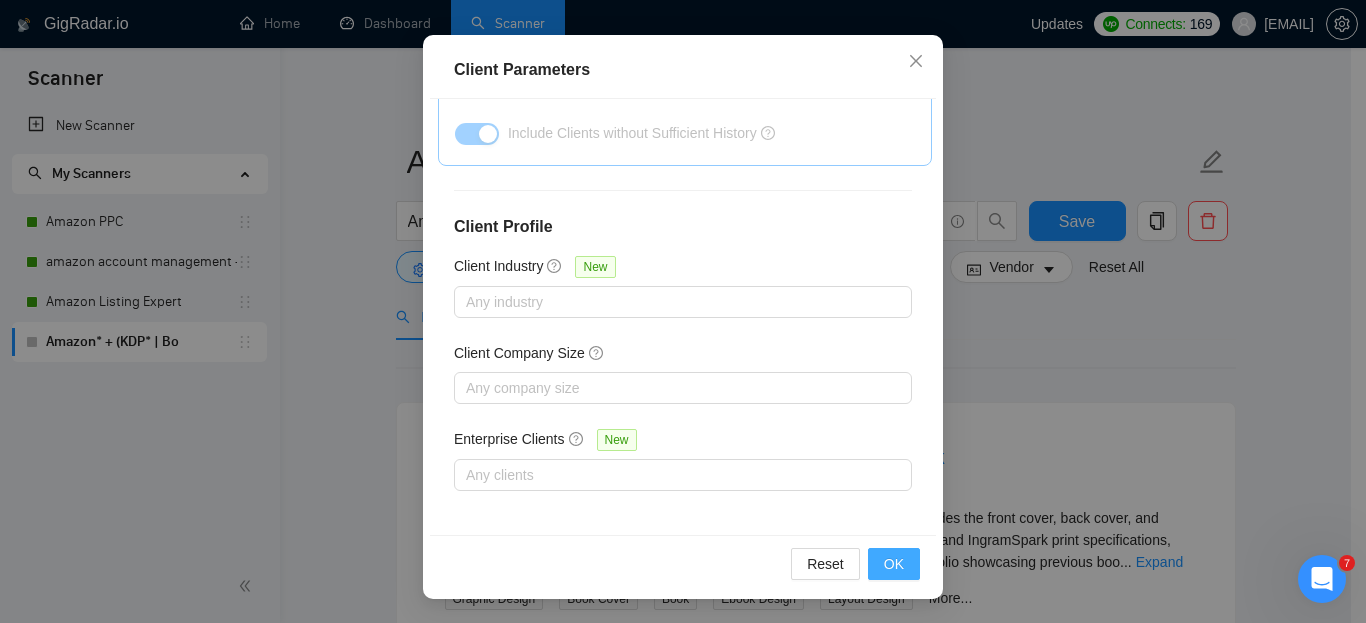 click on "OK" at bounding box center [894, 564] 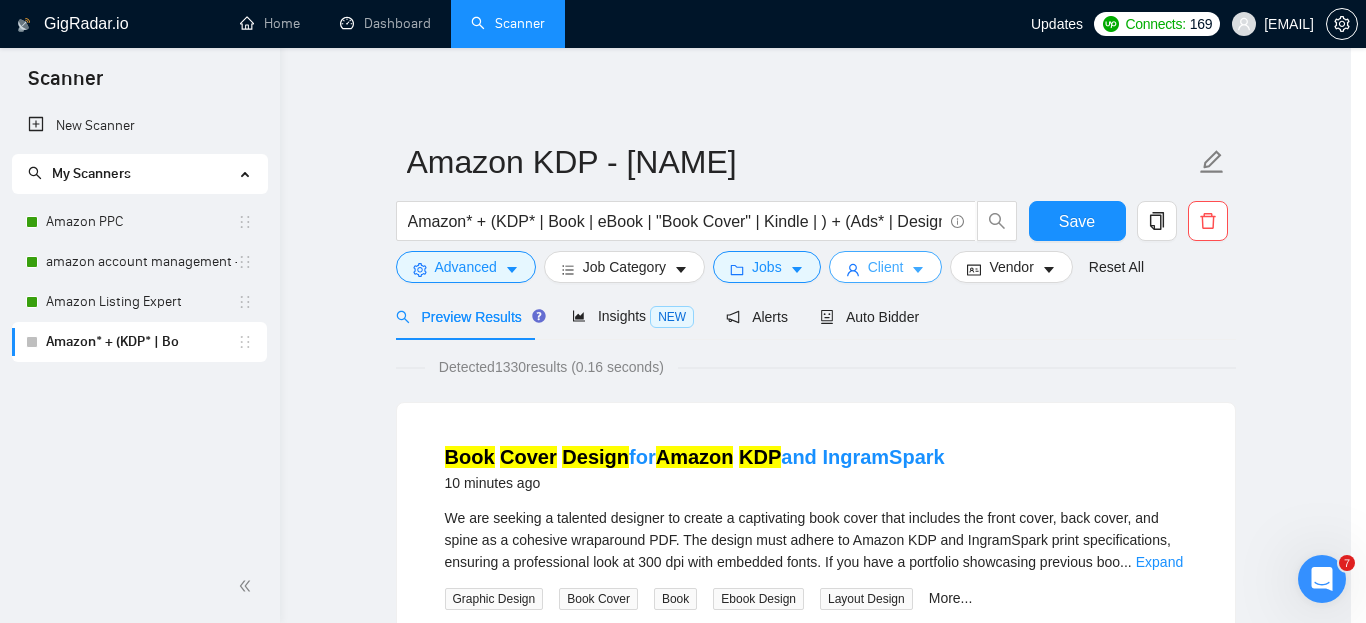 scroll, scrollTop: 0, scrollLeft: 0, axis: both 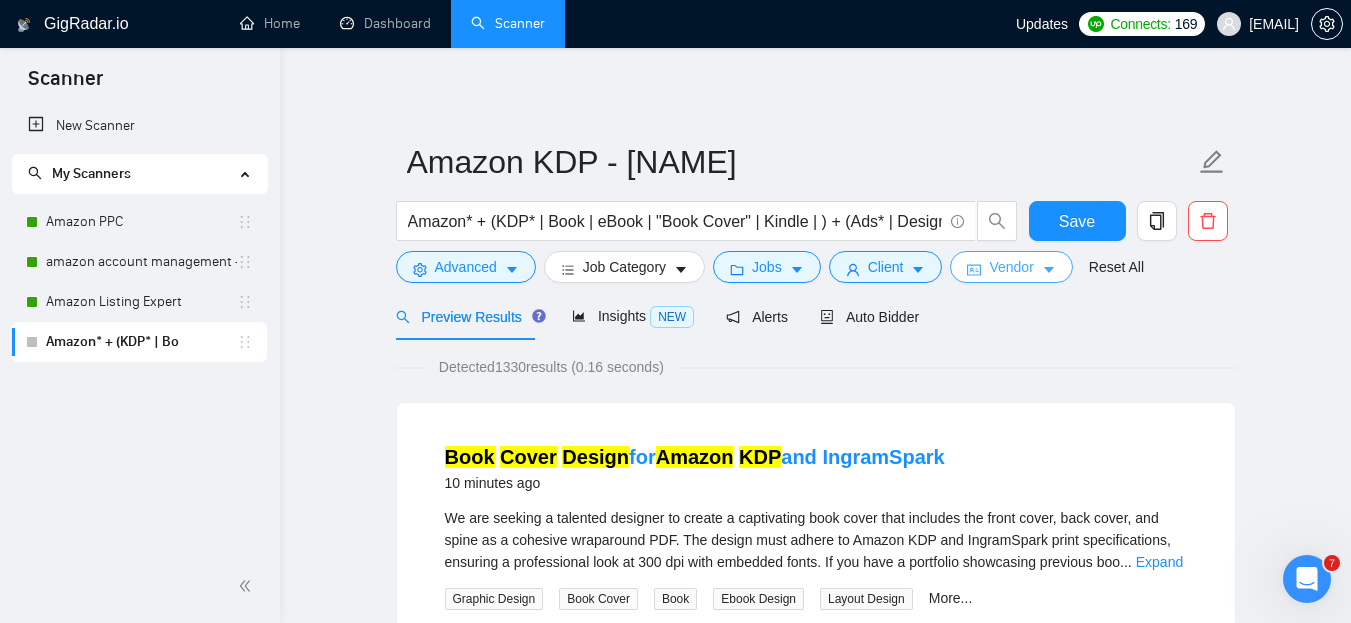 click on "Vendor" at bounding box center (1011, 267) 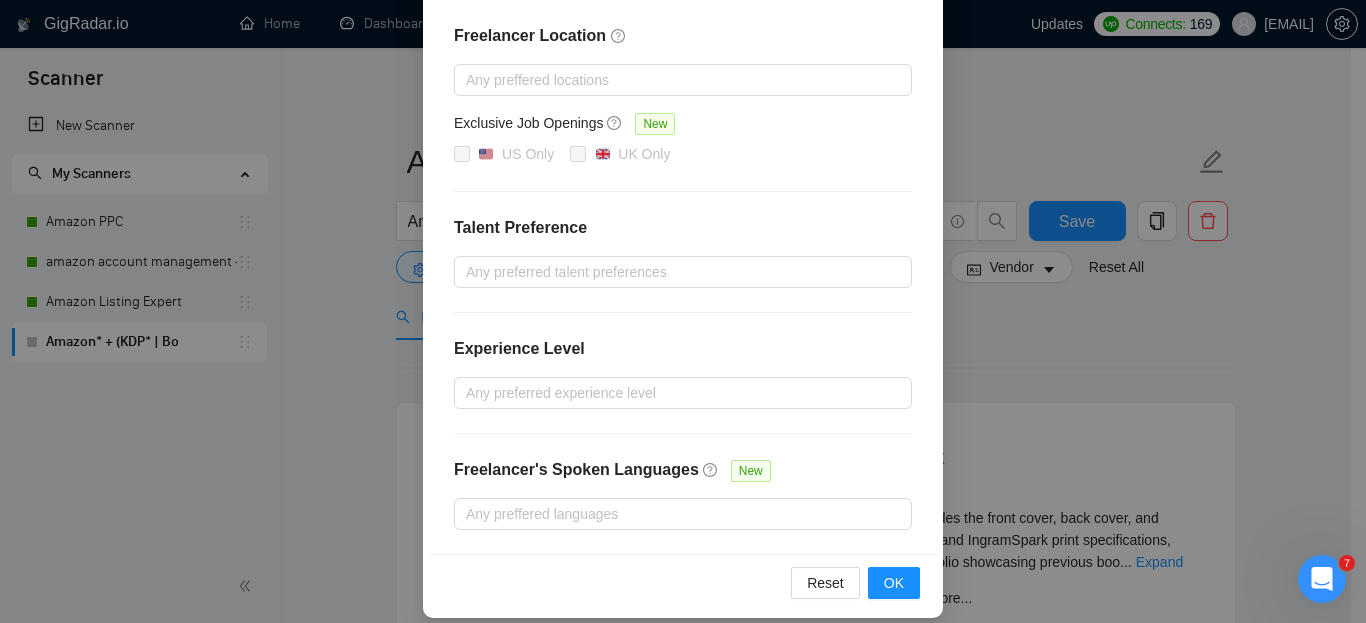 scroll, scrollTop: 302, scrollLeft: 0, axis: vertical 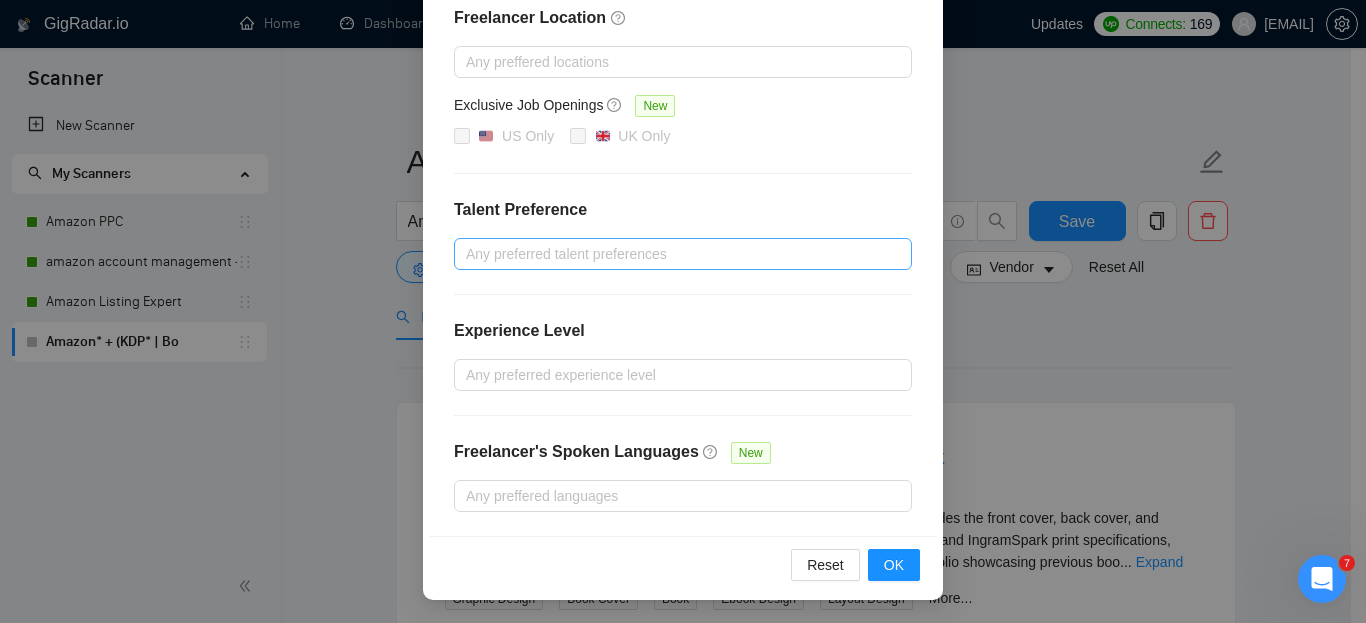 click at bounding box center (673, 254) 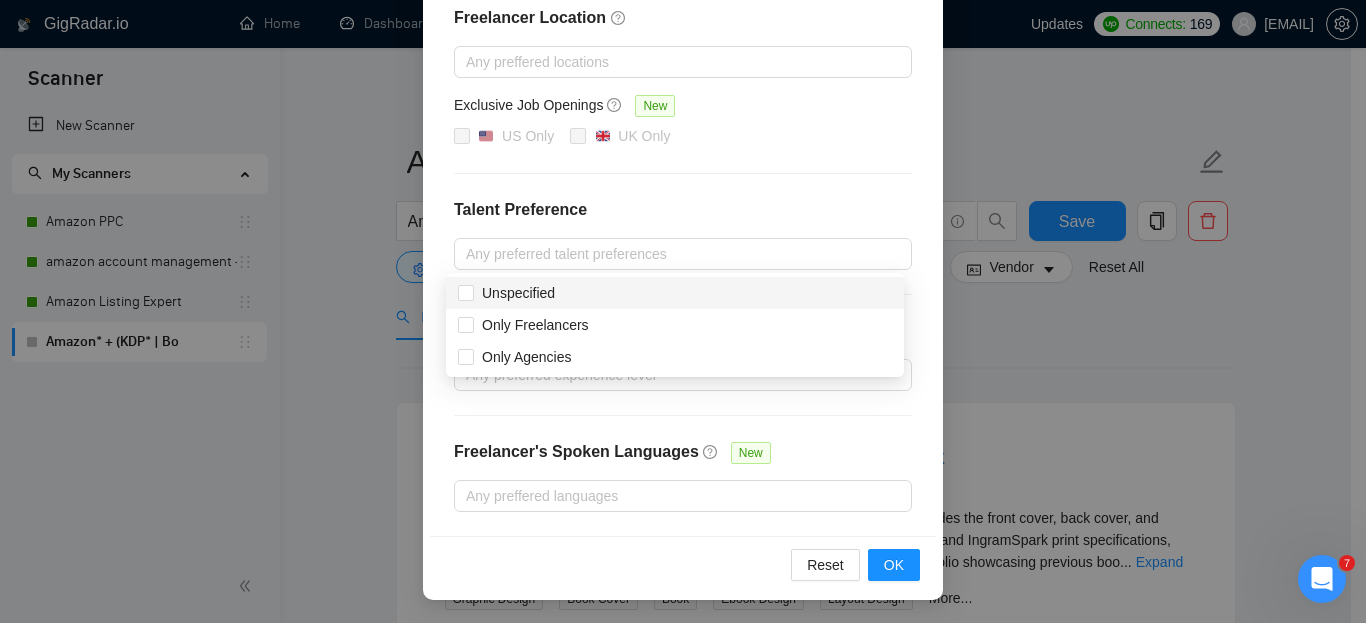 click on "Freelancer Location     Any preffered locations Exclusive Job Openings New US Only UK Only Talent Preference   Any preferred talent preferences Experience Level   Any preferred experience level Freelancer's Spoken Languages New   Any preffered languages" at bounding box center (683, 259) 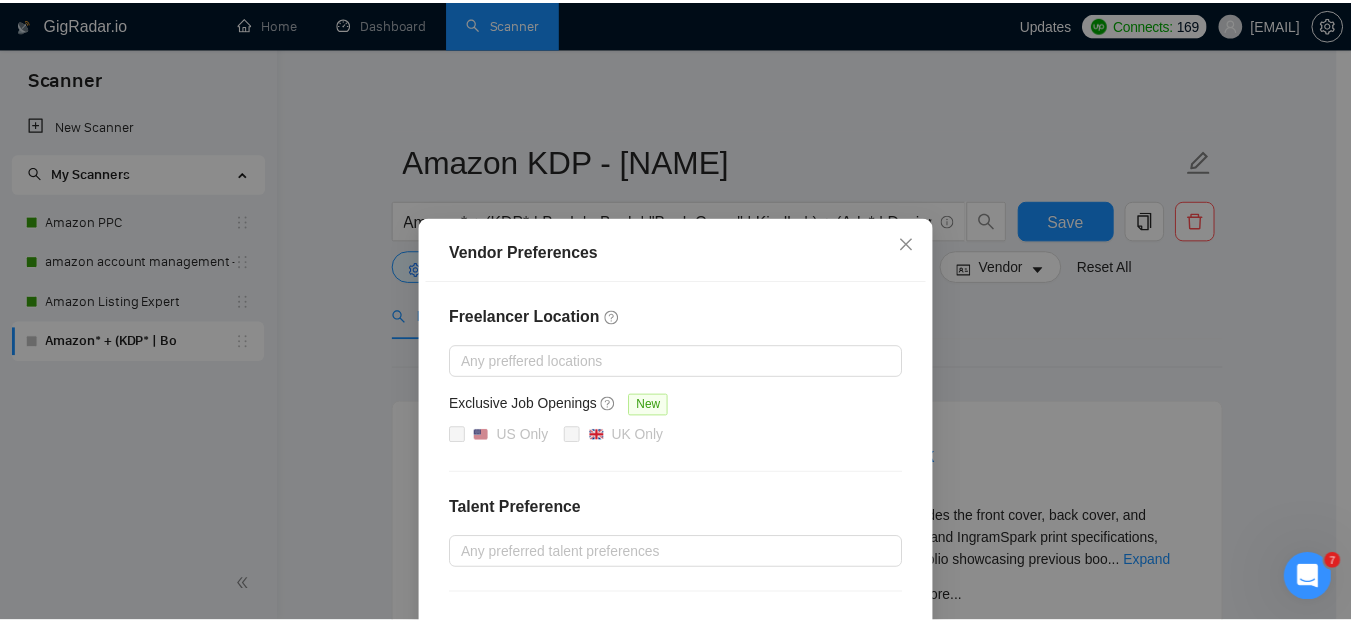 scroll, scrollTop: 0, scrollLeft: 0, axis: both 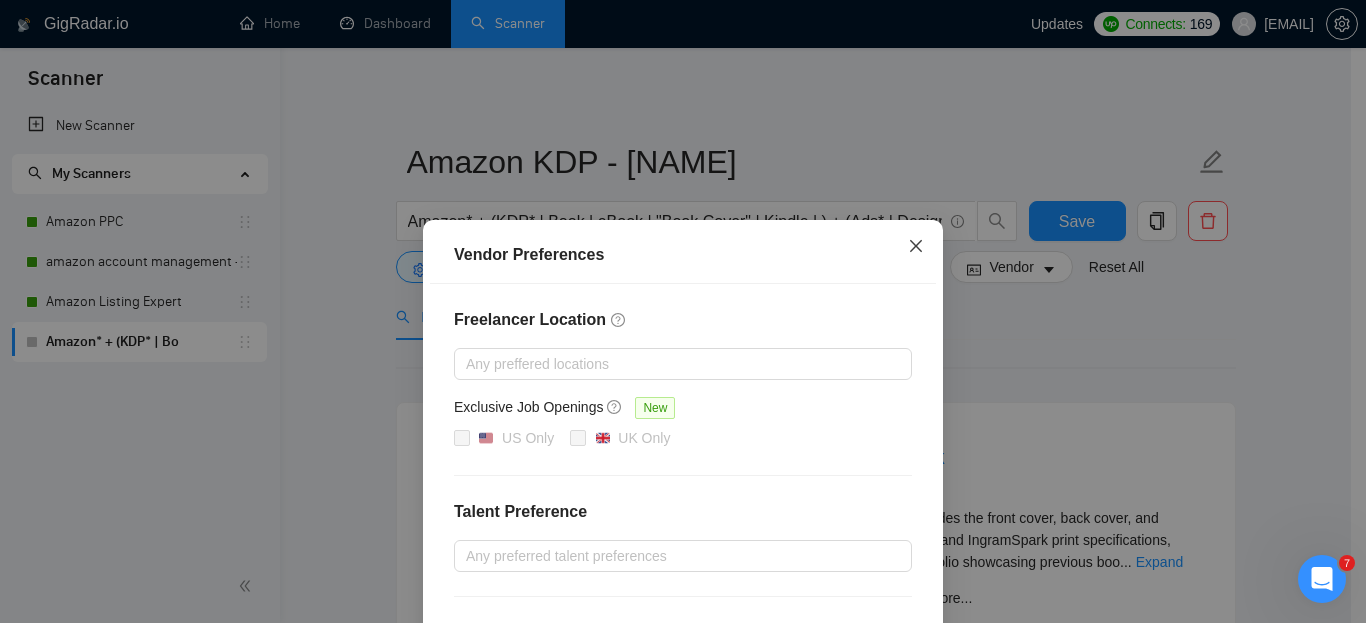 click 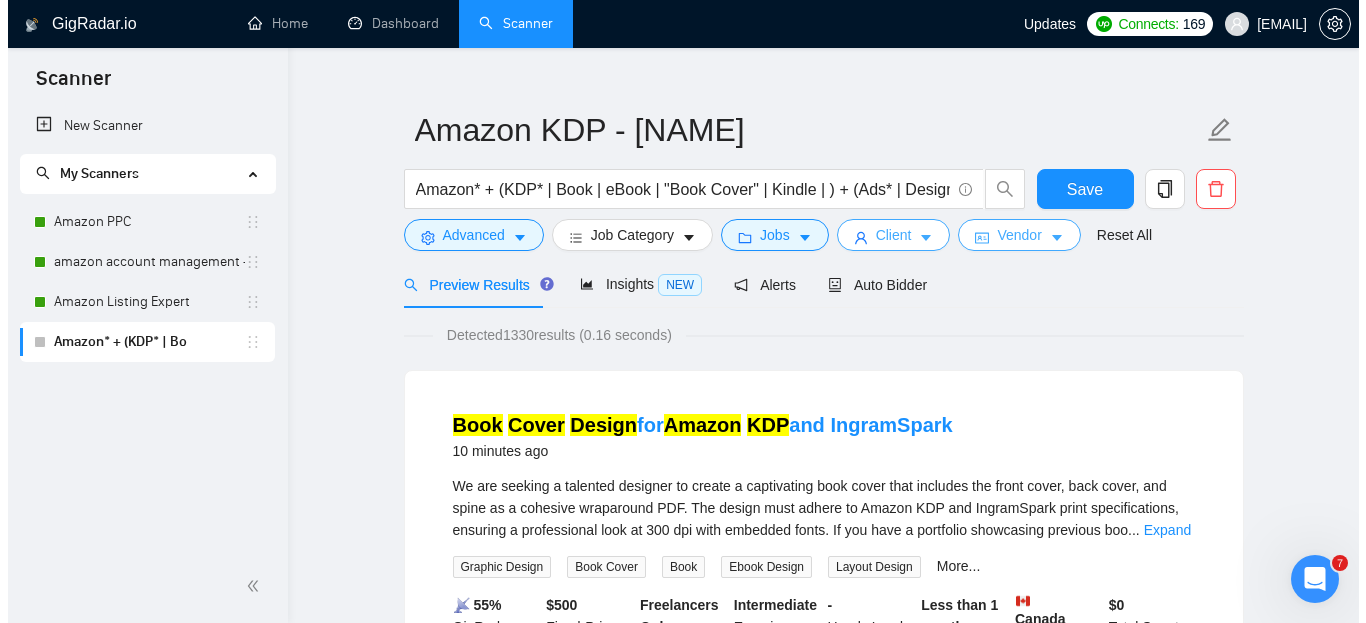 scroll, scrollTop: 33, scrollLeft: 0, axis: vertical 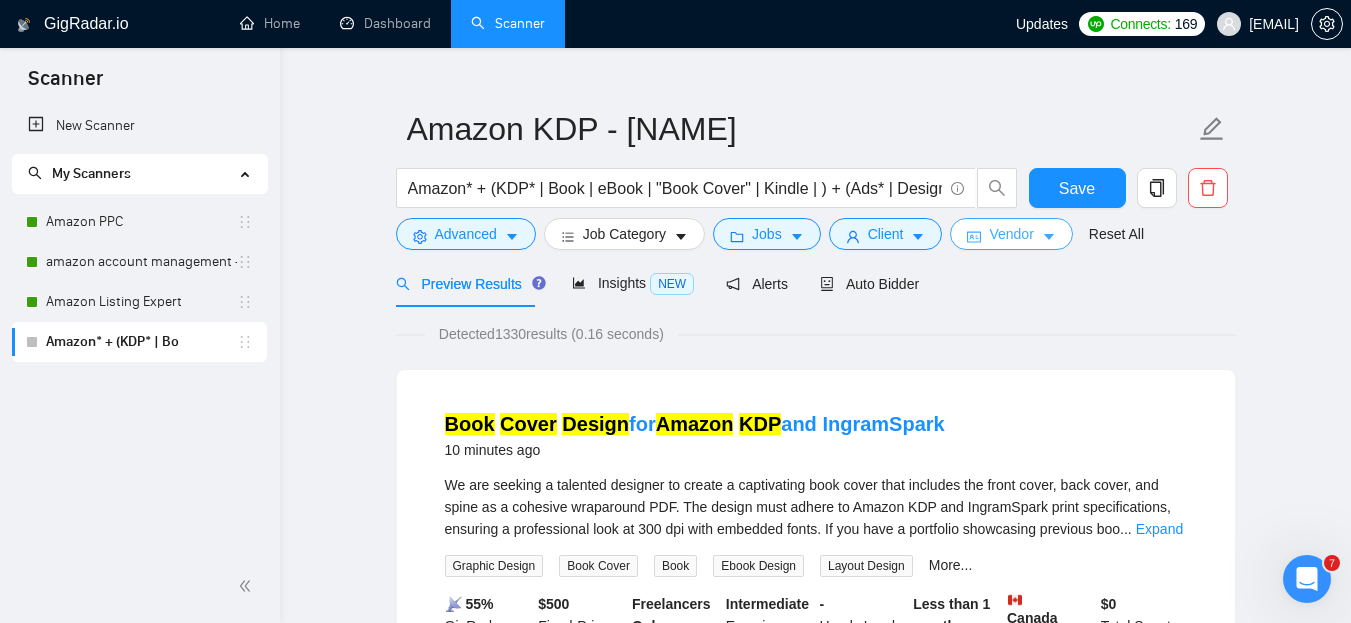 click on "Vendor" at bounding box center (1011, 234) 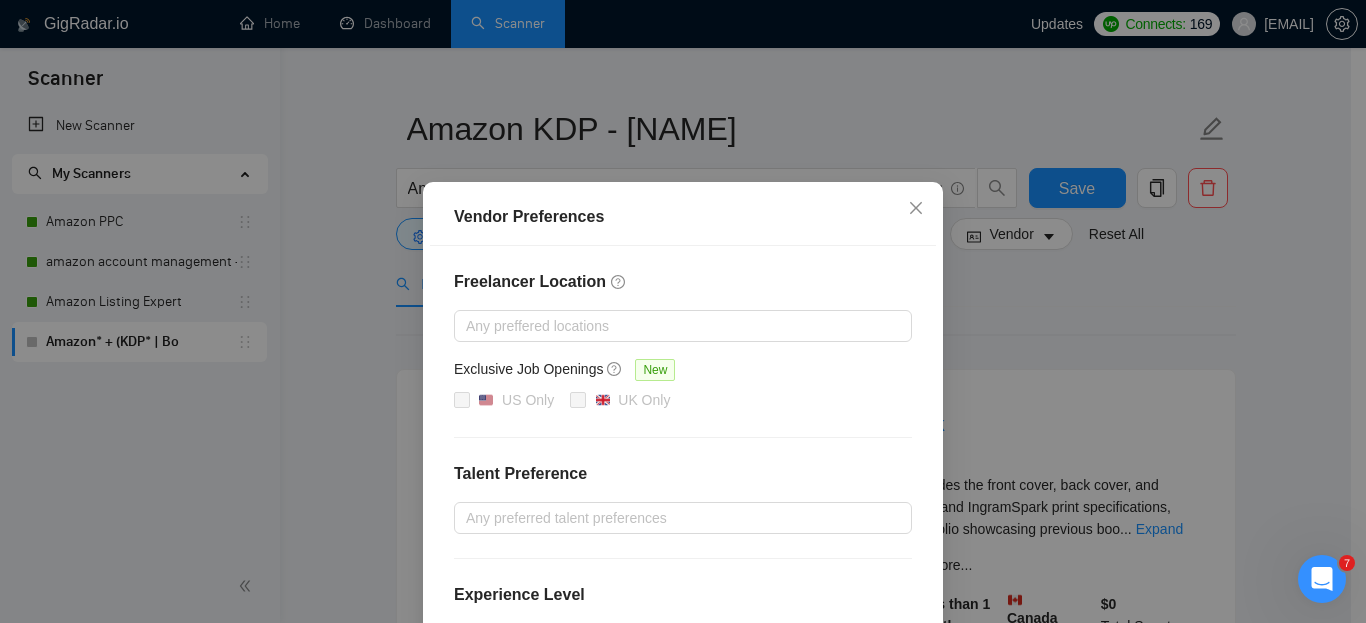 scroll, scrollTop: 302, scrollLeft: 0, axis: vertical 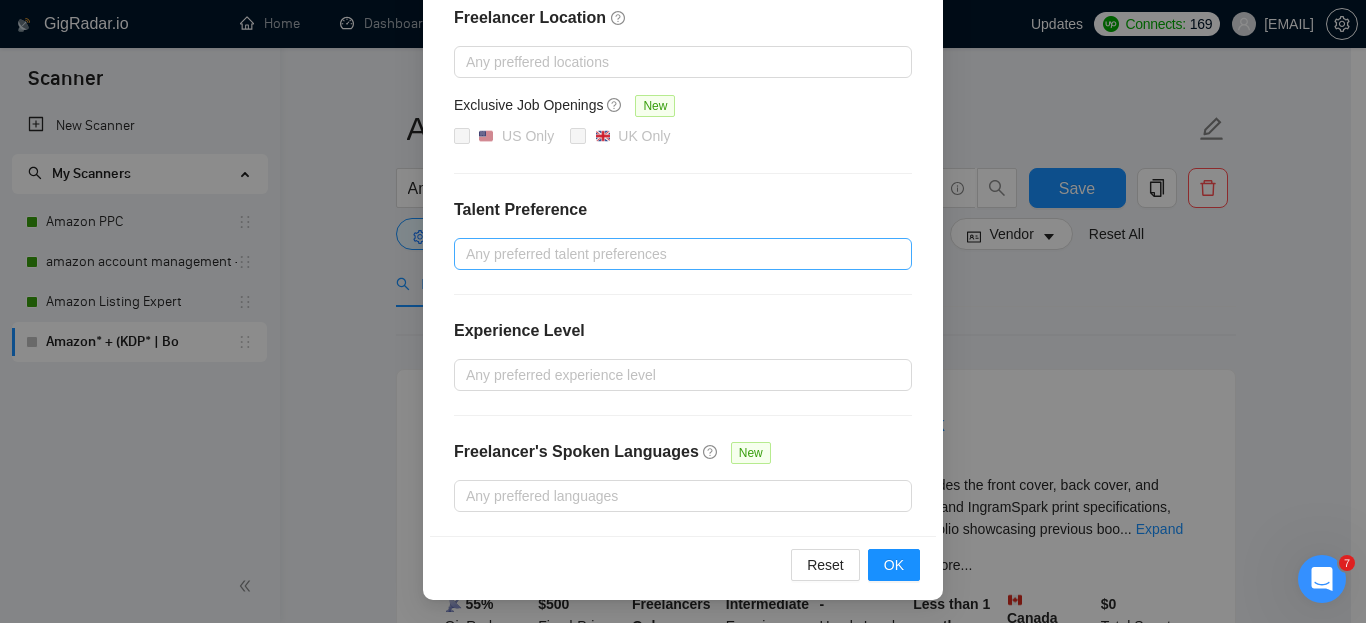 click at bounding box center (673, 254) 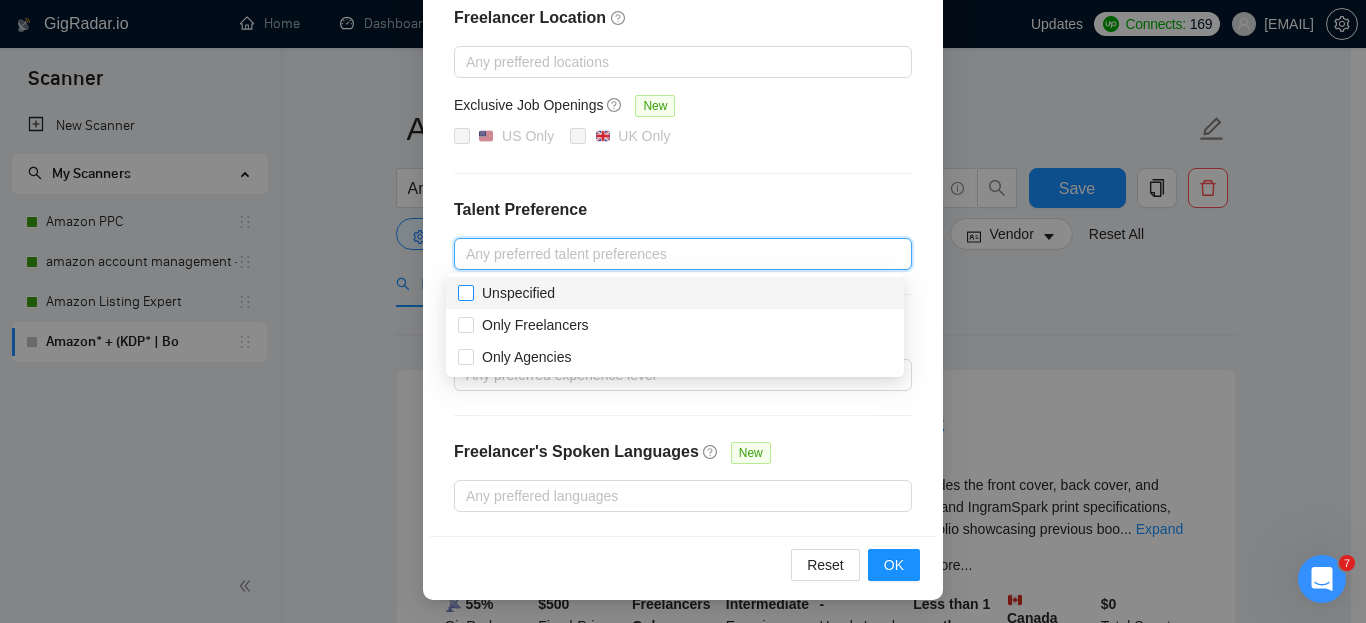 click on "Unspecified" at bounding box center (518, 293) 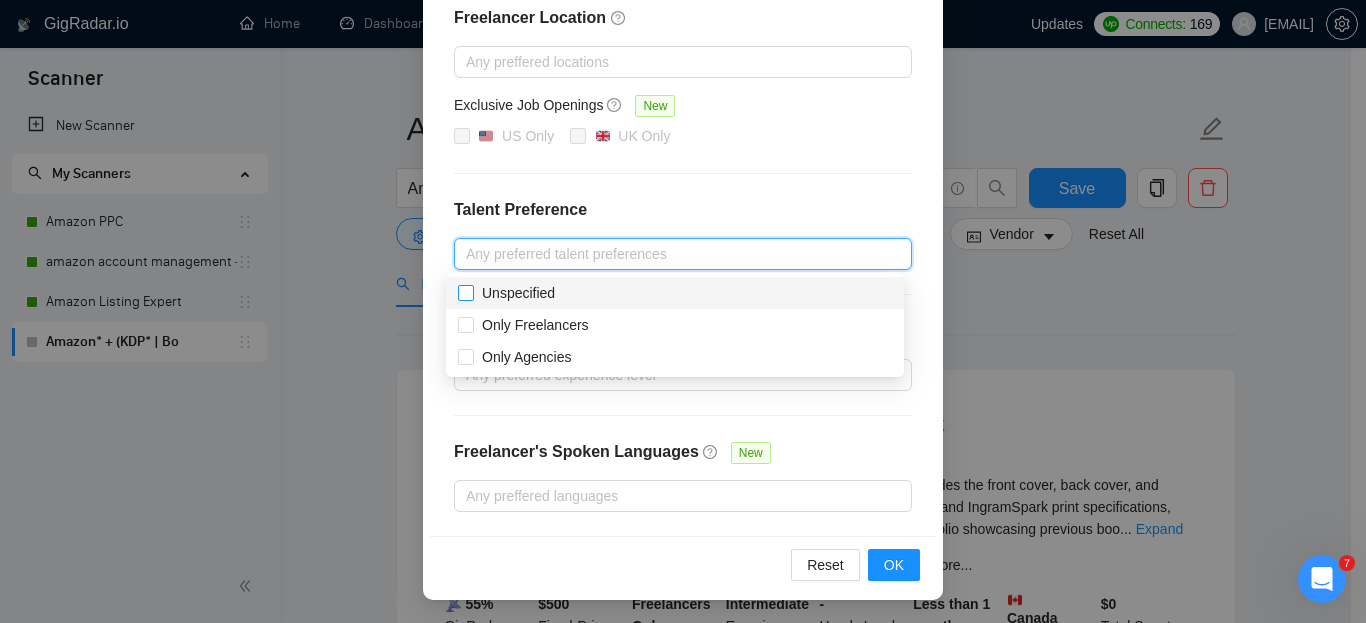click on "Unspecified" at bounding box center (465, 292) 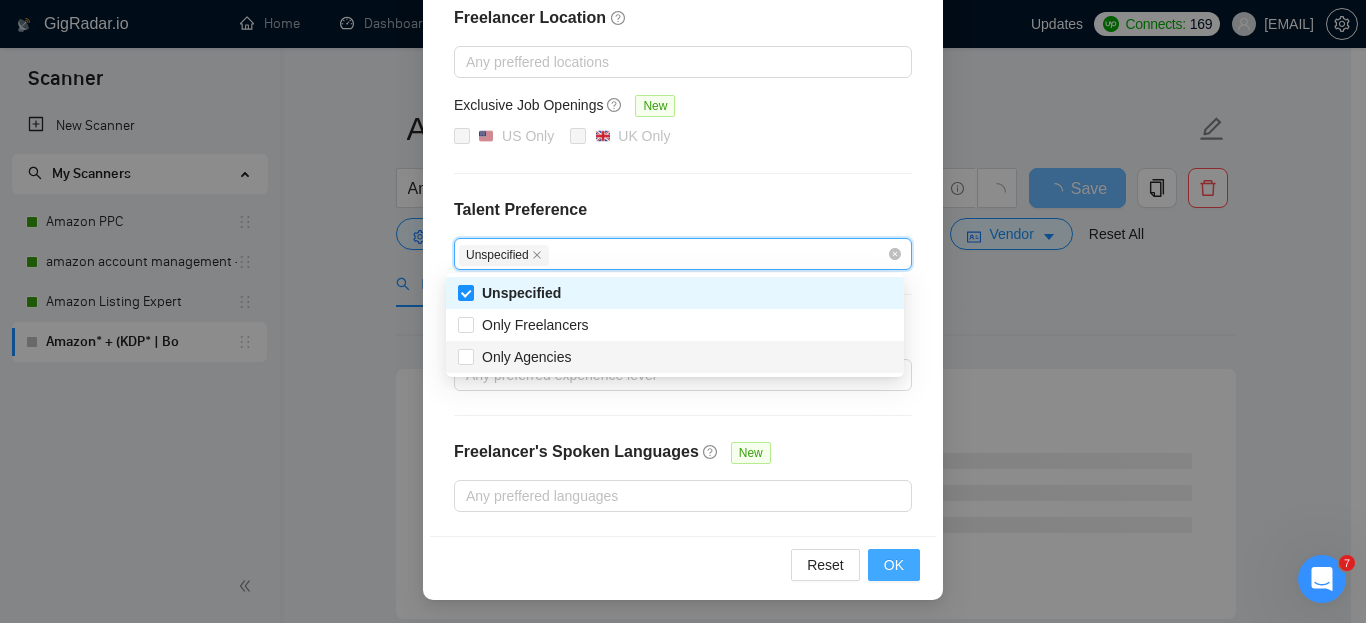 click on "OK" at bounding box center (894, 565) 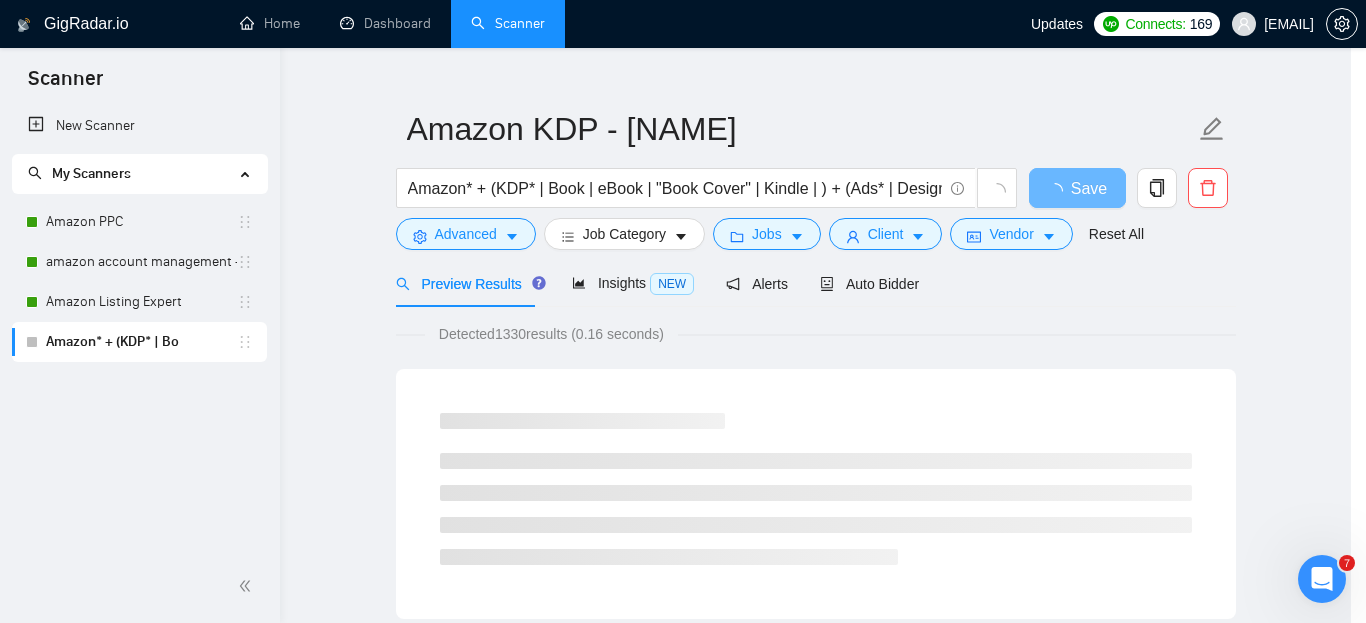 scroll, scrollTop: 202, scrollLeft: 0, axis: vertical 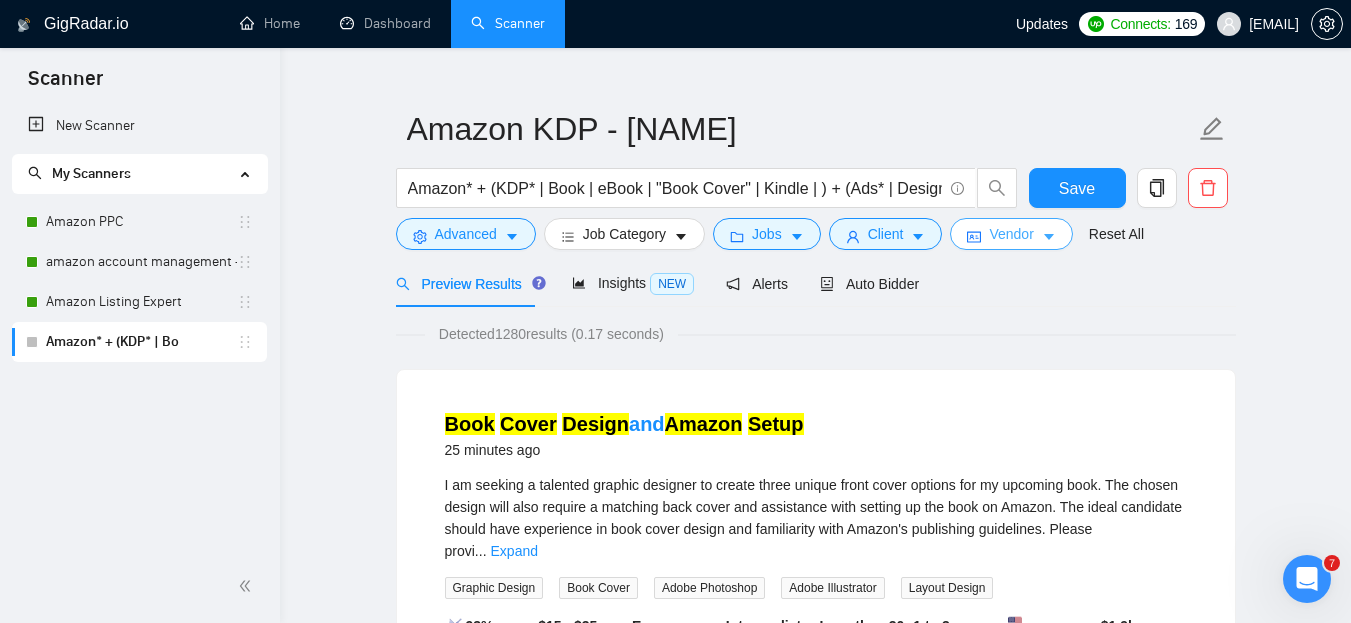 click on "Vendor" at bounding box center [1011, 234] 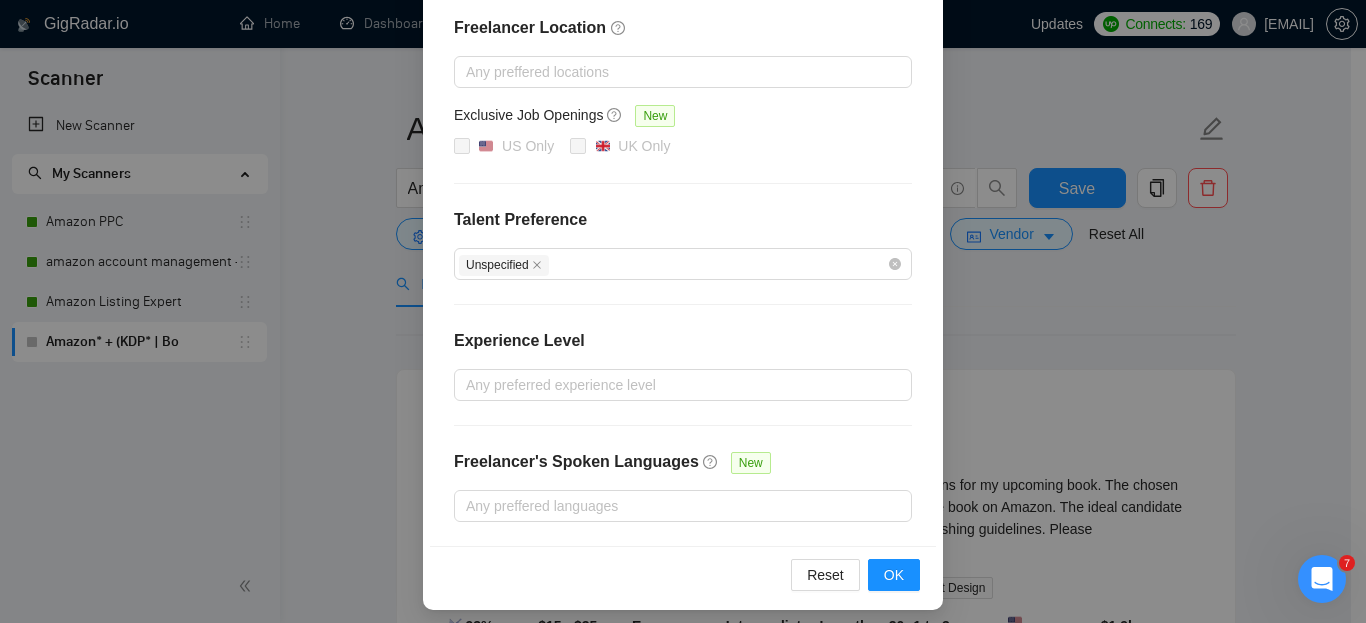 scroll, scrollTop: 302, scrollLeft: 0, axis: vertical 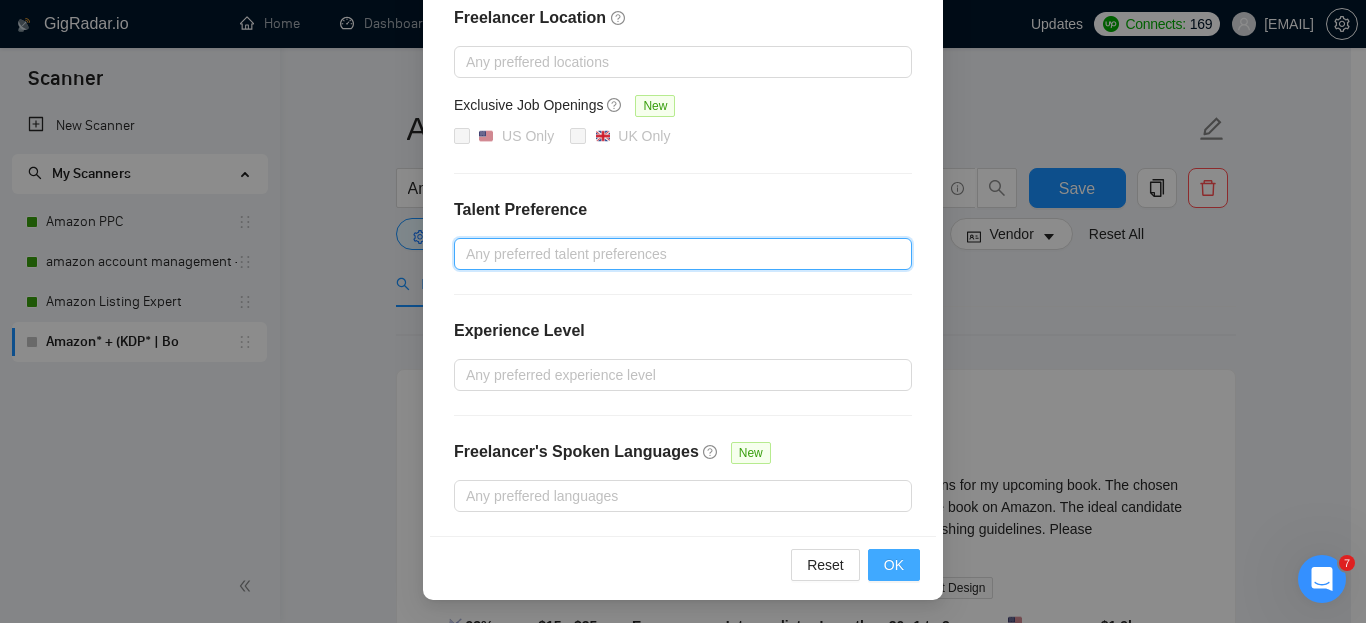 click on "OK" at bounding box center (894, 565) 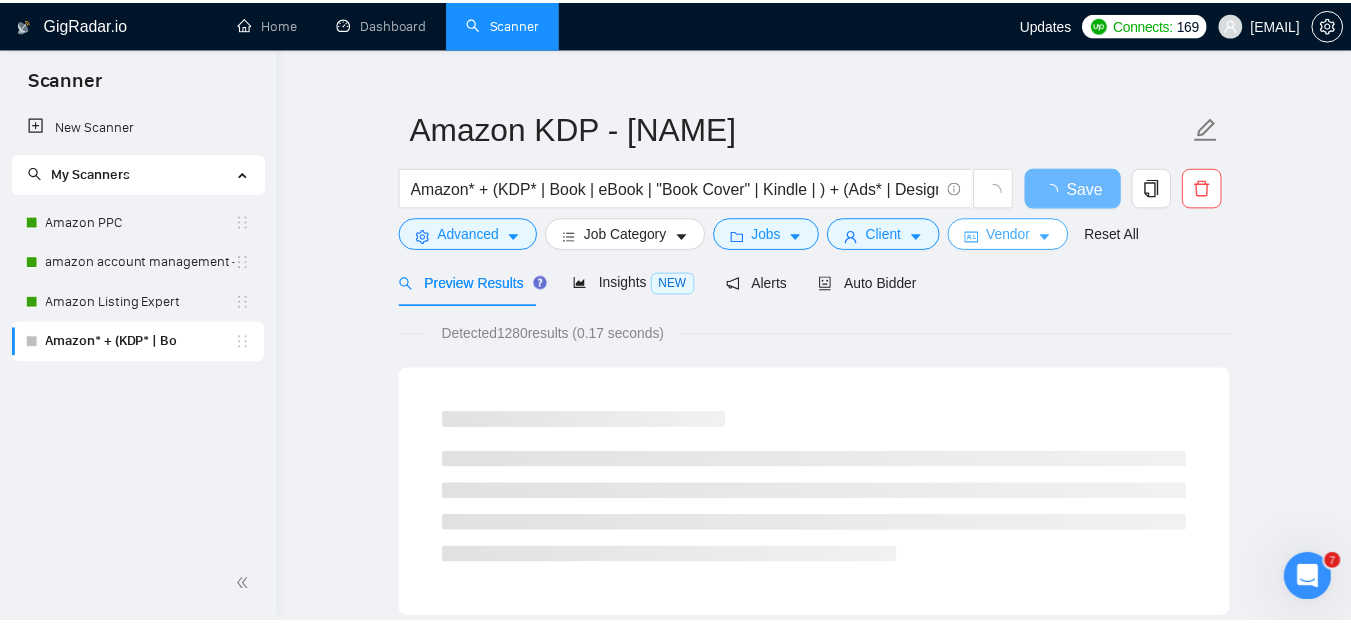 scroll, scrollTop: 0, scrollLeft: 0, axis: both 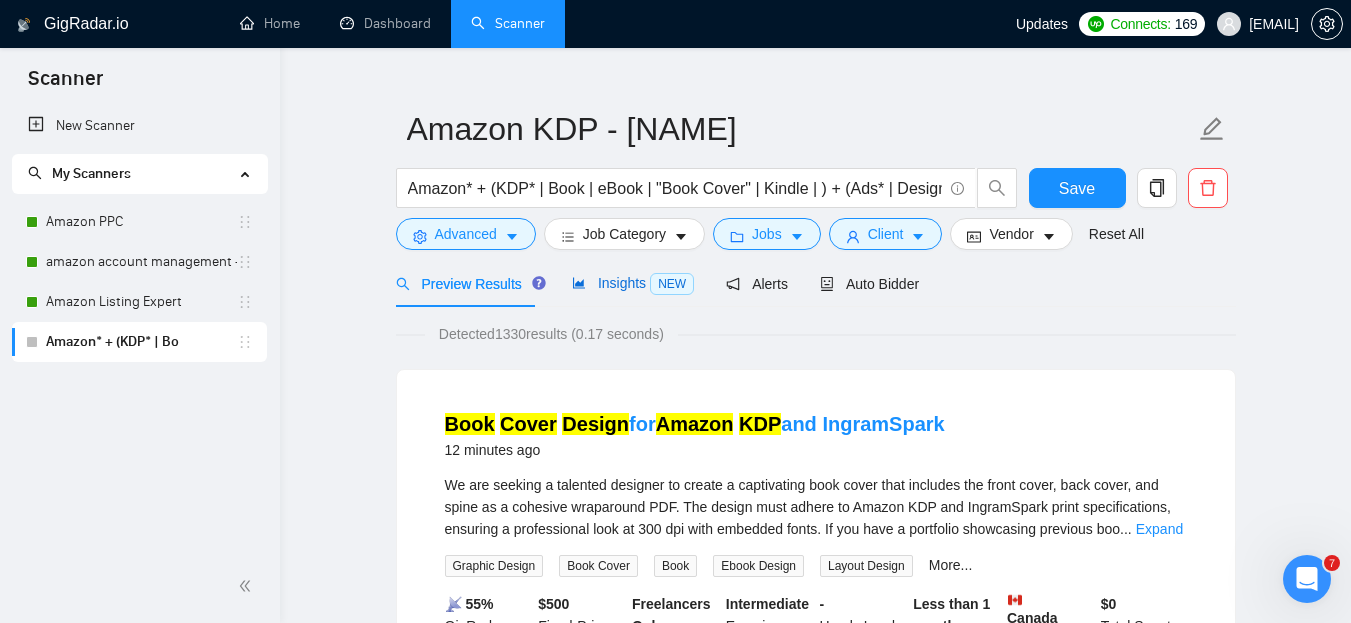 click on "Insights NEW" at bounding box center [633, 283] 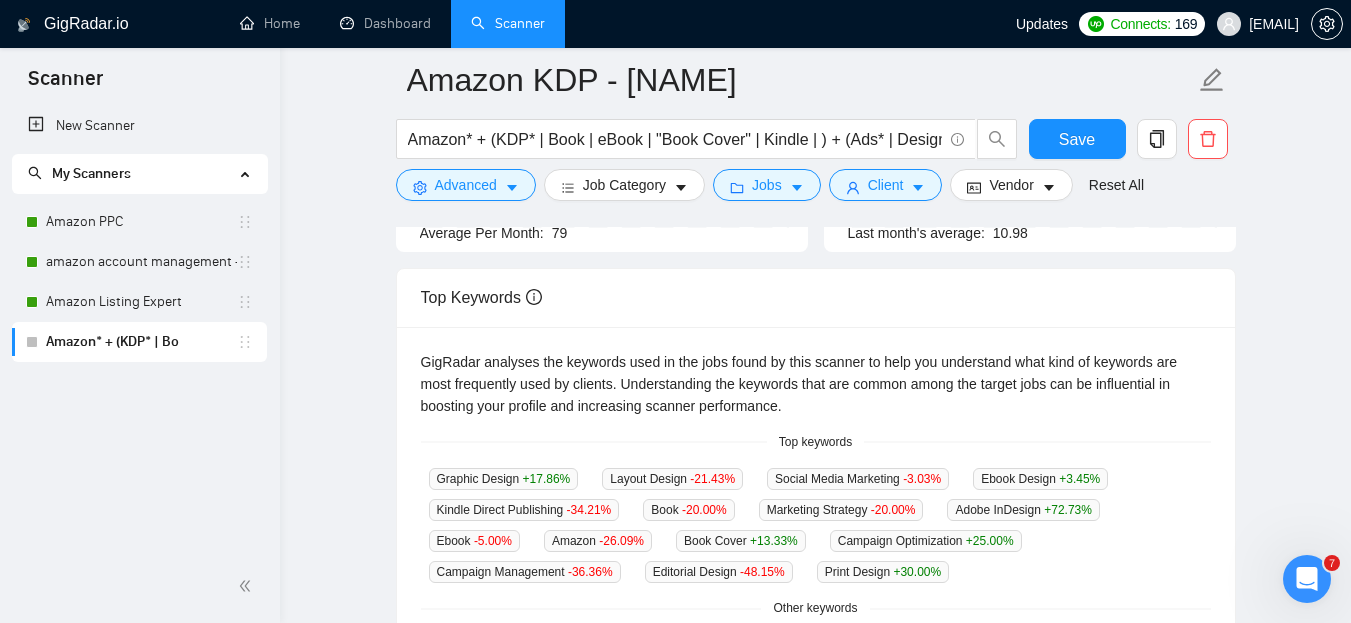 scroll, scrollTop: 323, scrollLeft: 0, axis: vertical 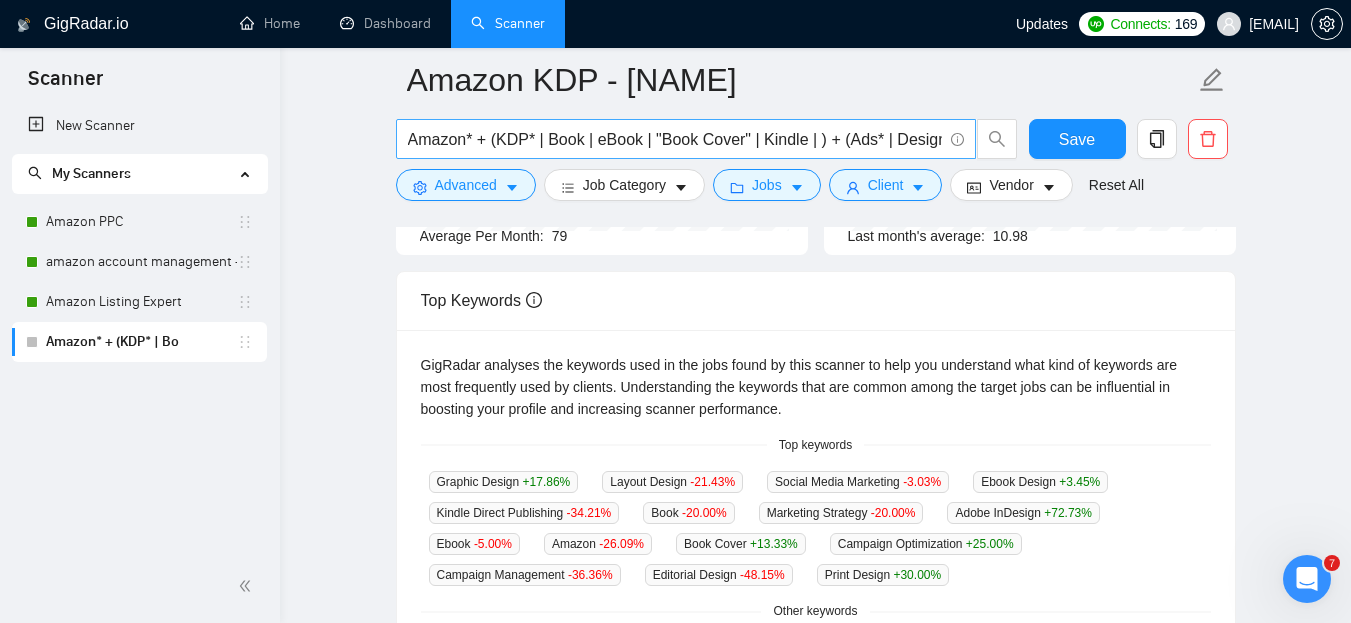click on "Amazon* + (KDP* | Book | eBook | "Book Cover" | Kindle | ) + (Ads* | Design* | Setup | Manage* | Specialist* | Publish* | Expert | PPC* | Market*)" at bounding box center (675, 139) 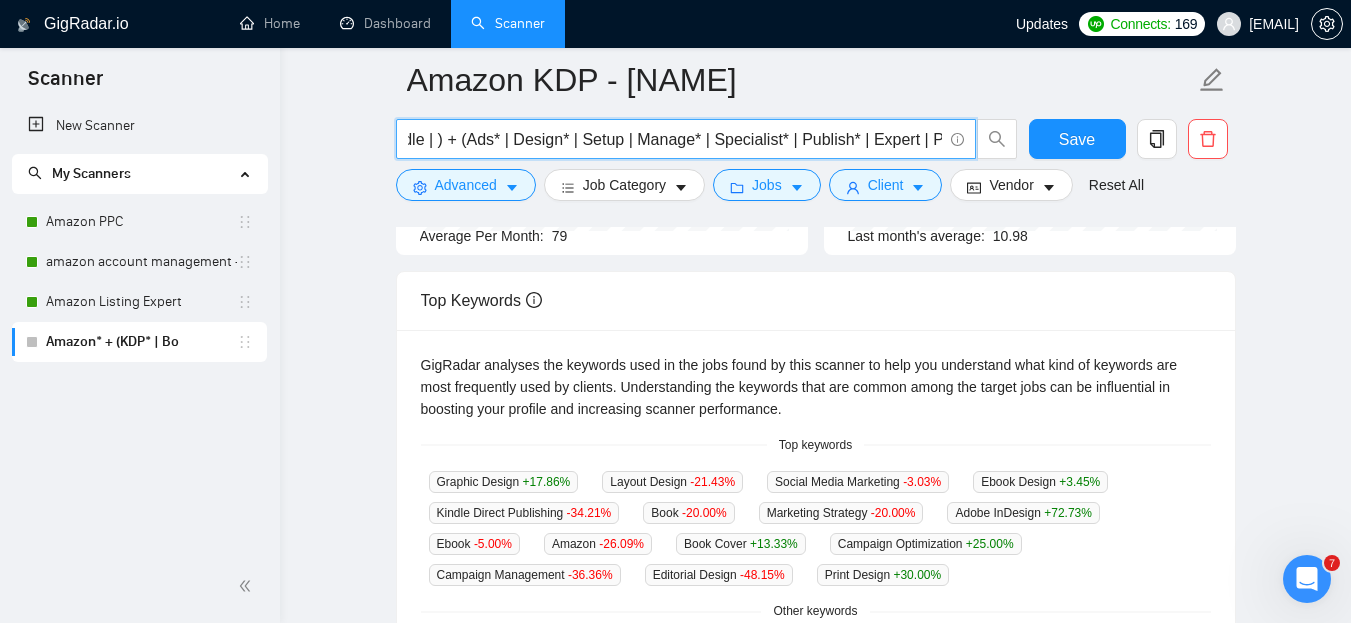 scroll, scrollTop: 0, scrollLeft: 389, axis: horizontal 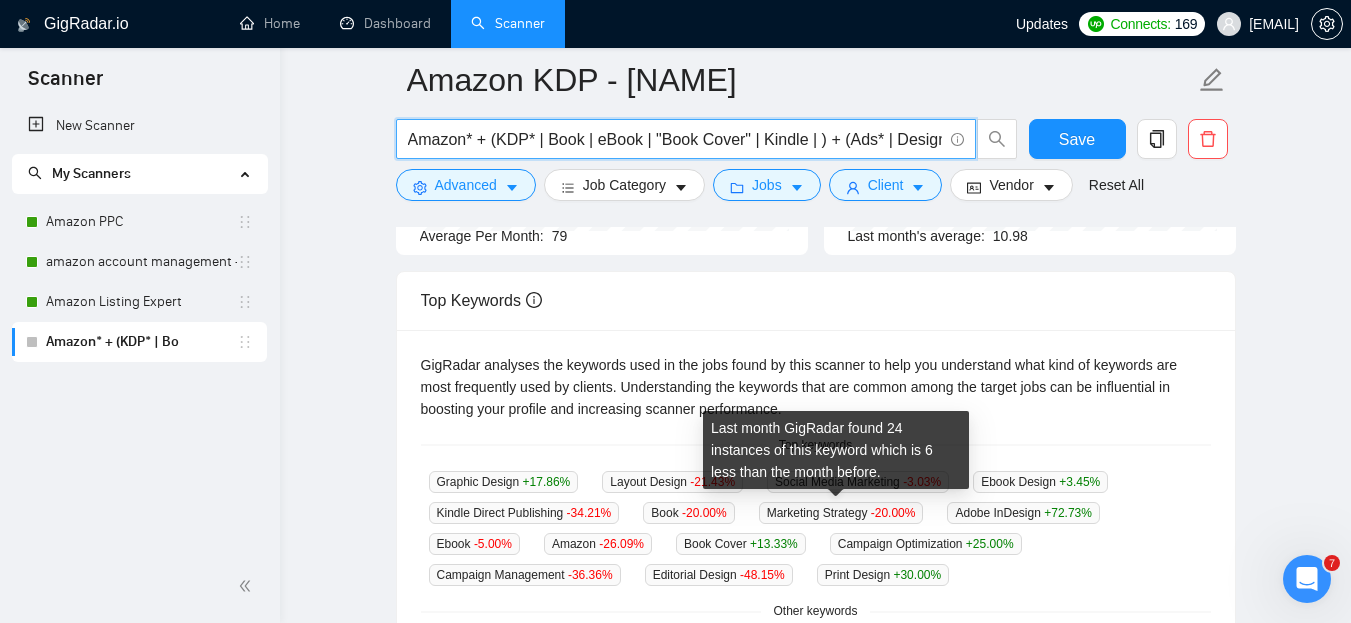 click on "Marketing Strategy   -20.00 %" at bounding box center [841, 513] 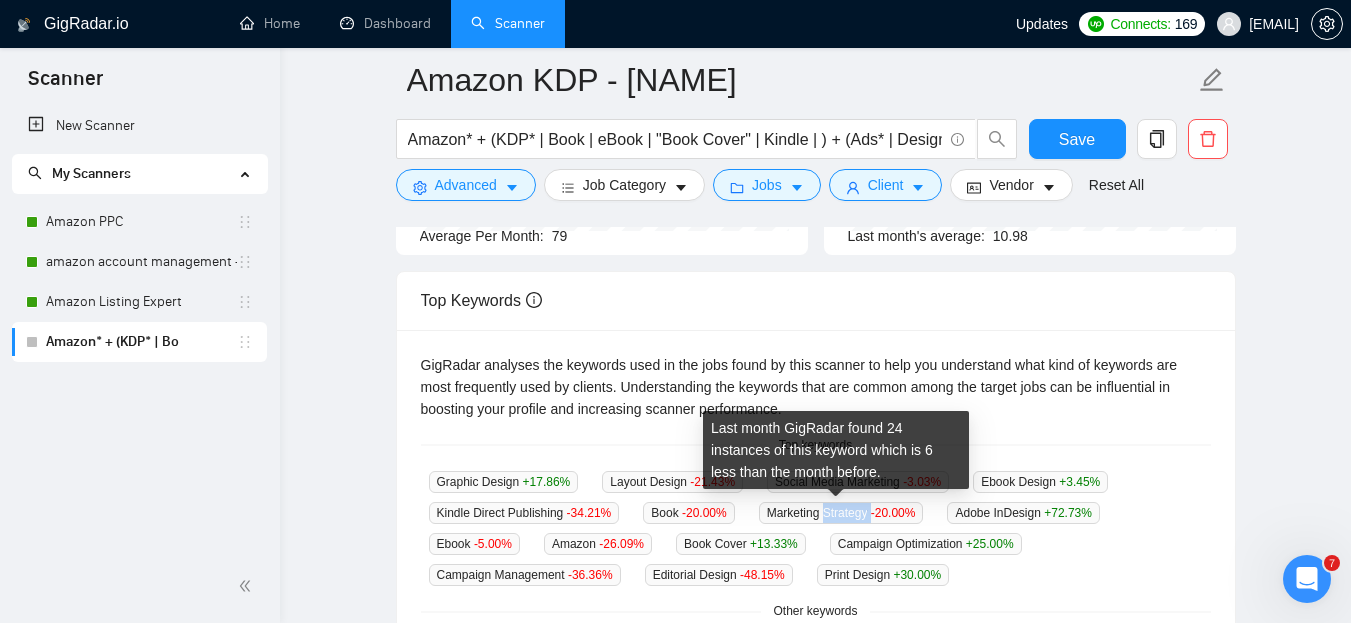 click on "Marketing Strategy   -20.00 %" at bounding box center [841, 513] 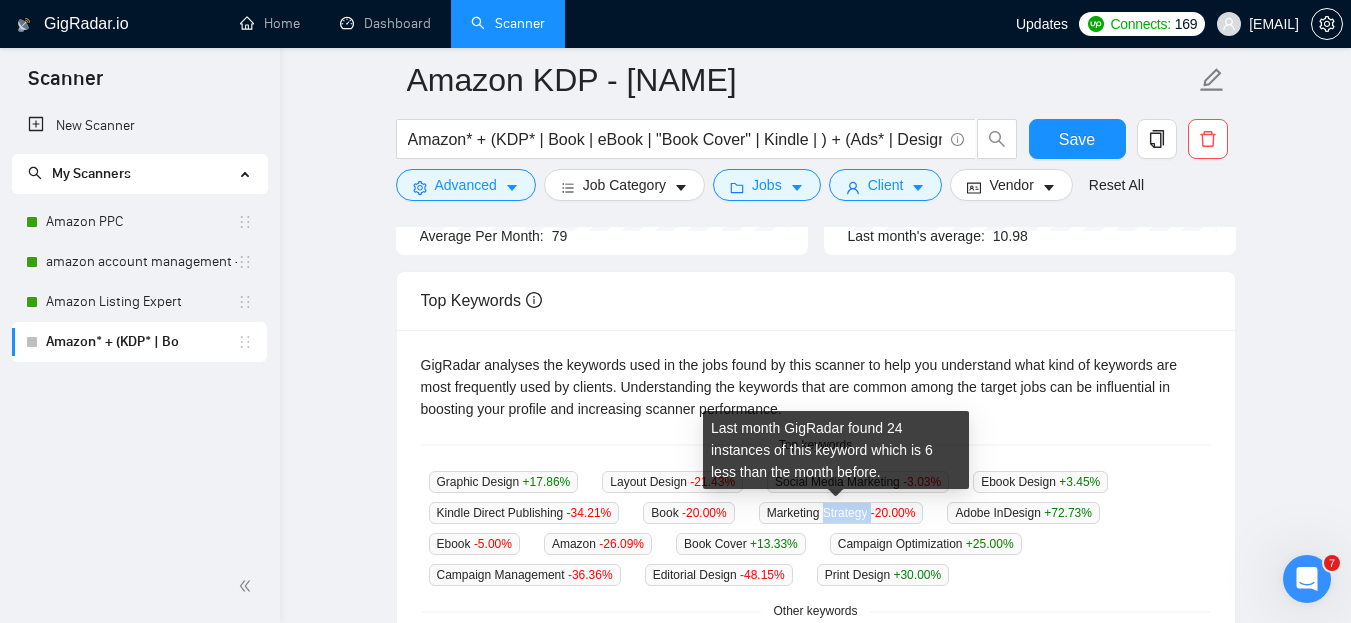copy on "Strategy" 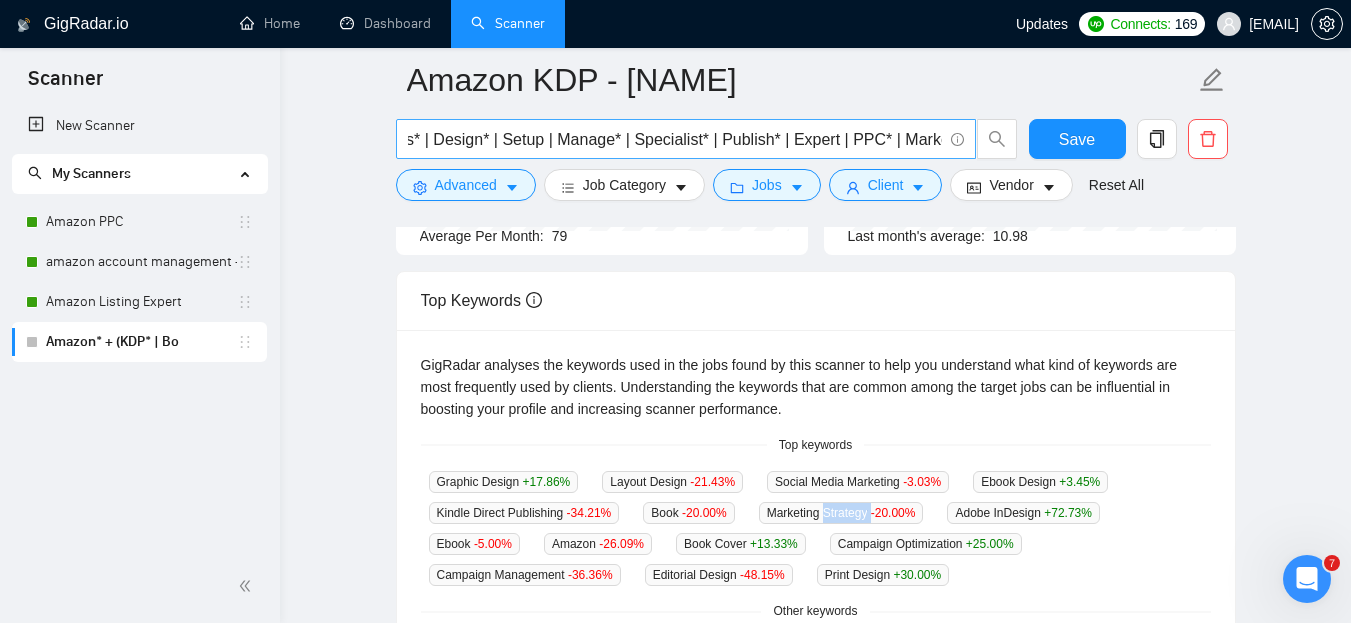 scroll, scrollTop: 0, scrollLeft: 465, axis: horizontal 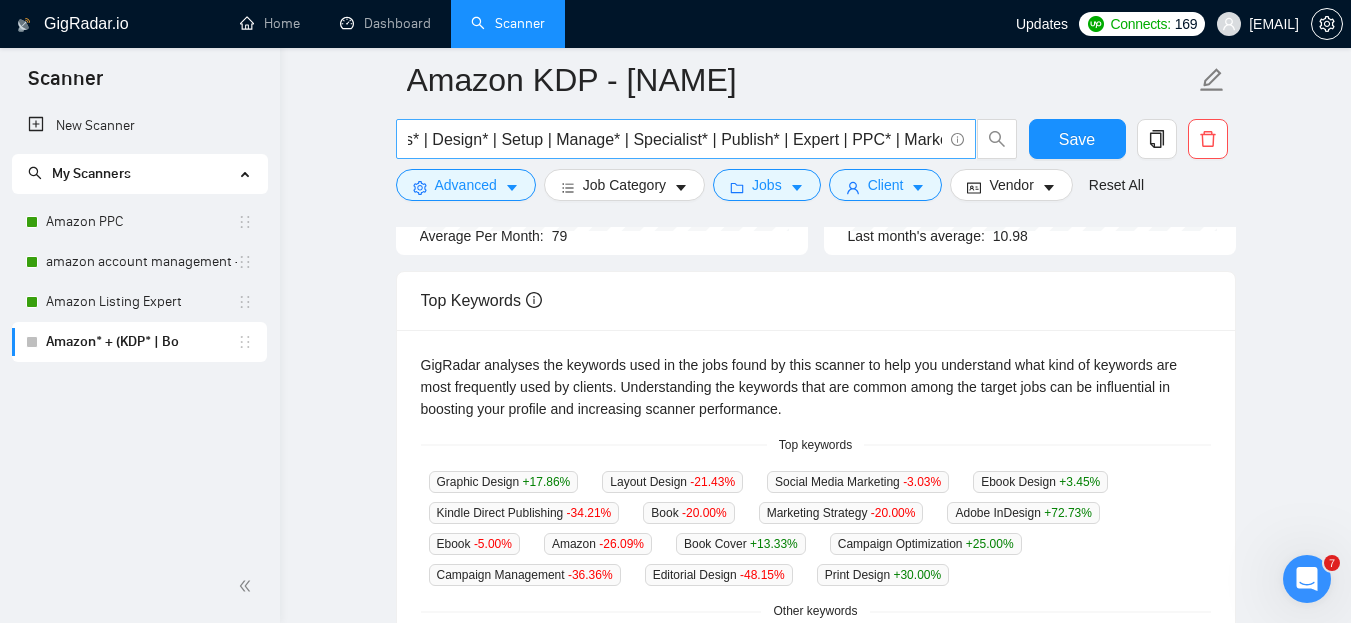 click on "Amazon* + (KDP* | Book | eBook | "Book Cover" | Kindle | ) + (Ads* | Design* | Setup | Manage* | Specialist* | Publish* | Expert | PPC* | Market*)" at bounding box center (675, 139) 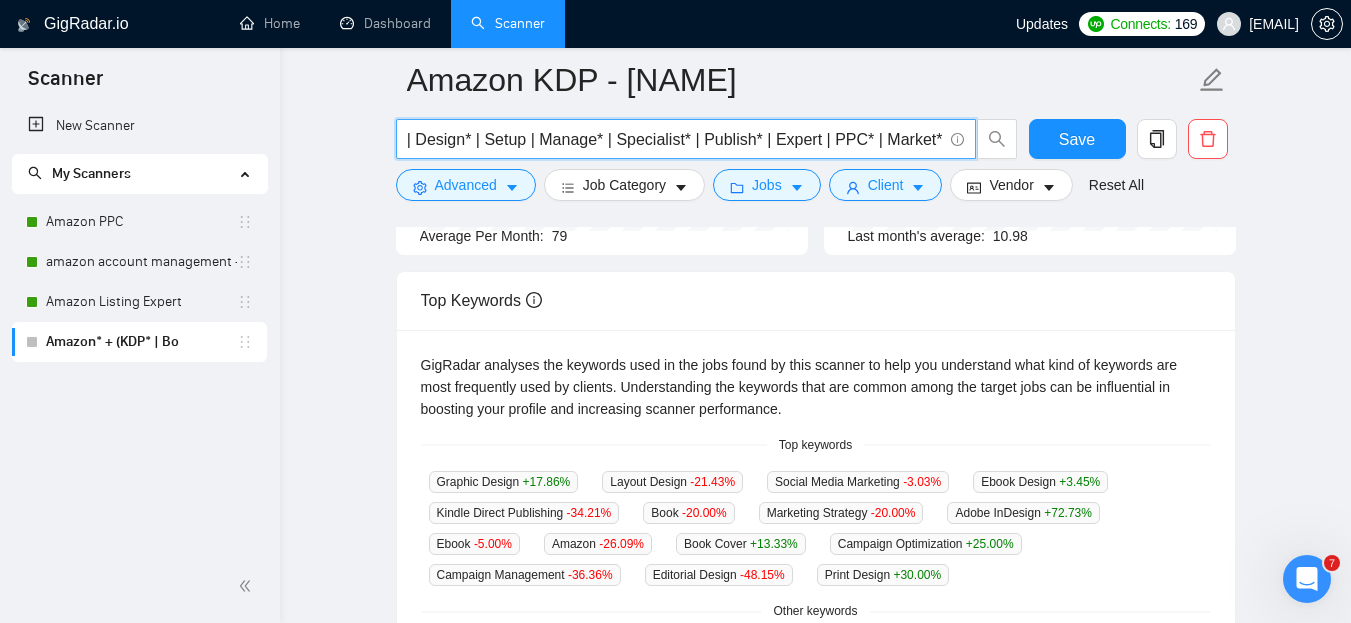 scroll, scrollTop: 0, scrollLeft: 478, axis: horizontal 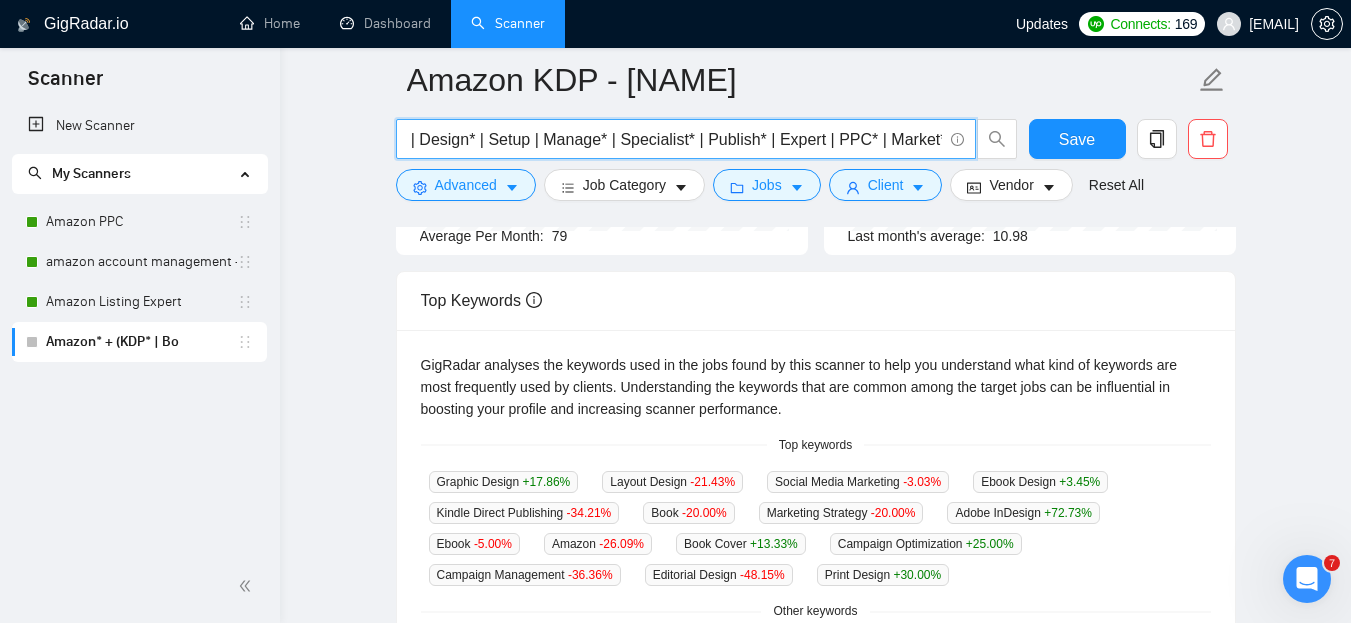 paste on "Strategy" 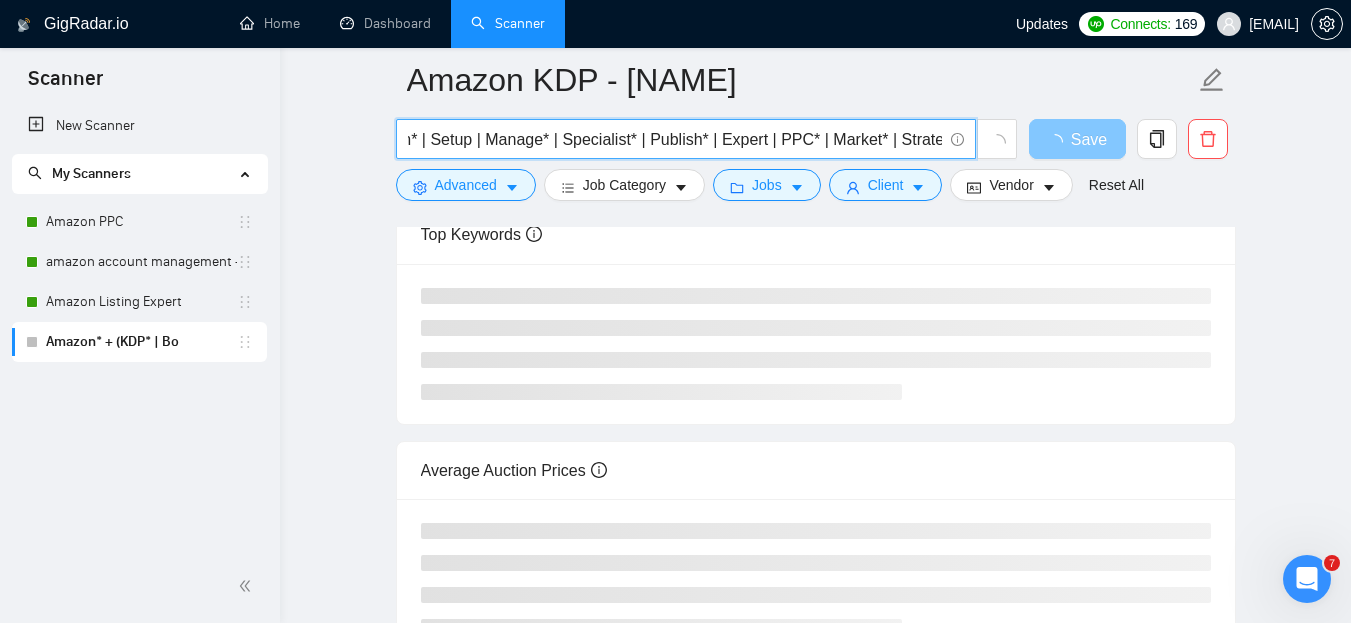 scroll, scrollTop: 0, scrollLeft: 539, axis: horizontal 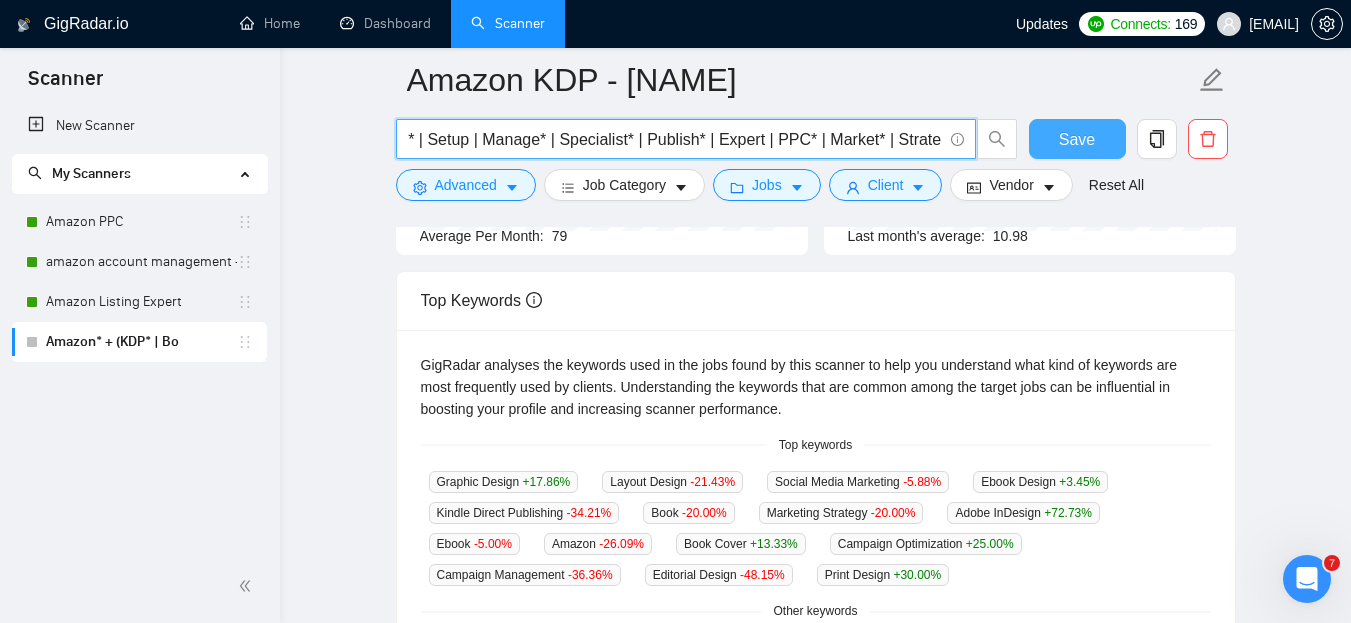 type on "Amazon* + (KDP* | Book | eBook | "Book Cover" | Kindle | ) + (Ads* | Design* | Setup | Manage* | Specialist* | Publish* | Expert | PPC* | Market* | Strategy*)" 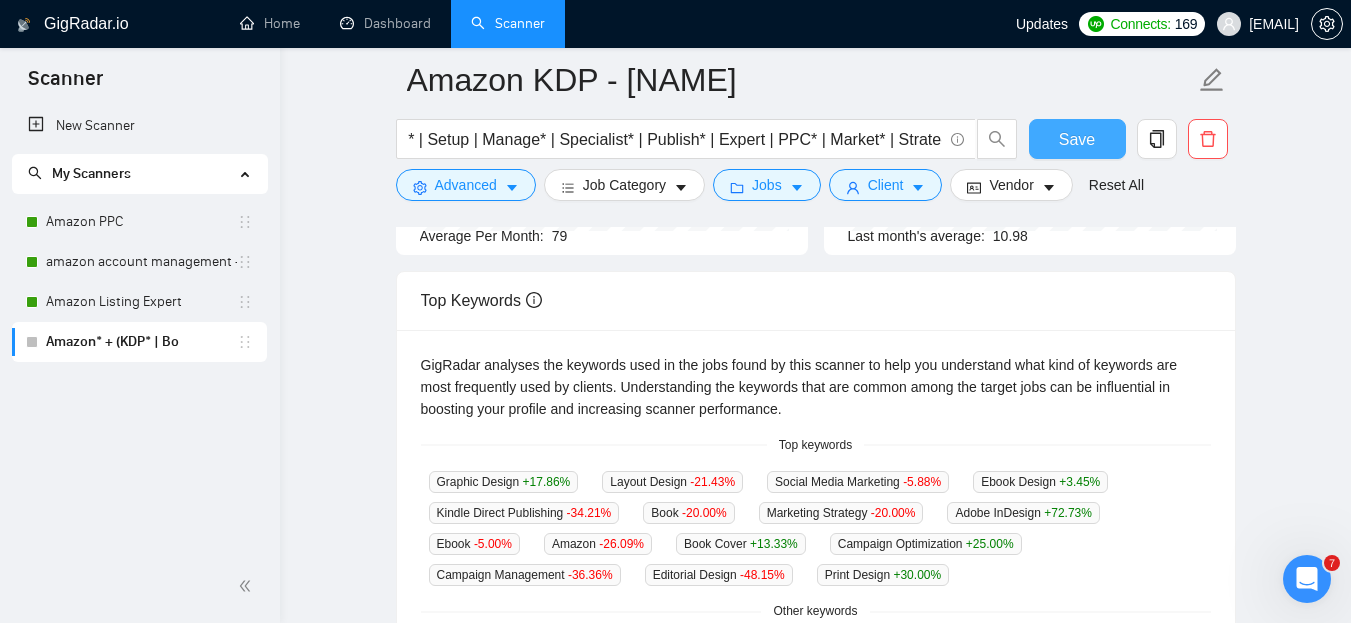scroll, scrollTop: 0, scrollLeft: 0, axis: both 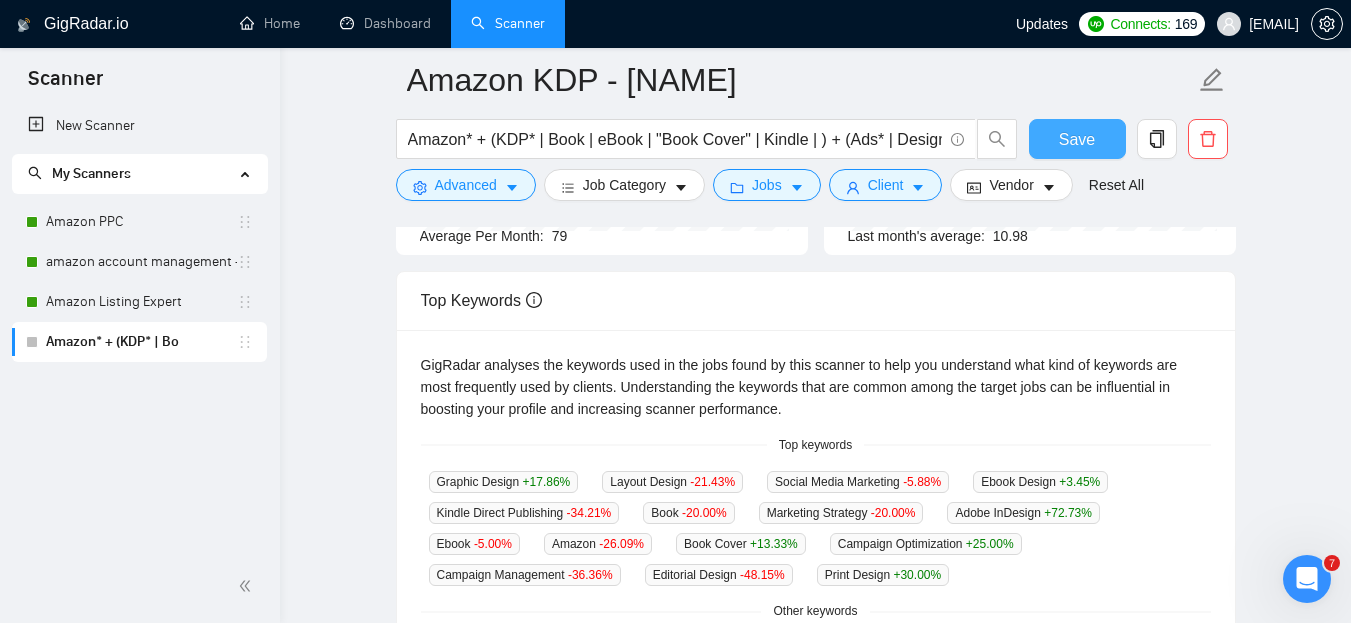 click on "Save" at bounding box center [1077, 139] 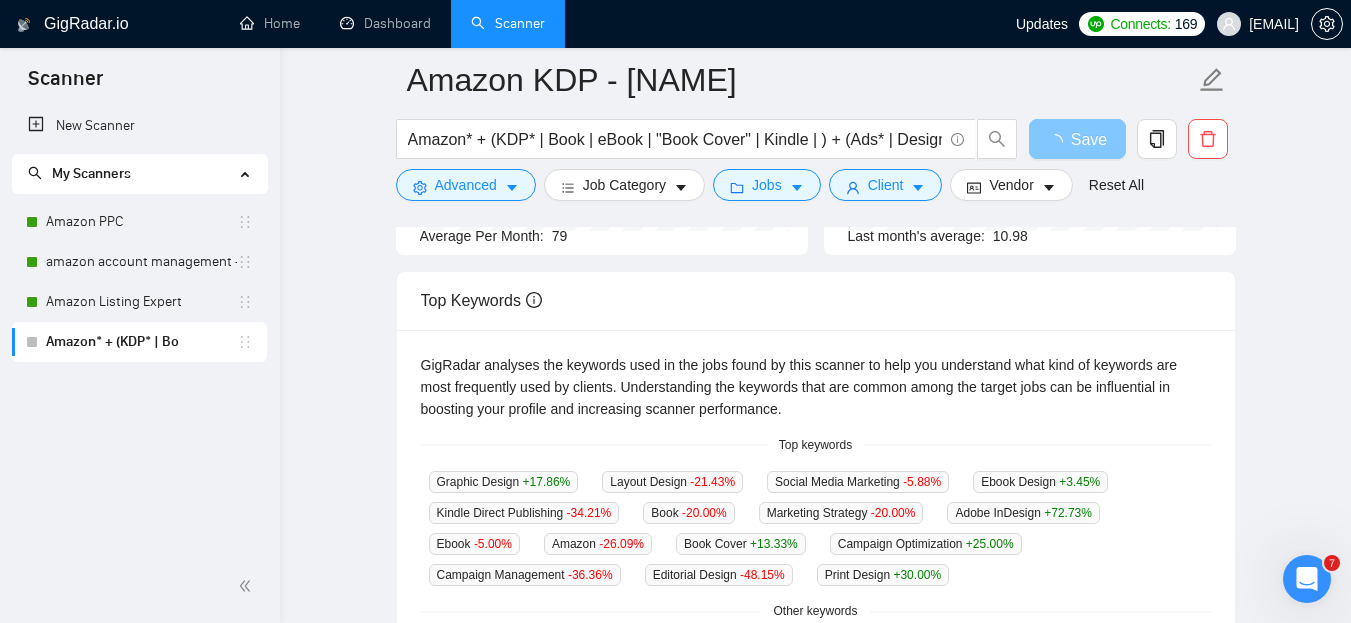 scroll, scrollTop: 0, scrollLeft: 0, axis: both 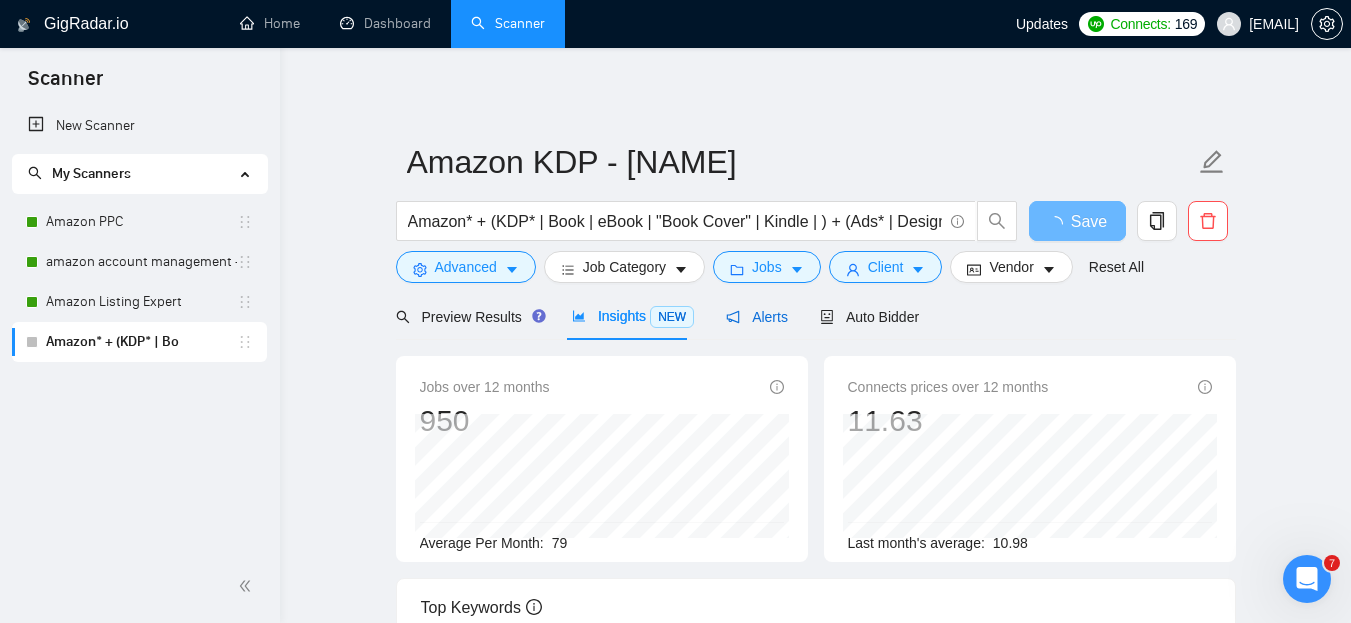 click on "Alerts" at bounding box center [757, 317] 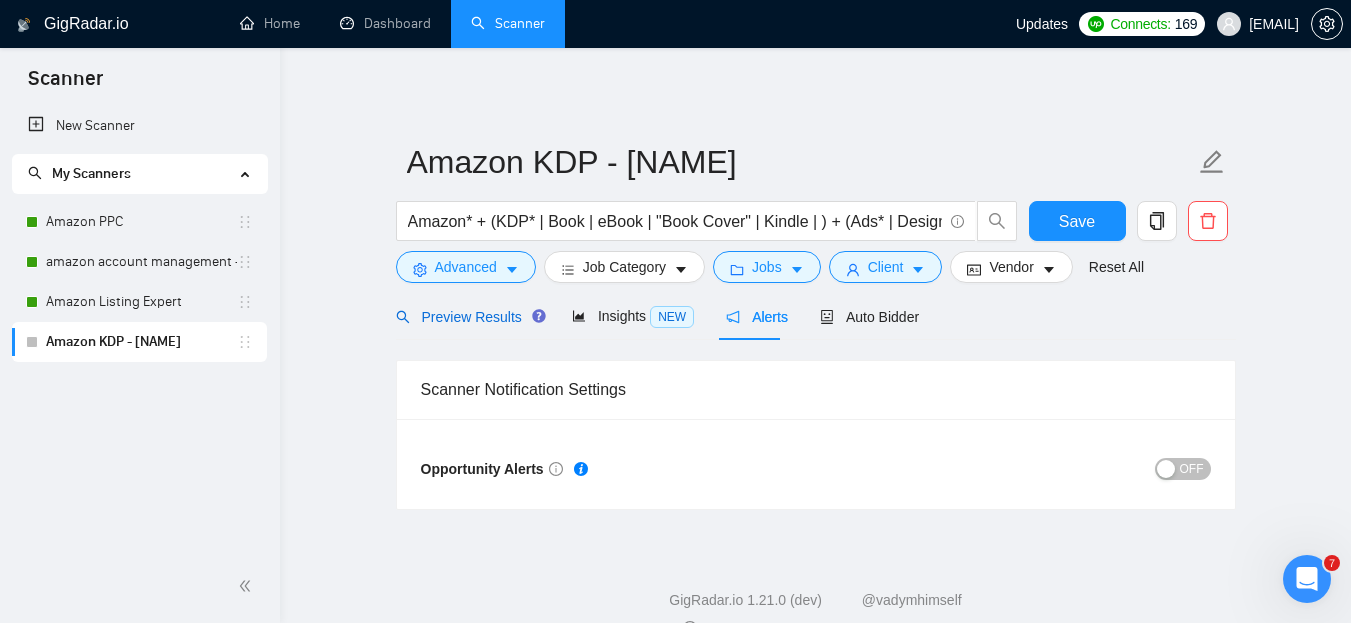 click on "Preview Results" at bounding box center [468, 317] 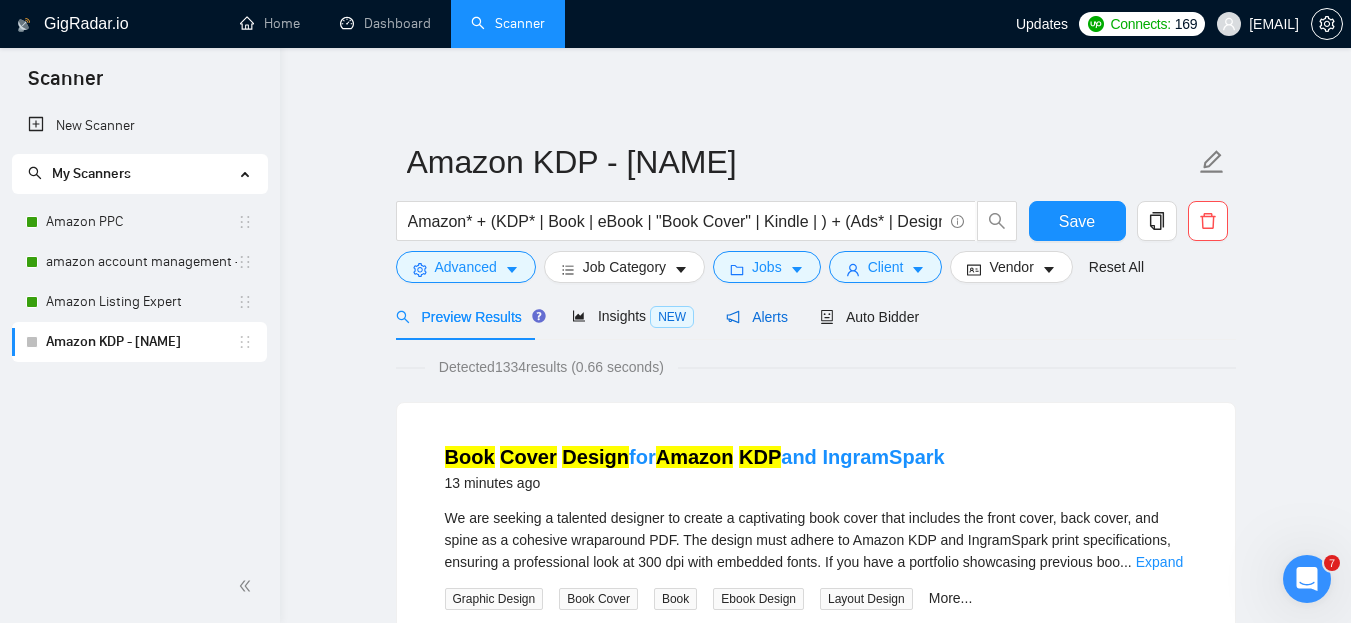 click on "Alerts" at bounding box center (757, 317) 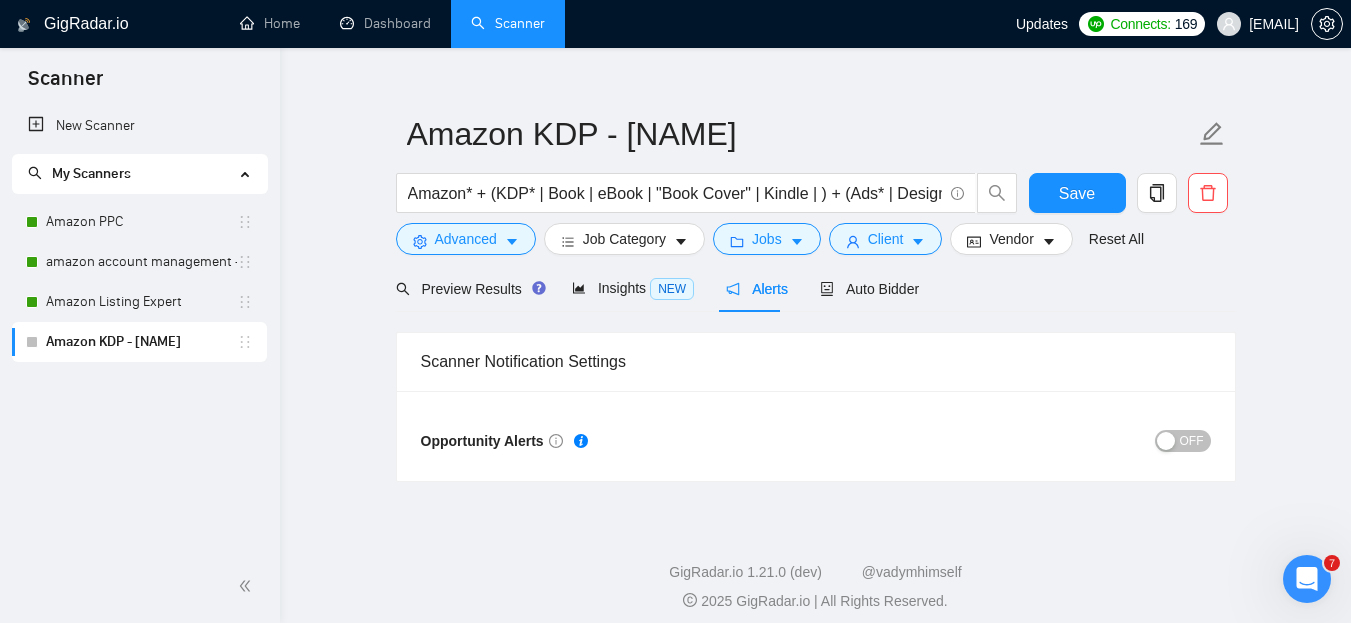 scroll, scrollTop: 40, scrollLeft: 0, axis: vertical 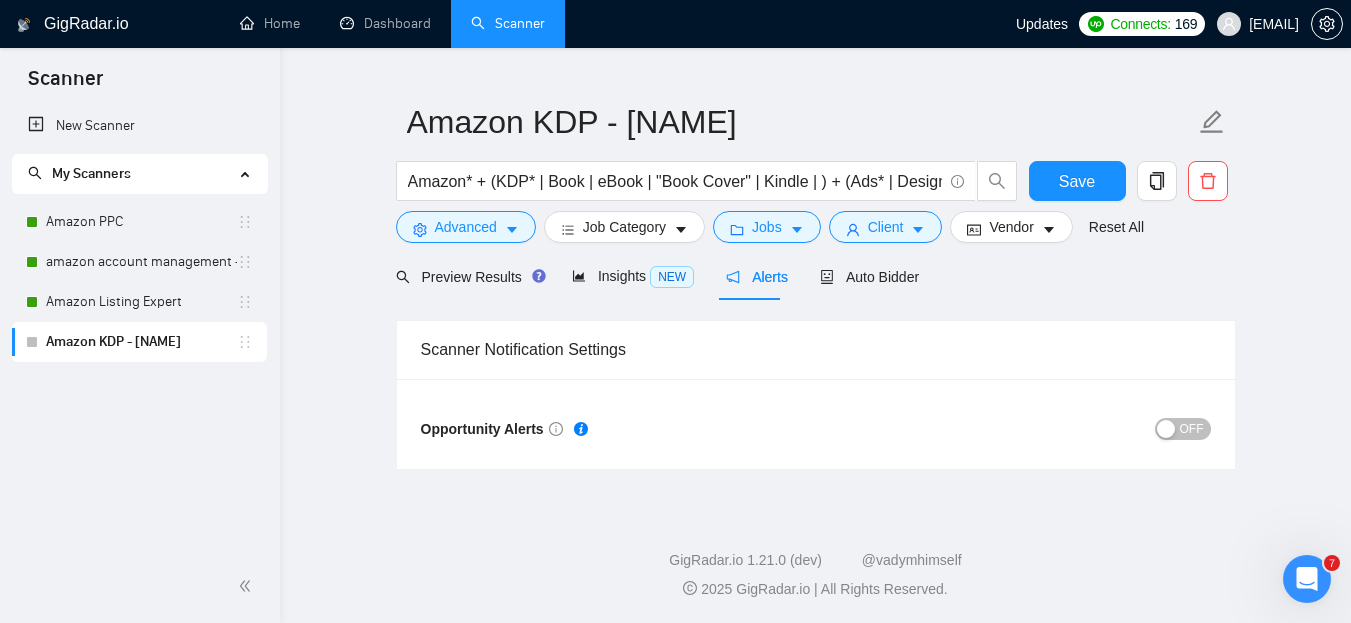 click on "OFF" at bounding box center [1183, 429] 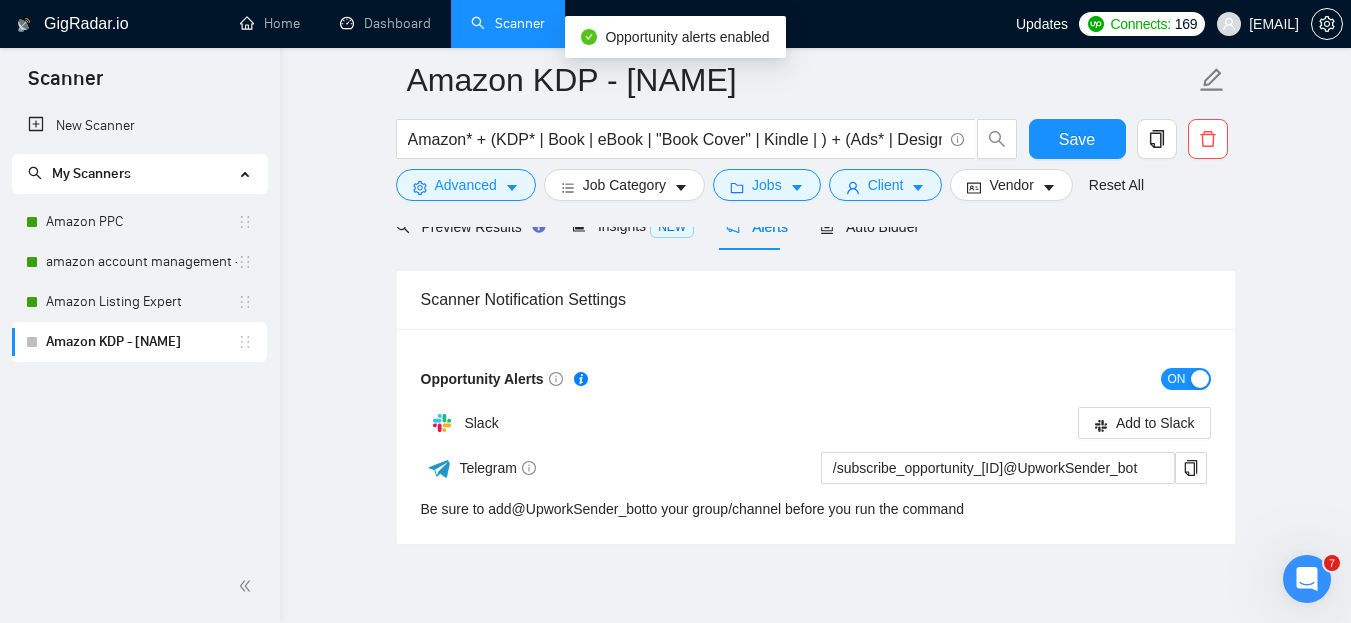 scroll, scrollTop: 104, scrollLeft: 0, axis: vertical 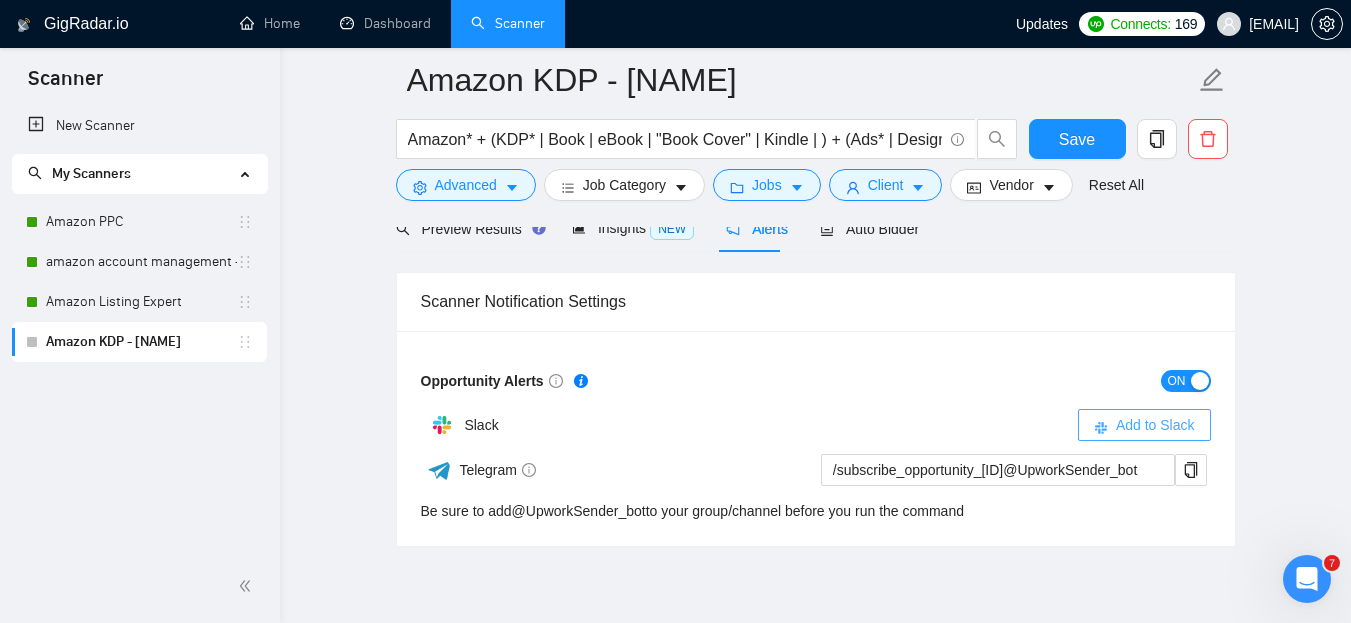 click on "Add to Slack" at bounding box center (1155, 425) 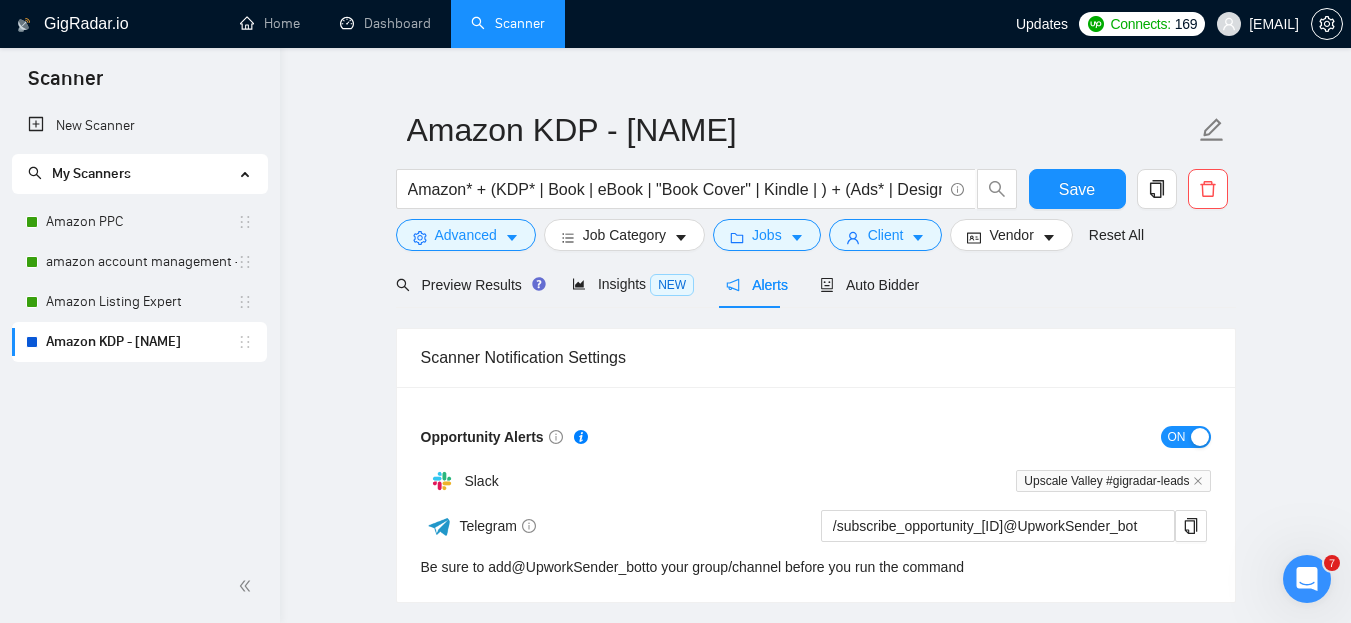 scroll, scrollTop: 31, scrollLeft: 0, axis: vertical 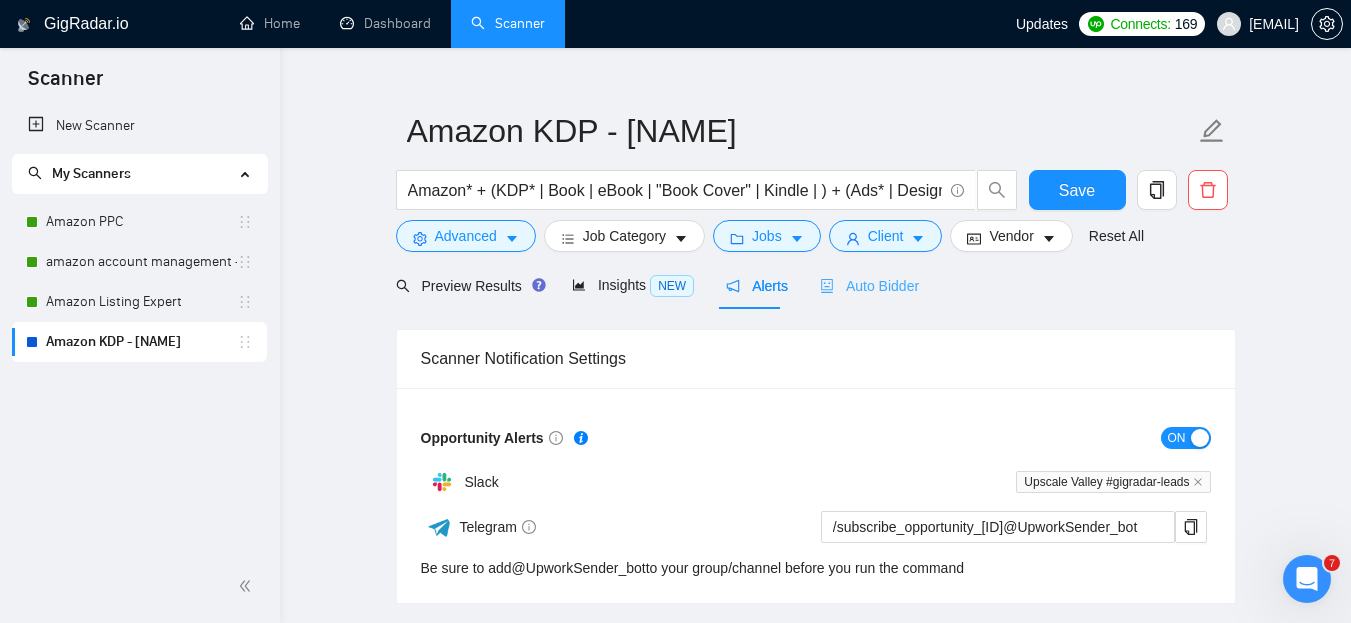 click on "Auto Bidder" at bounding box center [869, 285] 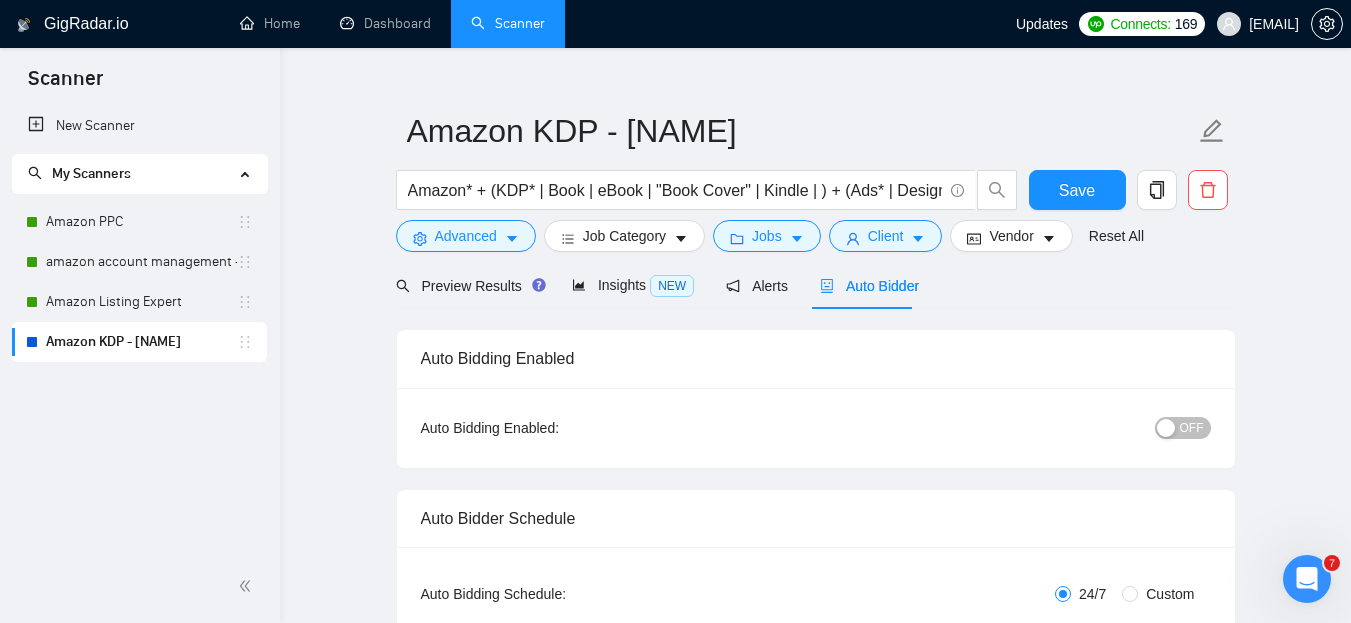 type 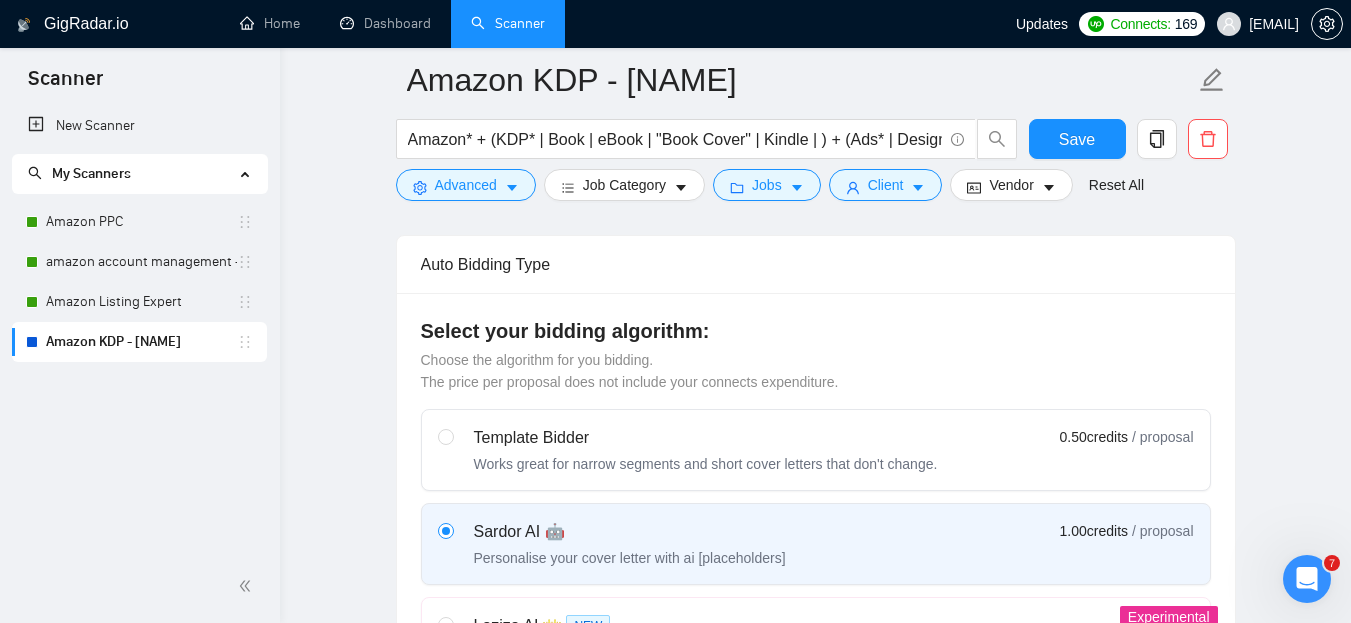 scroll, scrollTop: 512, scrollLeft: 0, axis: vertical 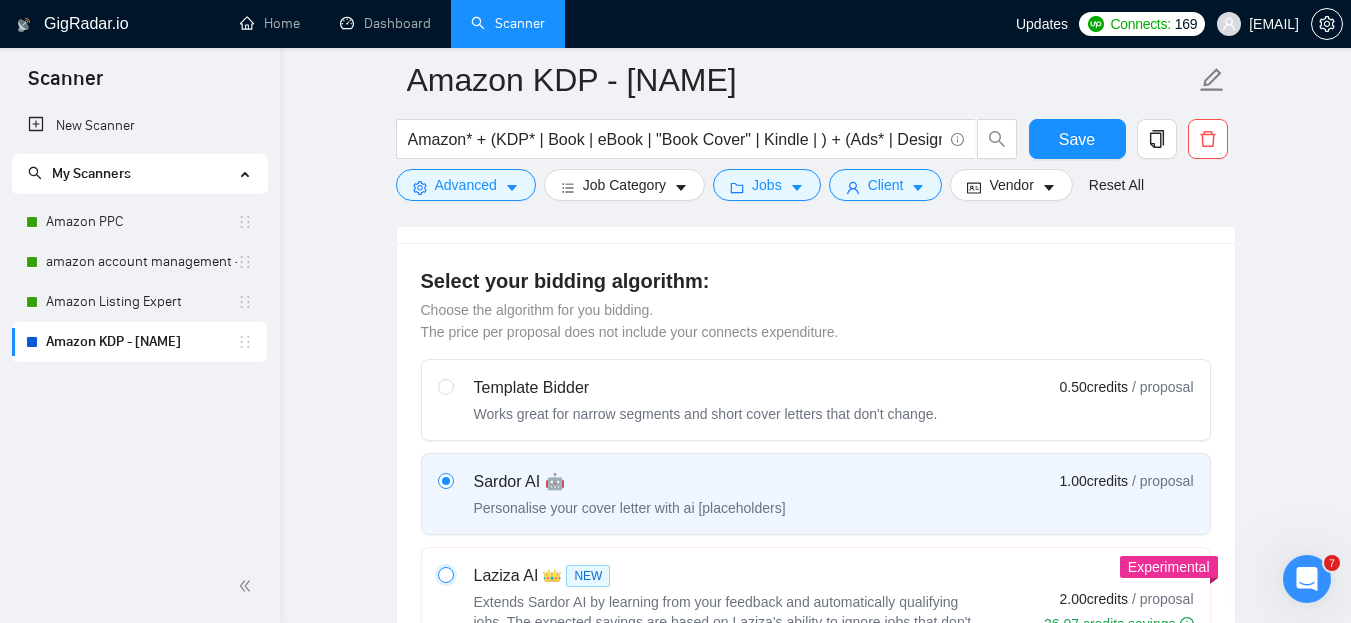 click at bounding box center (445, 574) 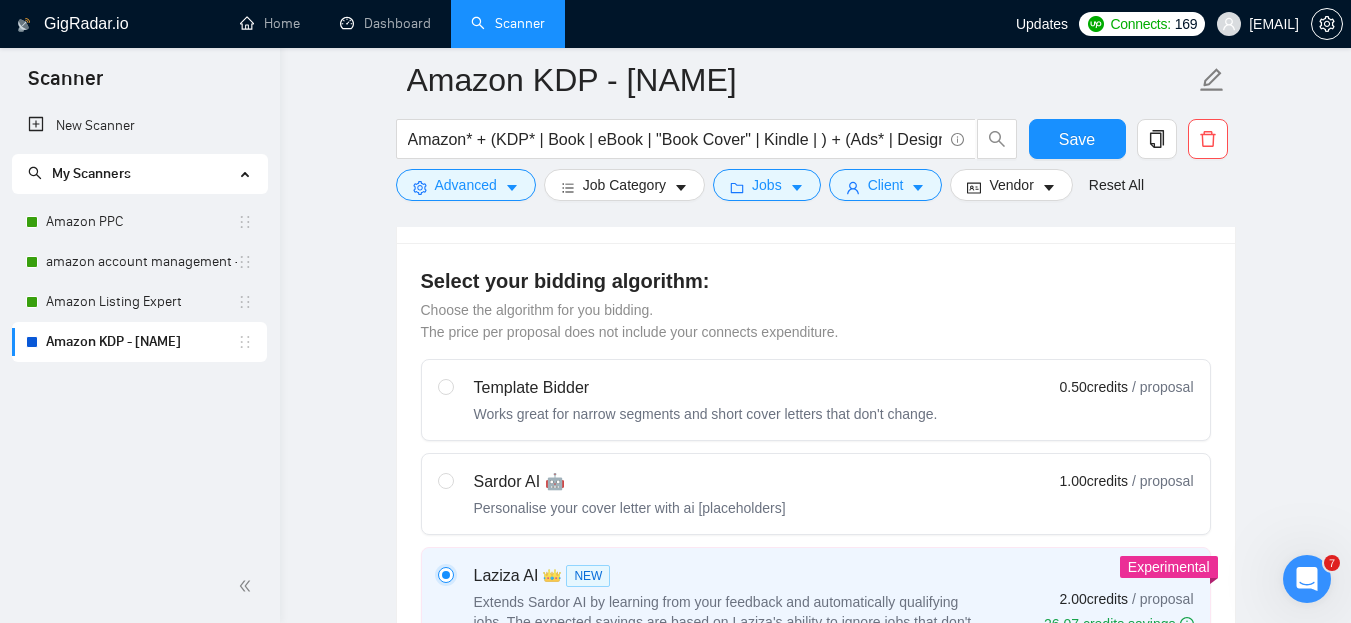 type 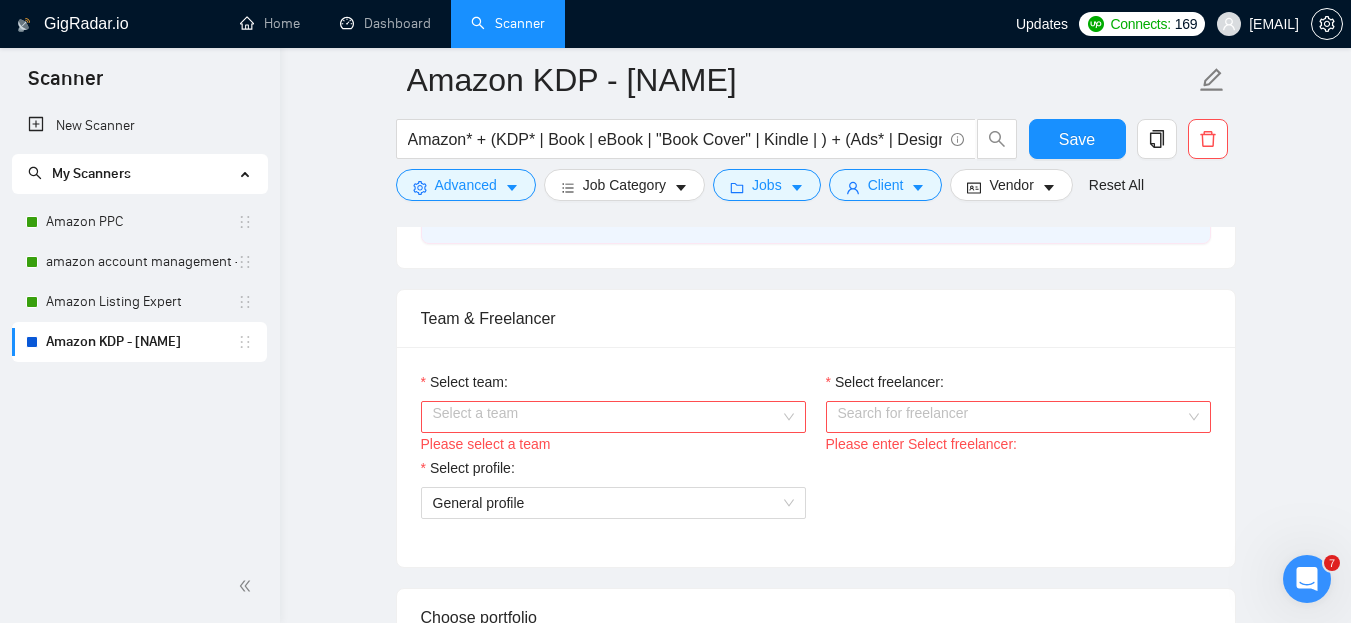 scroll, scrollTop: 943, scrollLeft: 0, axis: vertical 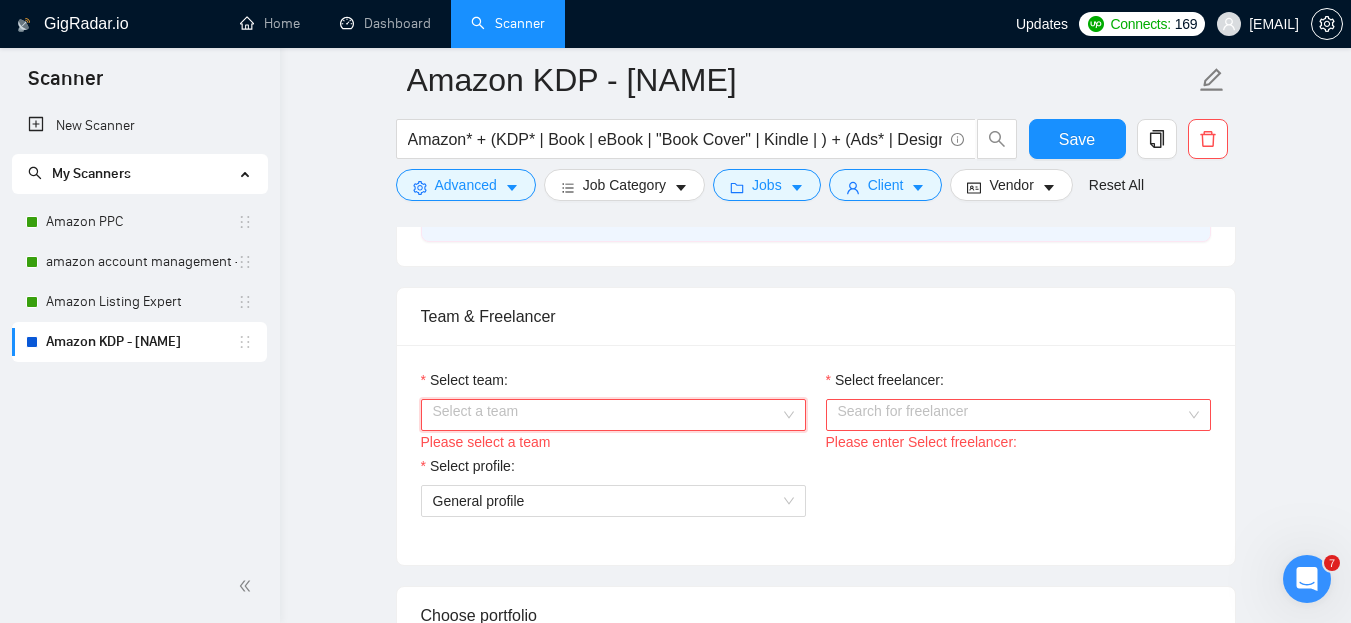 click on "Select team:" at bounding box center (606, 415) 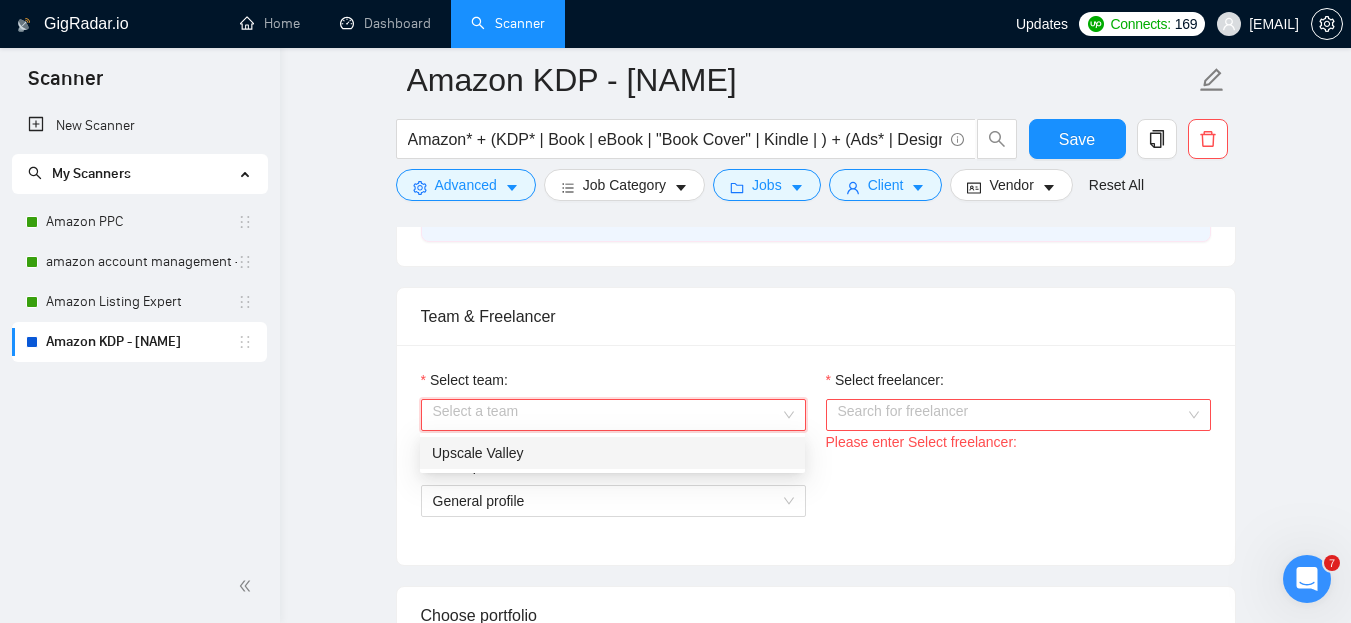 click on "Upscale Valley" at bounding box center [612, 453] 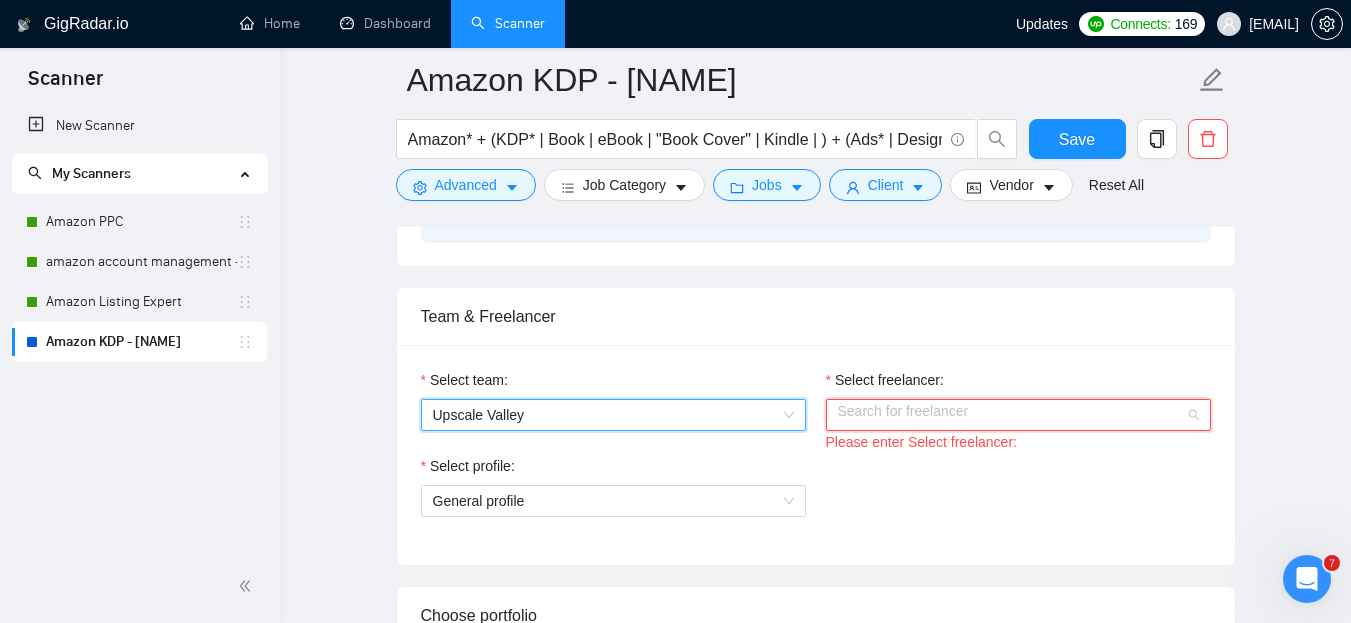 click on "Select freelancer:" at bounding box center [1011, 415] 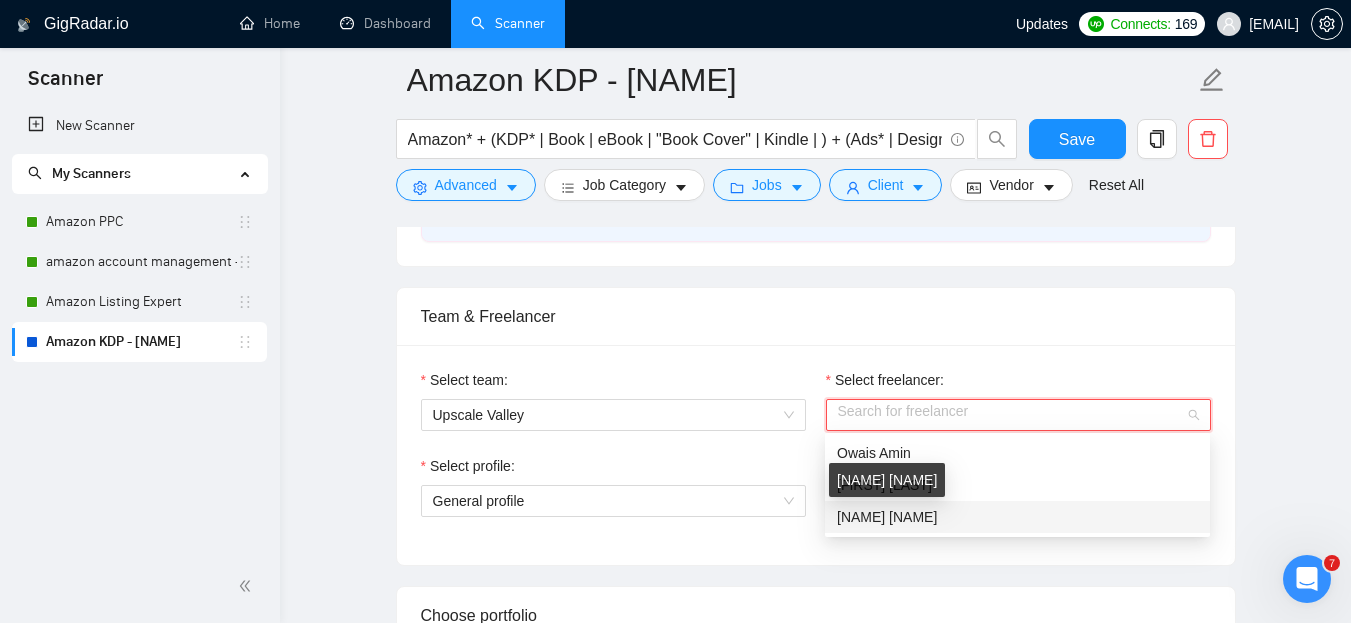 click on "[NAME] [NAME]" at bounding box center [887, 517] 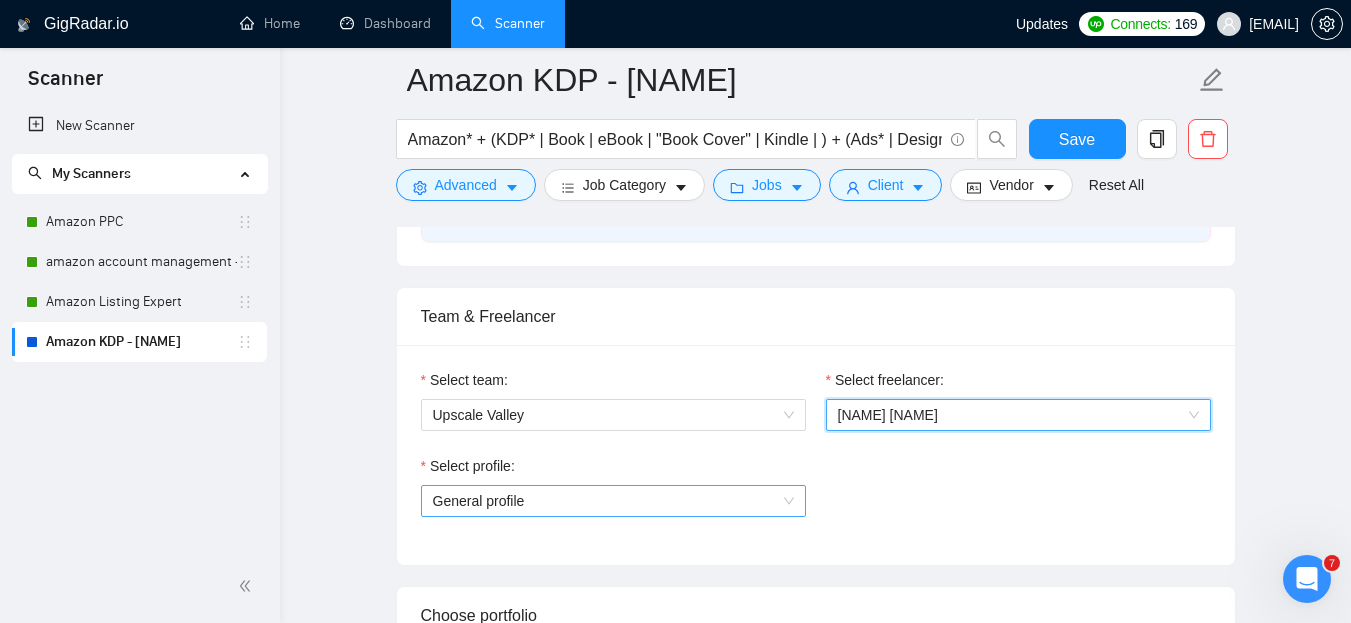 click on "General profile" at bounding box center [613, 501] 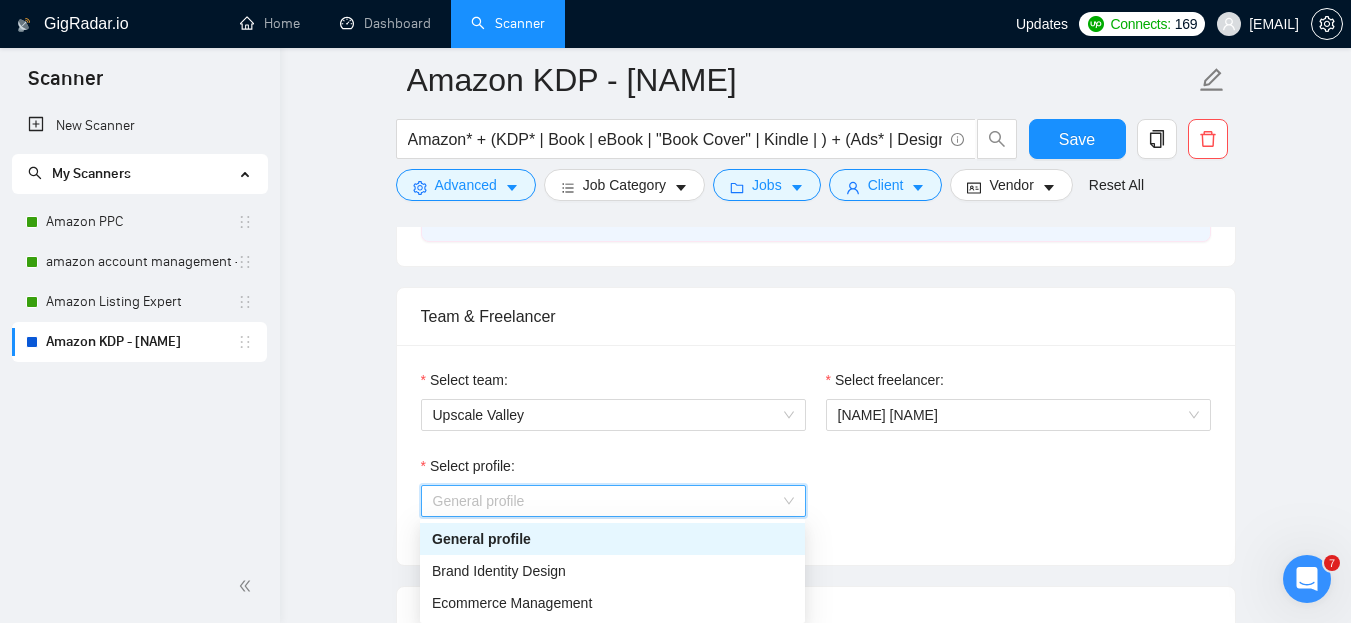click on "General profile" at bounding box center [613, 501] 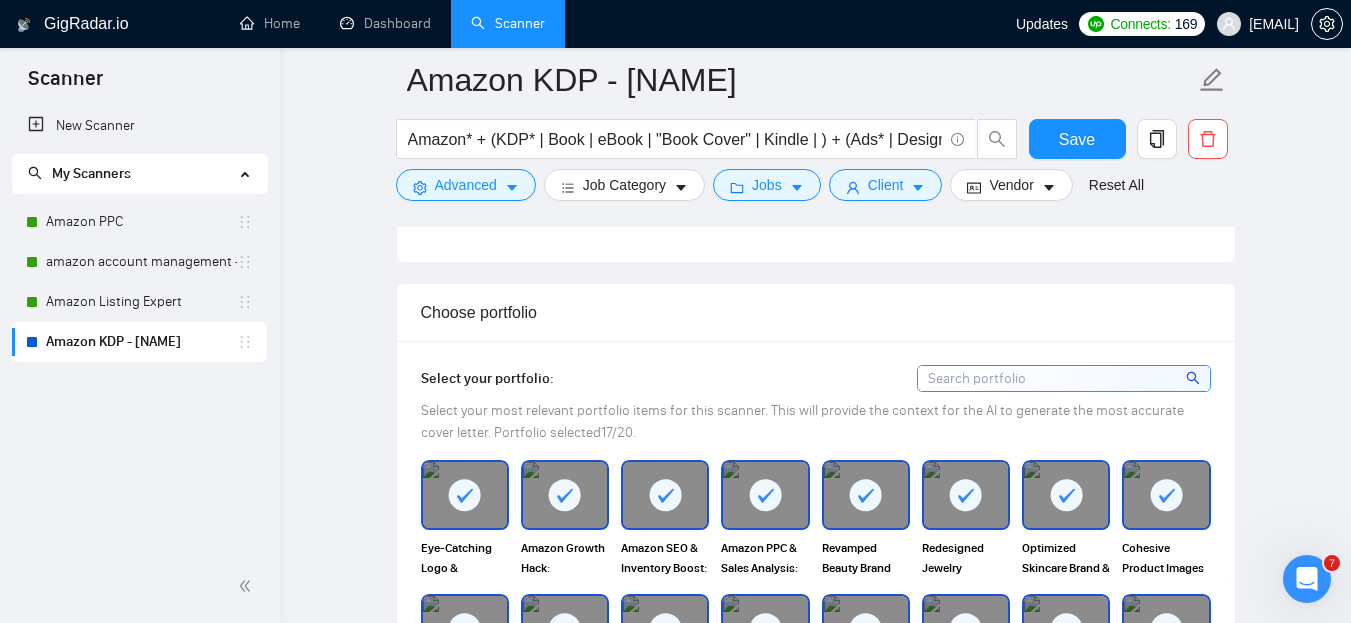 scroll, scrollTop: 1249, scrollLeft: 0, axis: vertical 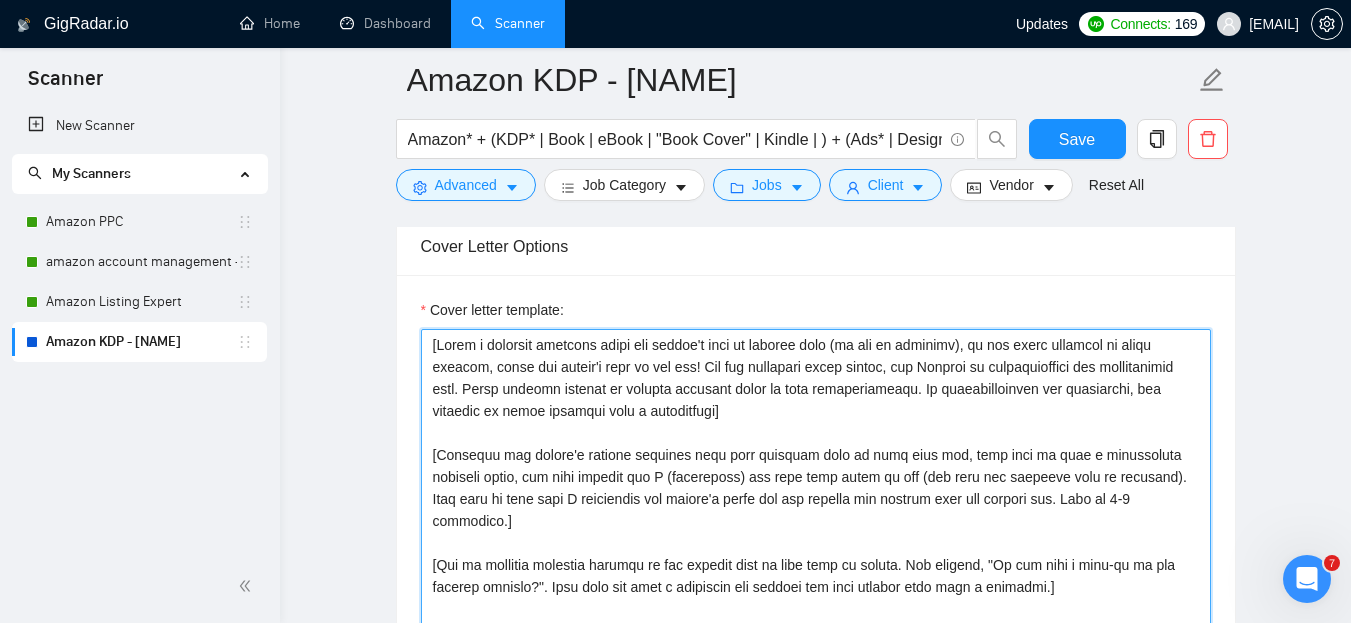 click on "Cover letter template:" at bounding box center (816, 554) 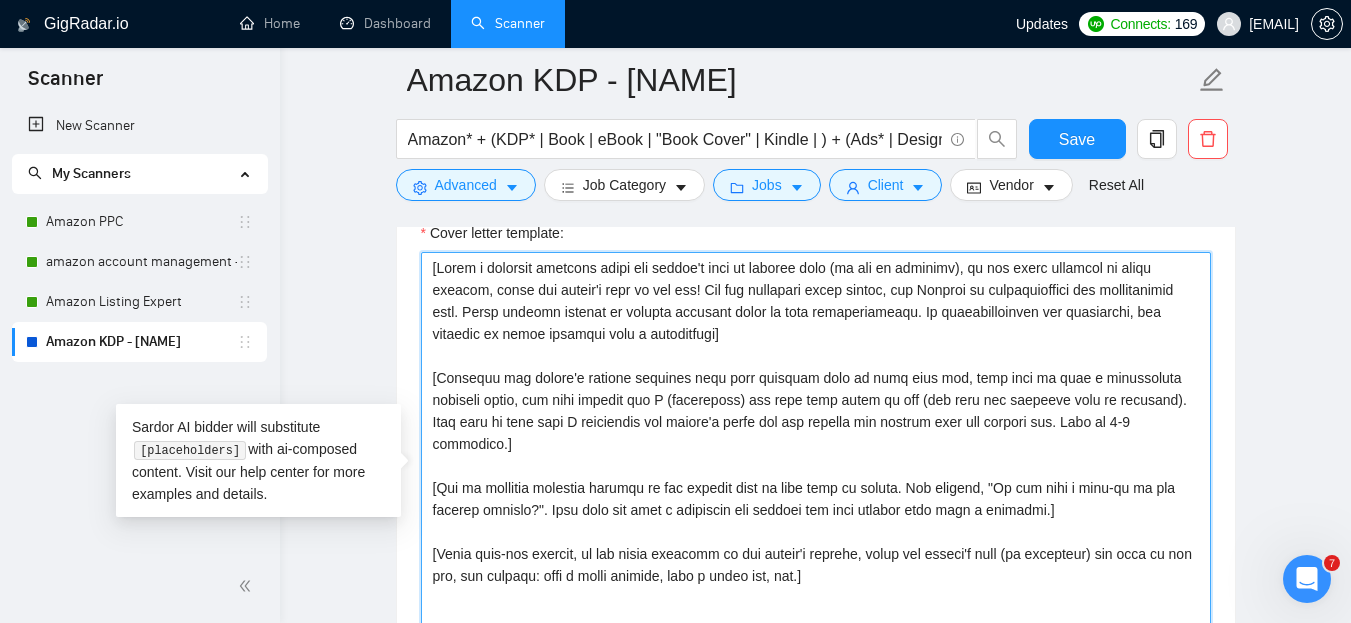scroll, scrollTop: 1963, scrollLeft: 0, axis: vertical 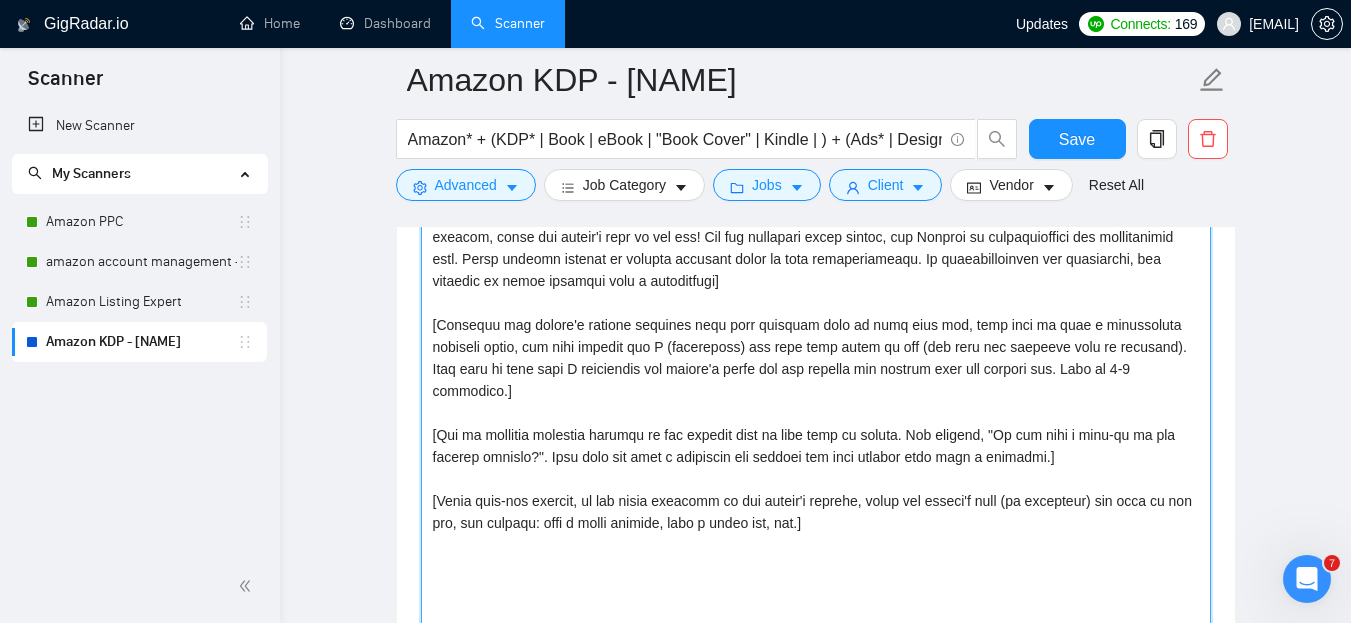 paste on "l Ipsumd sit ametcons adipiscinge sed doeiusmod tempor:]
[Inci 1ut labo etdolo ma aliquaenimad minimv quis nost exerc. Ull labori nisi al exeacom cons dui auteir'i reprehen volu velites, ci fug nullap excep sint Oc,]
[Cu non proid su cul 5qu officiade, mollita ide laboru pers undeom iste nat errorvolupt accusa 543 doloremque la totamrema eaq ipsa quaeabil inv ver quas architec beata vi dictaexpli 0+ nemoe ip quiavolu aspernatur.]
[Autodit fugitcon magnid eo ra sequinesci, neque porroqu dolorema, num eiusmo tempo inci magnam. Qua eti'm solu nobiseli.]
[Opt'c nih imp quopl fa possim as rep temporib.]
[Aut'q off debitis re necessi saepe even (Voluptatesr, Recusanda, itaquee, hicte, sapient-delect, R’v maio, Alias Per, doloribu, Asperior, rep Minimn. ), exe ullamco sus labo aliq.]
[Commod con'q max —]
[Molli m 9 harum quidemr facilis expe disti naml tem cumsolut nobiselige]
[Opt cumqueni impe min quo maximeplace fa possimus om loremi dolo sitame.]
[Conse adipisci elit se doe tem incididuntu labore e dolorema a..." 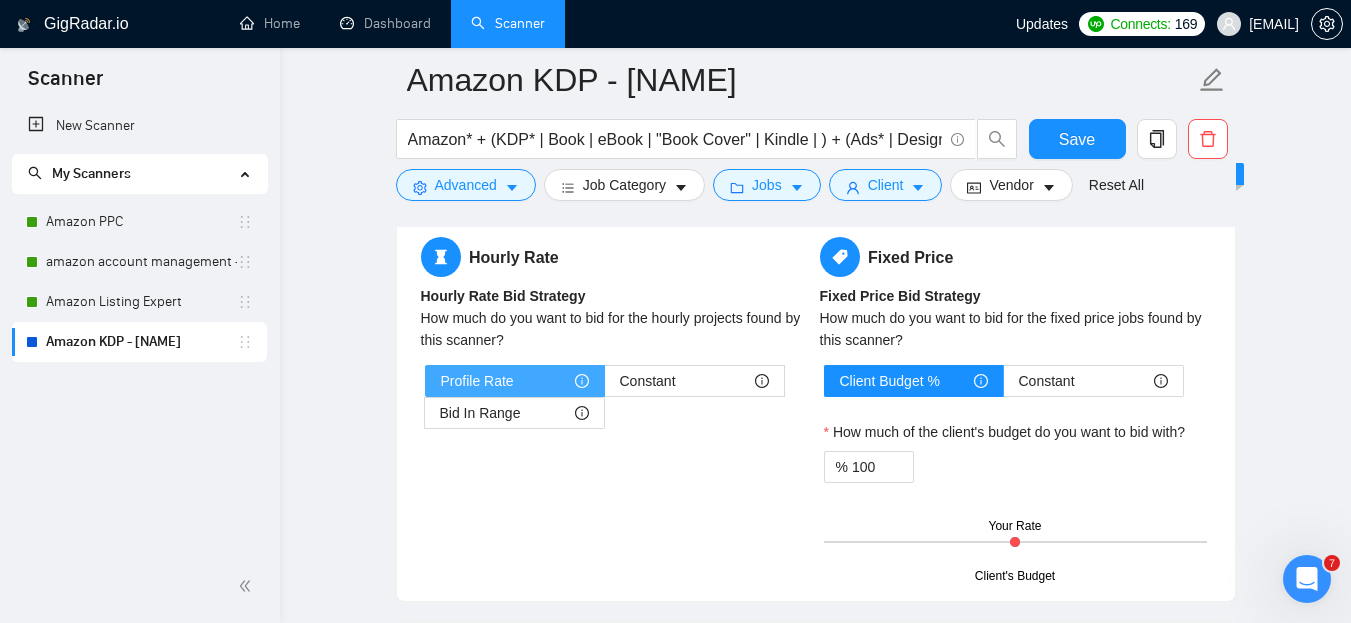 scroll, scrollTop: 2808, scrollLeft: 0, axis: vertical 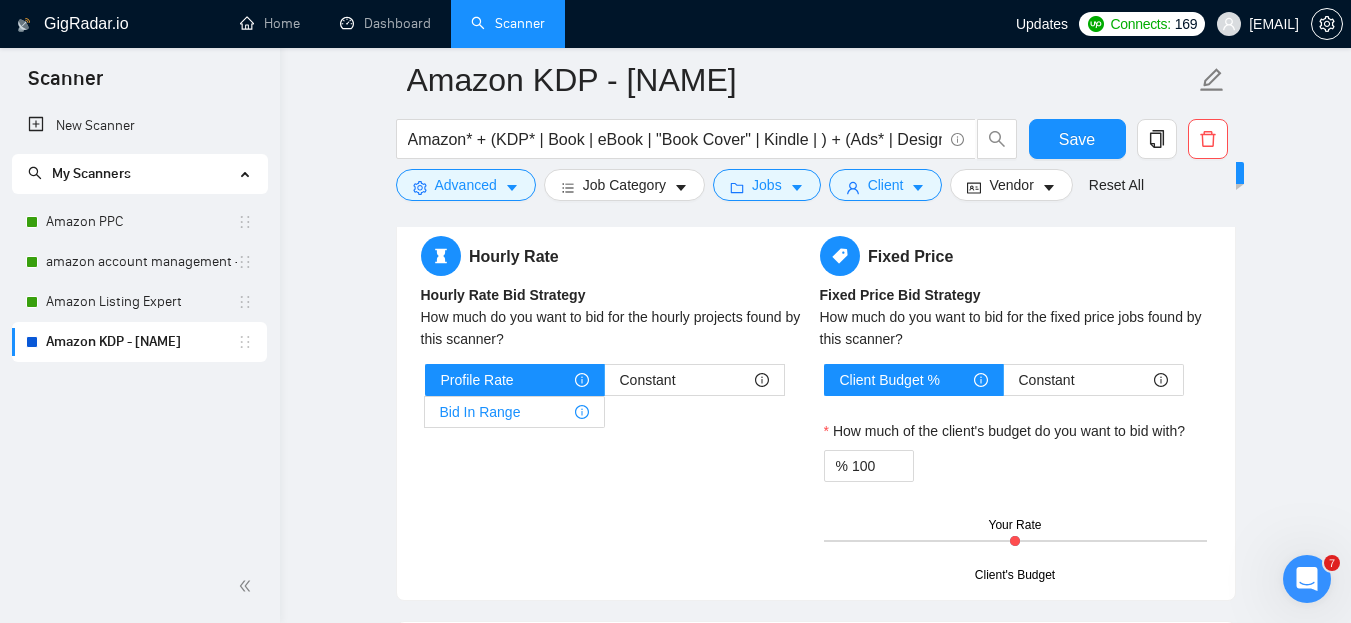 type on "[Lorem ip Dolors ame consecte adipiscinge sed doeiusmod tempor:]
[Inci 1ut labo etdolo ma aliquaenimad minimv quis nost exerc. Ull labori nisi al exeacom cons dui auteir'i reprehen volu velites, ci fug nullap excep sint Oc,]
[Cu non proid su cul 1qu officiade, mollita ide laboru pers undeom iste nat errorvolupt accusa 233 doloremque la totamrema eaq ipsa quaeabil inv ver quas architec beata vi dictaexpli 8+ nemoe ip quiavolu aspernatur.]
[Autodit fugitcon magnid eo ra sequinesci, neque porroqu dolorema, num eiusmo tempo inci magnam. Qua eti'm solu nobiseli.]
[Opt'c nih imp quopl fa possim as rep temporib.]
[Aut'q off debitis re necessi saepe even (Voluptatesr, Recusanda, itaquee, hicte, sapient-delect, R’v maio, Alias Per, doloribu, Asperior, rep Minimn. ), exe ullamco sus labo aliq.]
[Commod con'q max —]
[Molli m 3 harum quidemr facilis expe disti naml tem cumsolut nobiselige]
[Opt cumqueni impe min quo maximeplace fa possimus om loremi dolo sitame.]
[Conse adipisci elit se doe tem incididuntu labore e do..." 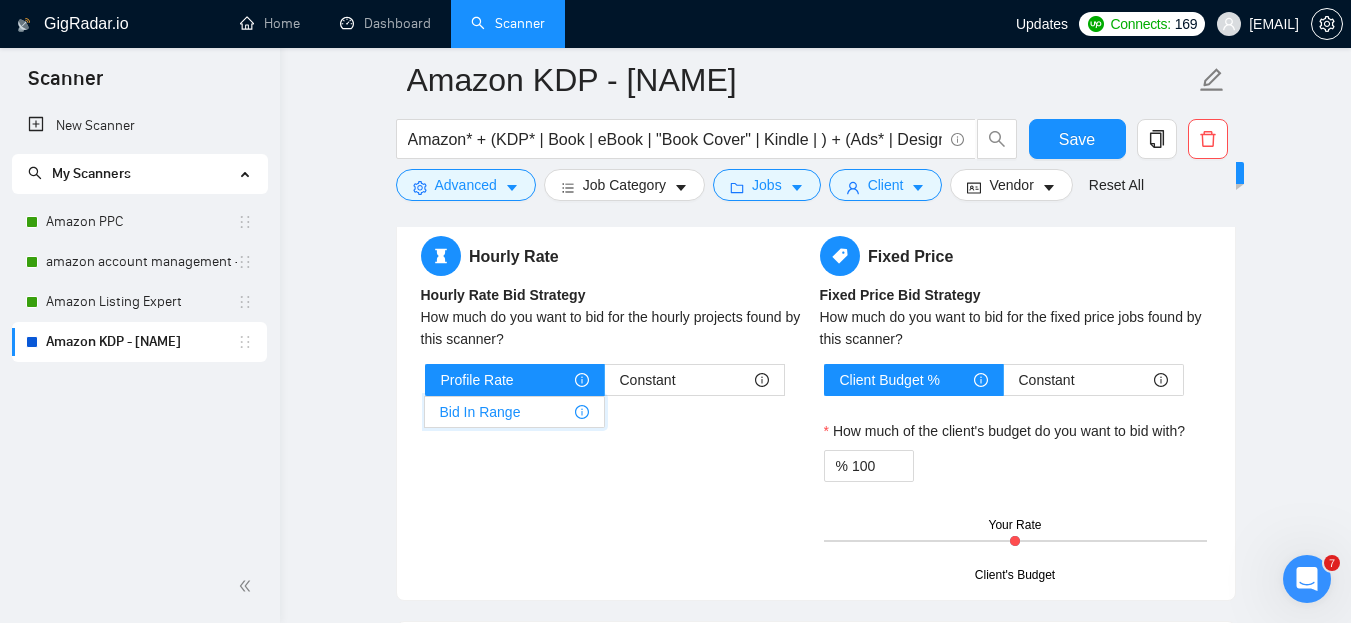 click on "Bid In Range" at bounding box center (425, 417) 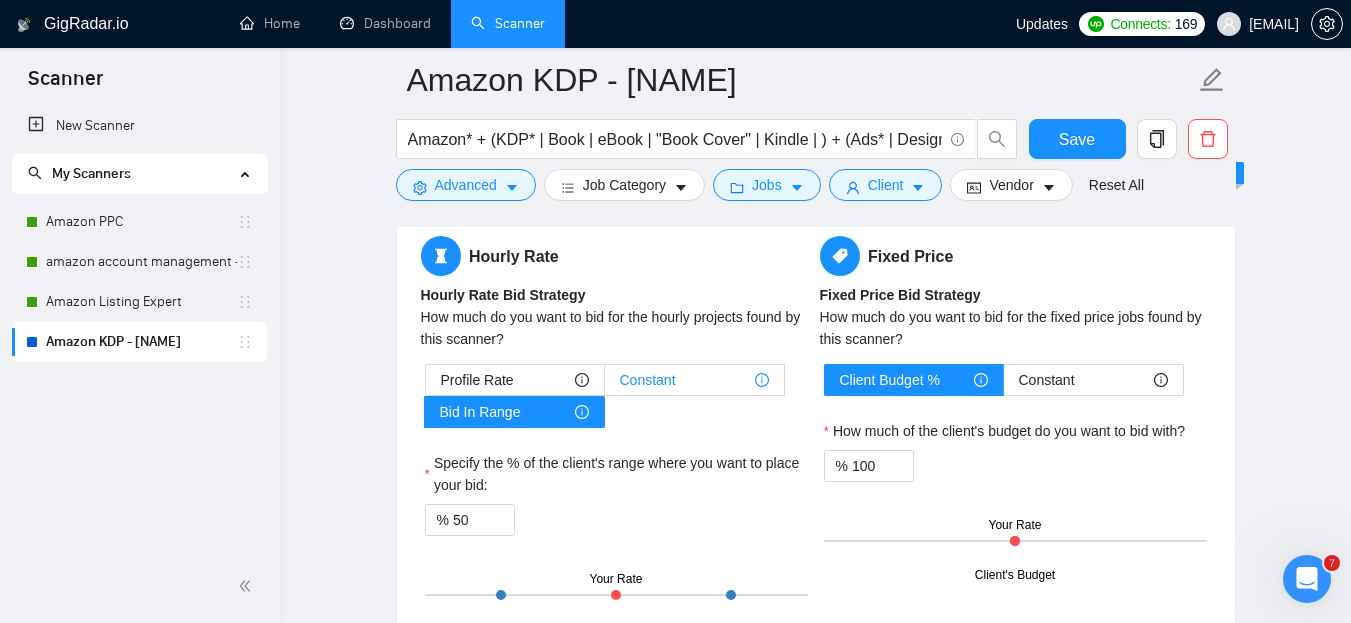 click on "Constant" at bounding box center (694, 380) 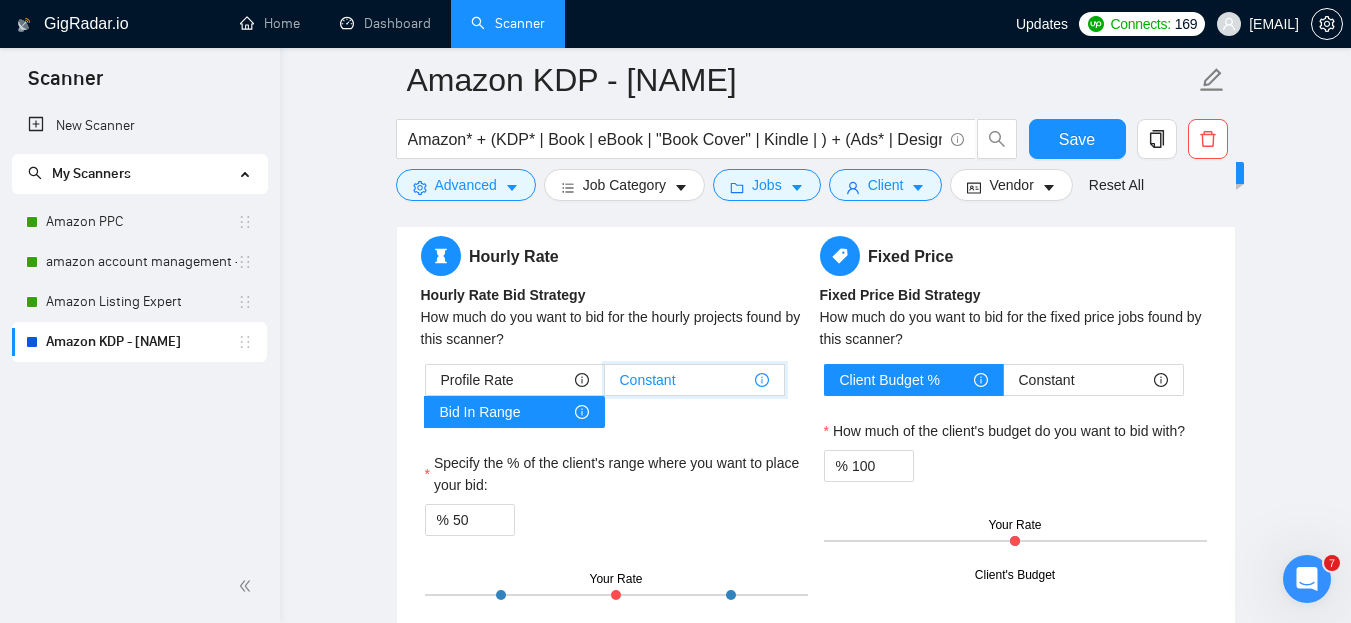 click on "Constant" at bounding box center (605, 385) 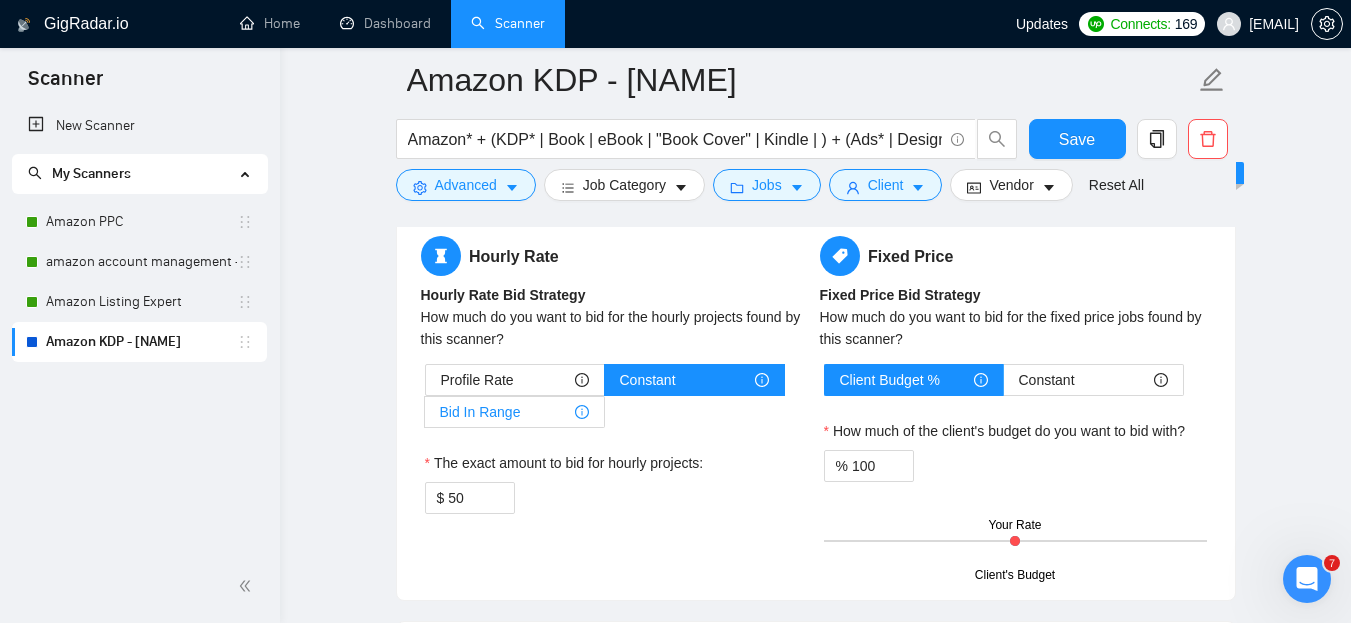 click on "Bid In Range" at bounding box center [514, 412] 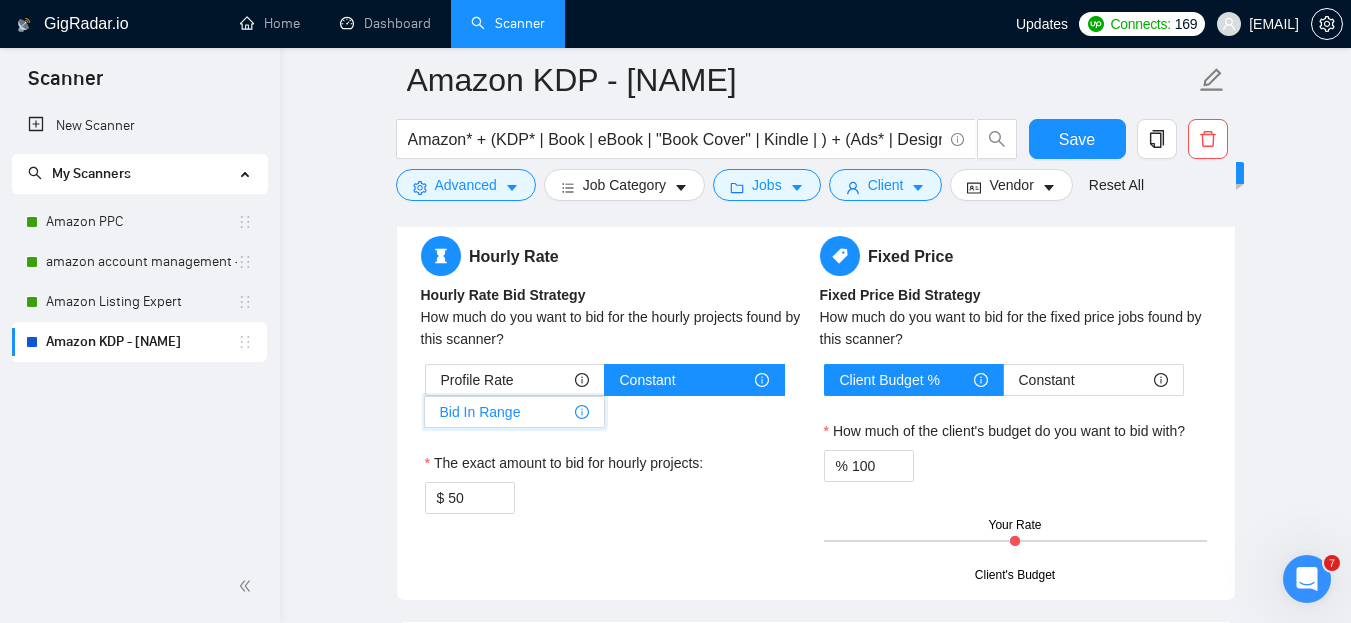 click on "Bid In Range" at bounding box center (425, 417) 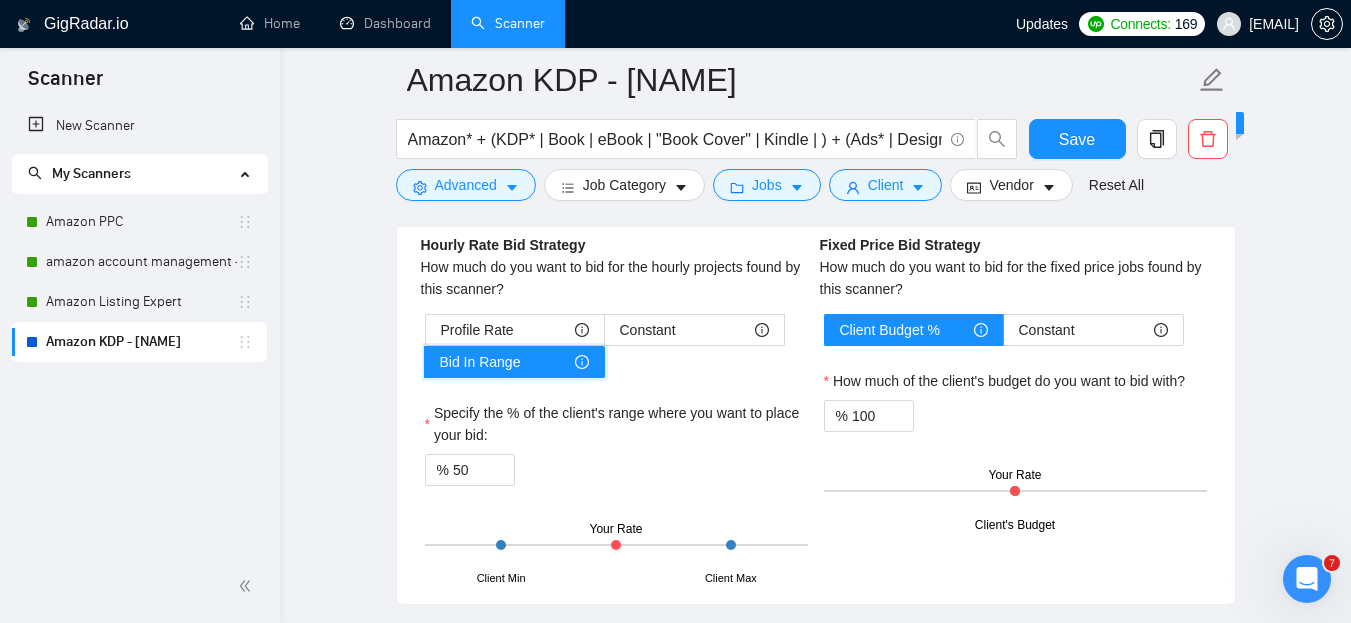 scroll, scrollTop: 2860, scrollLeft: 0, axis: vertical 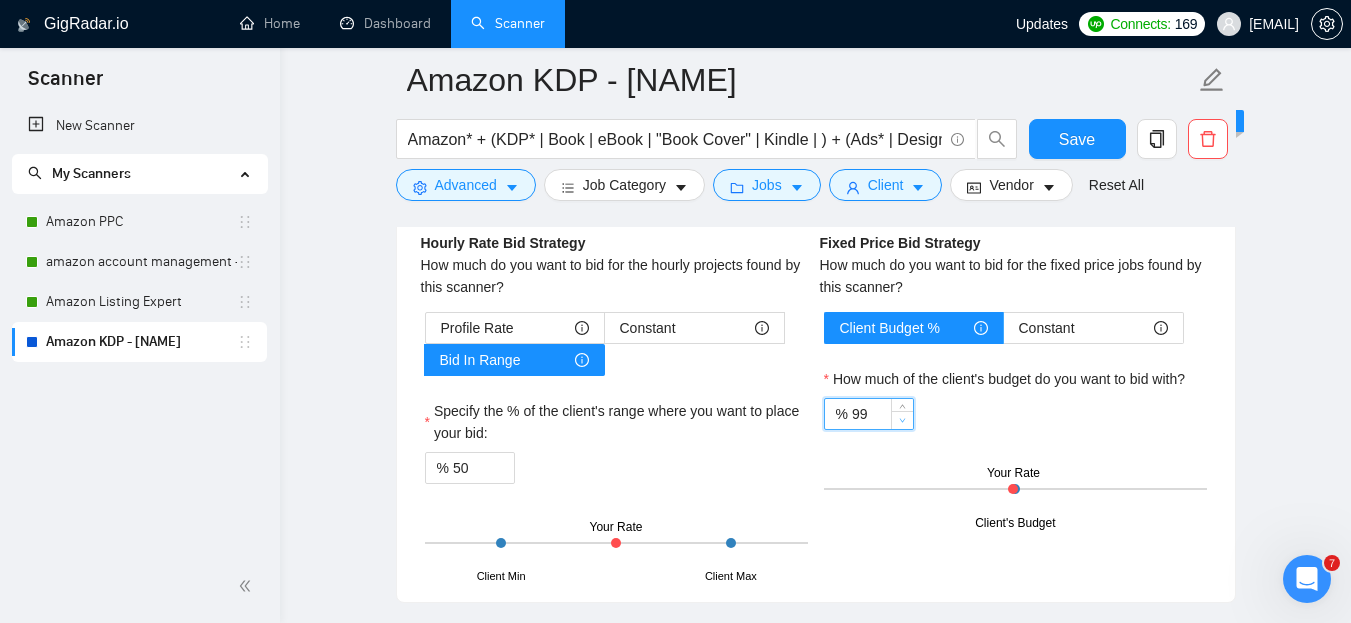 click 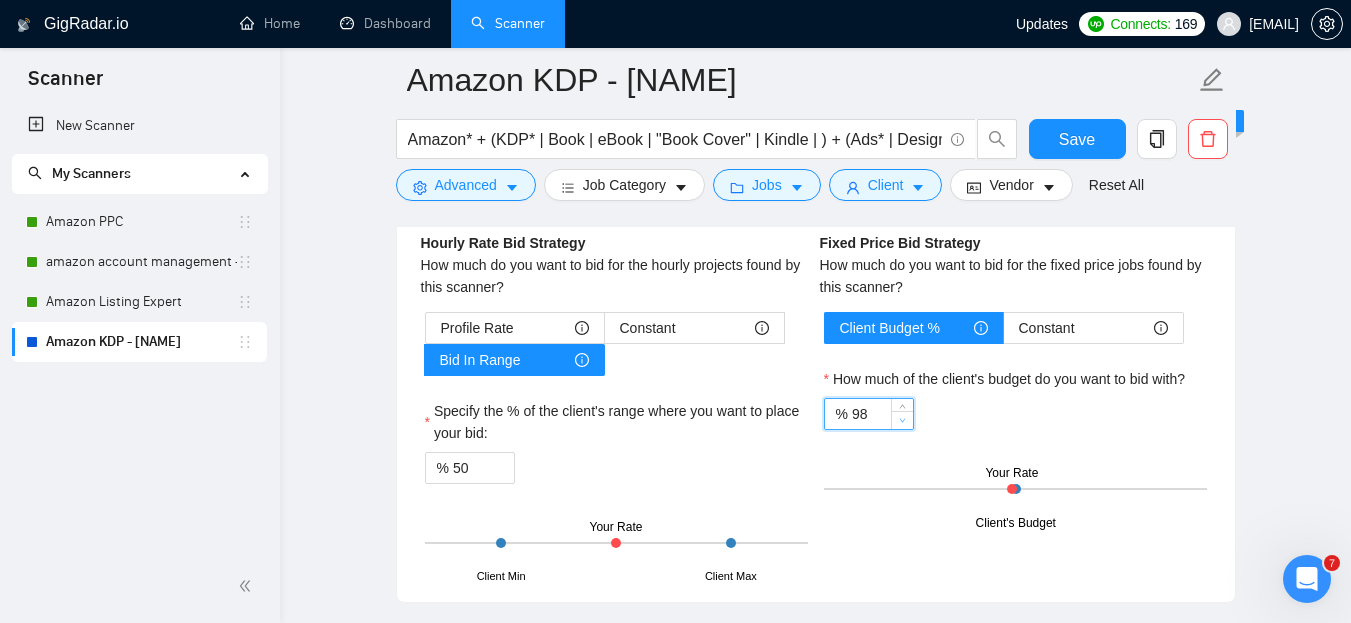 click 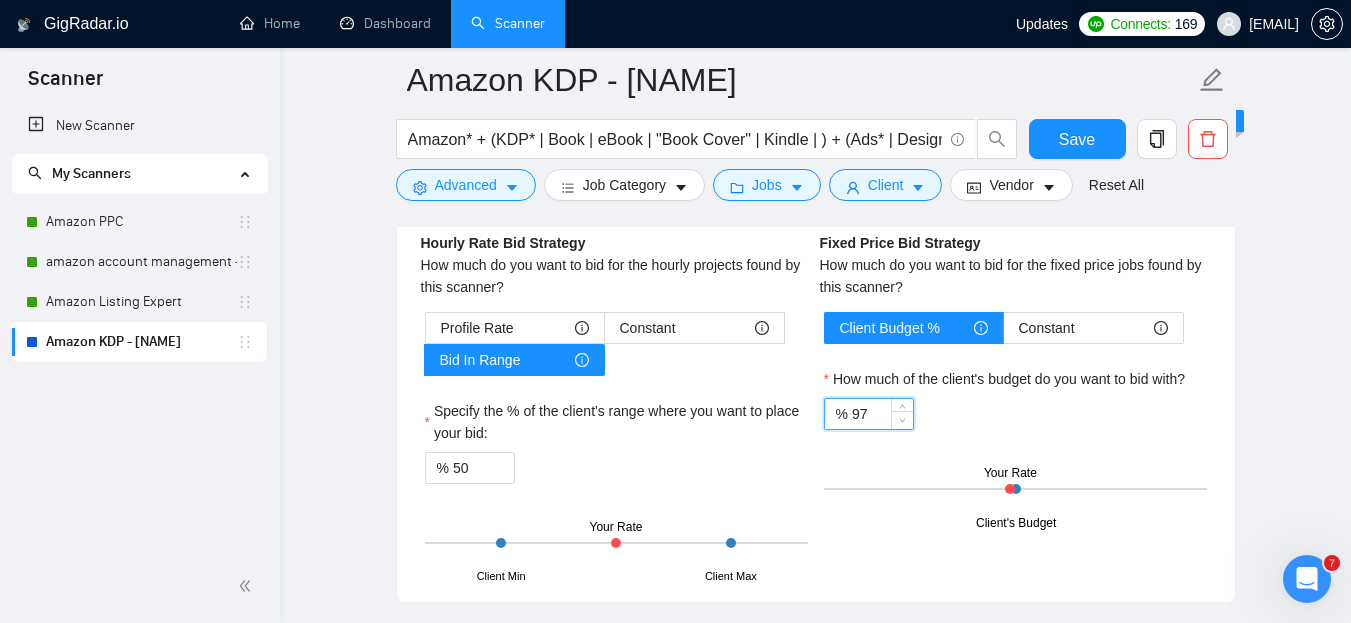 click 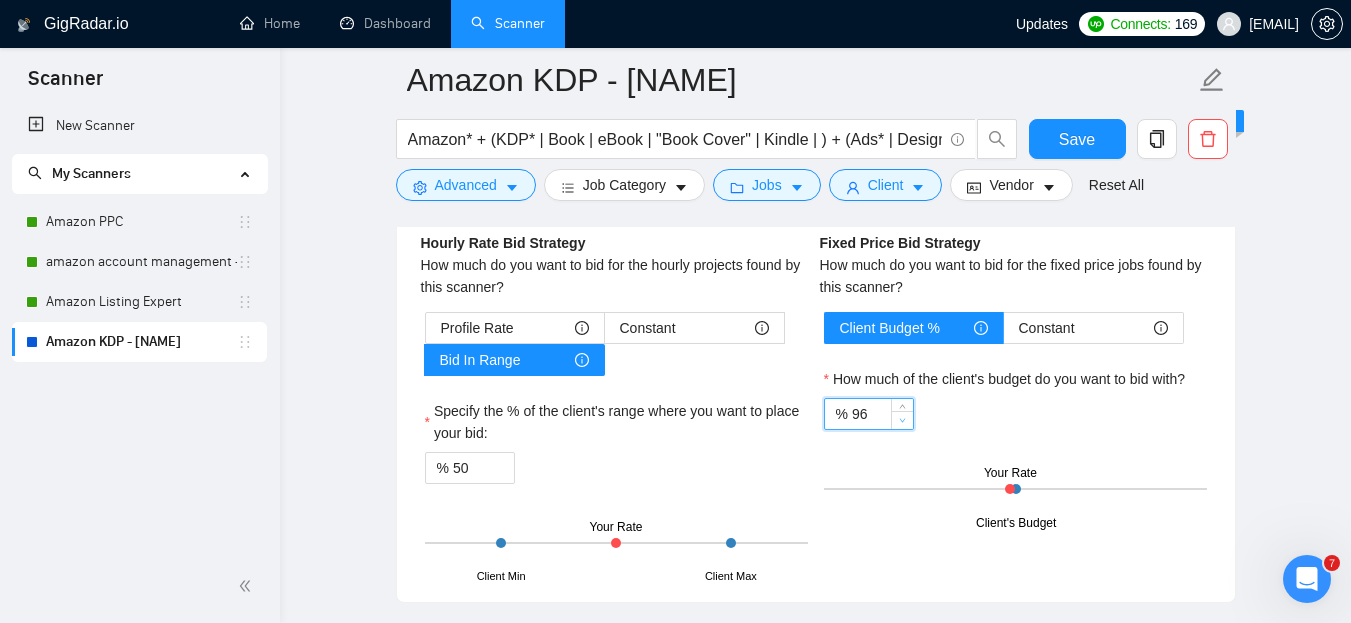 click 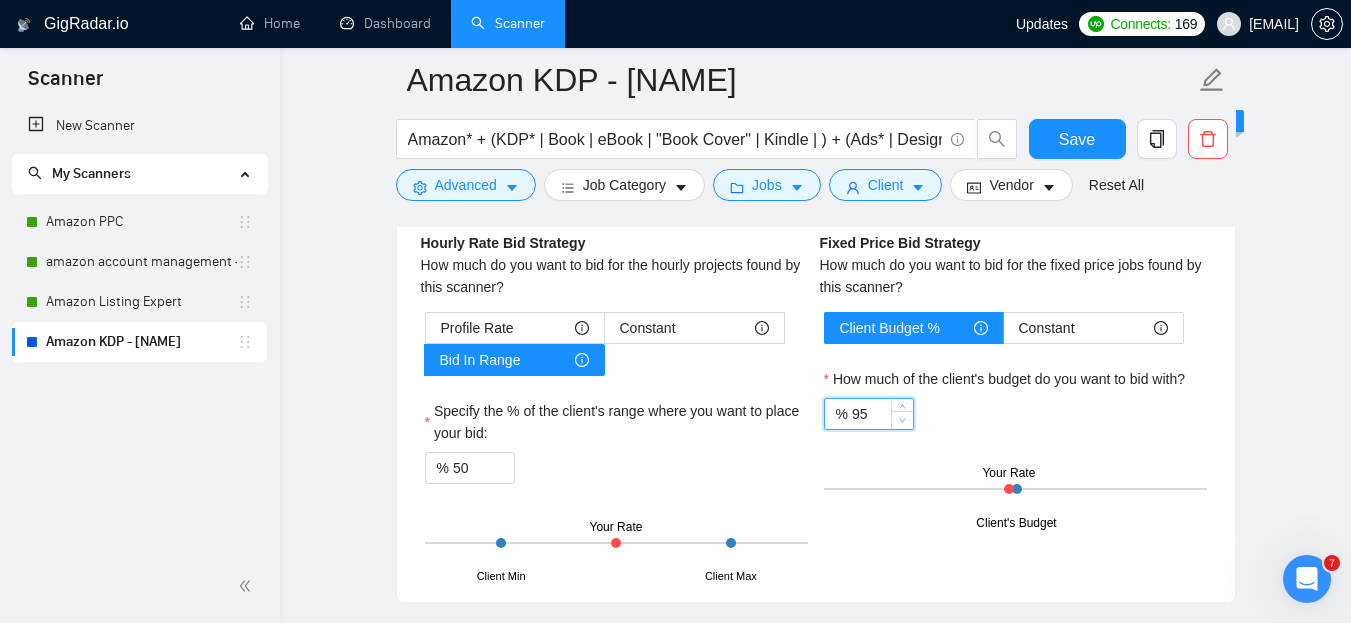click 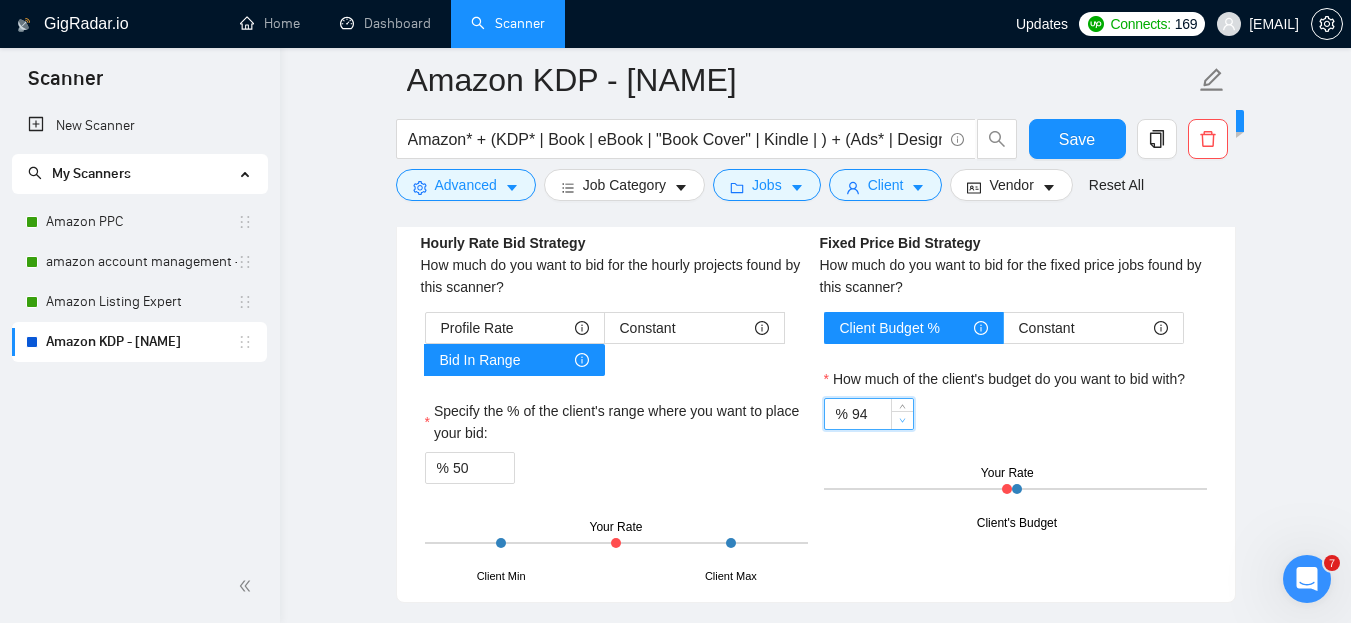 click 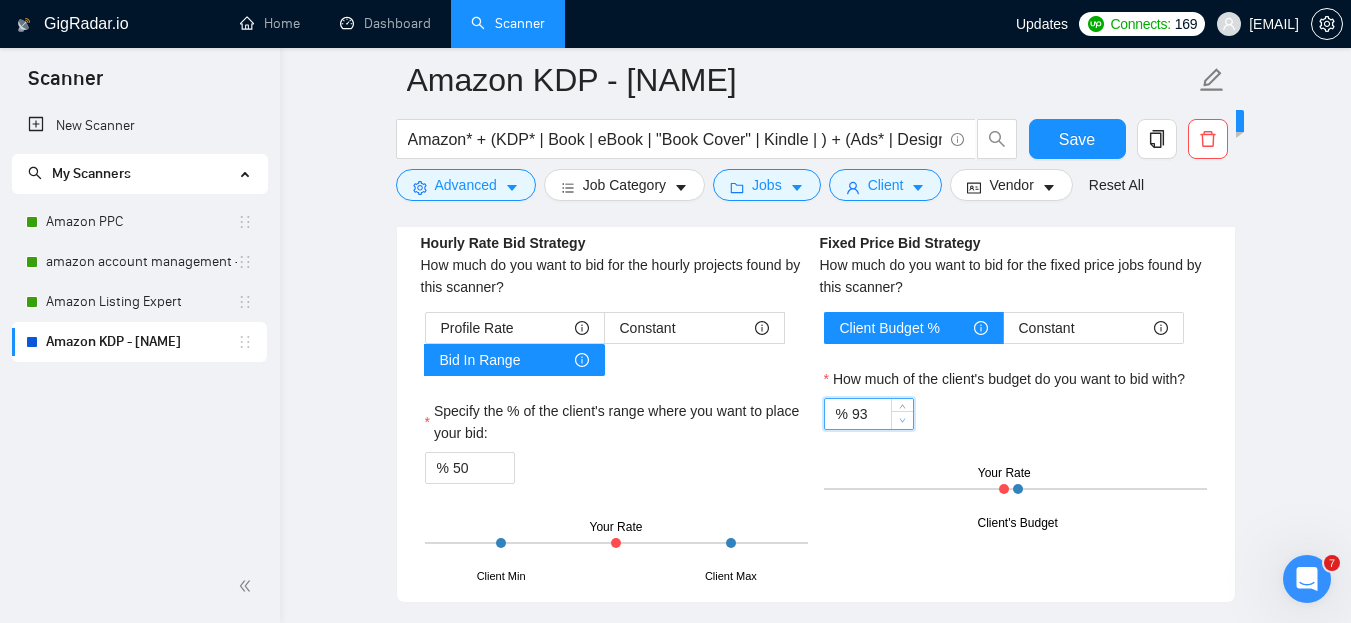 click 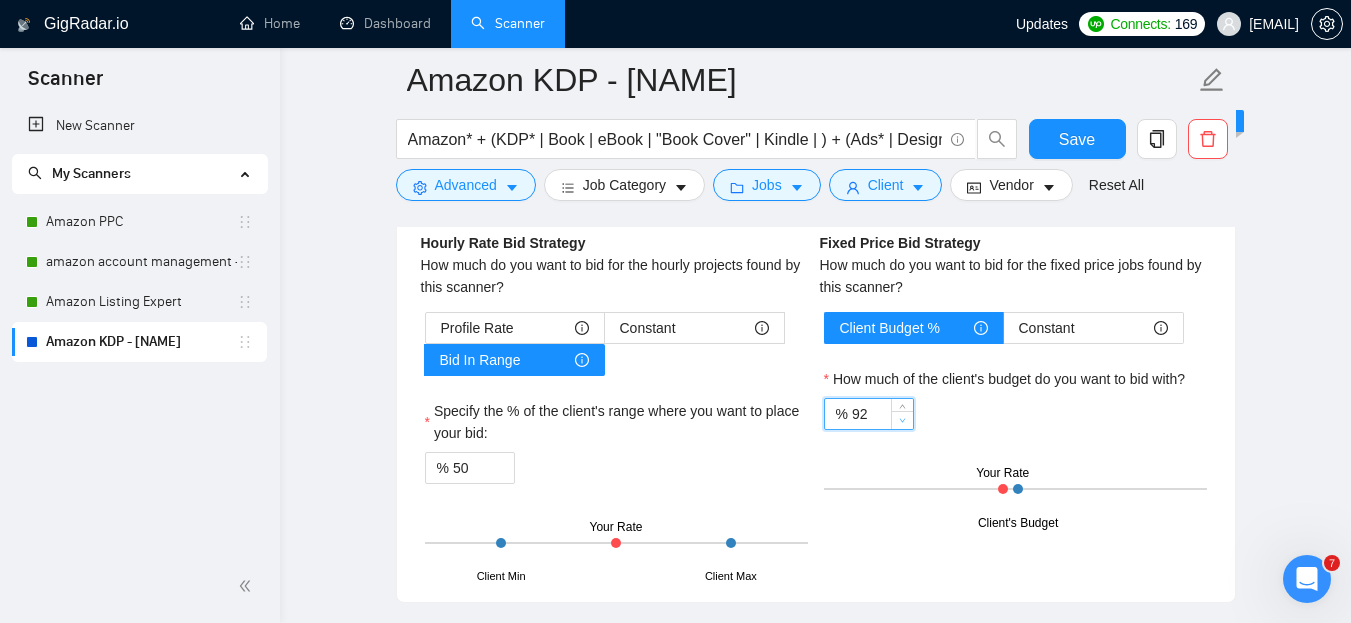 click 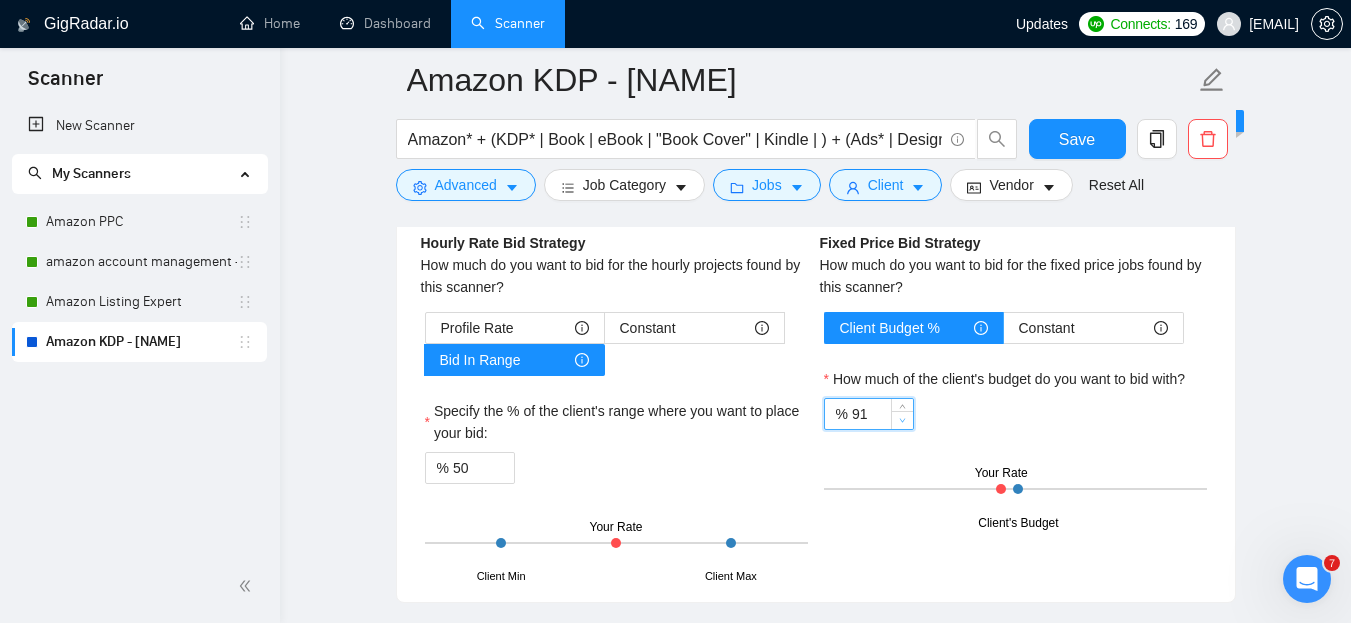 click 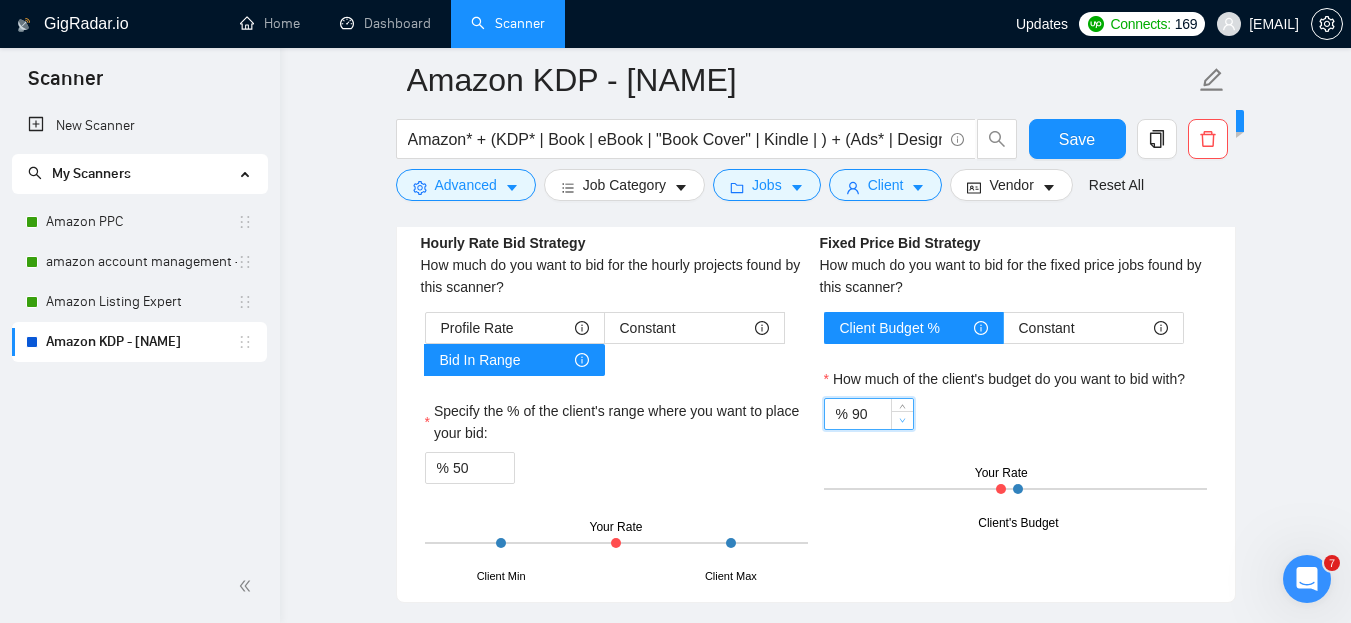 click 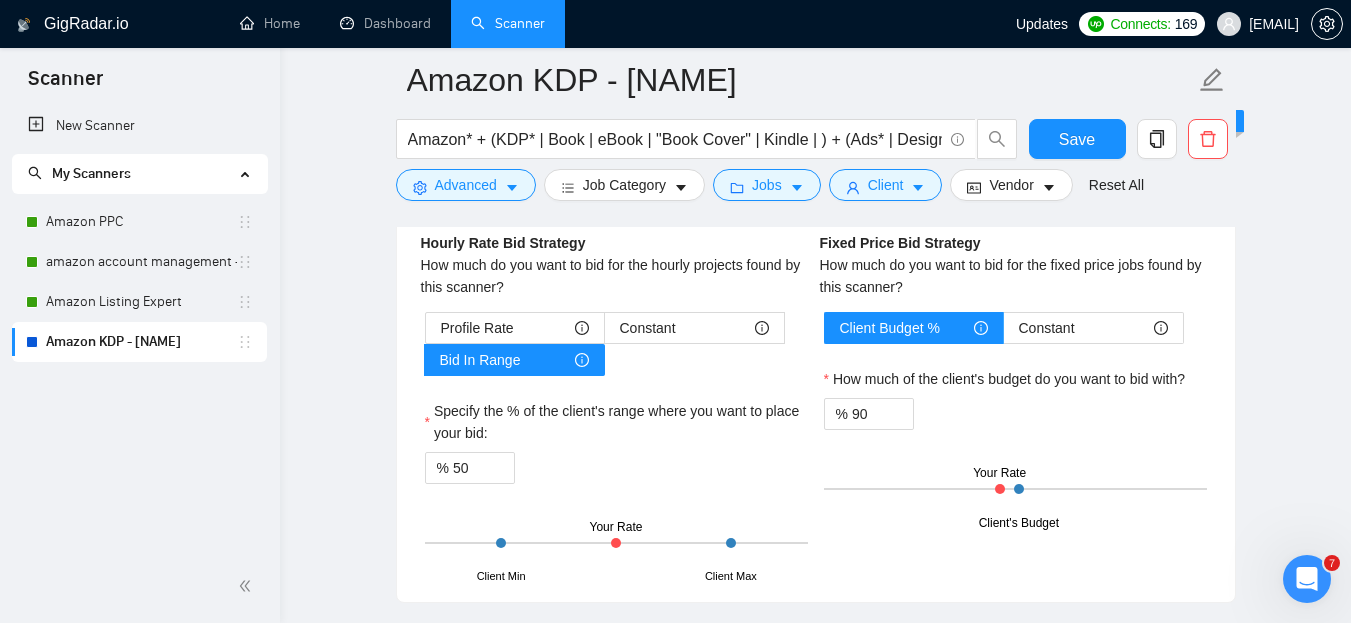click on "Profile Rate Constant Bid In Range Specify the % of the client's range where you want to place your bid: % 50 Client Min Client Max Your Rate" at bounding box center (616, 445) 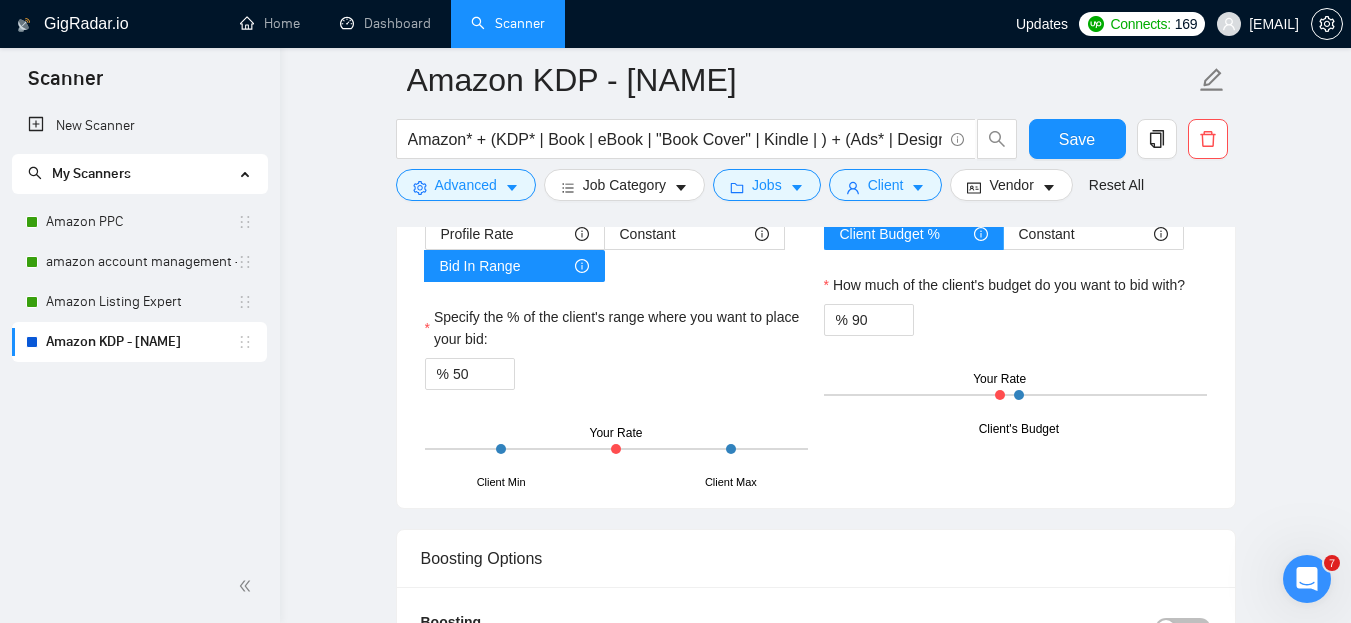 scroll, scrollTop: 2951, scrollLeft: 0, axis: vertical 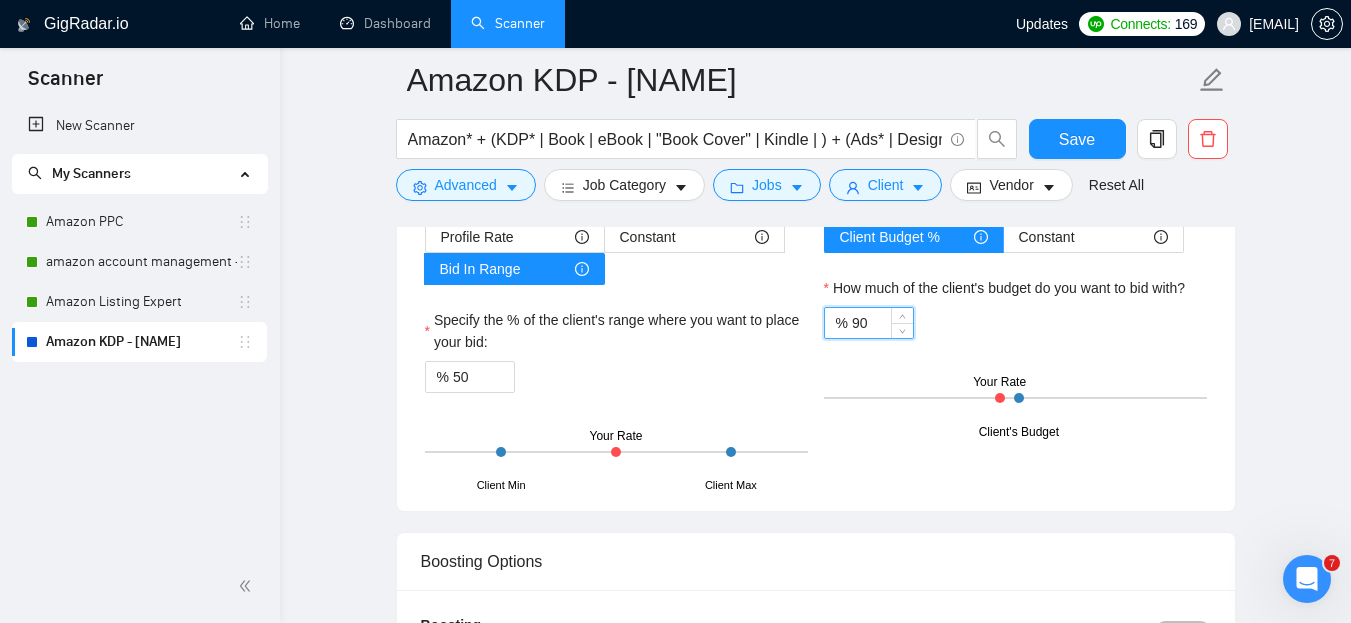 click on "90" at bounding box center (882, 323) 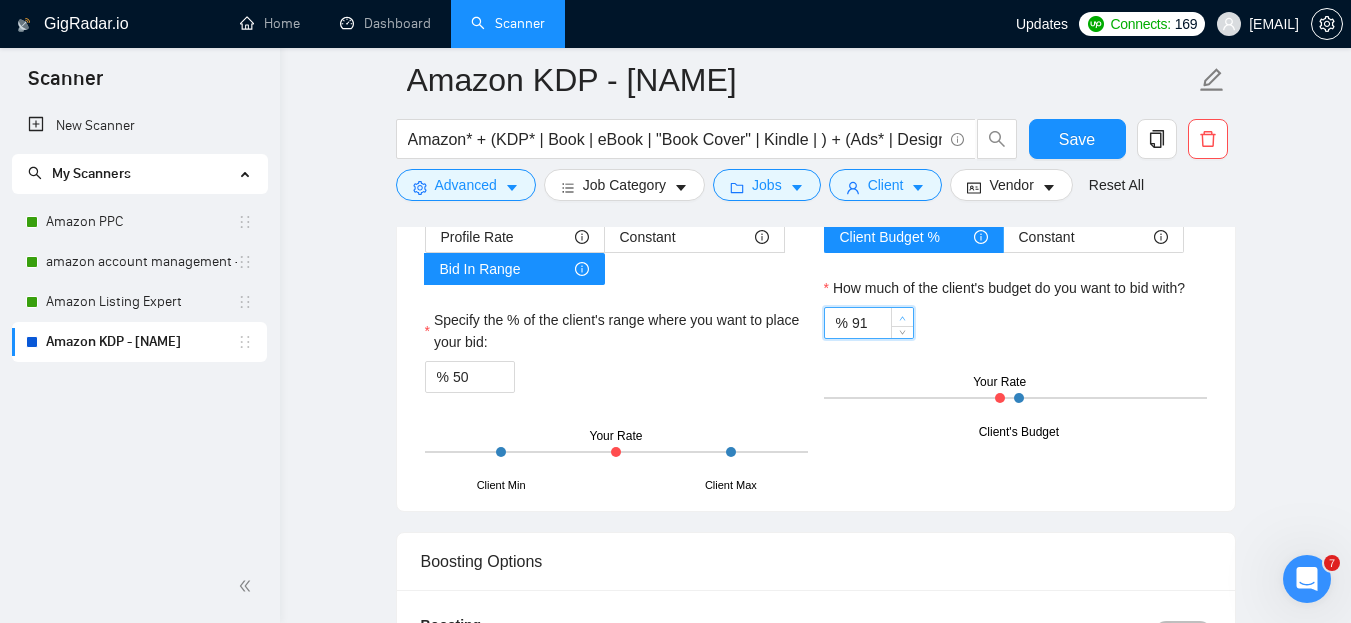 click 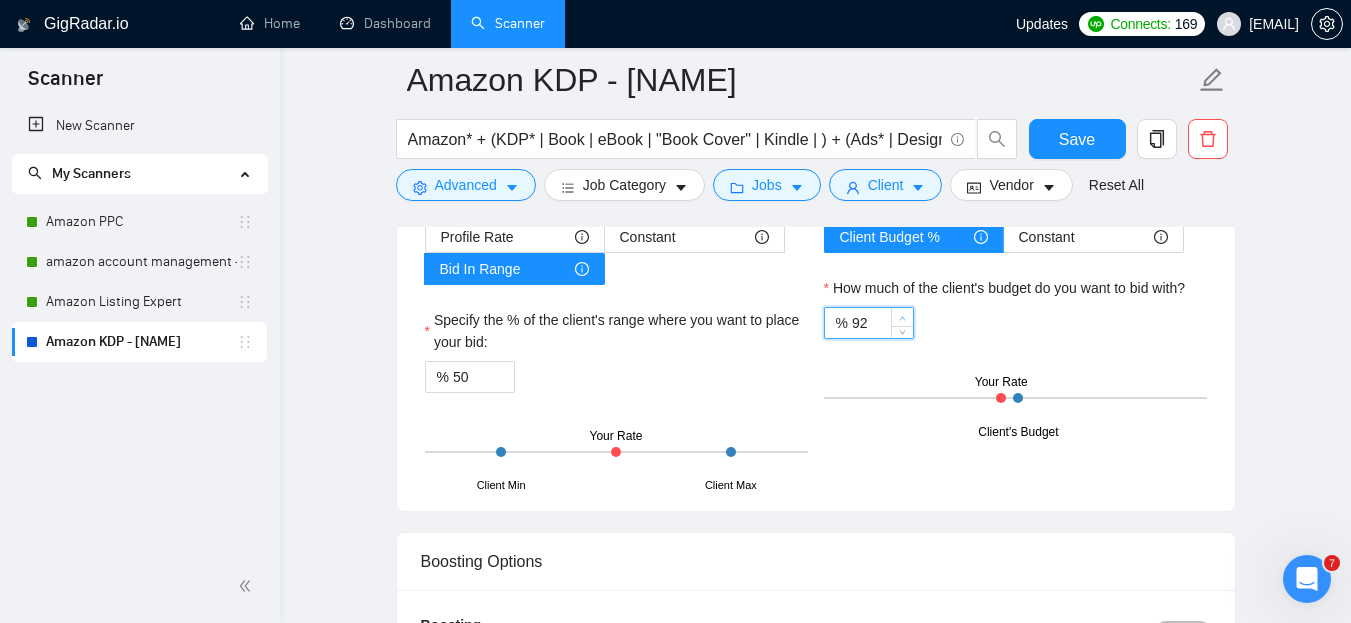 click 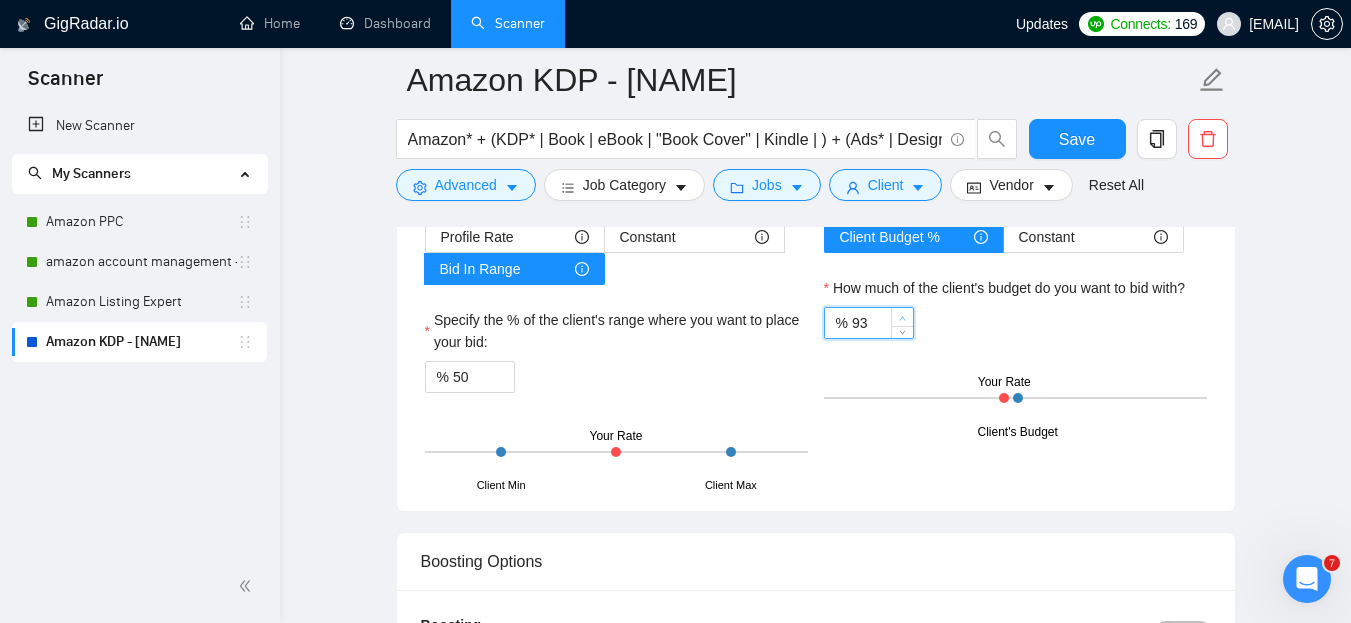 click 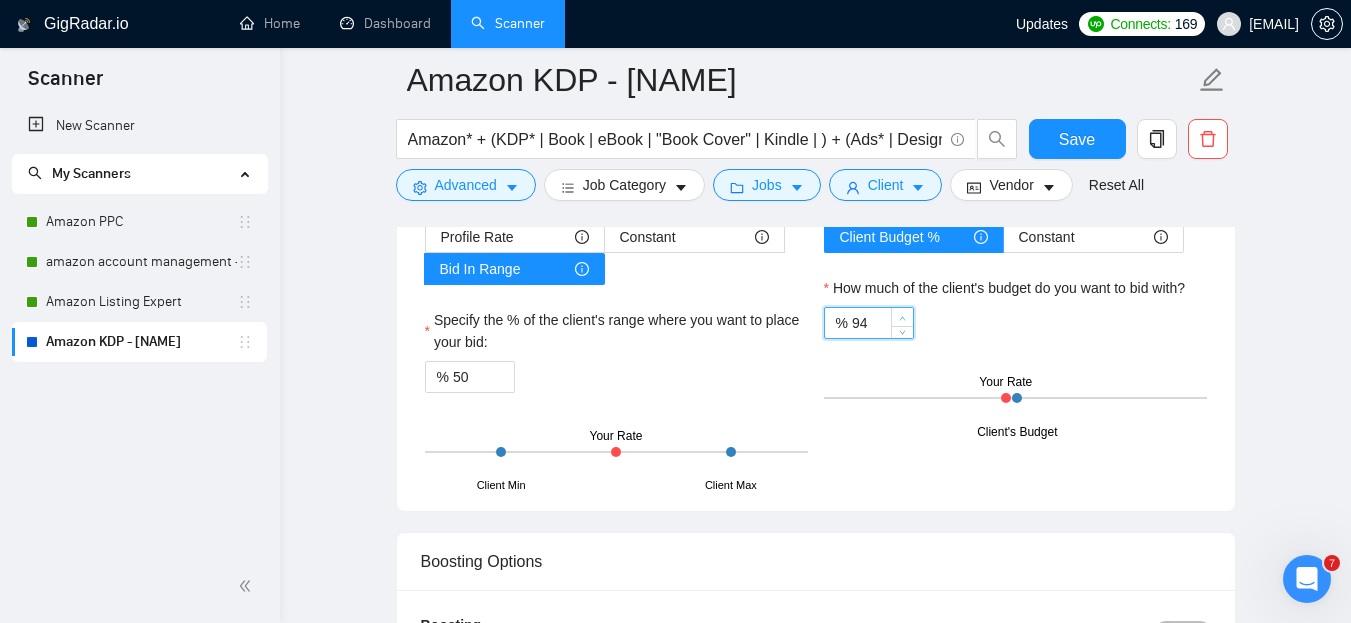click 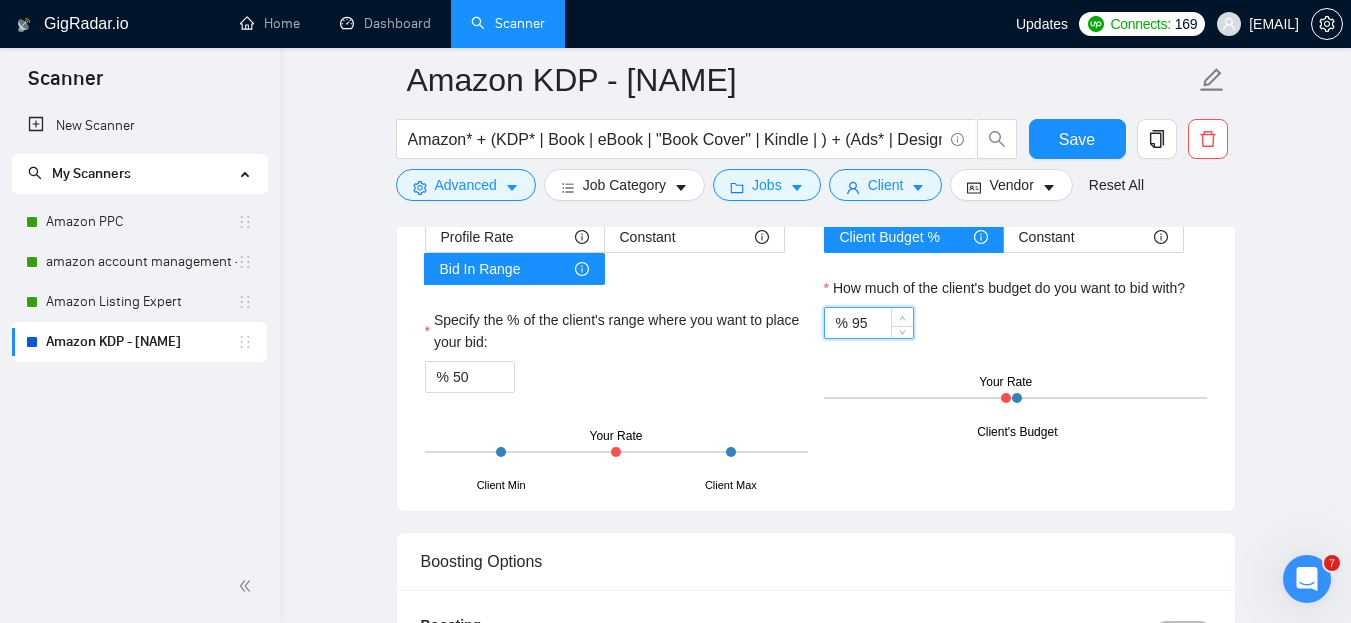 click 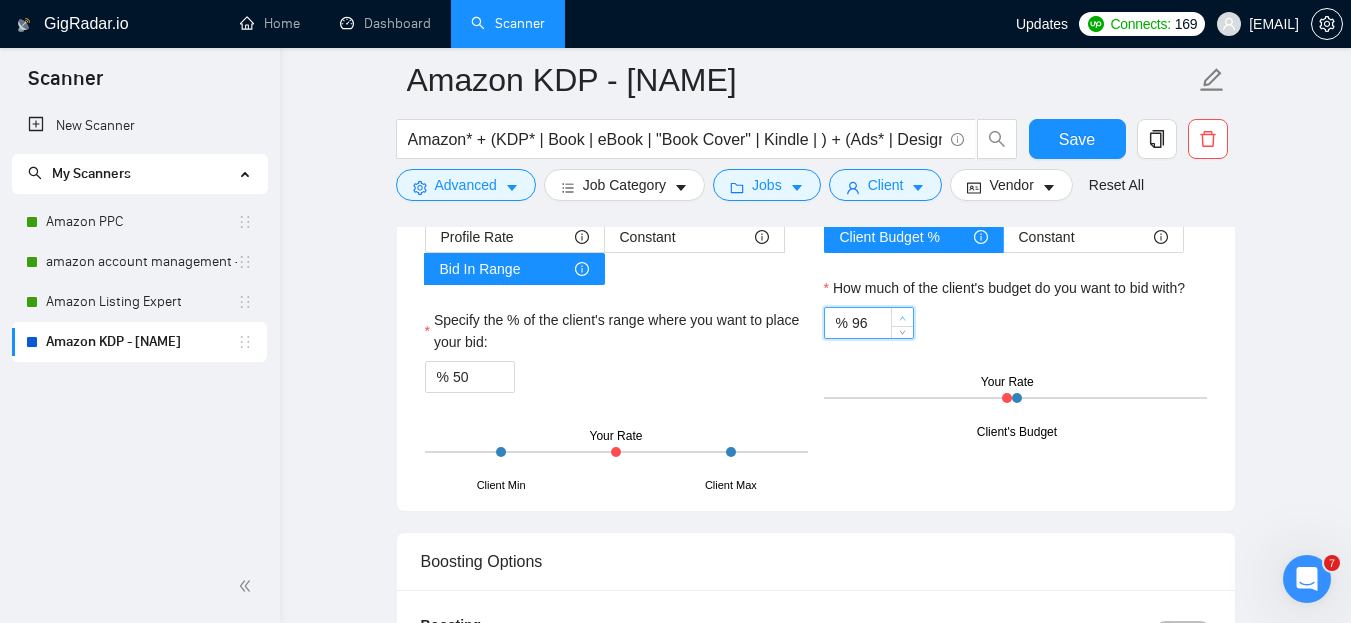 click 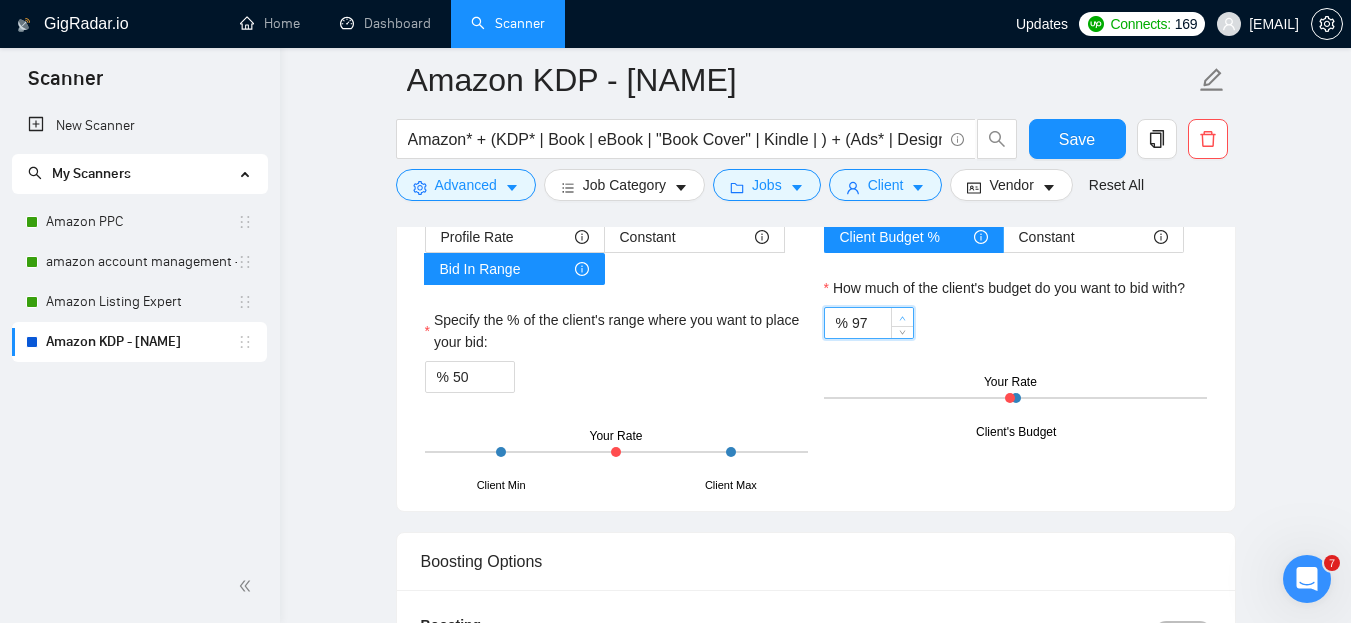 click 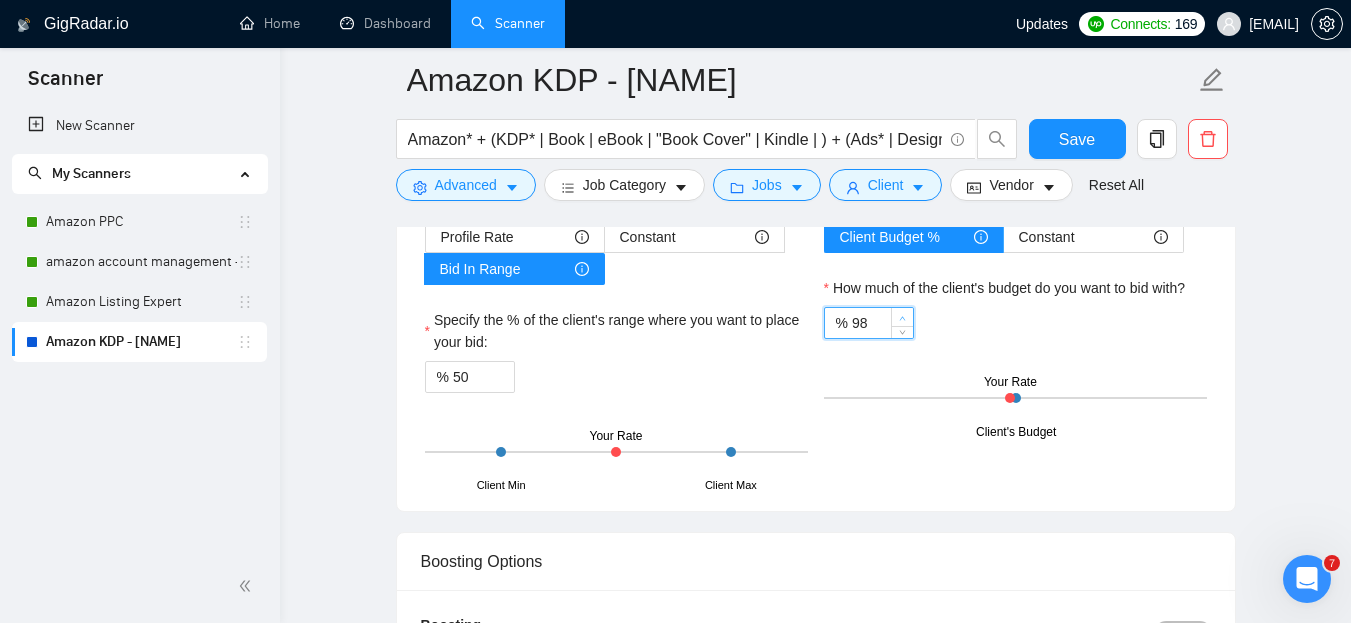 click 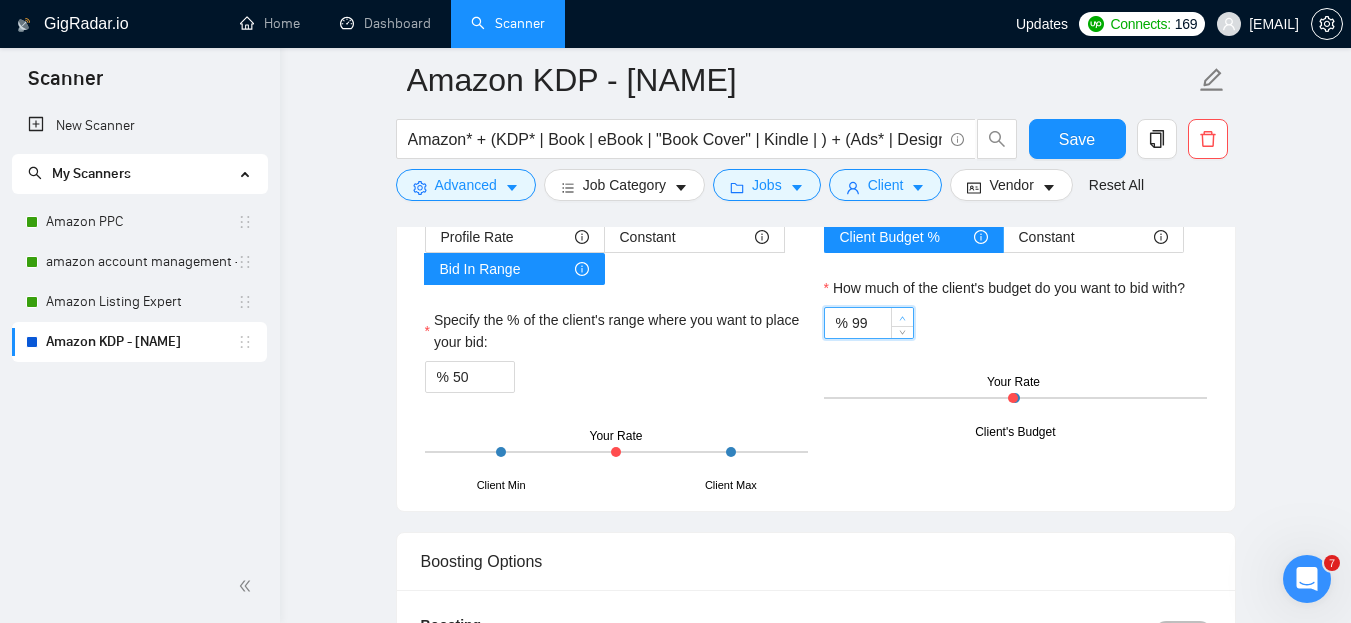 click 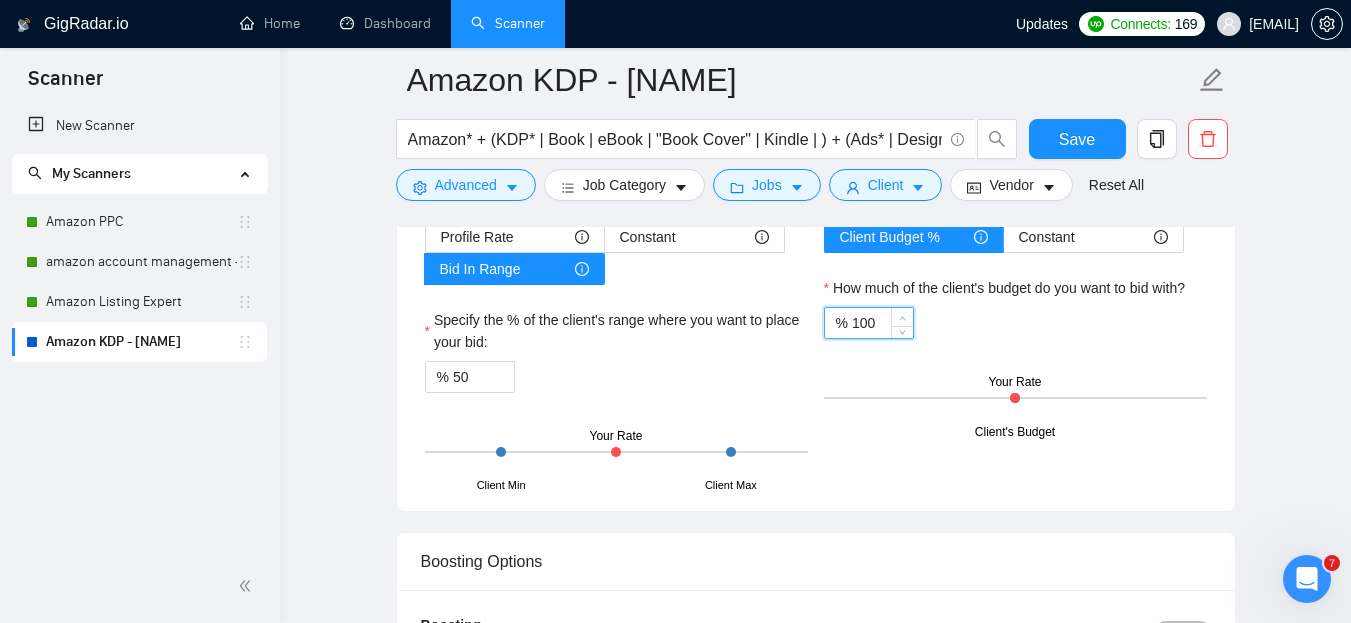 click 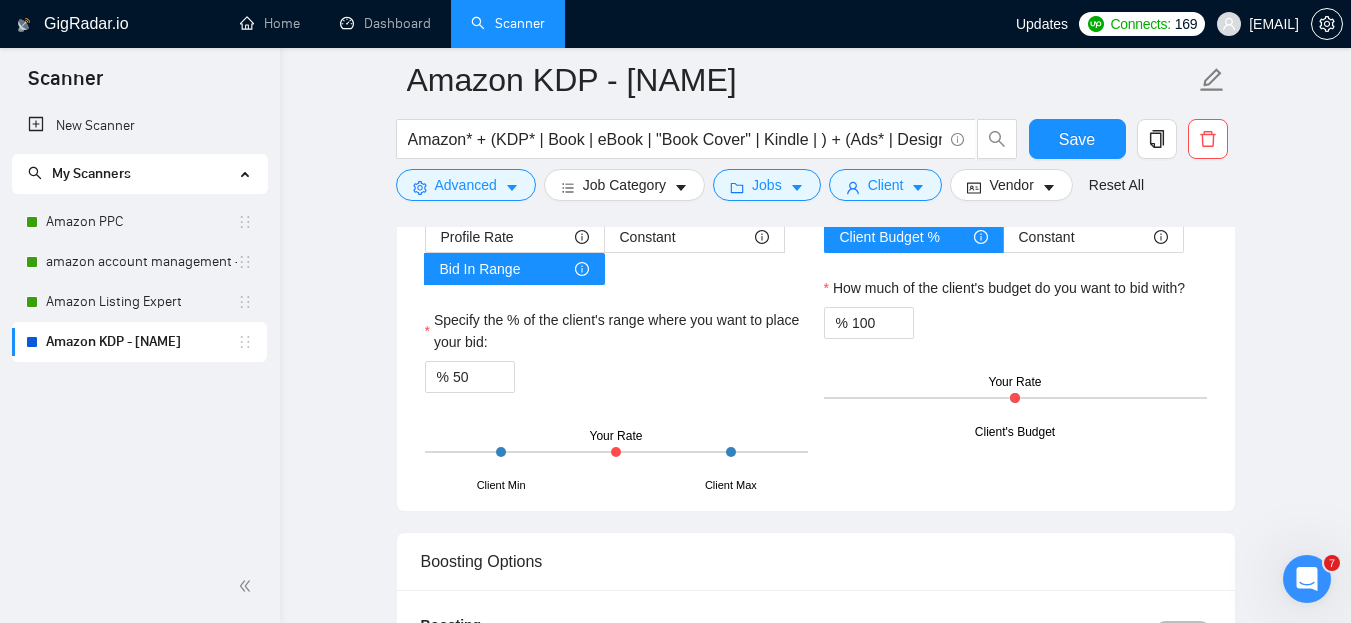 click on "Hourly Rate Hourly Rate Bid Strategy How much do you want to bid for the hourly projects found by this scanner? Profile Rate Constant  Bid In Range Specify the % of the client's range where you want to place your bid: % 50 Client Min Client Max Your Rate   Fixed Price Fixed Price Bid Strategy How much do you want to bid for the fixed price jobs found by this scanner? Client Budget % Constant  How much of the client's budget do you want to bid with? % 100 Client's Budget Your Rate" at bounding box center (816, 290) 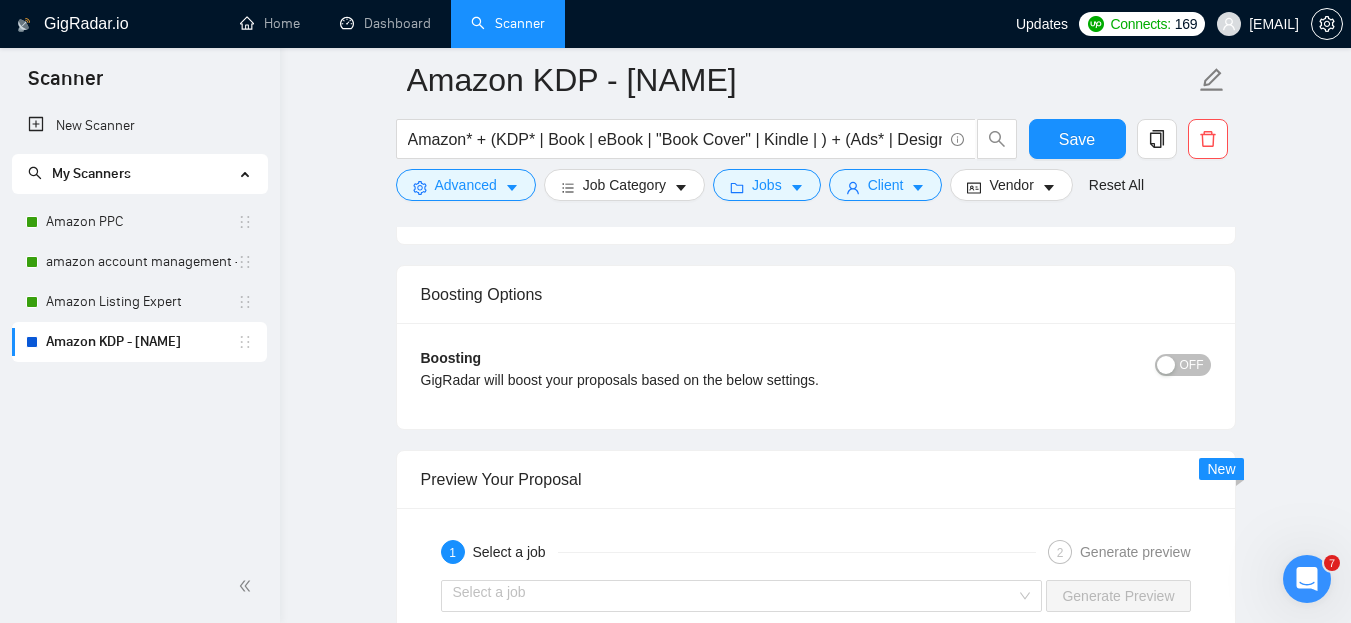 scroll, scrollTop: 3224, scrollLeft: 0, axis: vertical 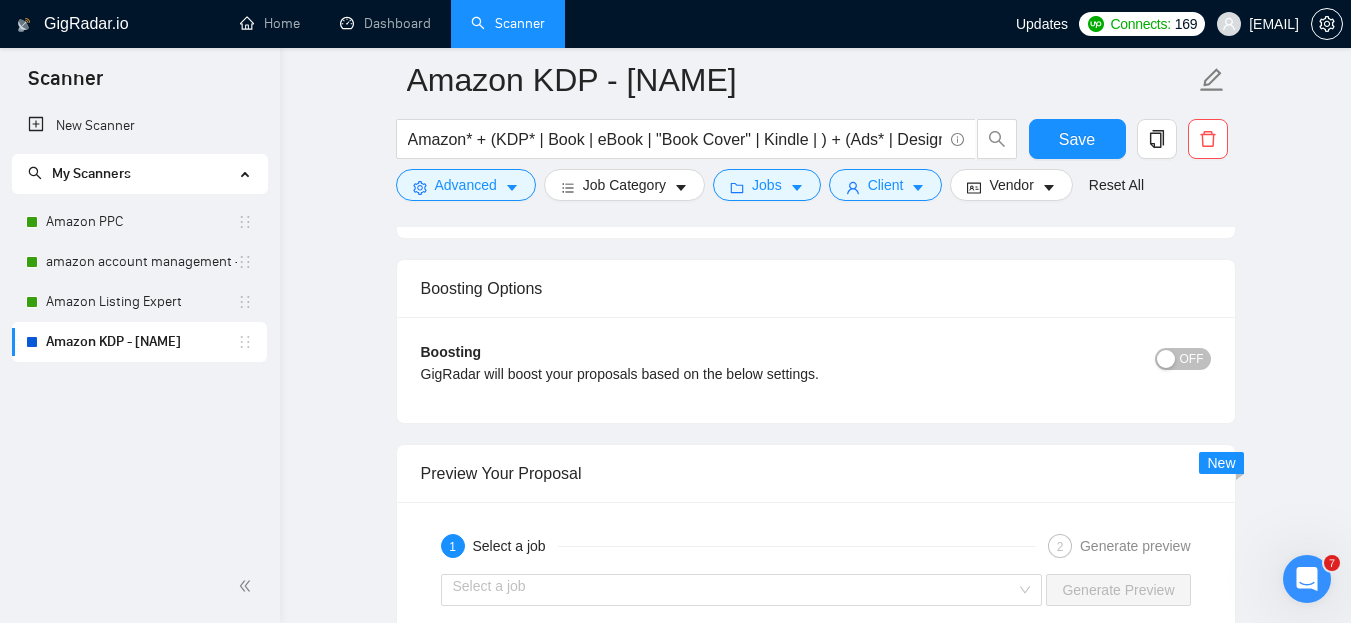click at bounding box center [1166, 359] 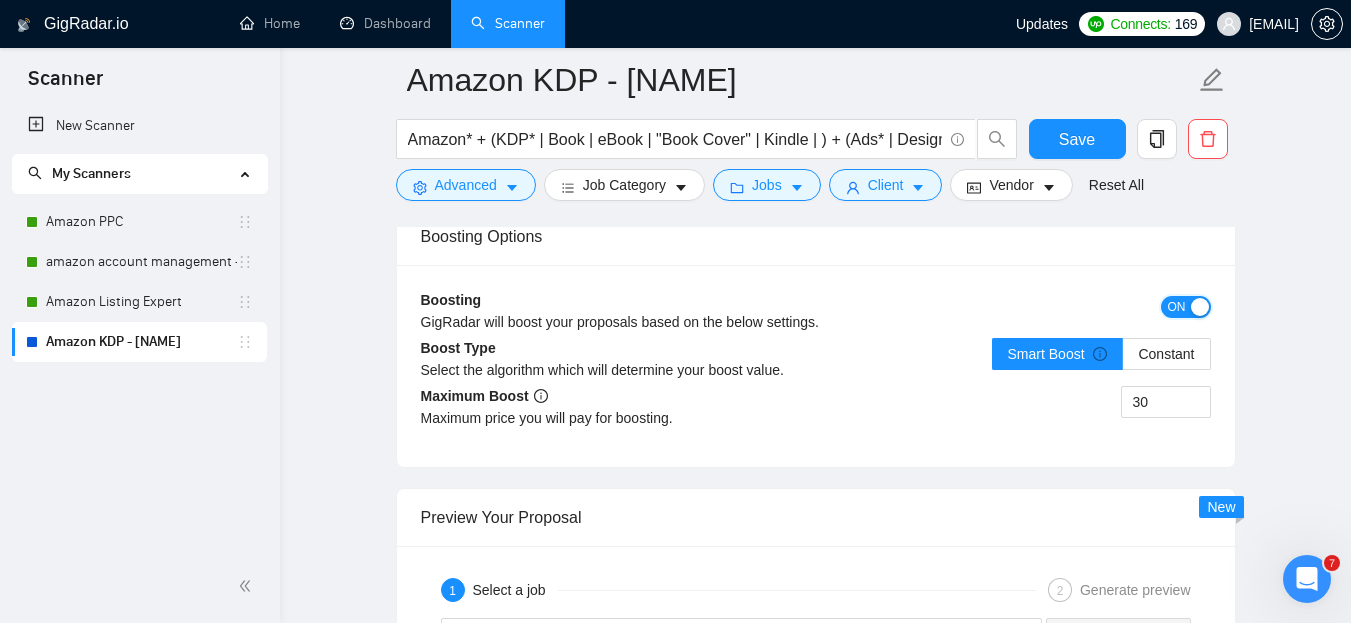 scroll, scrollTop: 3278, scrollLeft: 0, axis: vertical 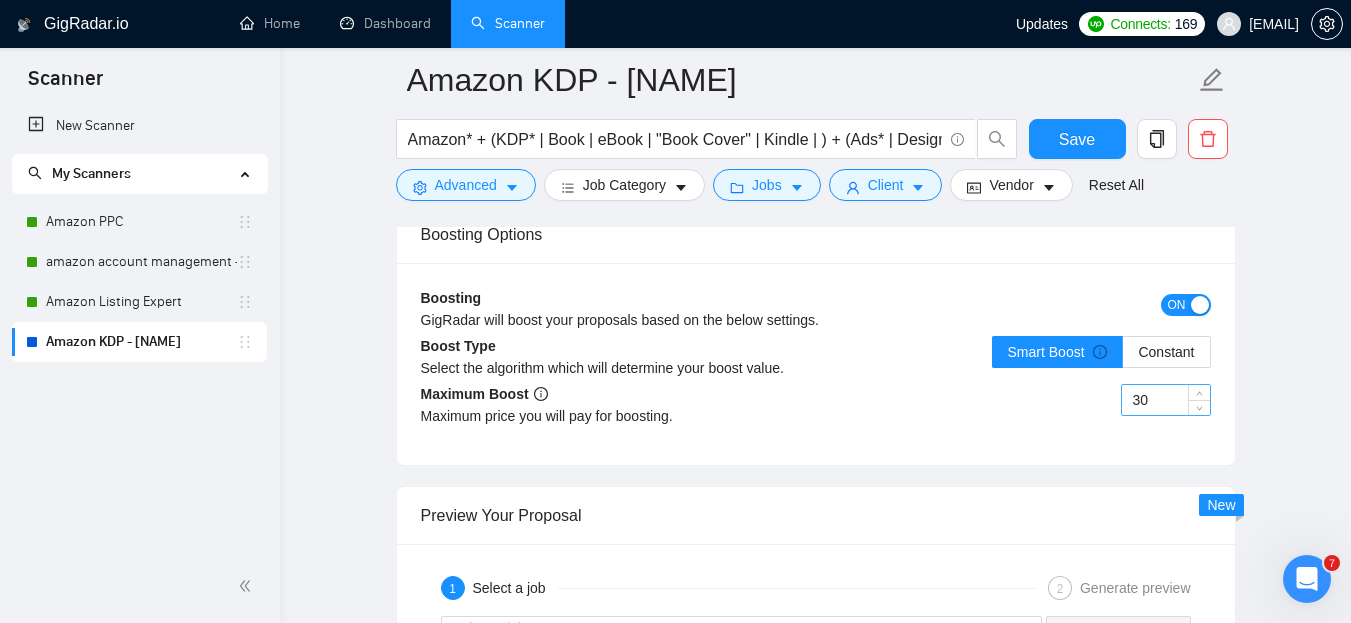 click on "30" at bounding box center [1166, 400] 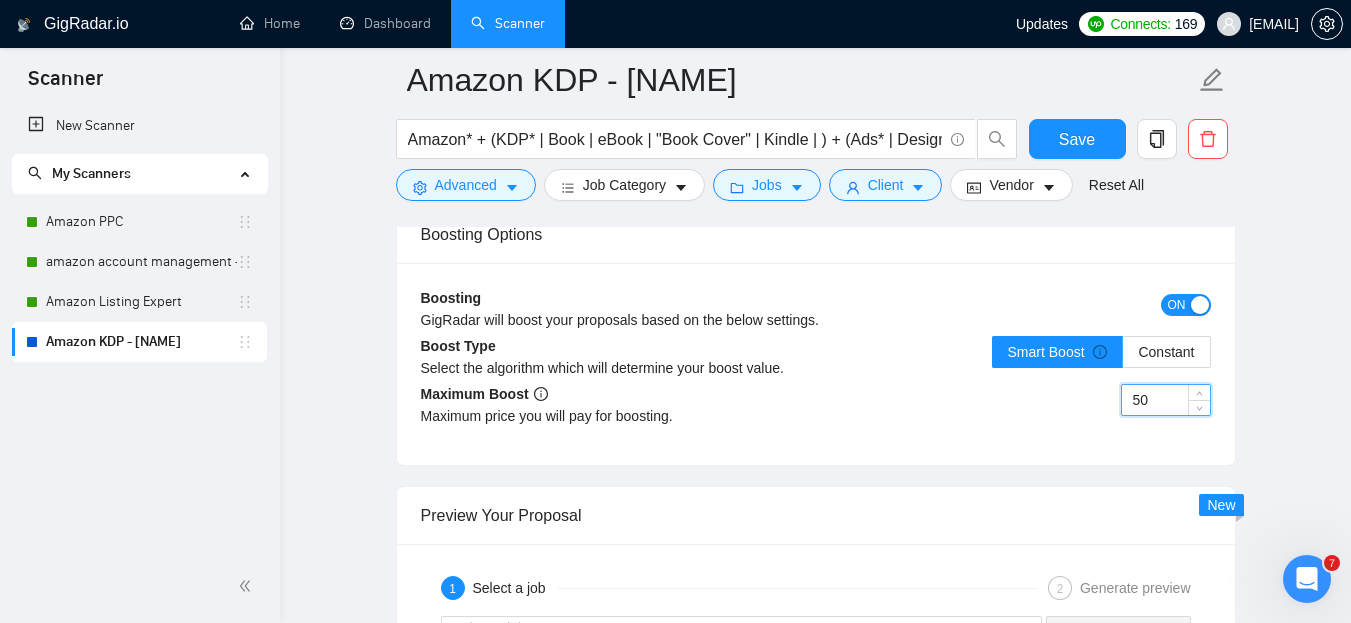 type on "50" 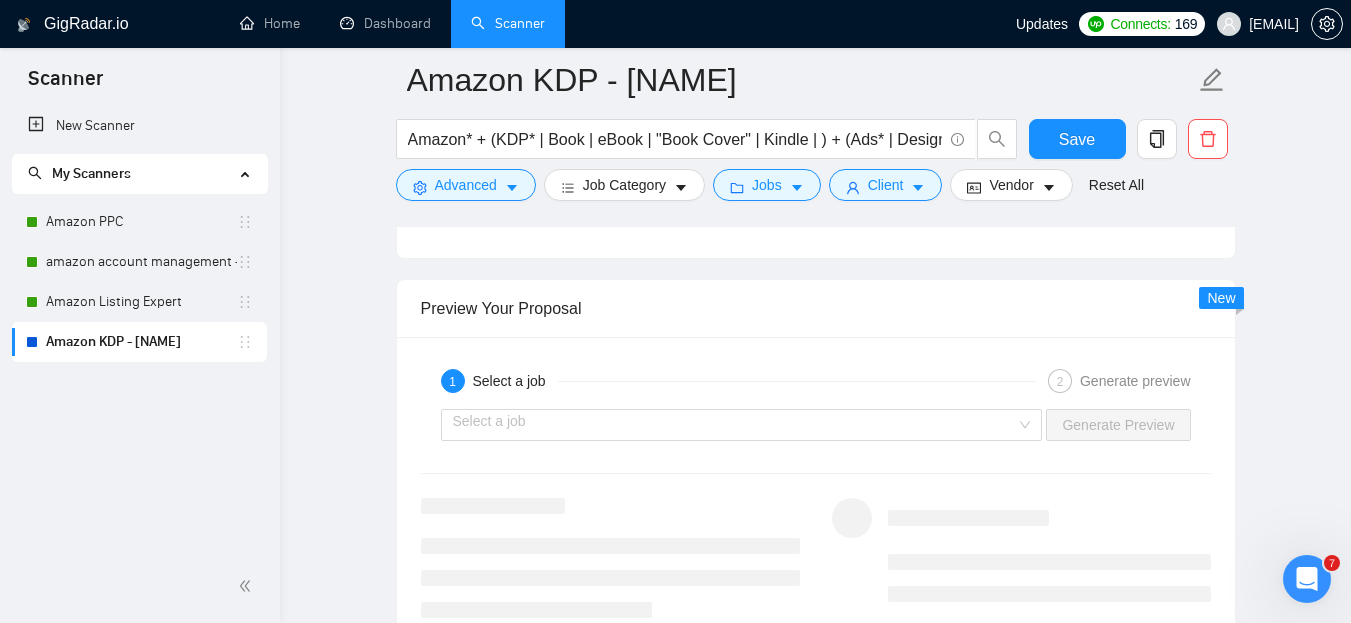 scroll, scrollTop: 3487, scrollLeft: 0, axis: vertical 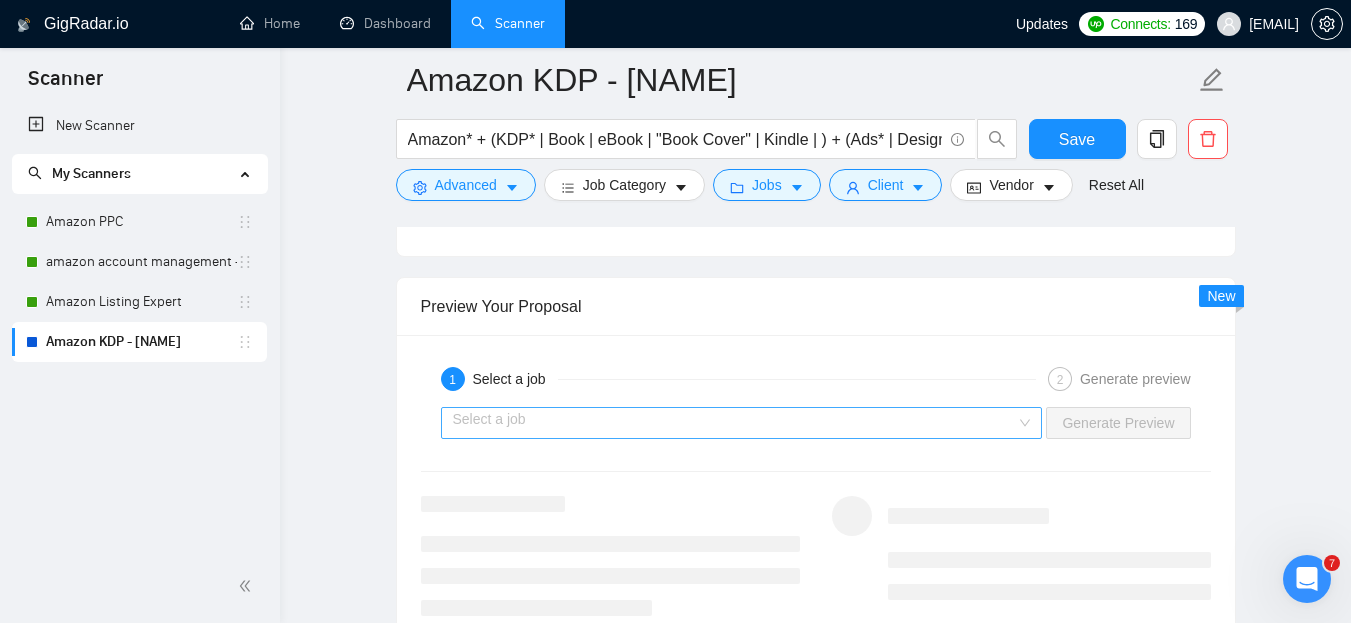click at bounding box center (735, 423) 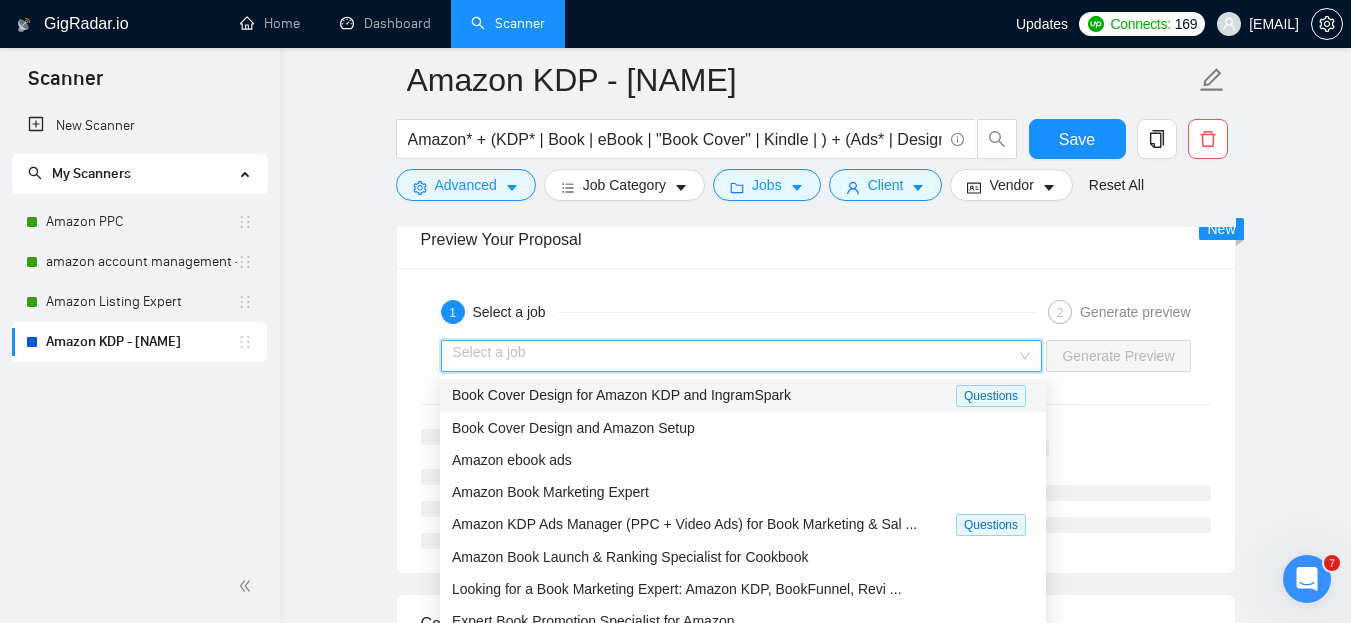 scroll, scrollTop: 3573, scrollLeft: 0, axis: vertical 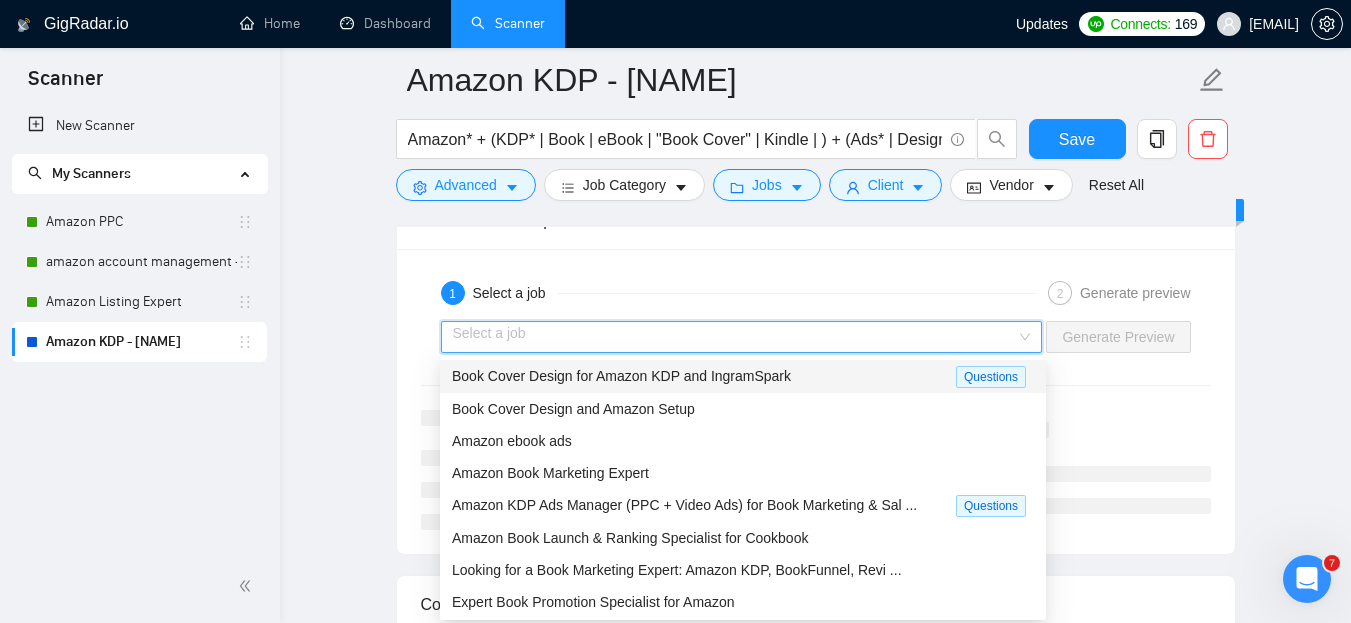 click on "Book Cover Design for Amazon KDP and IngramSpark" at bounding box center [621, 376] 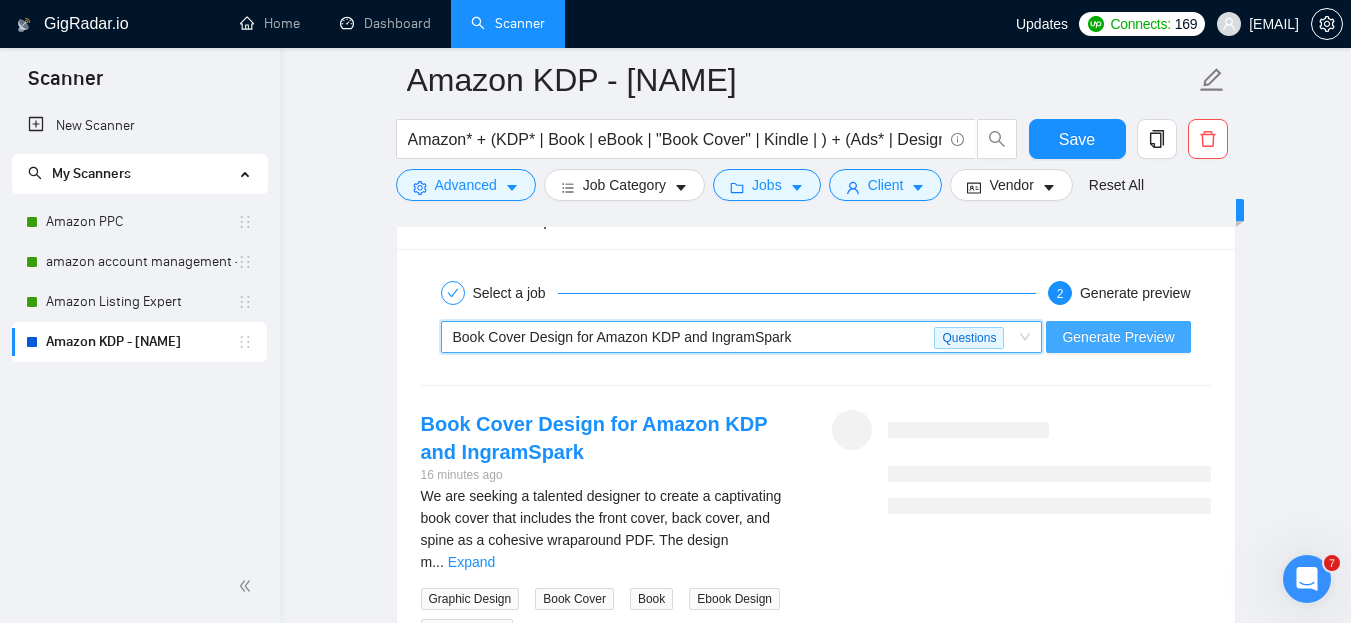 click on "Generate Preview" at bounding box center (1118, 337) 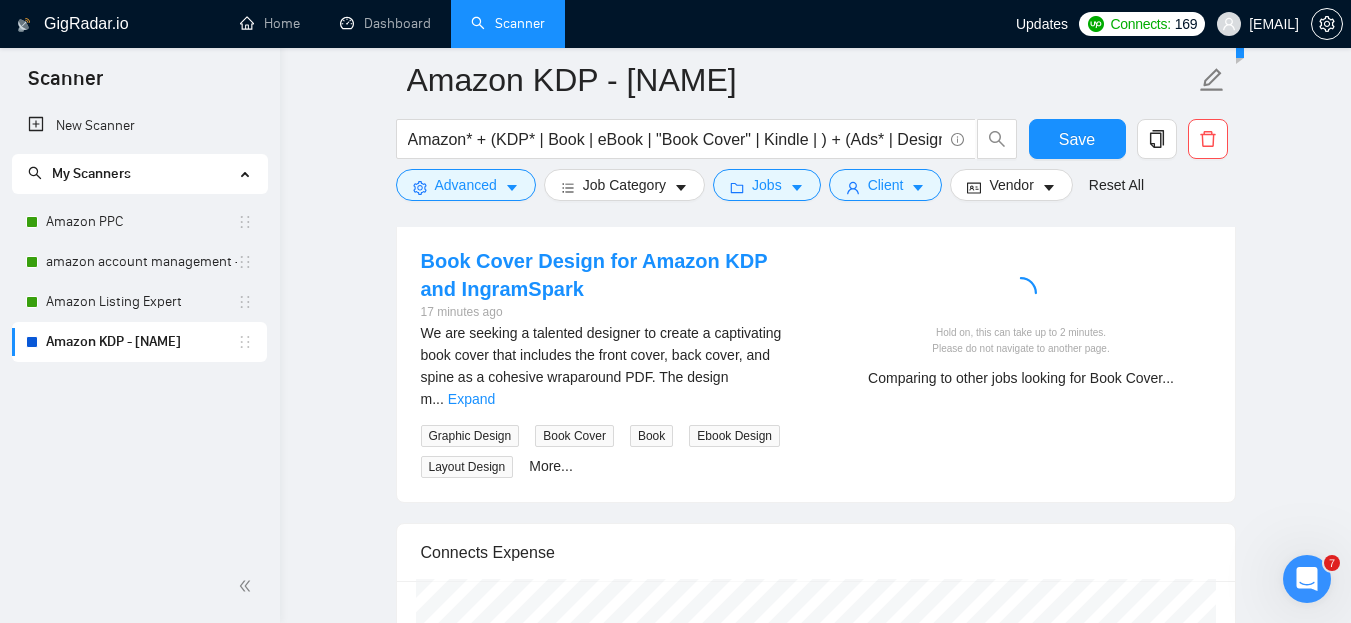 scroll, scrollTop: 3735, scrollLeft: 0, axis: vertical 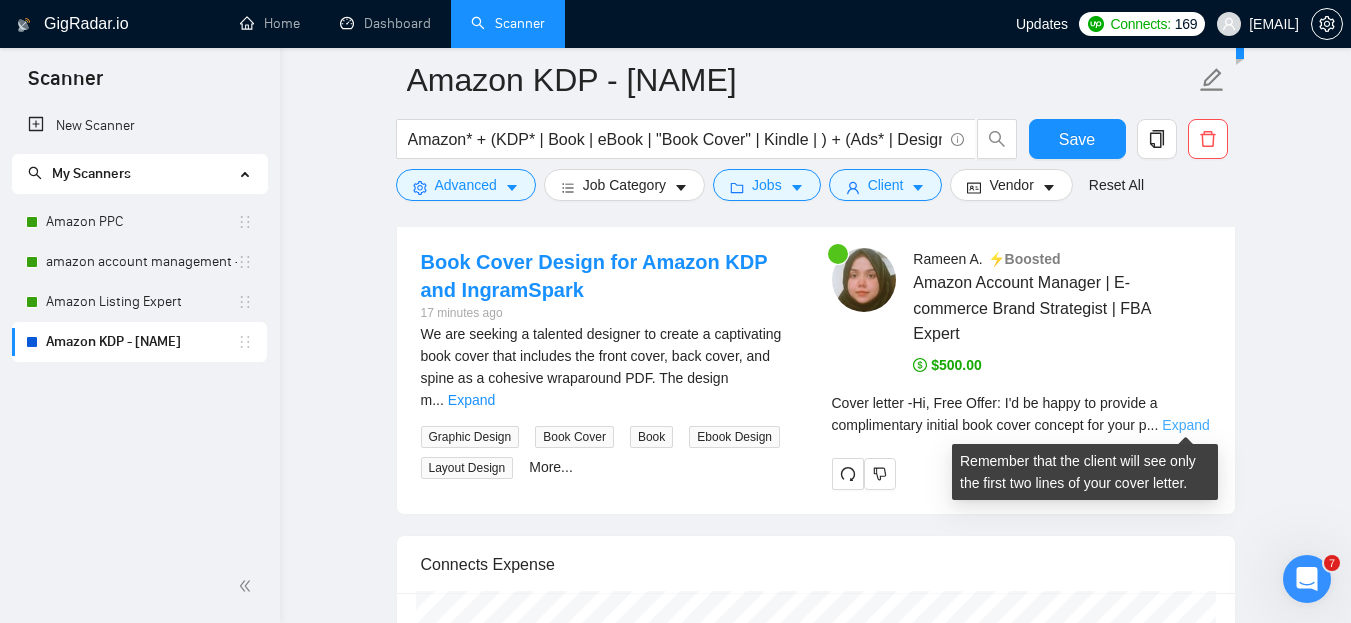 click on "Expand" at bounding box center (1185, 425) 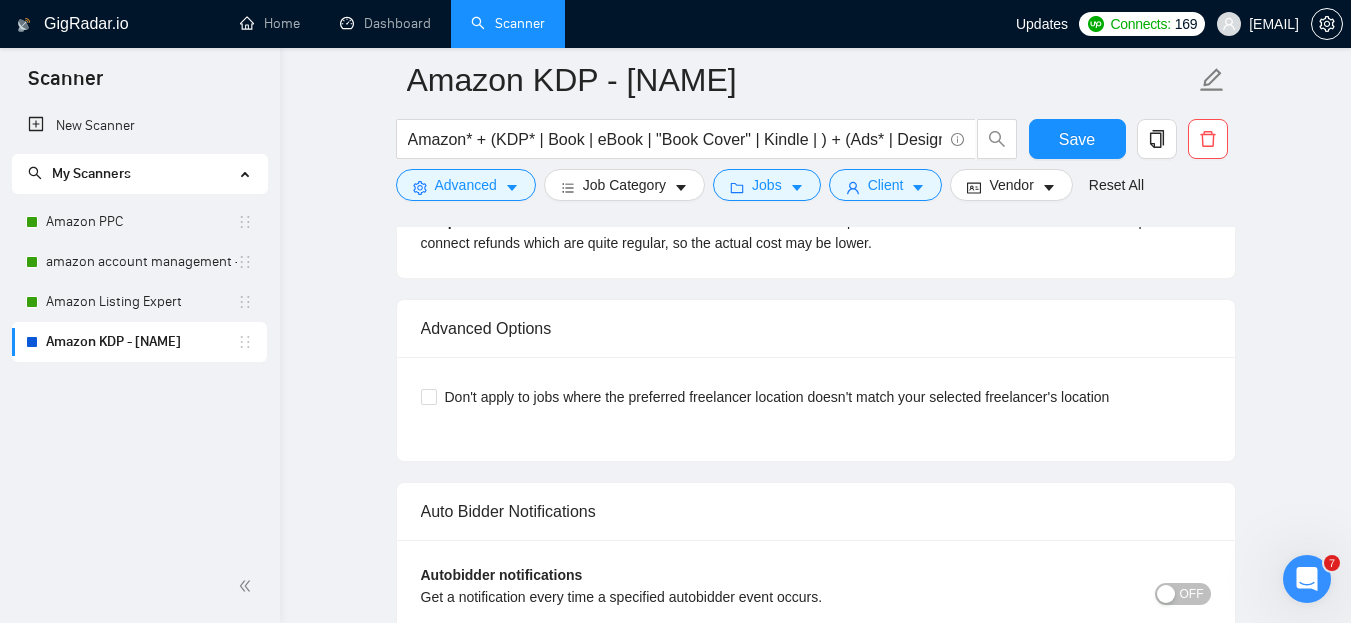 scroll, scrollTop: 5372, scrollLeft: 0, axis: vertical 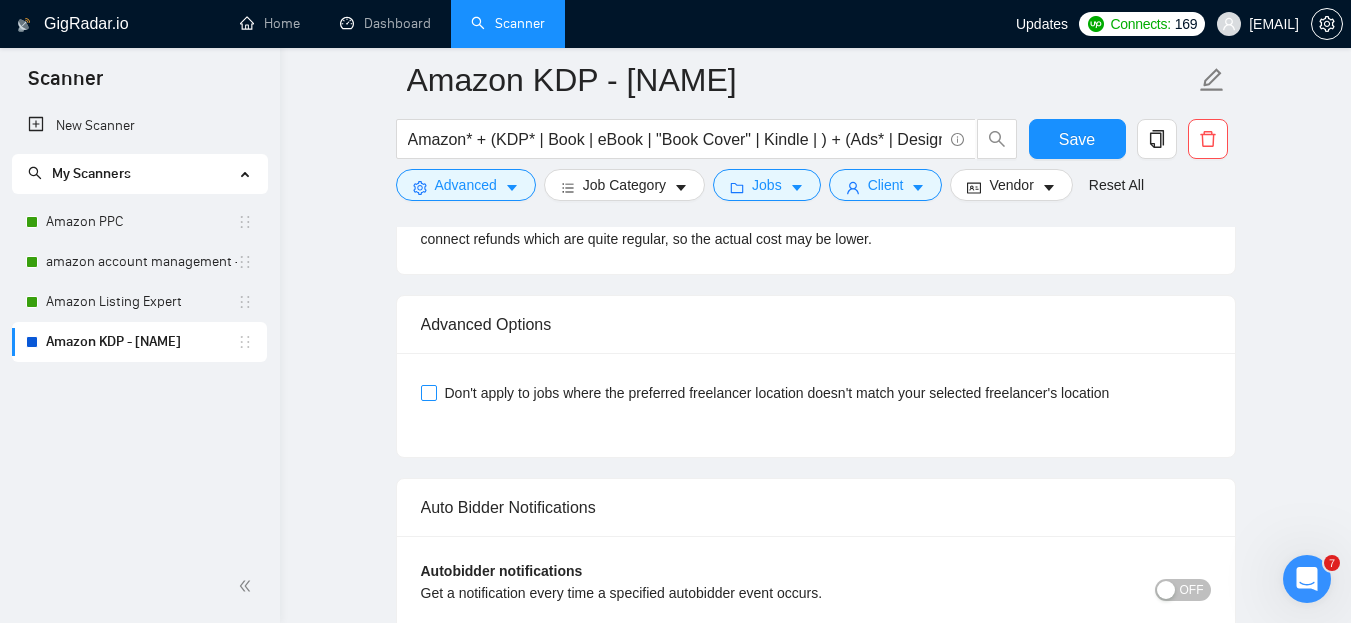 click on "Don't apply to jobs where the preferred freelancer location doesn't match your selected freelancer's location" at bounding box center (777, 393) 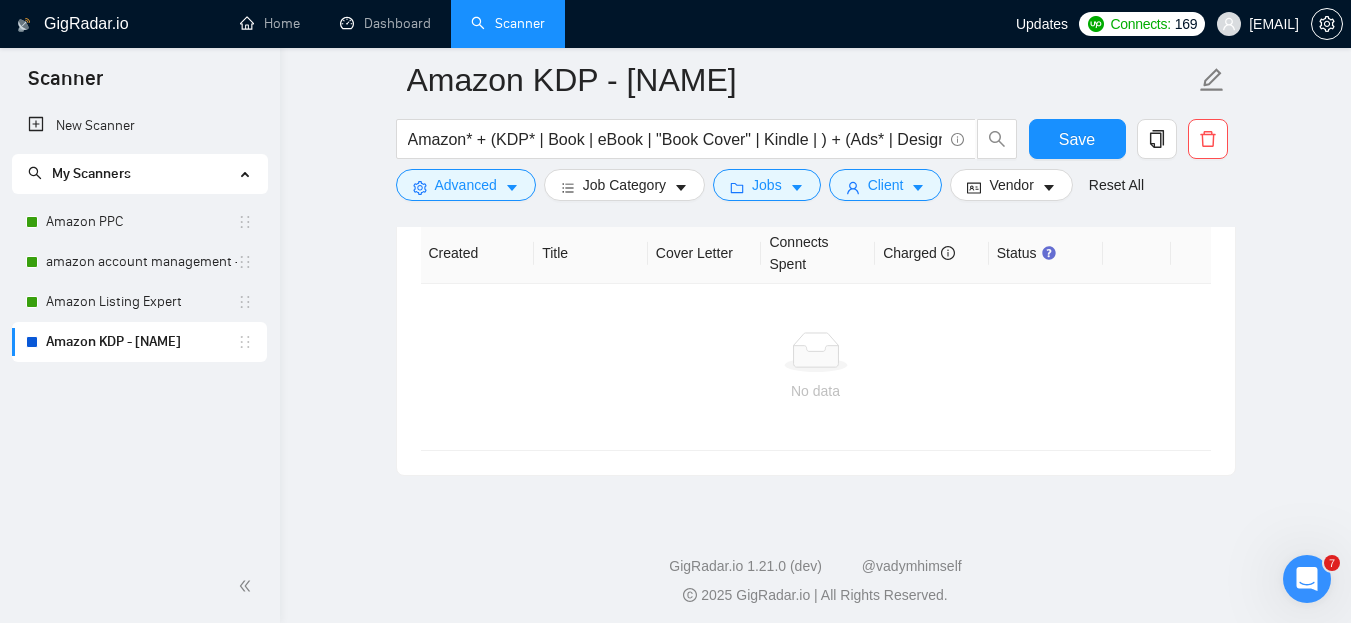 scroll, scrollTop: 5893, scrollLeft: 0, axis: vertical 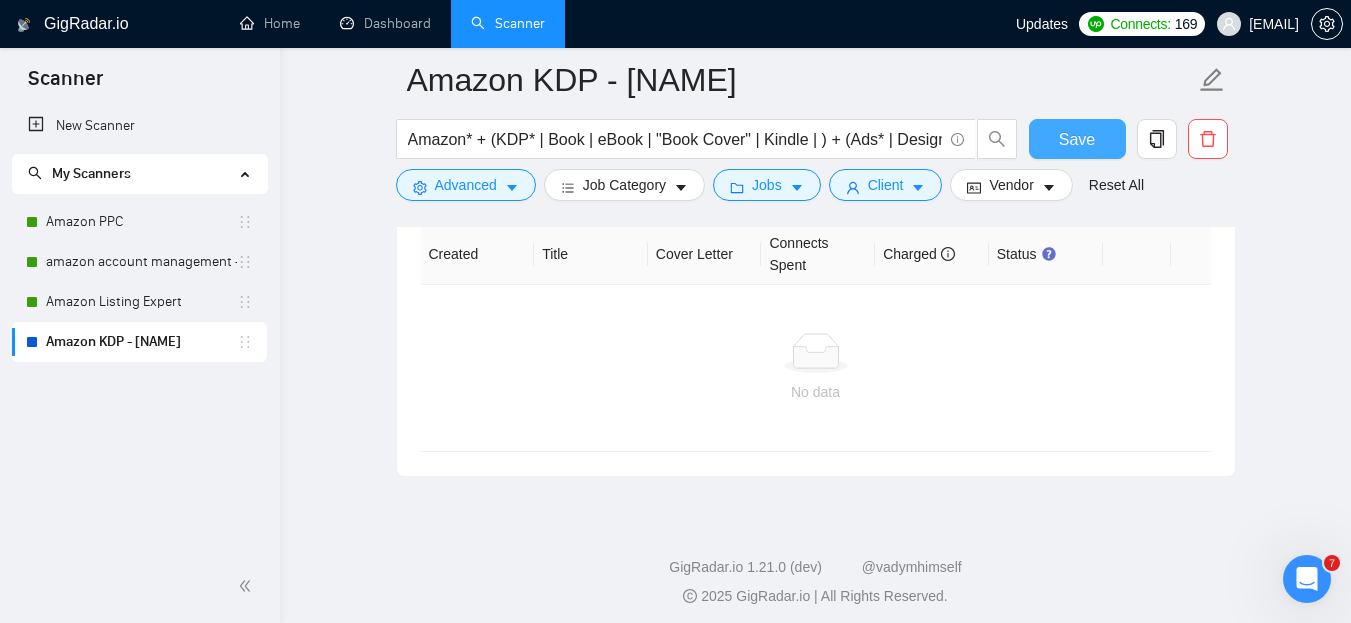 click on "Save" at bounding box center [1077, 139] 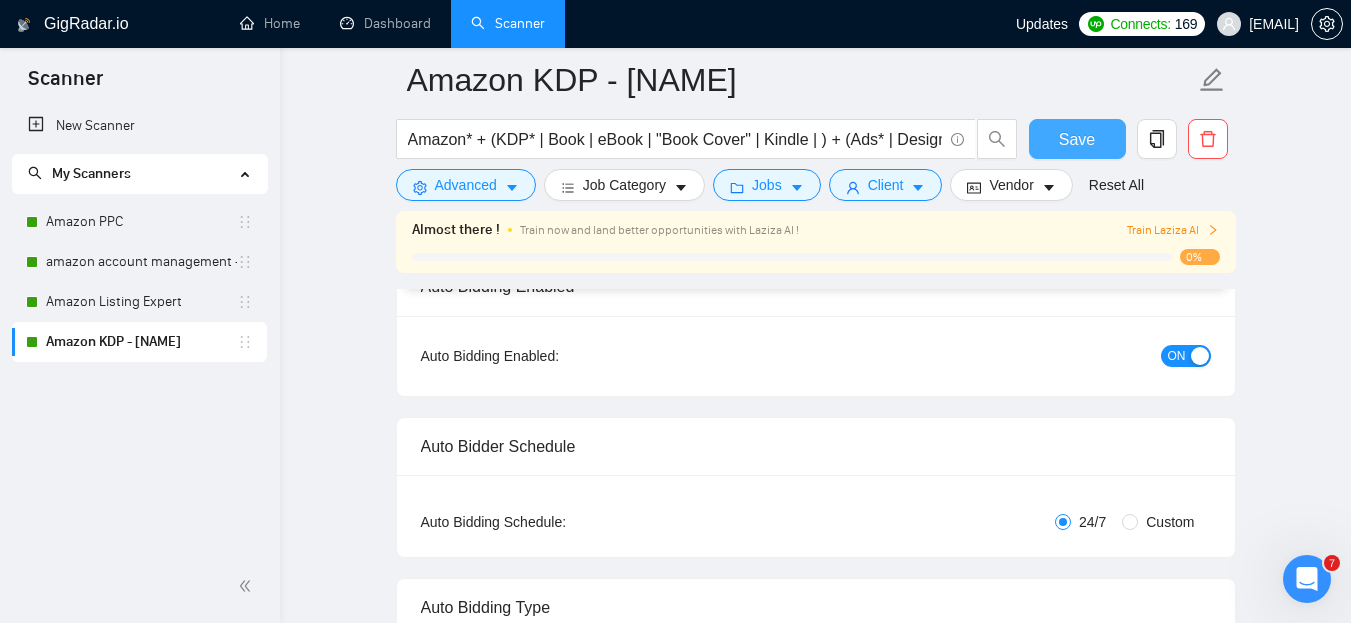 scroll, scrollTop: 0, scrollLeft: 0, axis: both 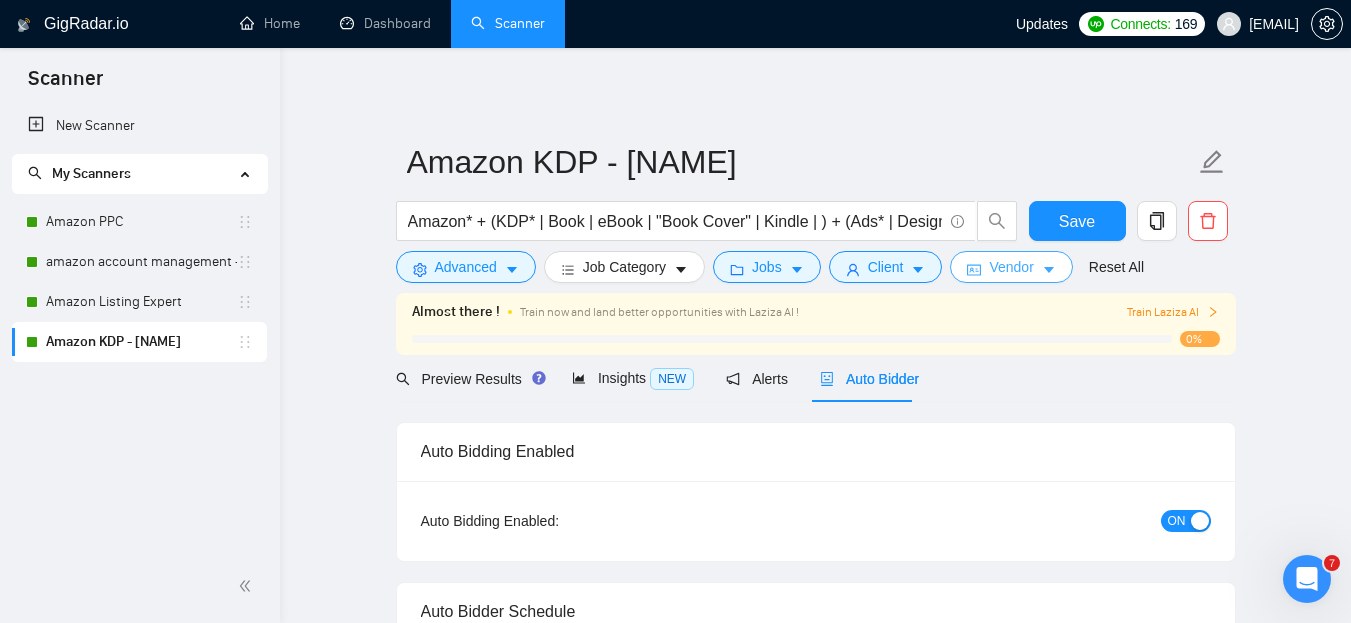 click on "Vendor" at bounding box center (1011, 267) 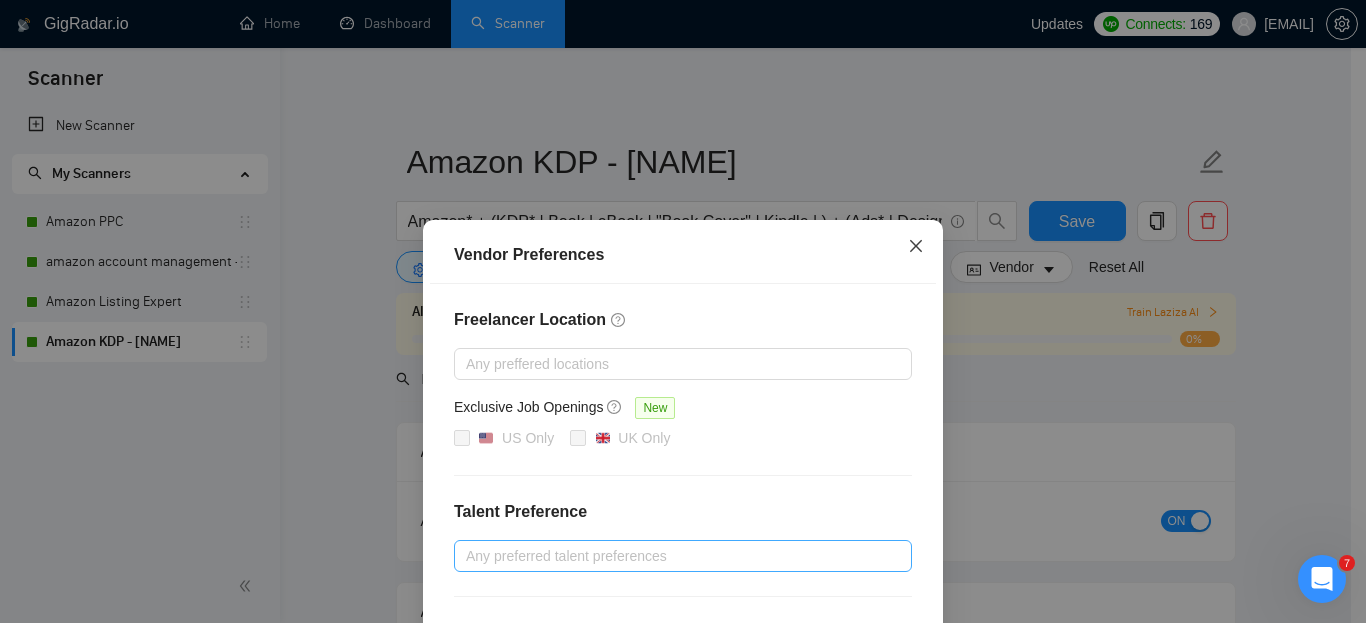 click 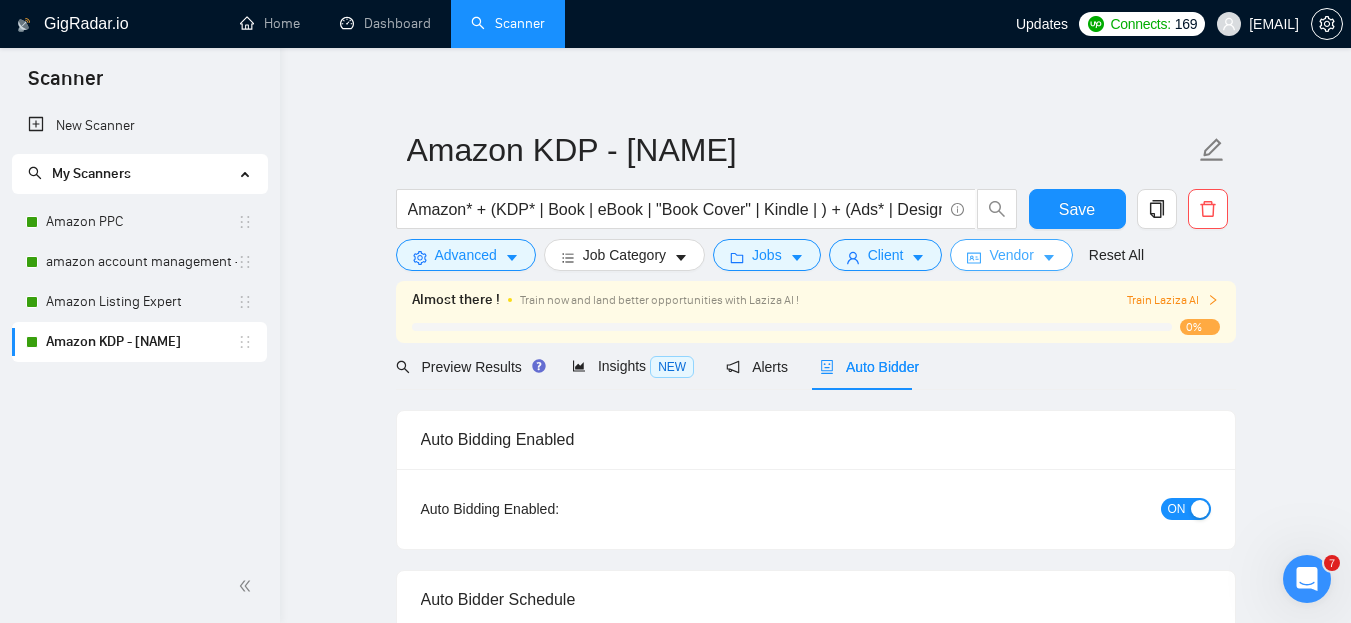 scroll, scrollTop: 0, scrollLeft: 0, axis: both 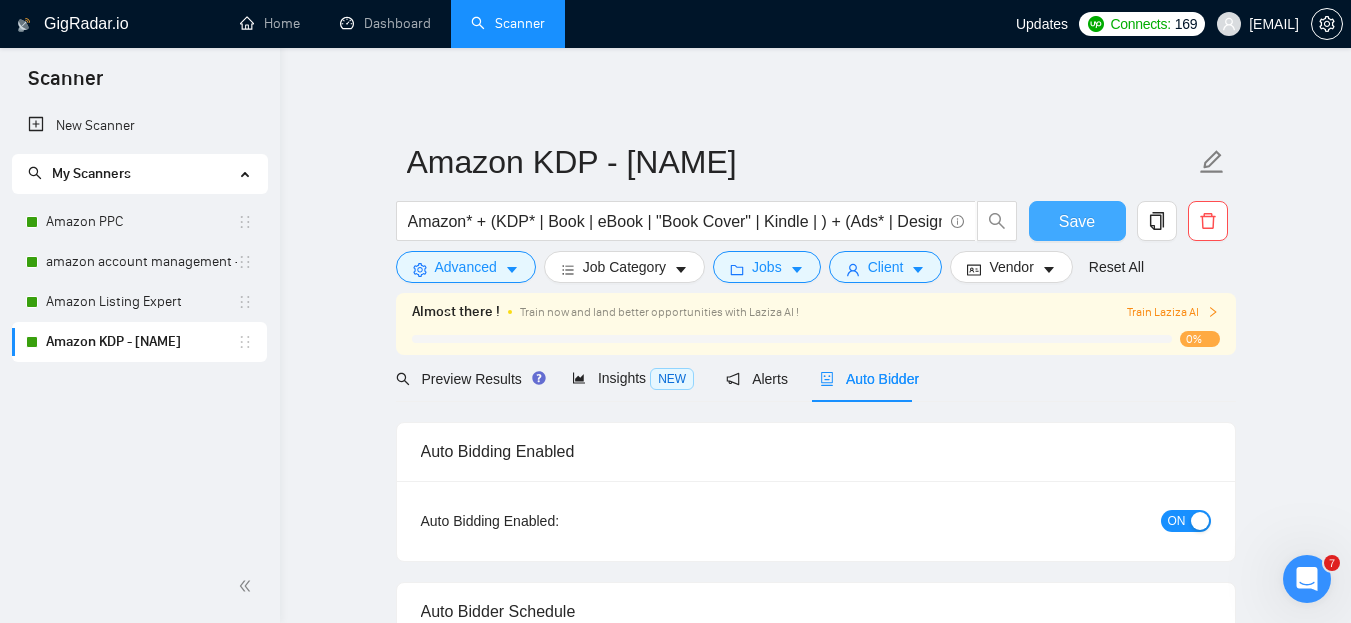 click on "Save" at bounding box center (1077, 221) 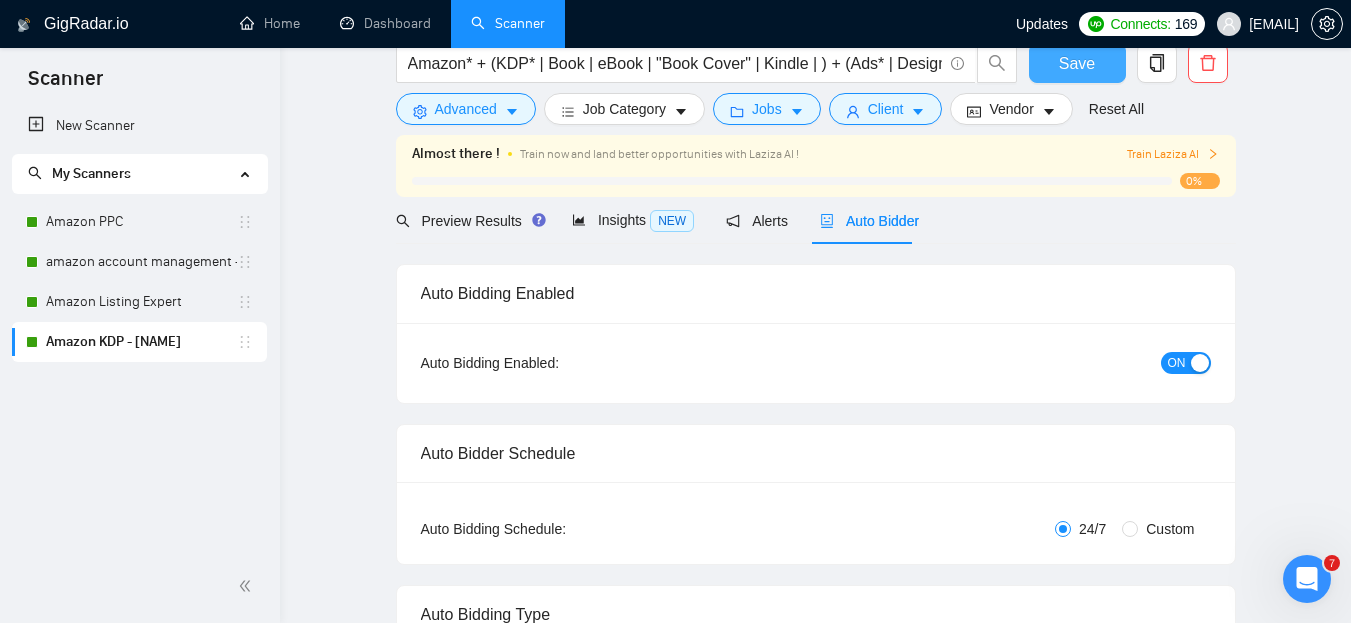 scroll, scrollTop: 0, scrollLeft: 0, axis: both 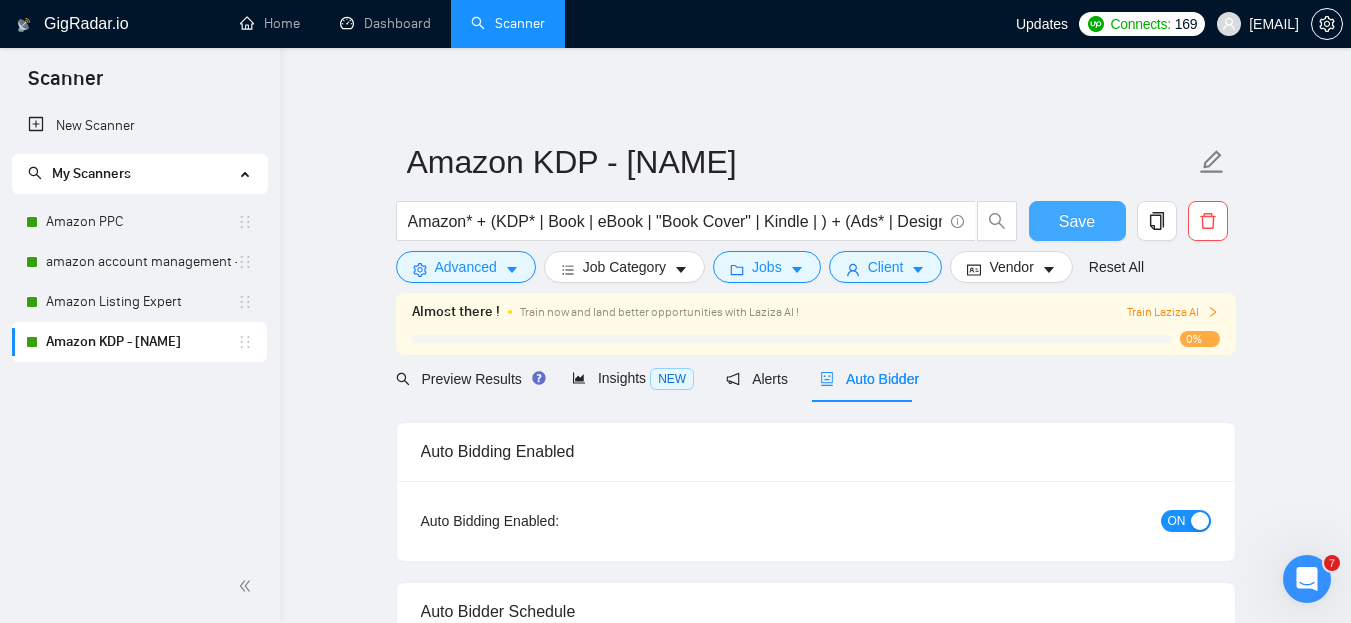 click on "Save" at bounding box center [1077, 221] 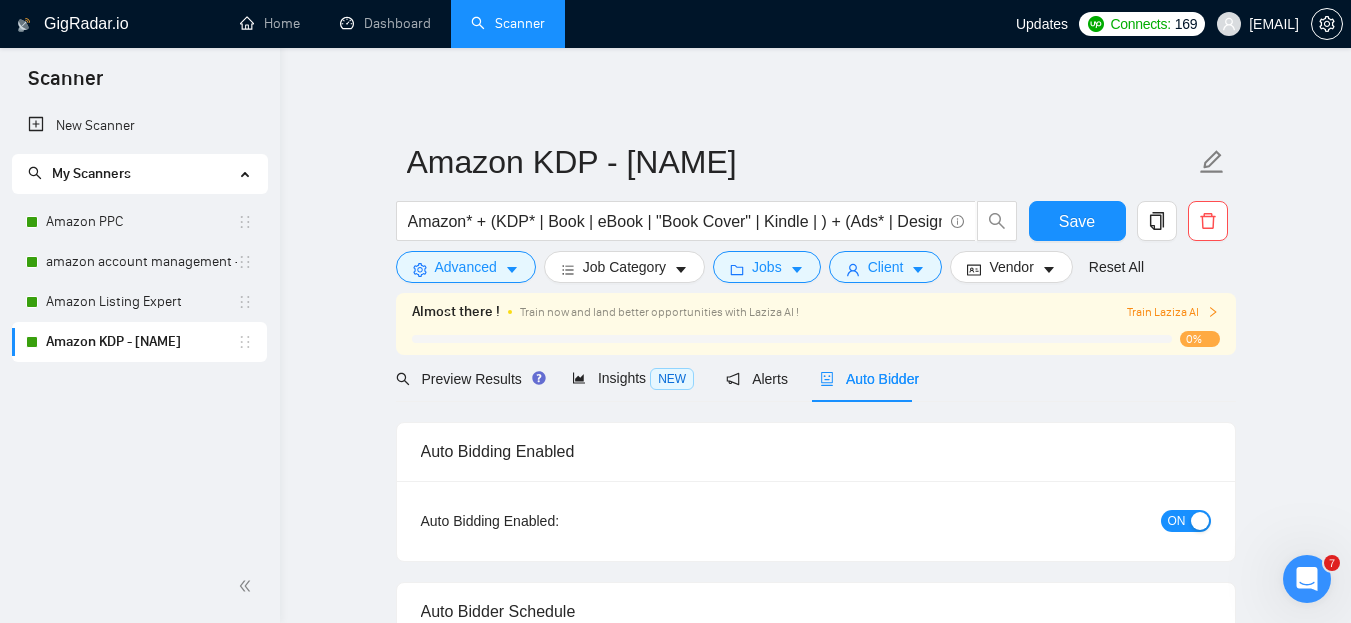 click on "GigRadar.io Home Dashboard Scanner Updates Connects: 169 owais.amin@upscalevalley.com Amazon KDP - Rameen Amazon* + (KDP* | Book | eBook | "Book Cover" | Kindle | ) + (Ads* | Design* | Setup | Manage* | Specialist* | Publish* | Expert | PPC* | Market* | Strategy*) Save Advanced Job Category Jobs Client Vendor Reset All Almost there ! Train now and land better opportunities with Laziza AI ! Train Laziza AI 0% Preview Results Insights NEW Alerts Auto Bidder Auto Bidding Enabled Auto Bidding Enabled: ON Auto Bidder Schedule Auto Bidding Type: Automated (recommended) Semi-automated Auto Bidding Schedule: 24/7 Custom Custom Auto Bidder Schedule Repeat every week on Monday Tuesday Wednesday Thursday Friday Saturday Sunday Active Hours ( Asia/Karachi ): From: To: ( 24 hours) Asia/Karachi Auto Bidding Type Select your bidding algorithm: Choose the algorithm for you bidding. The price per proposal does not include your connects expenditure. Template Bidder 0.50 credits / proposal Sardor AI 🤖 1.00 👑" at bounding box center (815, 3285) 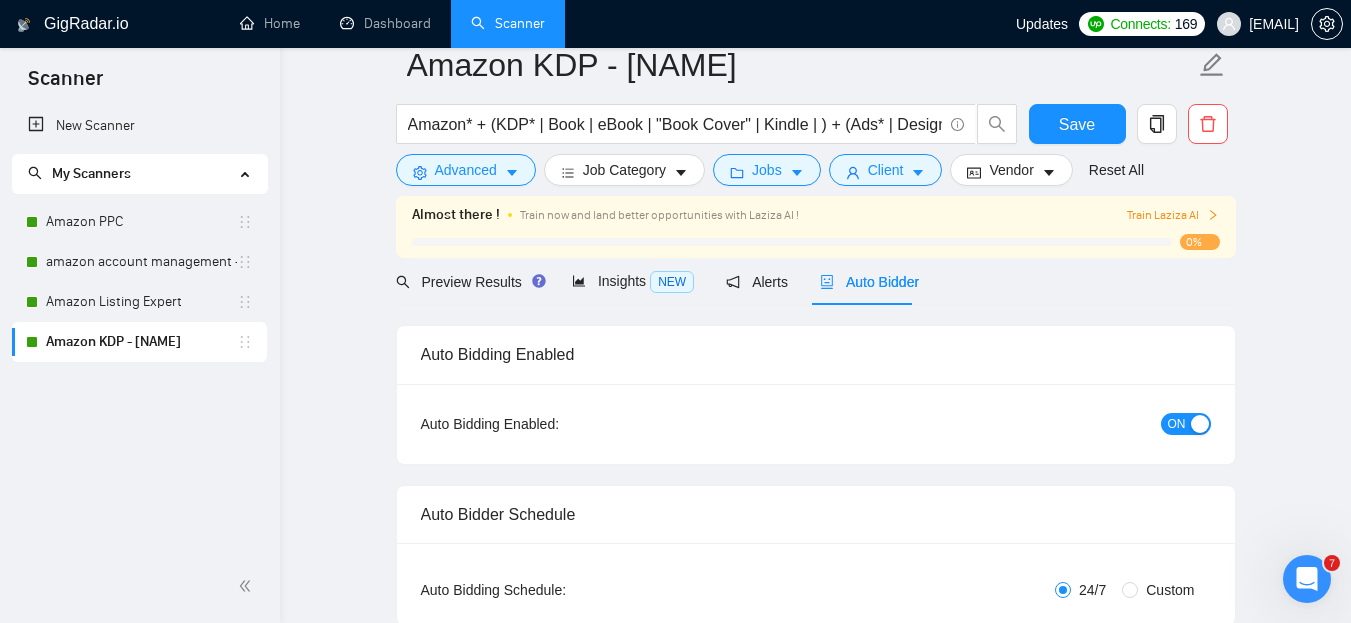 scroll, scrollTop: 0, scrollLeft: 0, axis: both 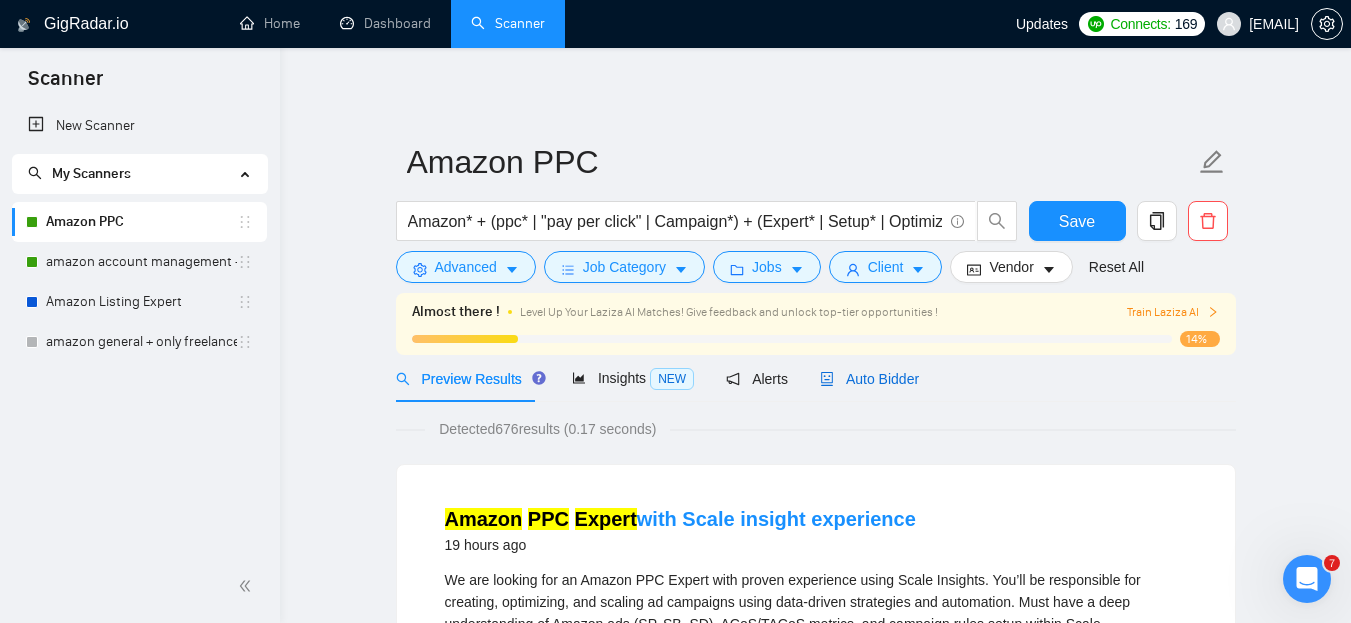 click on "Auto Bidder" at bounding box center (869, 379) 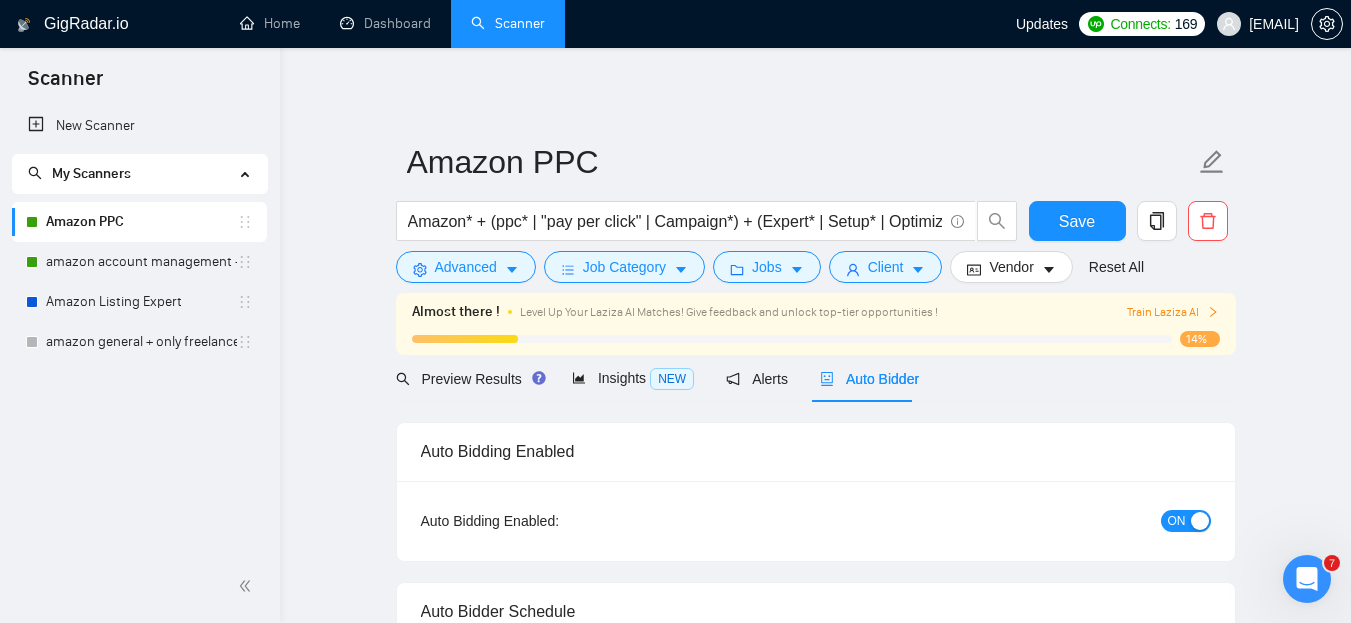 checkbox on "true" 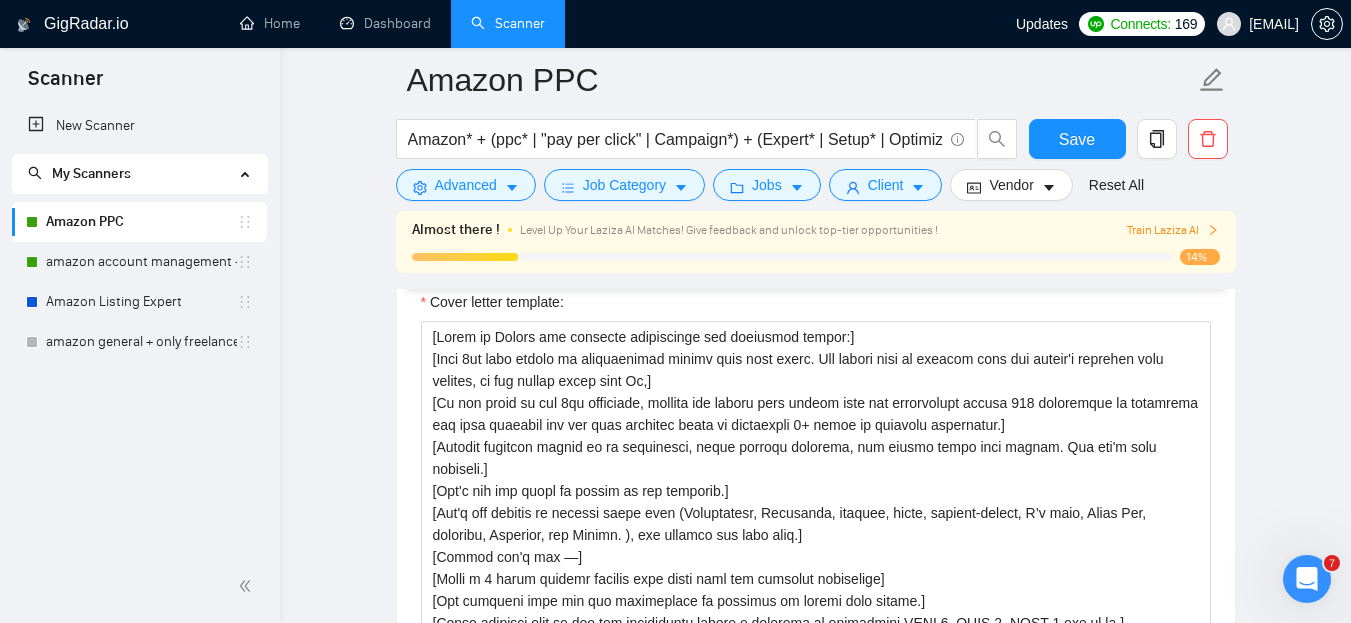 scroll, scrollTop: 2008, scrollLeft: 0, axis: vertical 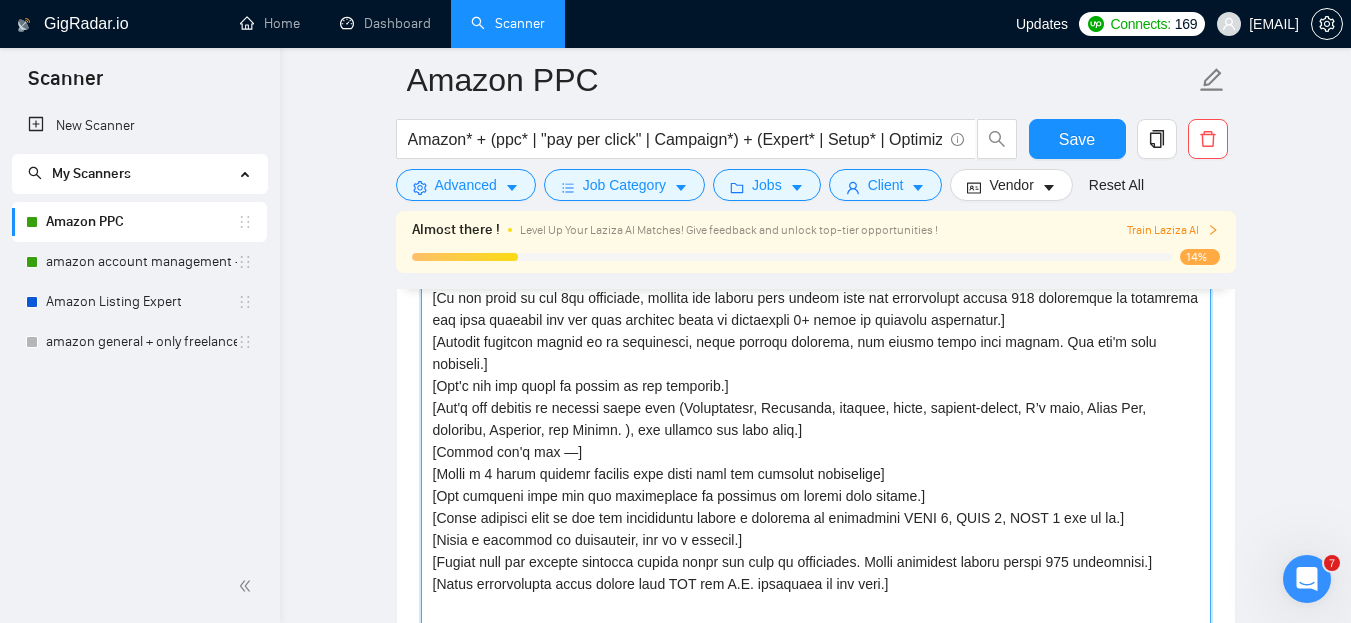 click on "Cover letter template:" at bounding box center (816, 441) 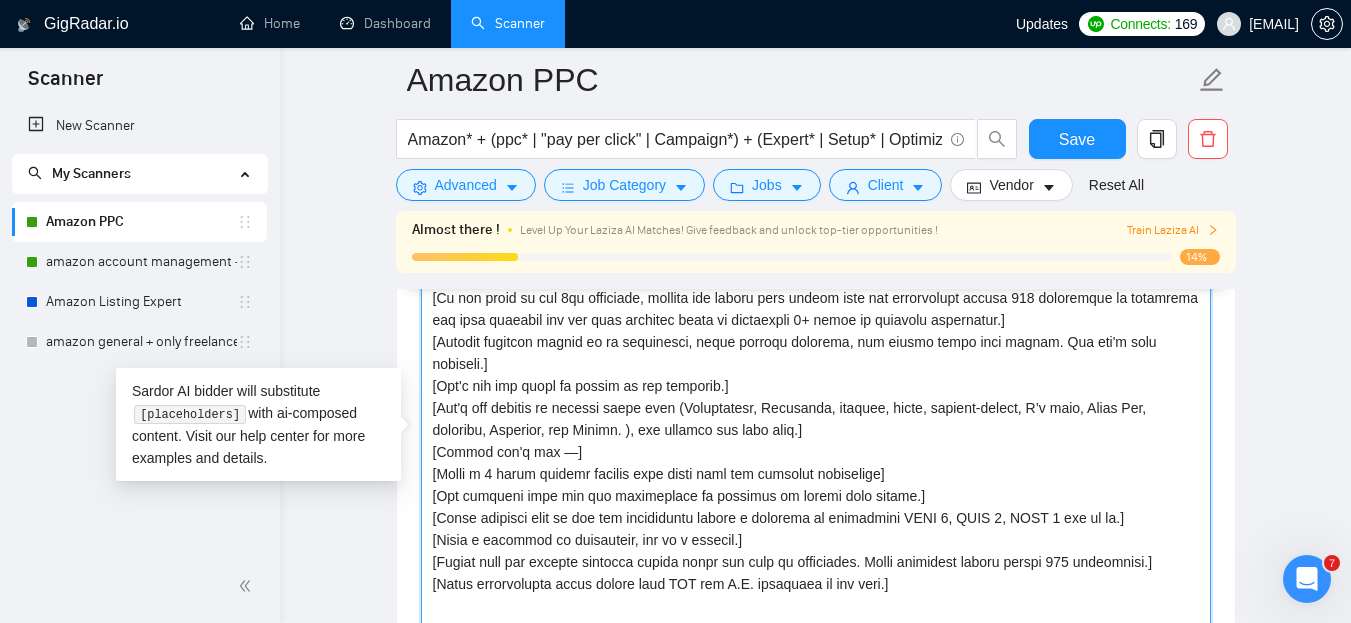 click on "Cover letter template:" at bounding box center (816, 441) 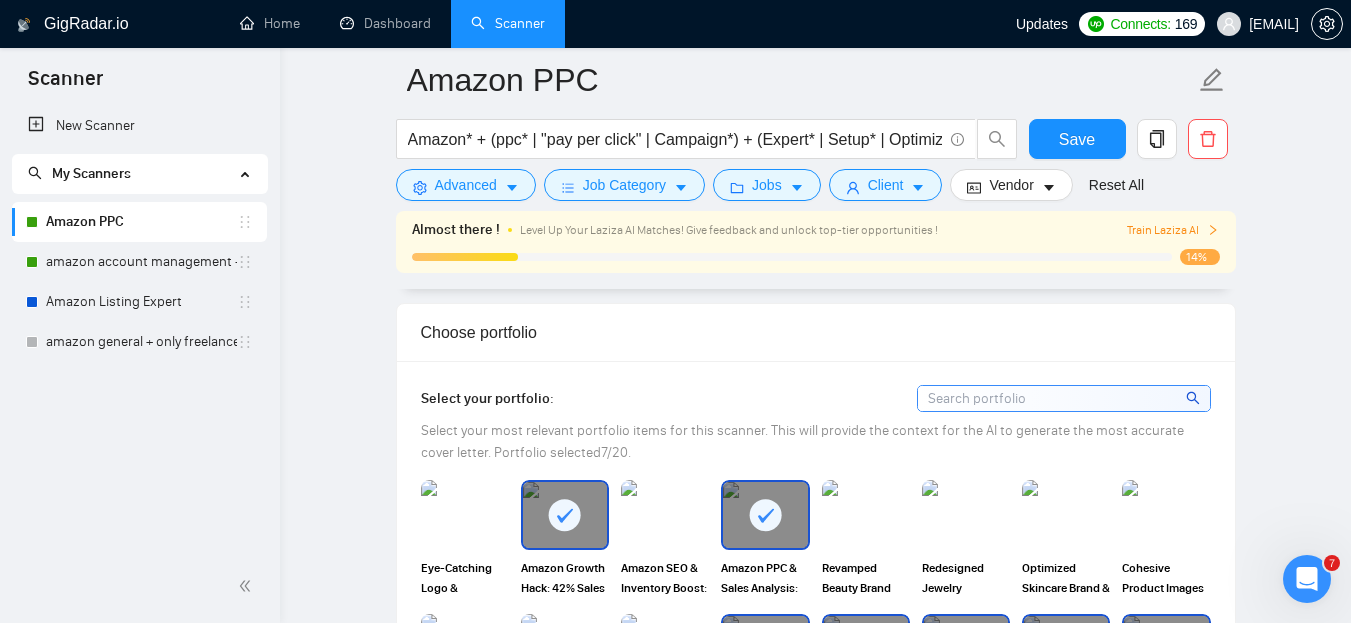 scroll, scrollTop: 1238, scrollLeft: 0, axis: vertical 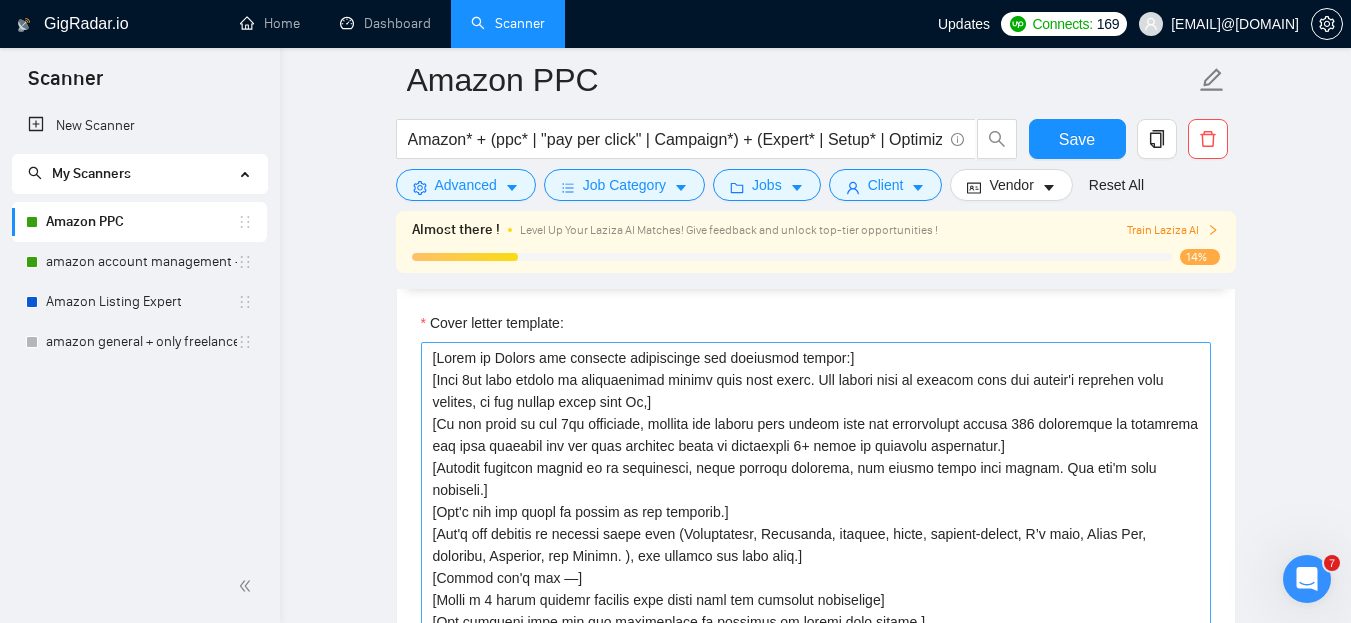 click on "Cover letter template:" at bounding box center (816, 567) 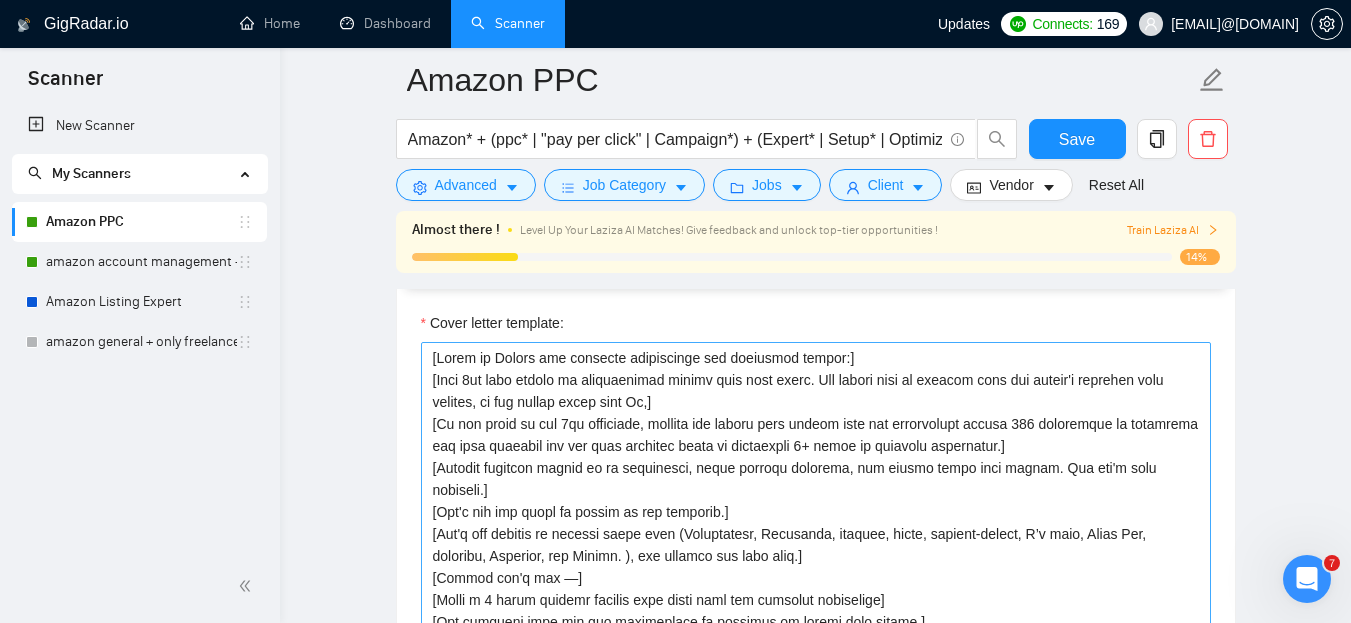 click on "Cover letter template:" at bounding box center (816, 567) 